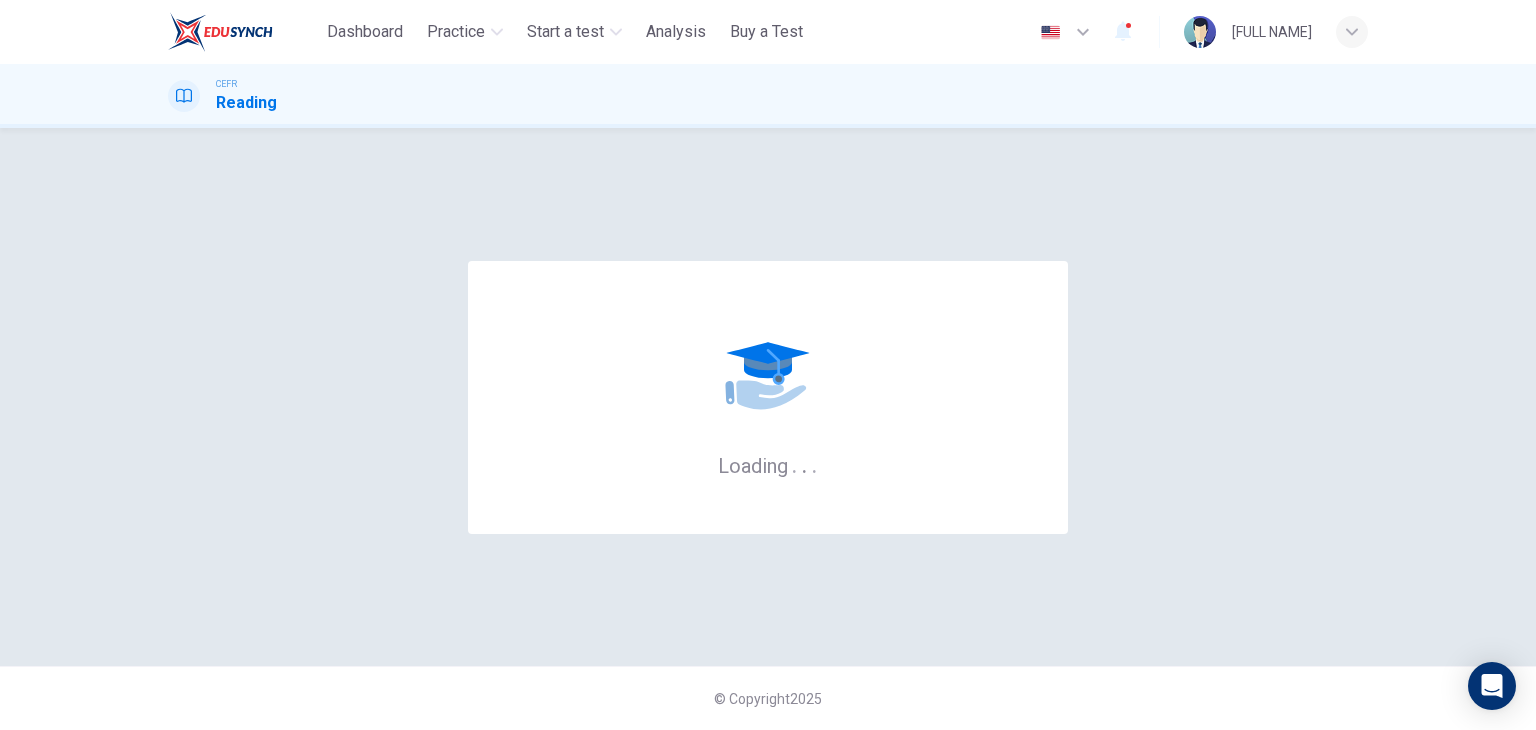 scroll, scrollTop: 0, scrollLeft: 0, axis: both 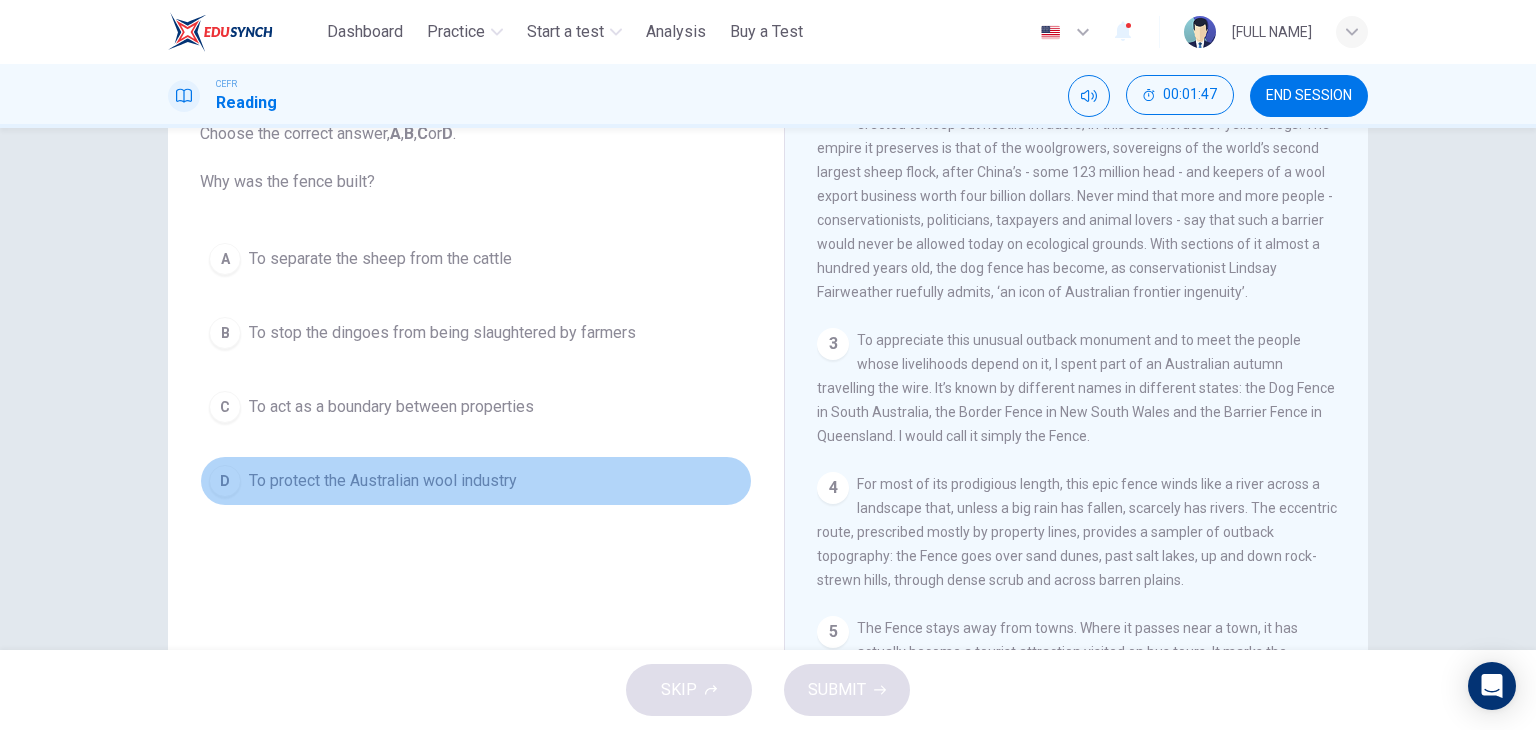 click on "D" at bounding box center (225, 481) 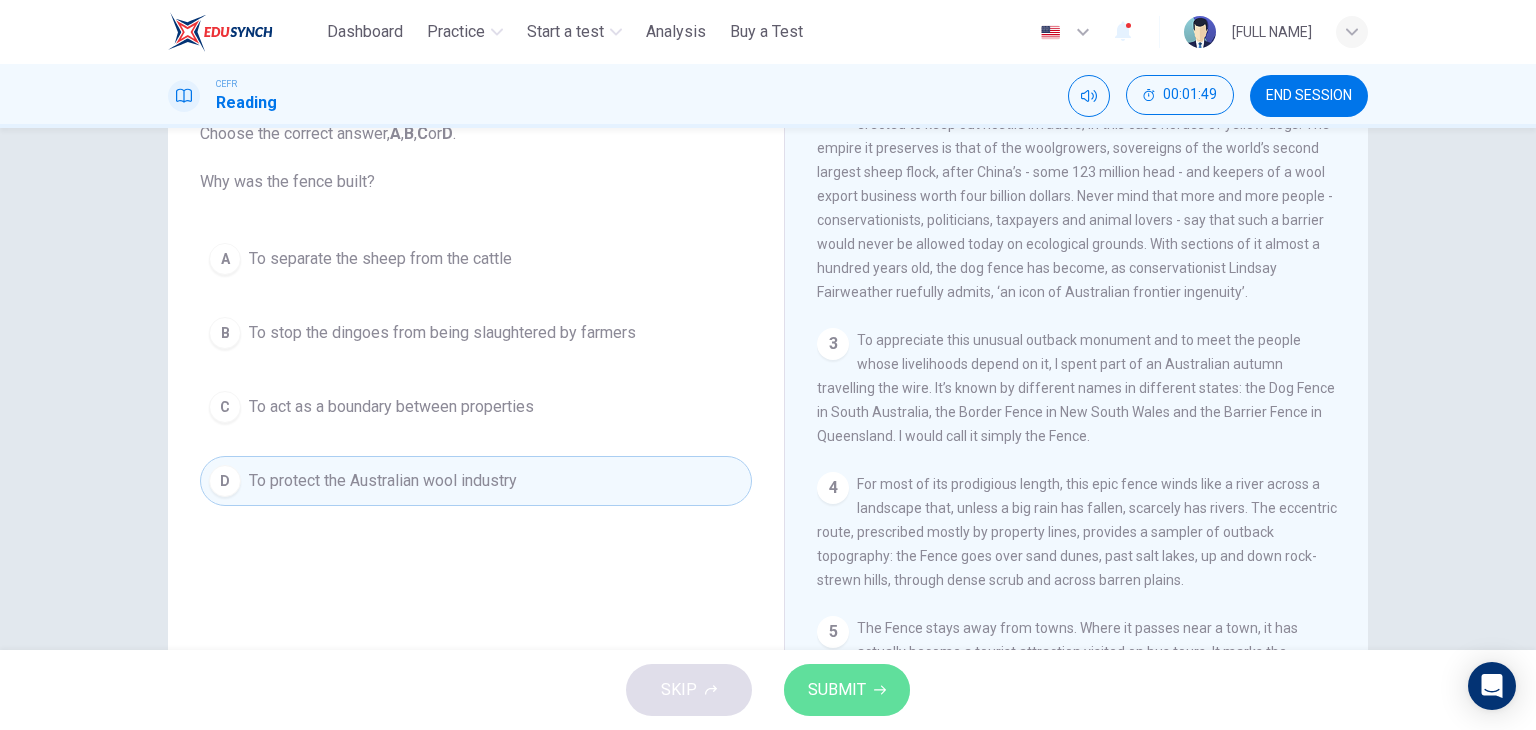 click on "SUBMIT" at bounding box center [837, 690] 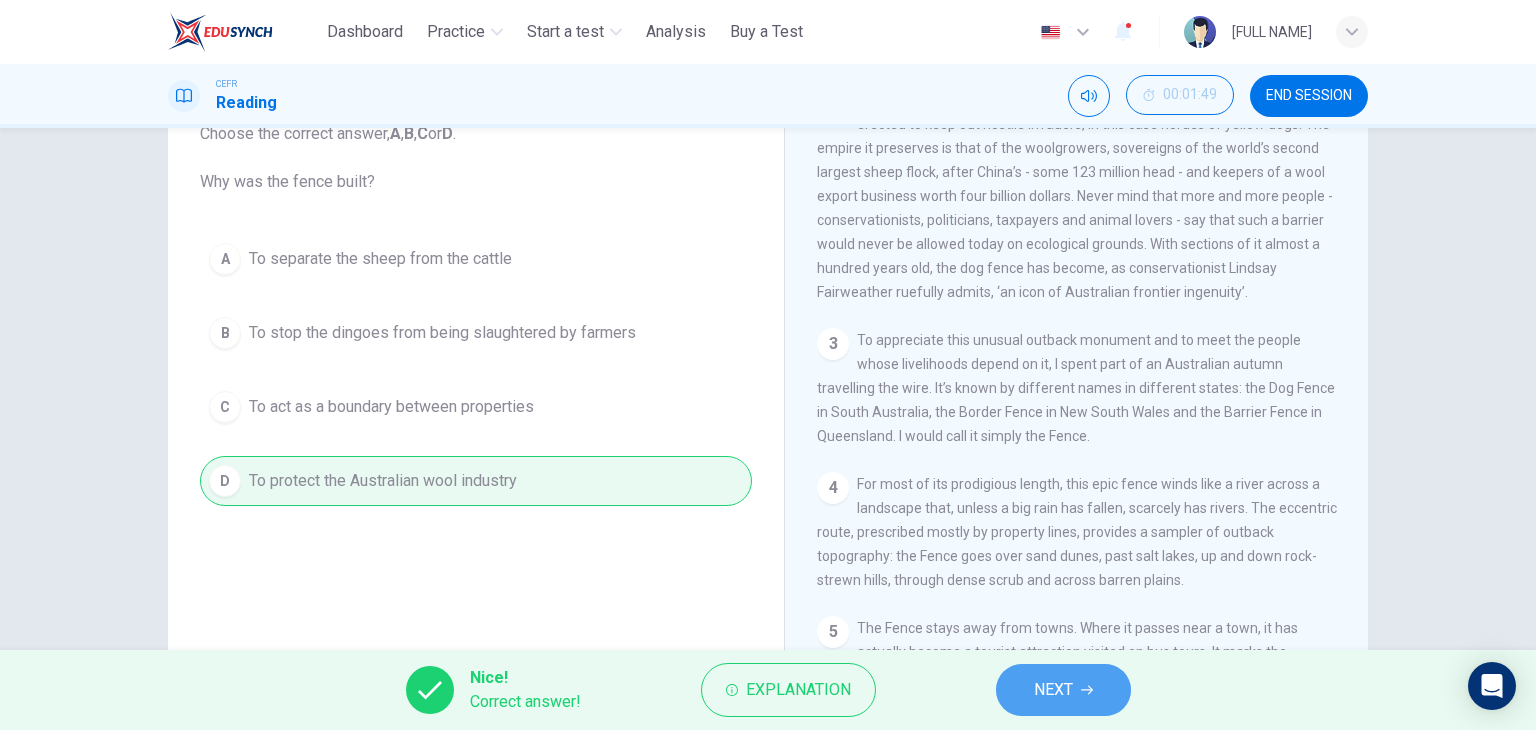 click on "NEXT" at bounding box center [1063, 690] 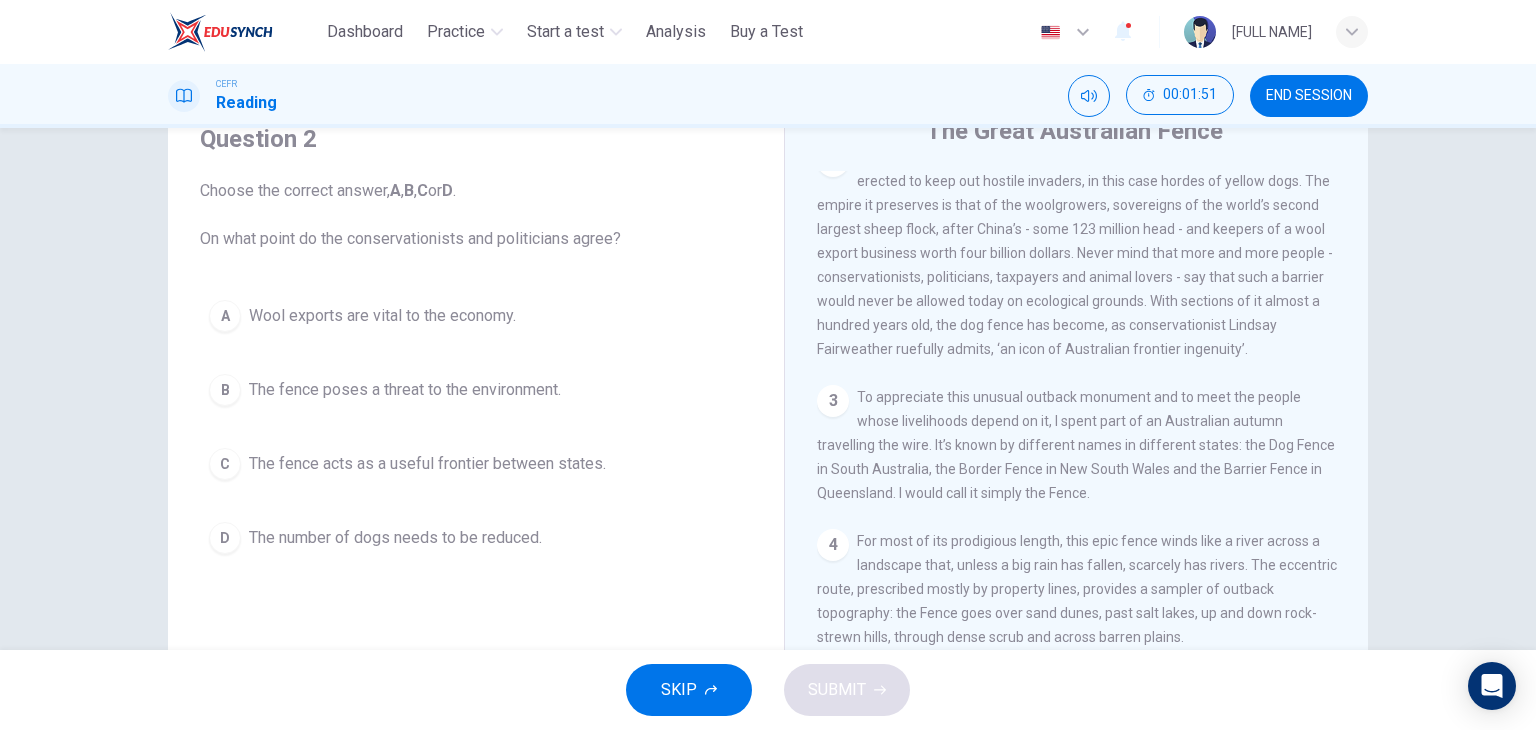 scroll, scrollTop: 84, scrollLeft: 0, axis: vertical 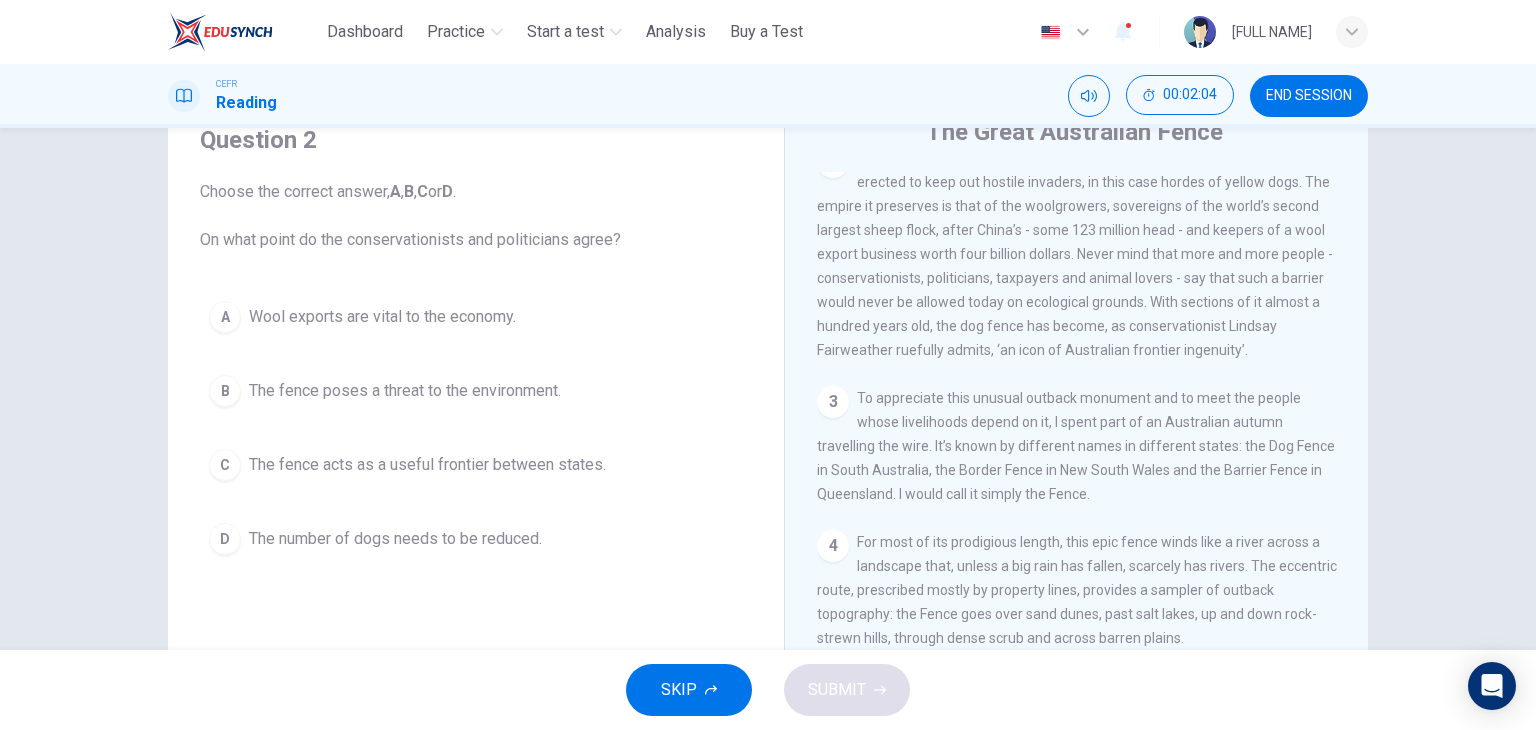 drag, startPoint x: 1342, startPoint y: 395, endPoint x: 1338, endPoint y: 357, distance: 38.209946 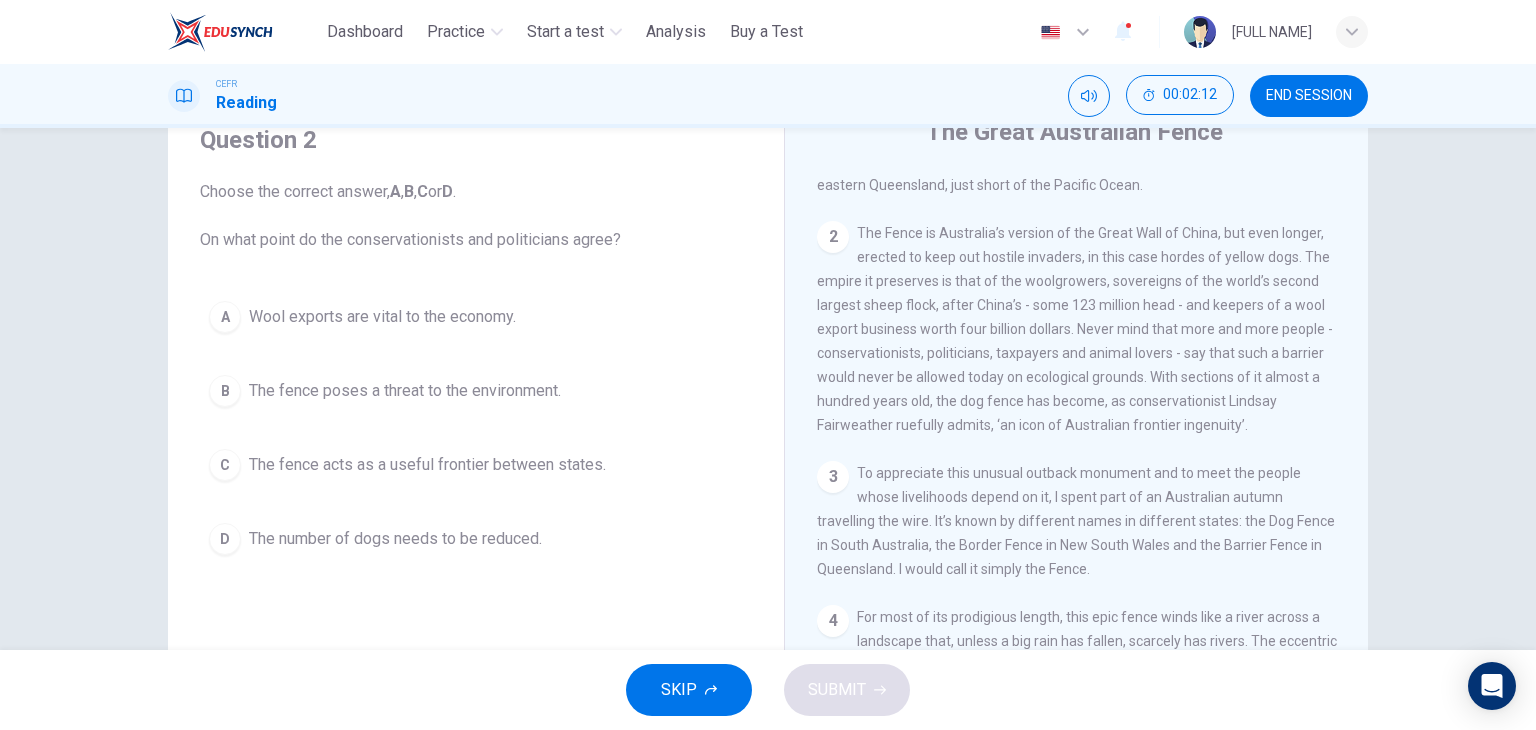 scroll, scrollTop: 520, scrollLeft: 0, axis: vertical 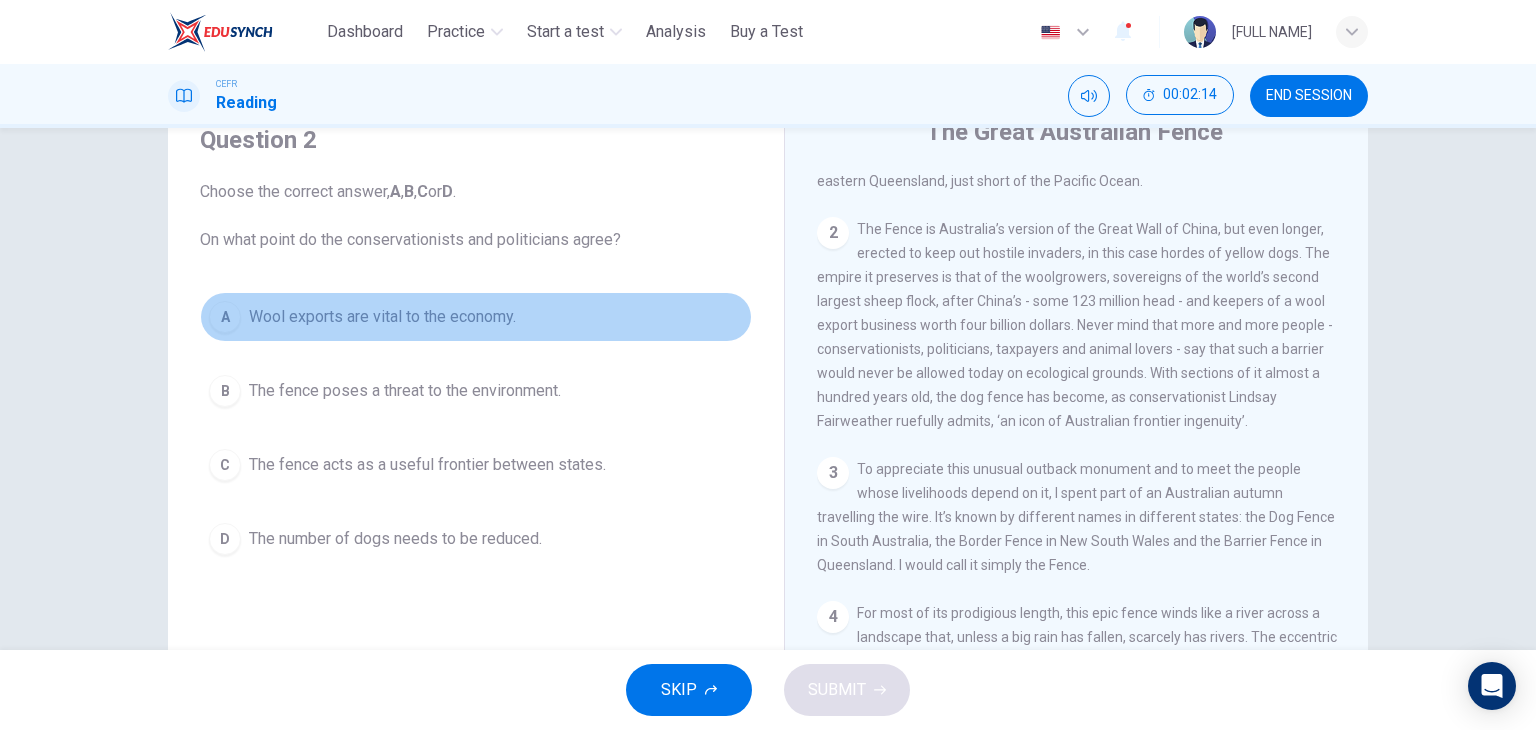 click on "A" at bounding box center [225, 317] 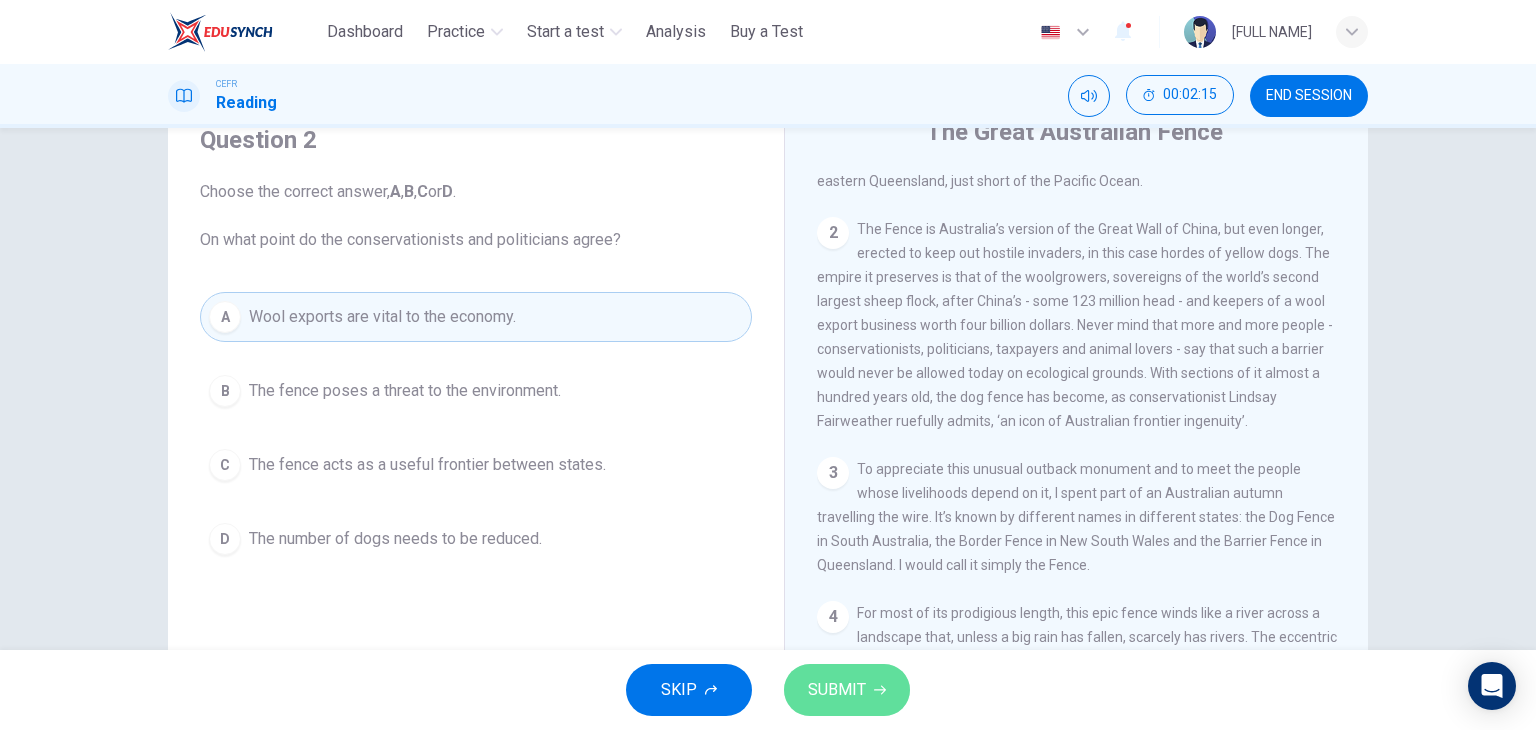 click on "SUBMIT" at bounding box center (847, 690) 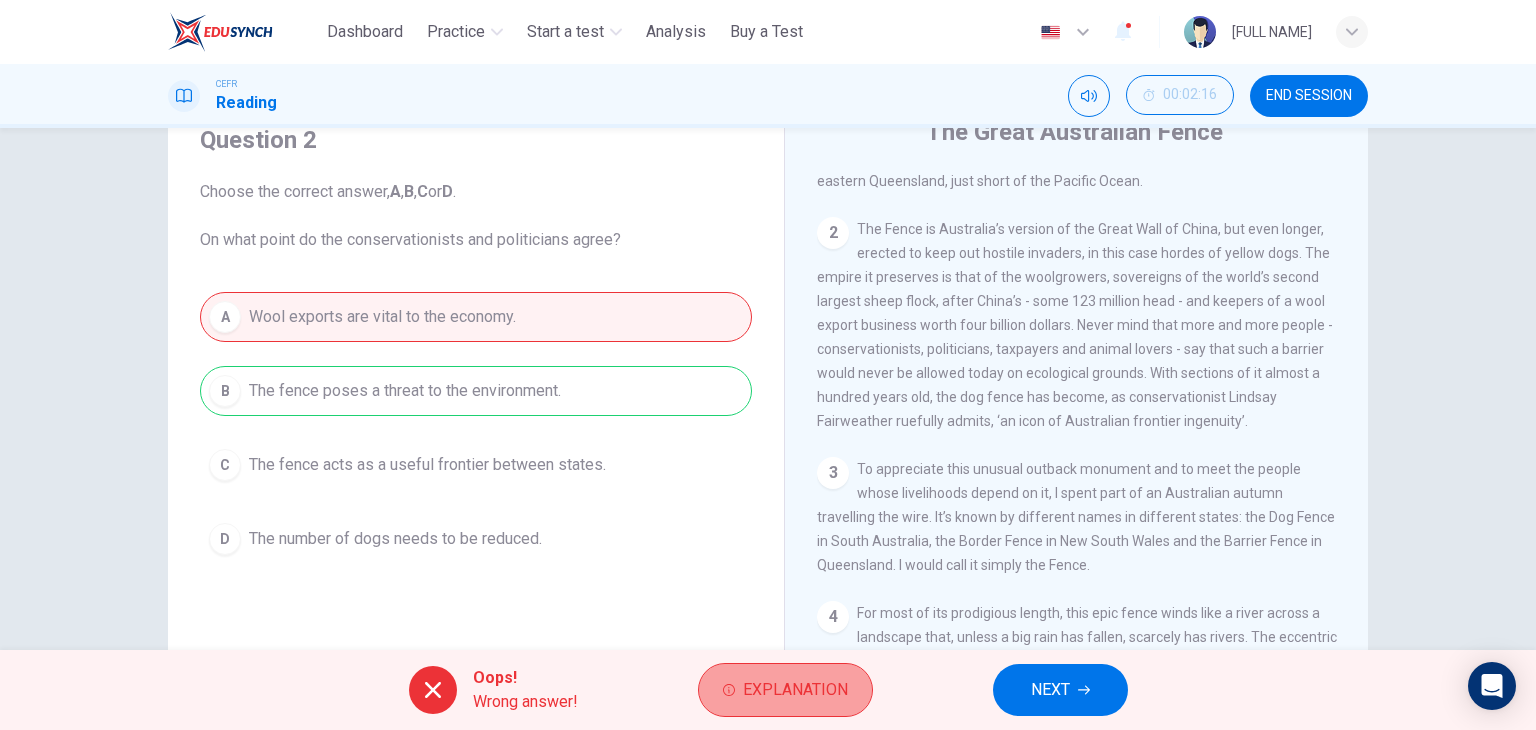 click on "Explanation" at bounding box center (795, 690) 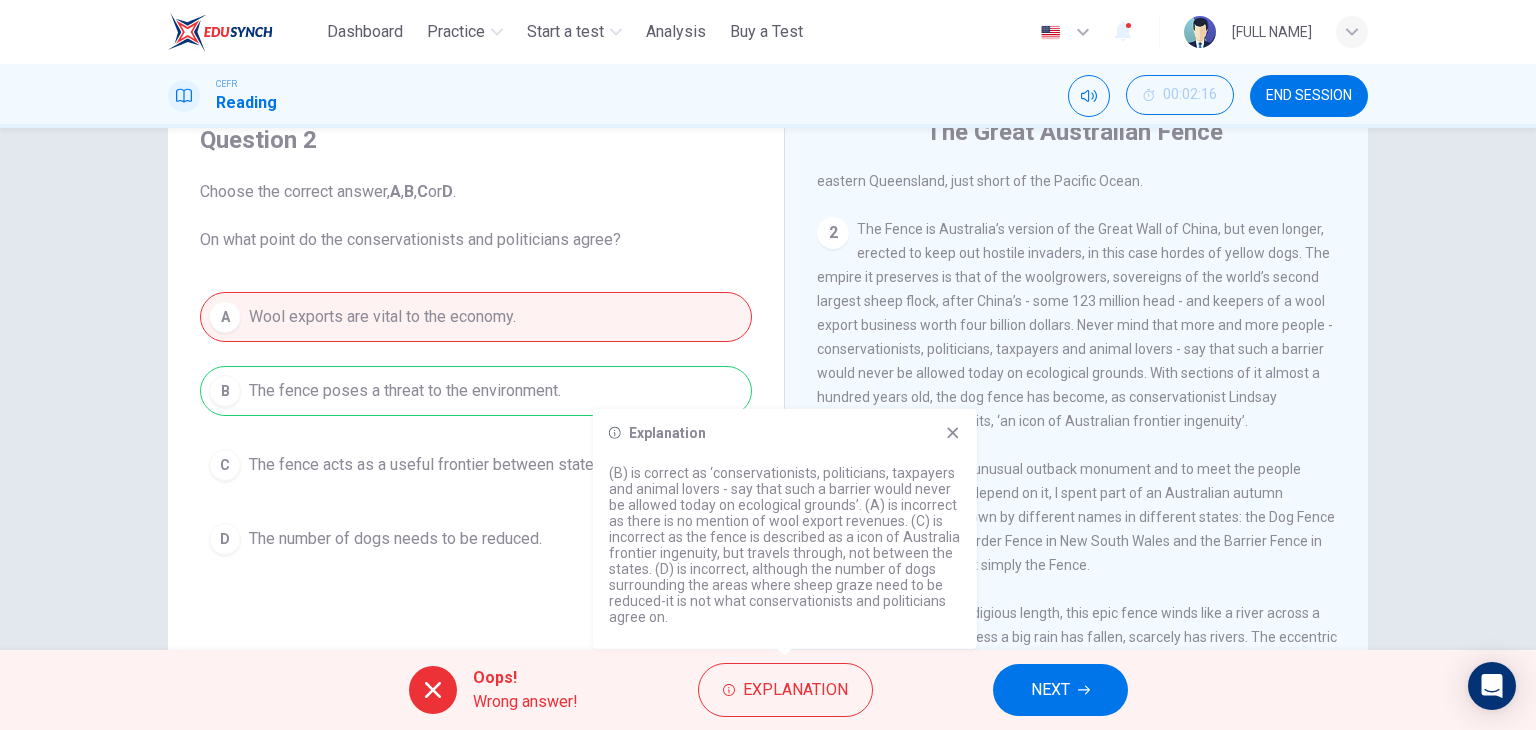 click on "Question 2 Choose the correct answer,  A ,  B ,  C  or  D . On what point do the conservationists and politicians agree? A Wool exports are vital to the economy. B The fence poses a threat to the environment. C The fence acts as a useful frontier between states. D The number of dogs needs to be reduced. The Great Australian Fence CLICK TO ZOOM Click to Zoom 1 A war has been going on for almost a hundred years between the sheep farmers of Australia and the dingo, Australia’s wild dog. To protect their livelihood, the farmers built a wire fence, 3,307 miles of continuous wire mesh, reaching from the coast of South Australia all the way to the cotton fields of eastern Queensland, just short of the Pacific Ocean. 2 3 4 5 6 7 8 9 Eventually government officials and graziers agreed that one well-maintained fence, placed on the outer rim of sheep country and paid for by taxes levied on woolgrowers, should supplant the maze of private netting. By 1960, three states joined their barriers to form a single dog fence." at bounding box center [768, 389] 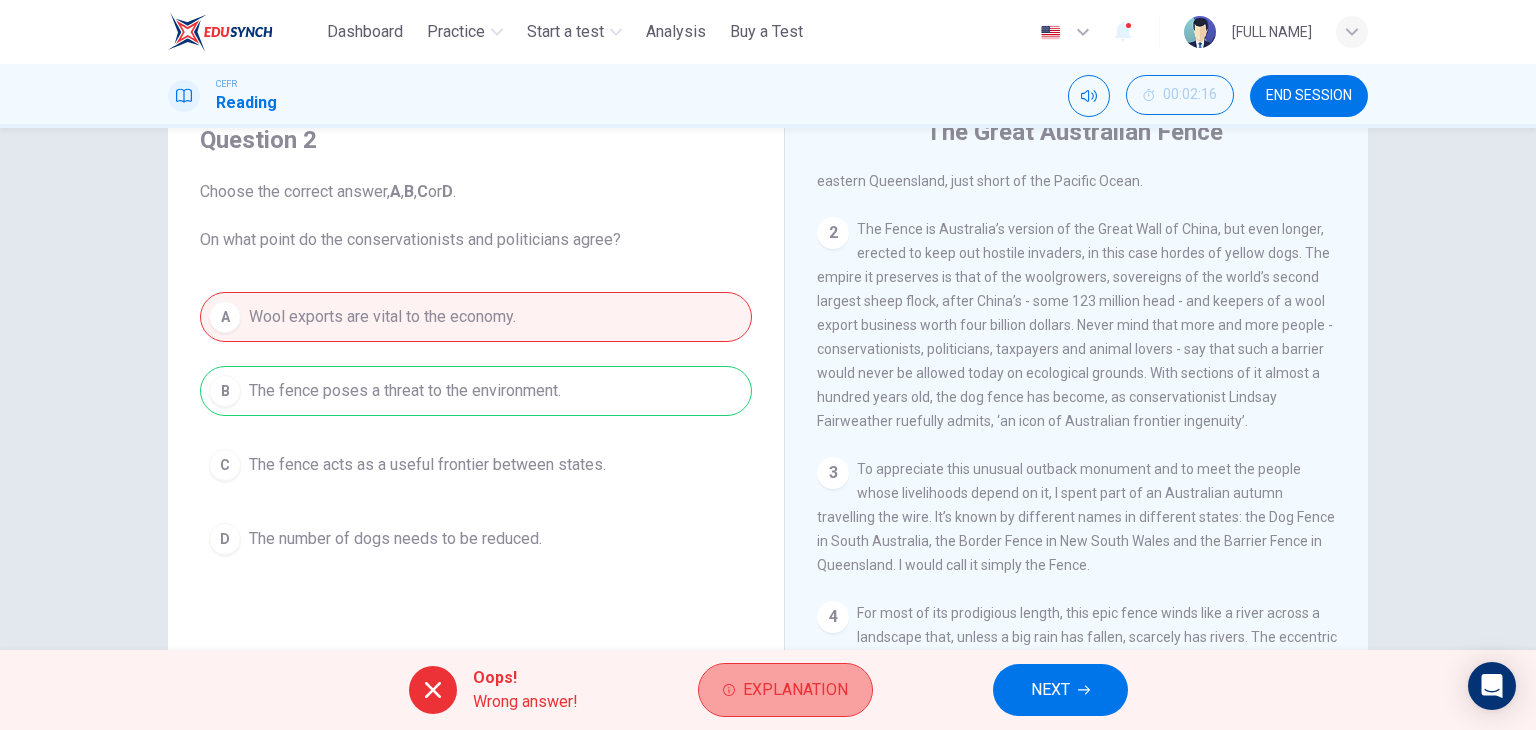 click on "Explanation" at bounding box center [795, 690] 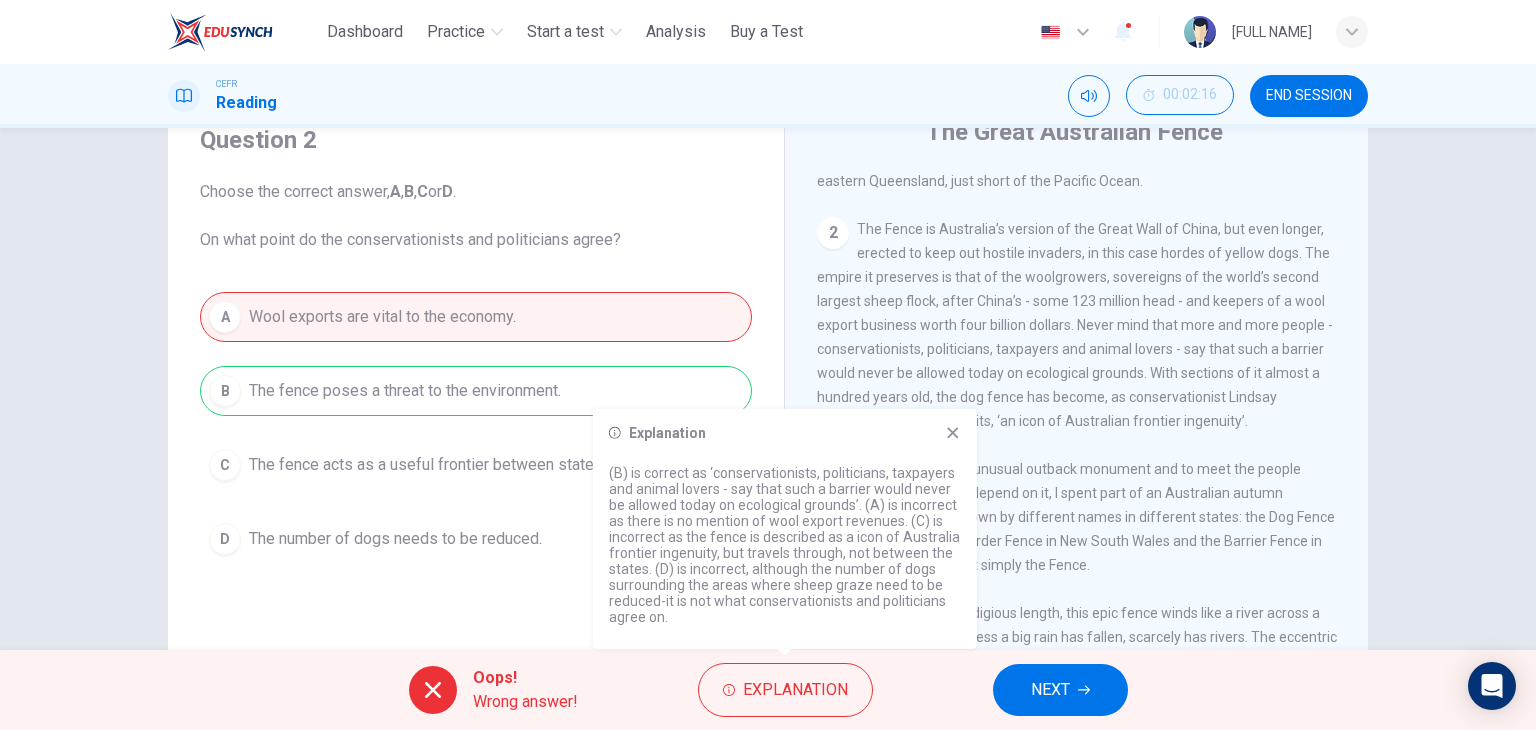 click 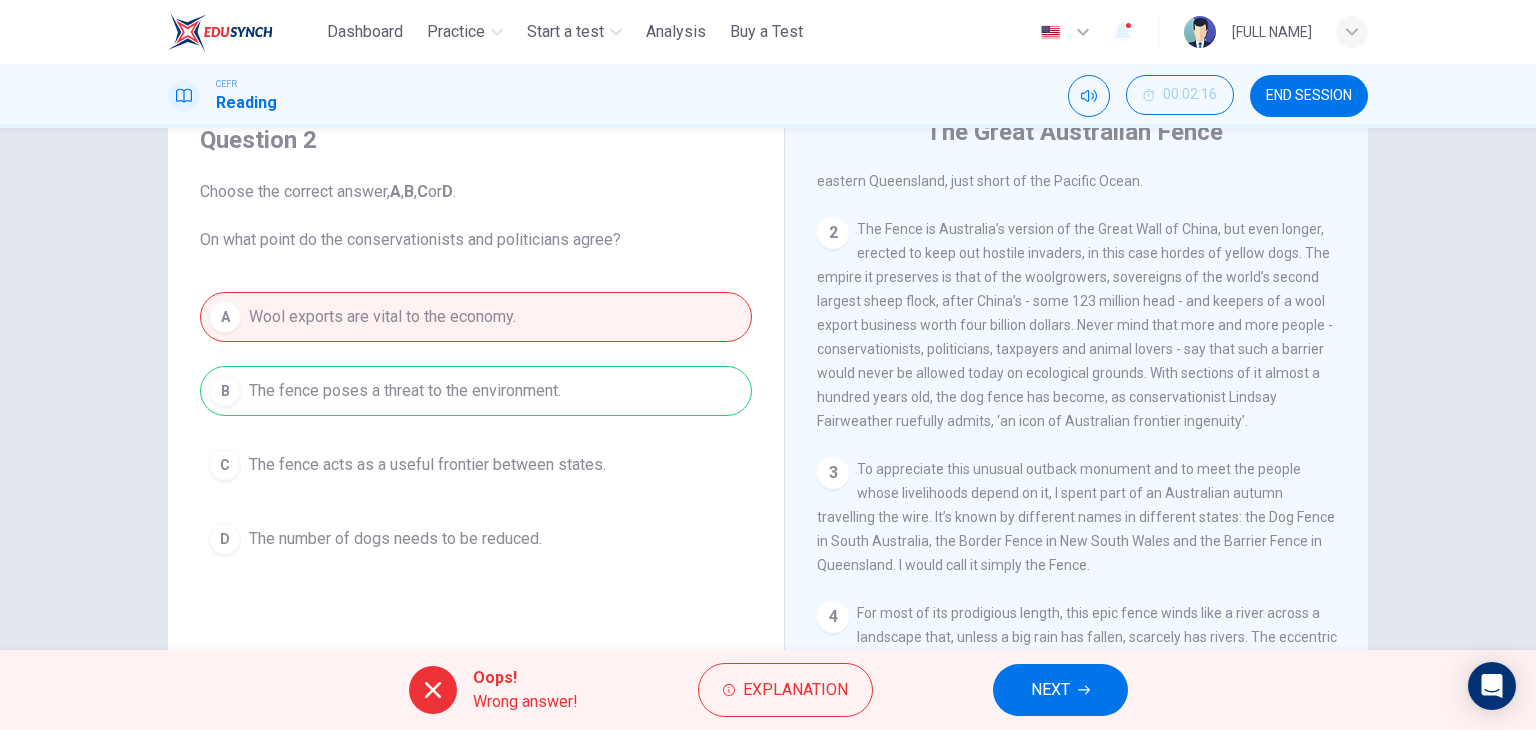click on "NEXT" at bounding box center [1060, 690] 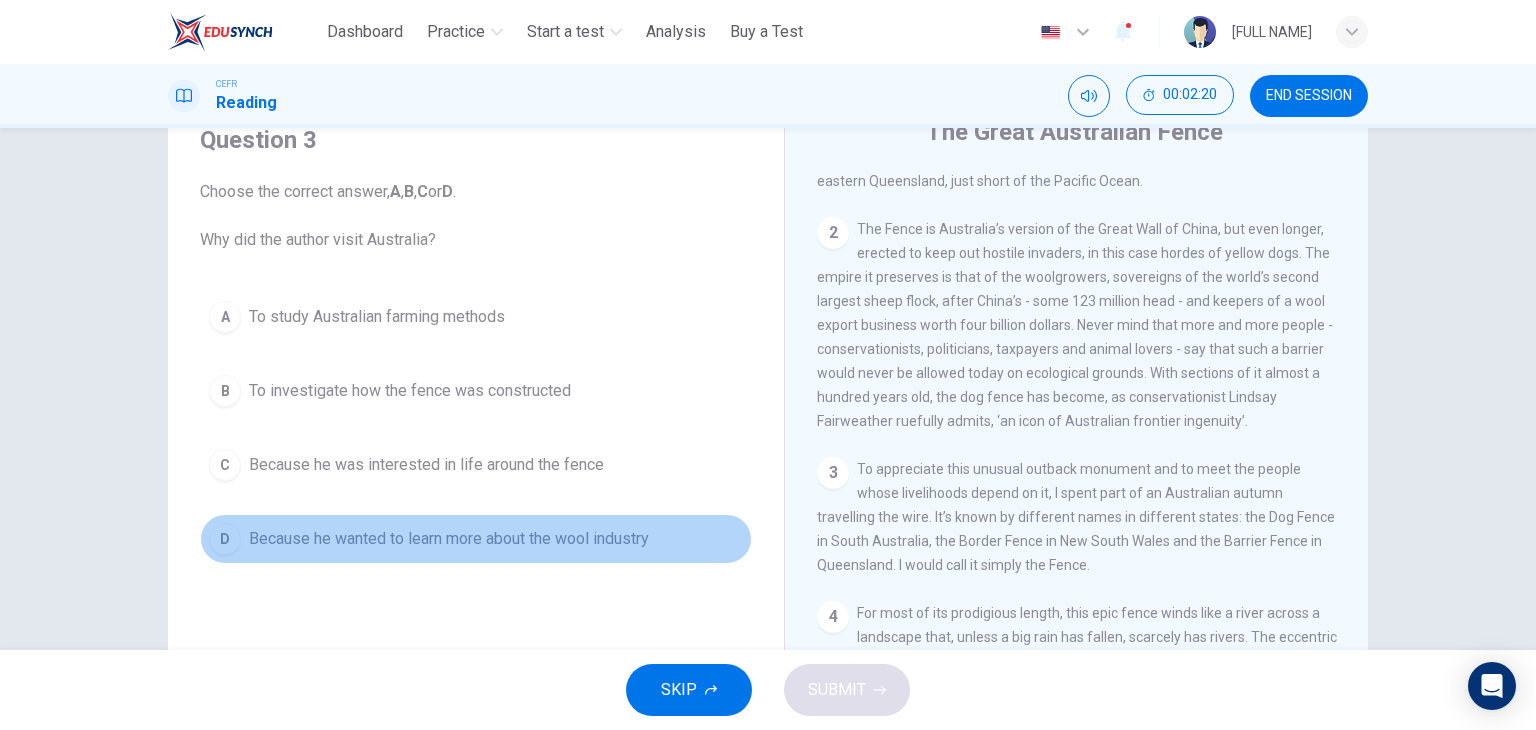 click on "D Because he wanted to learn more about the wool industry" at bounding box center (476, 539) 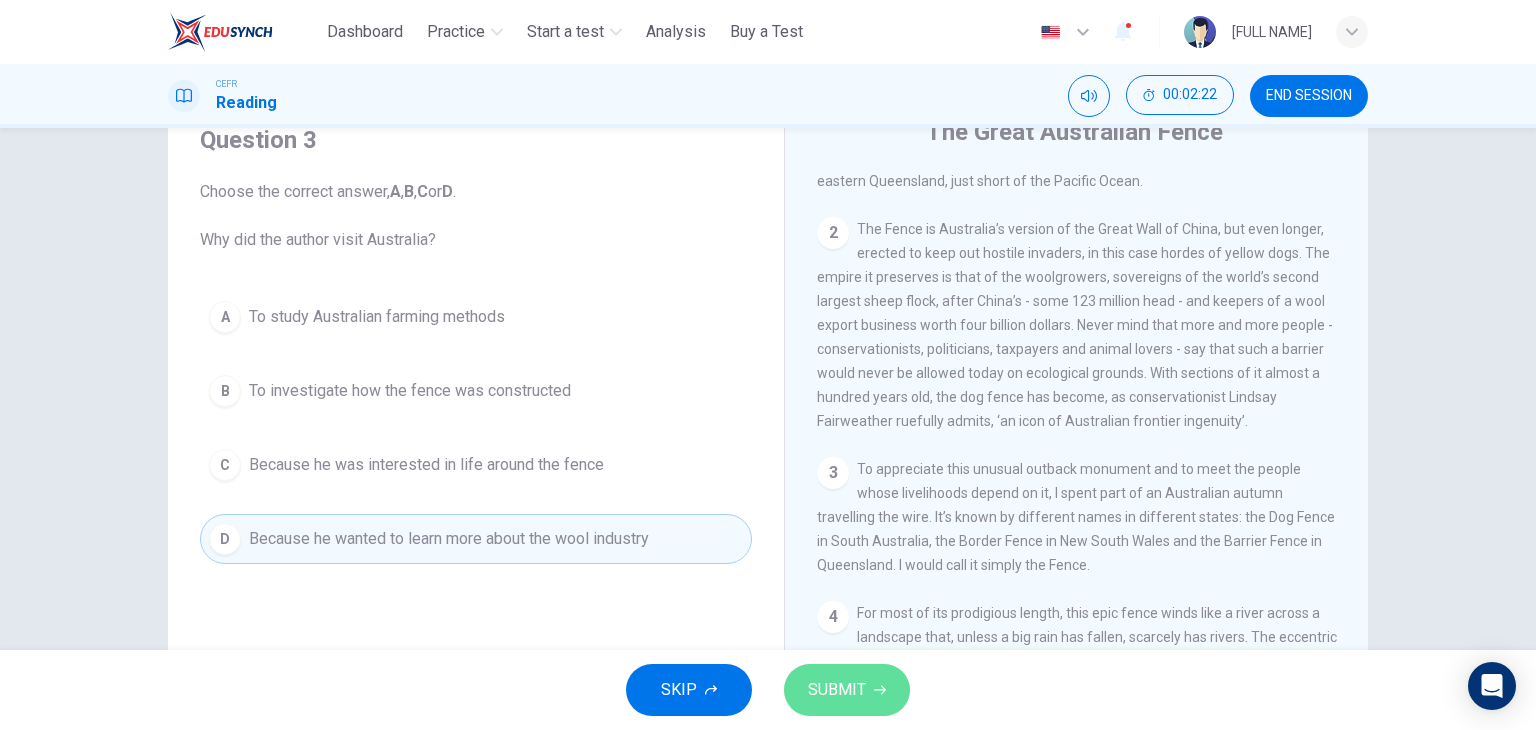 click on "SUBMIT" at bounding box center (837, 690) 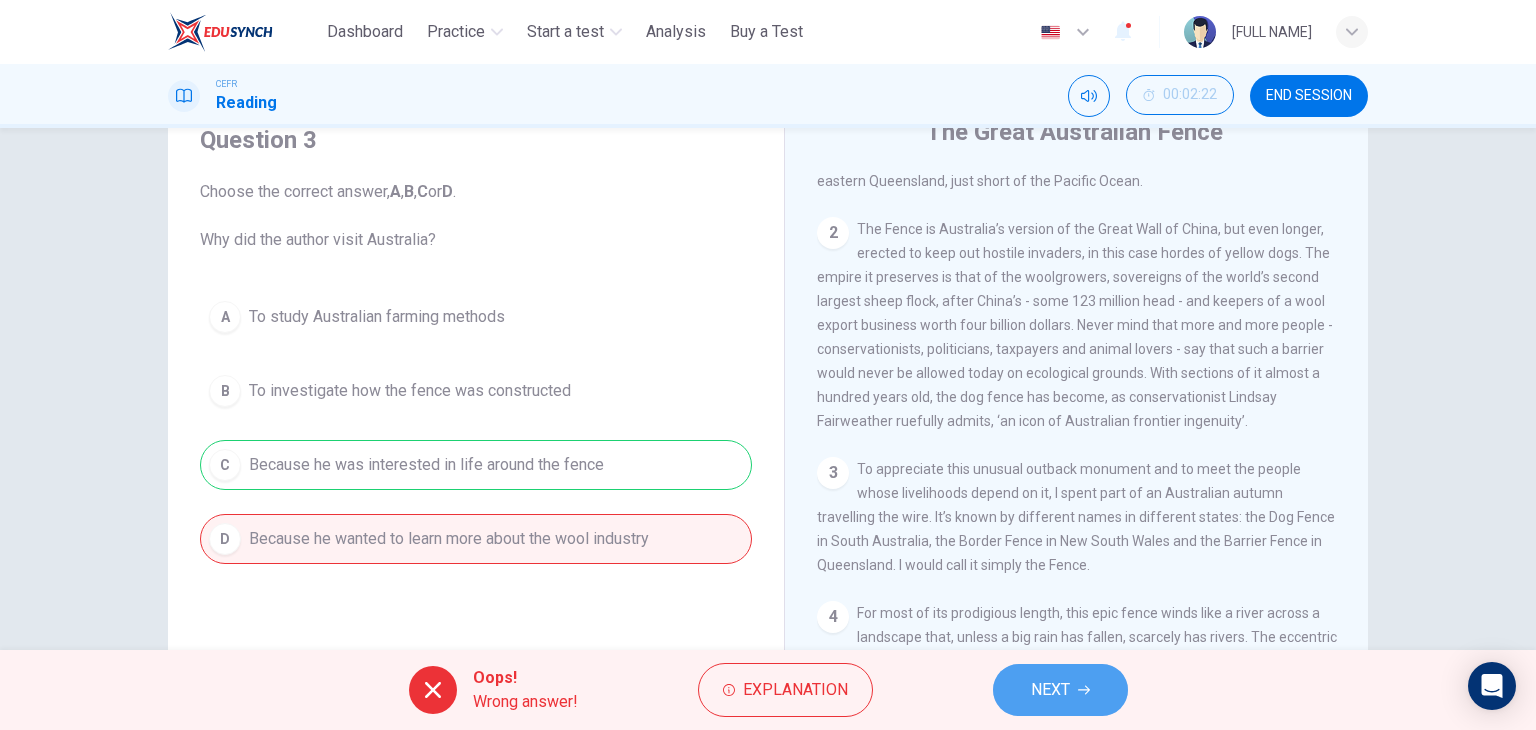 click on "NEXT" at bounding box center (1050, 690) 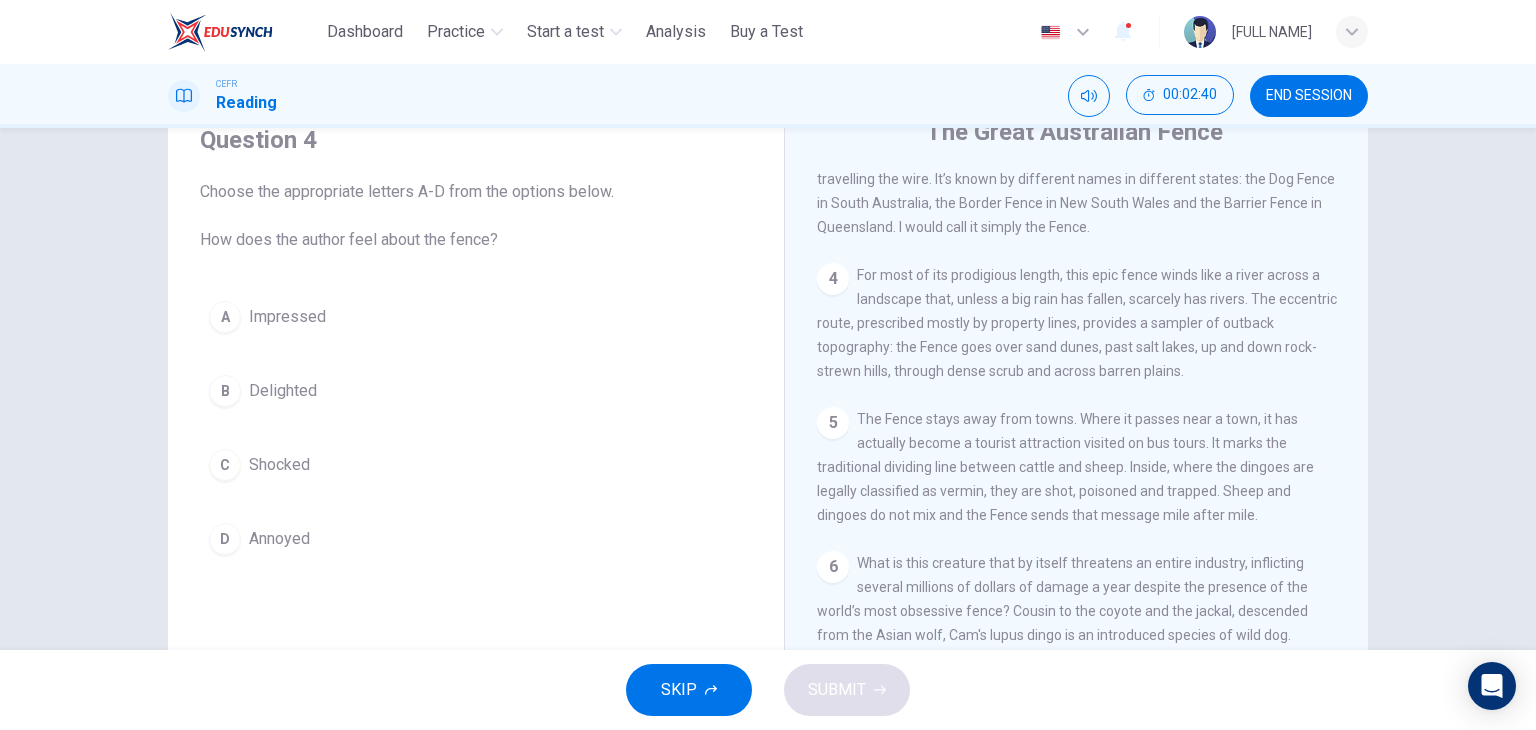 scroll, scrollTop: 861, scrollLeft: 0, axis: vertical 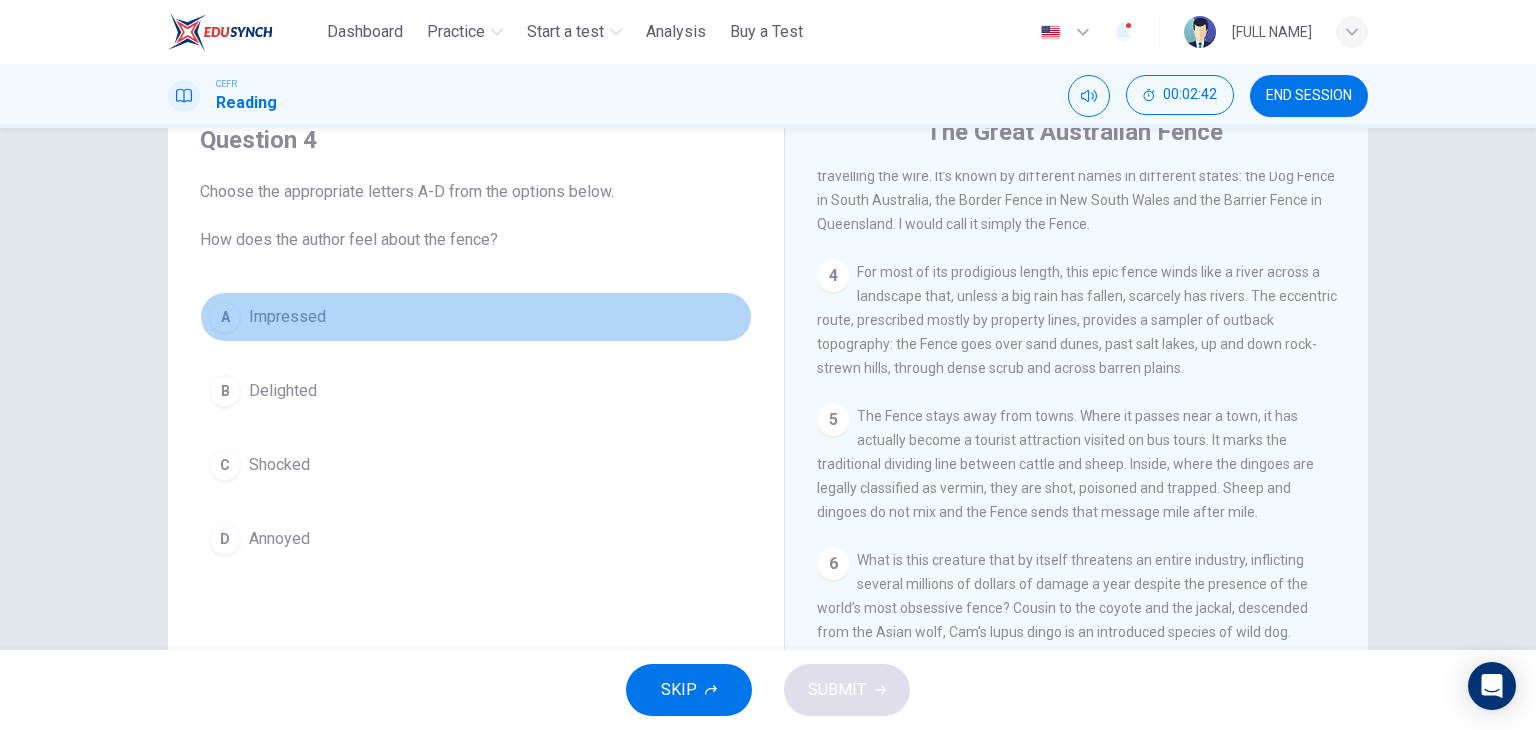 click on "A" at bounding box center (225, 317) 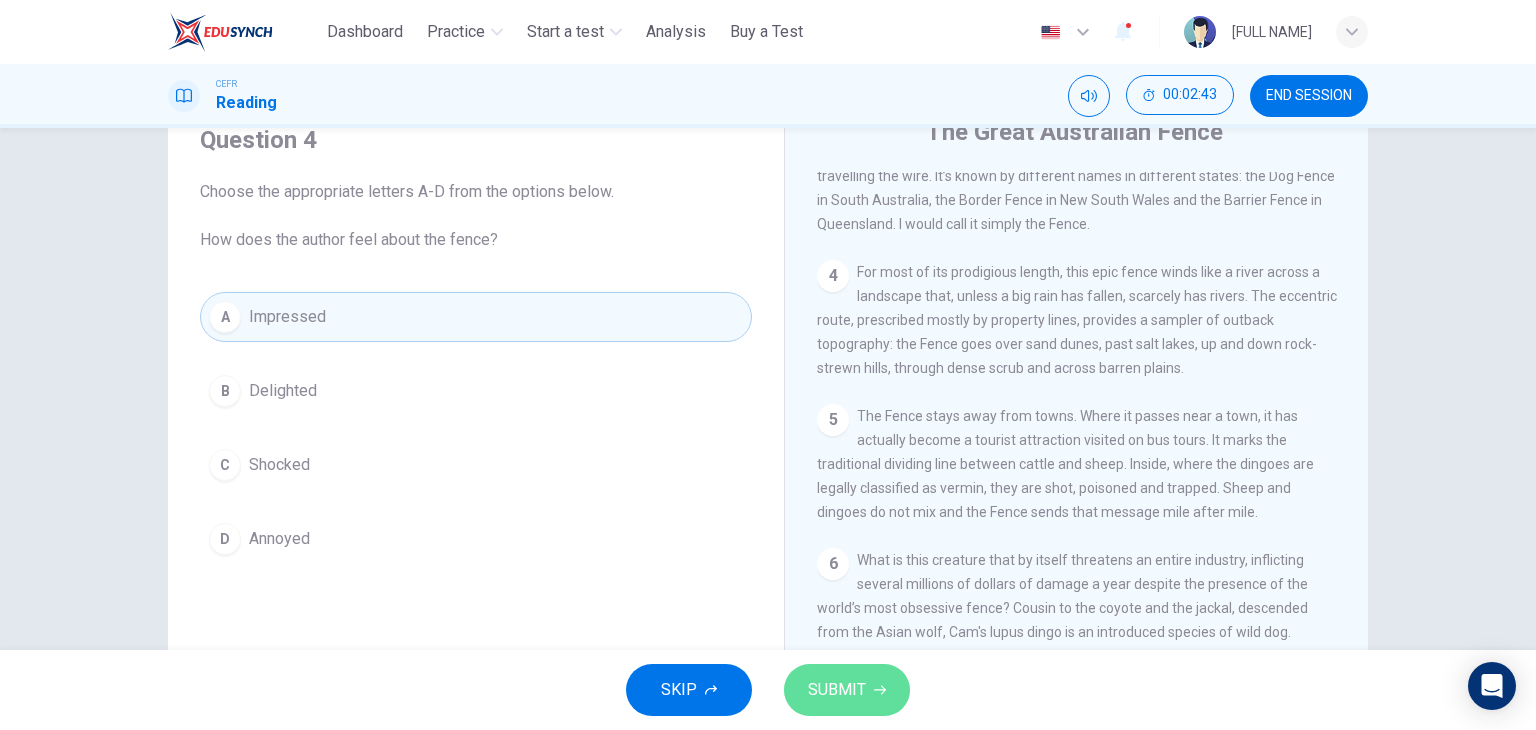 click on "SUBMIT" at bounding box center (837, 690) 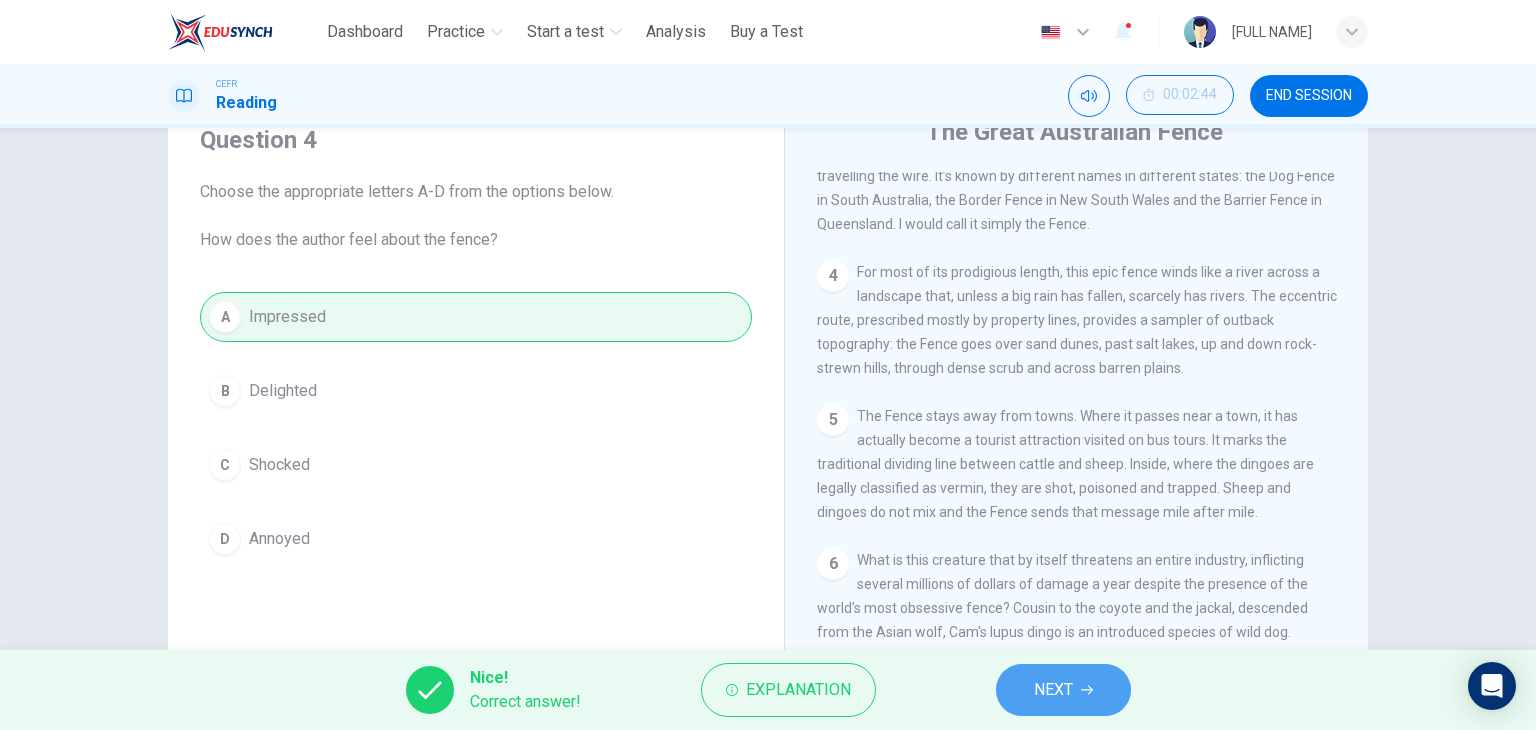 click on "NEXT" at bounding box center (1063, 690) 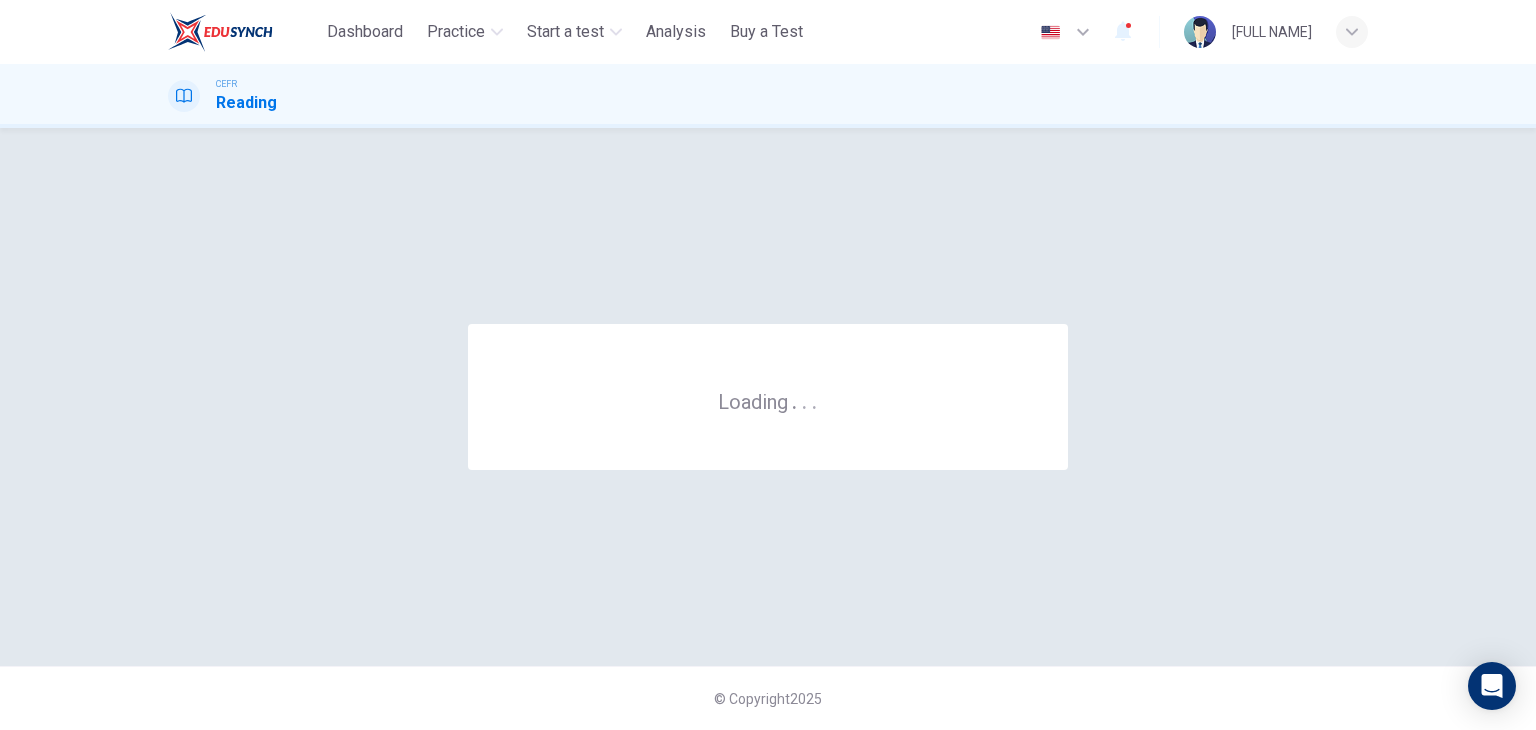 scroll, scrollTop: 0, scrollLeft: 0, axis: both 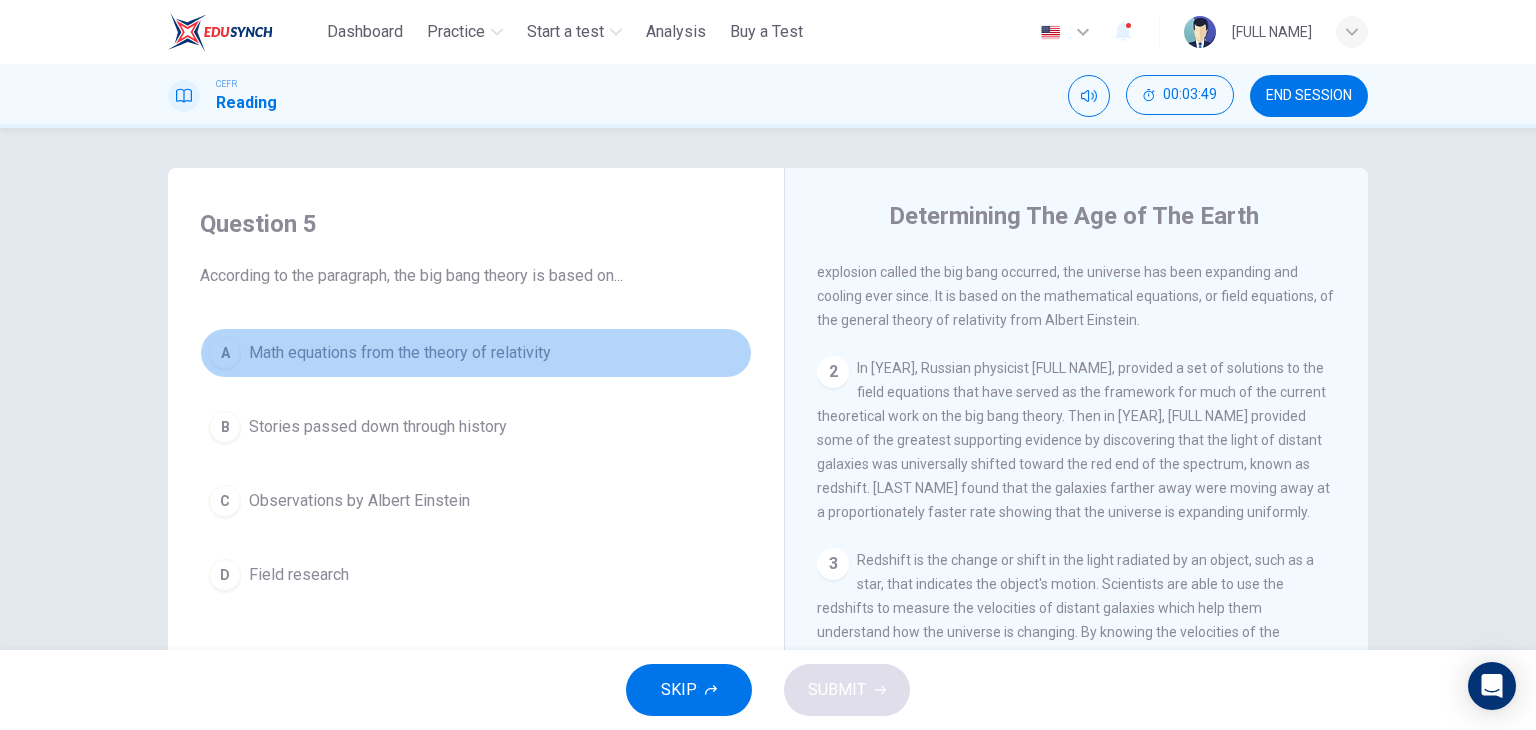 click on "Math equations from the theory of relativity" at bounding box center [400, 353] 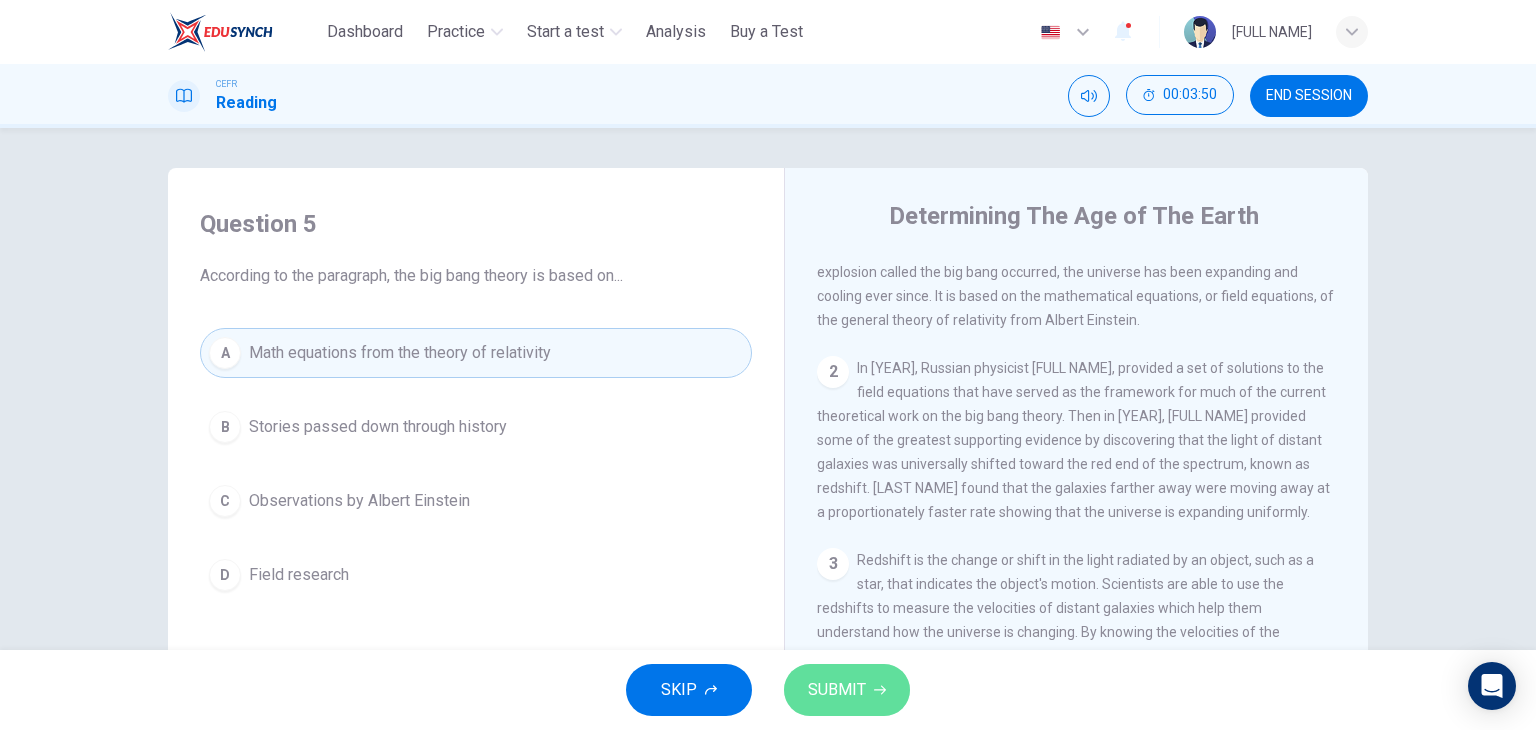 click on "SUBMIT" at bounding box center [837, 690] 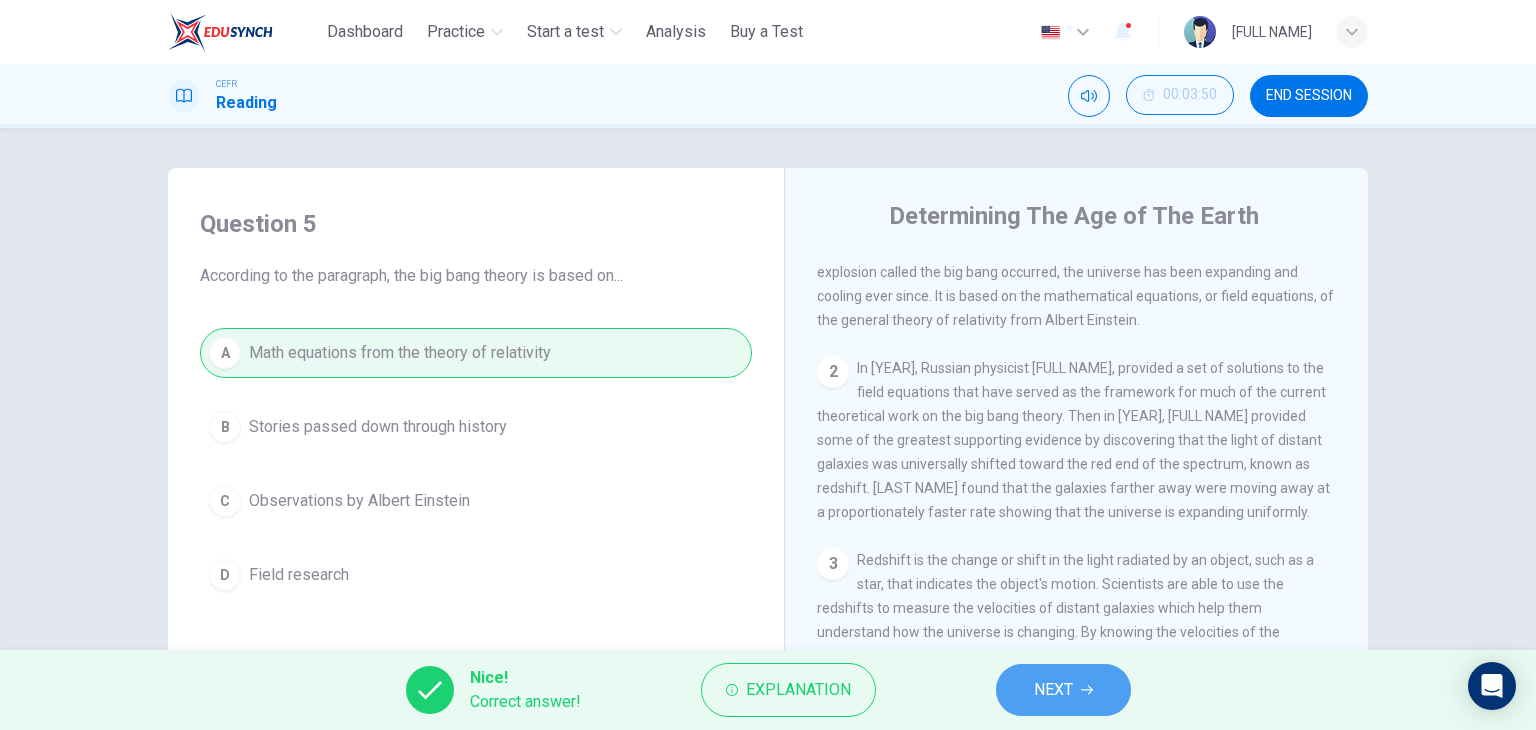 click on "NEXT" at bounding box center [1063, 690] 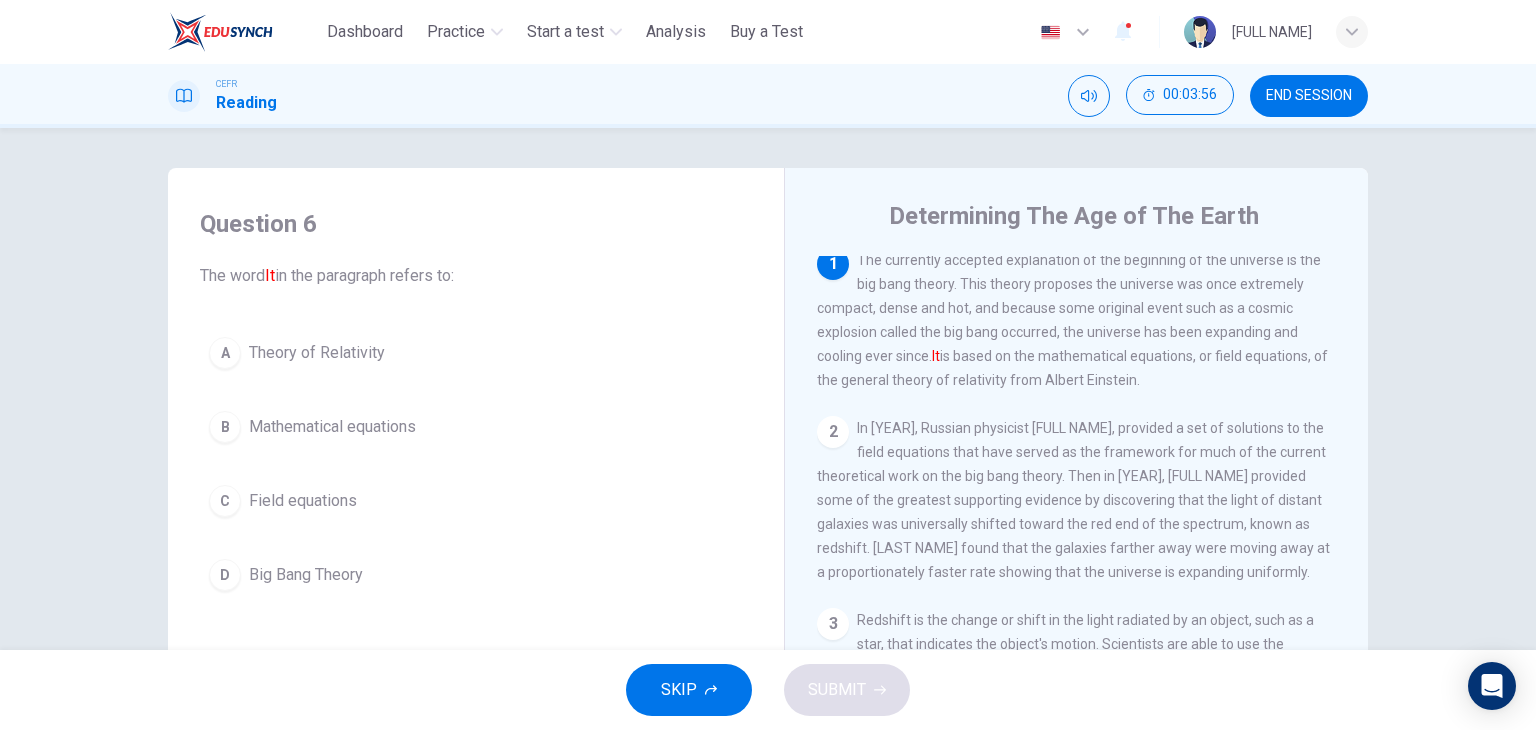 scroll, scrollTop: 0, scrollLeft: 0, axis: both 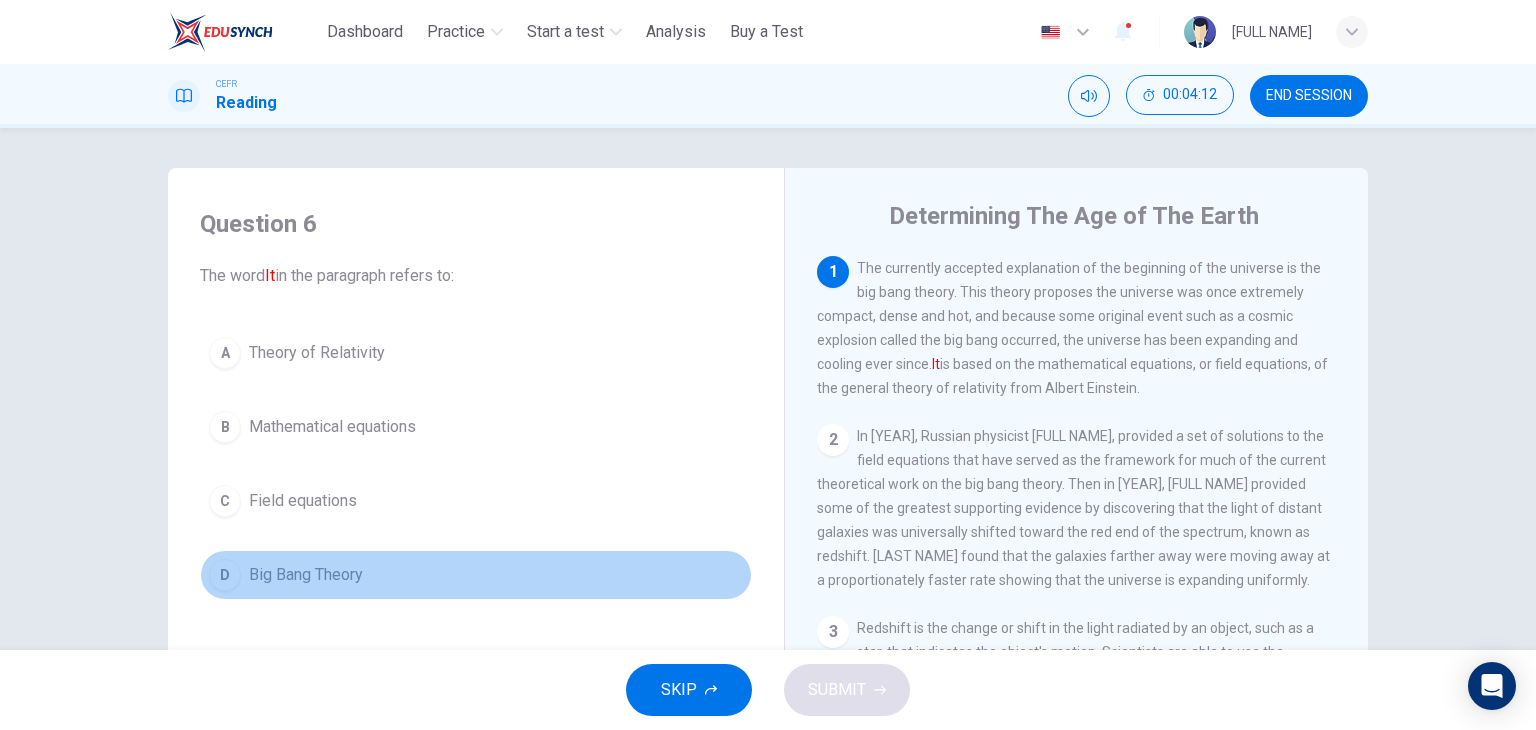 click on "D" at bounding box center (225, 575) 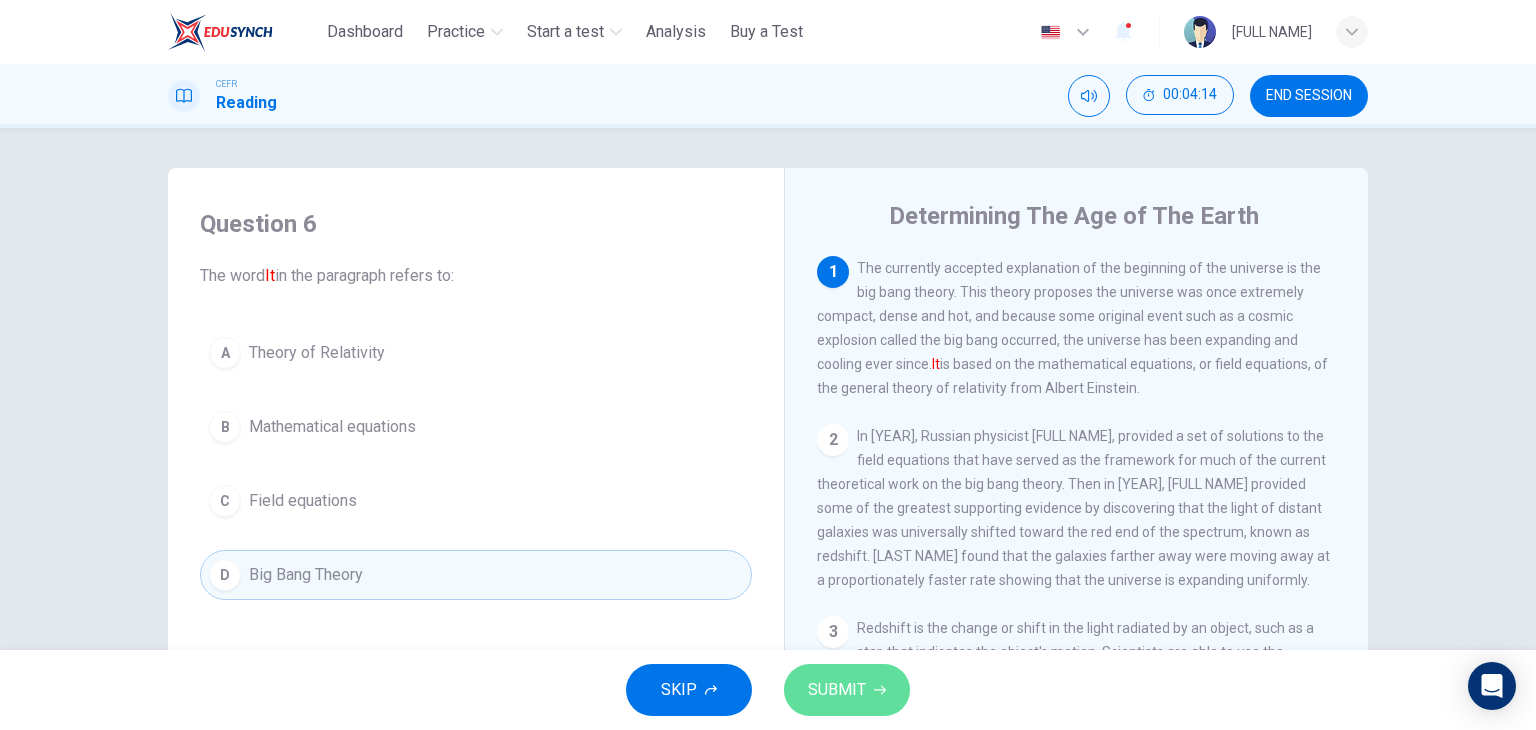 click on "SUBMIT" at bounding box center [837, 690] 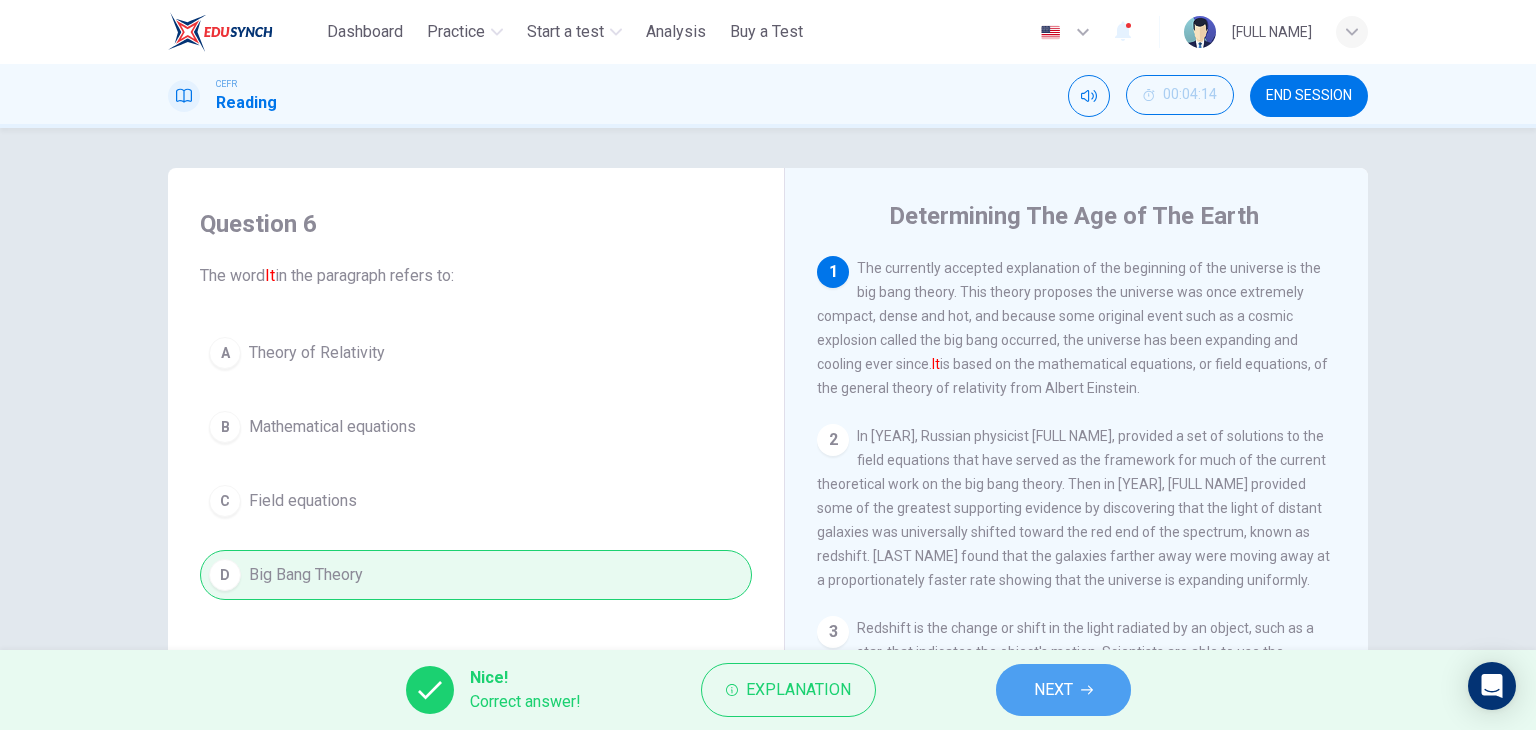 click on "NEXT" at bounding box center (1053, 690) 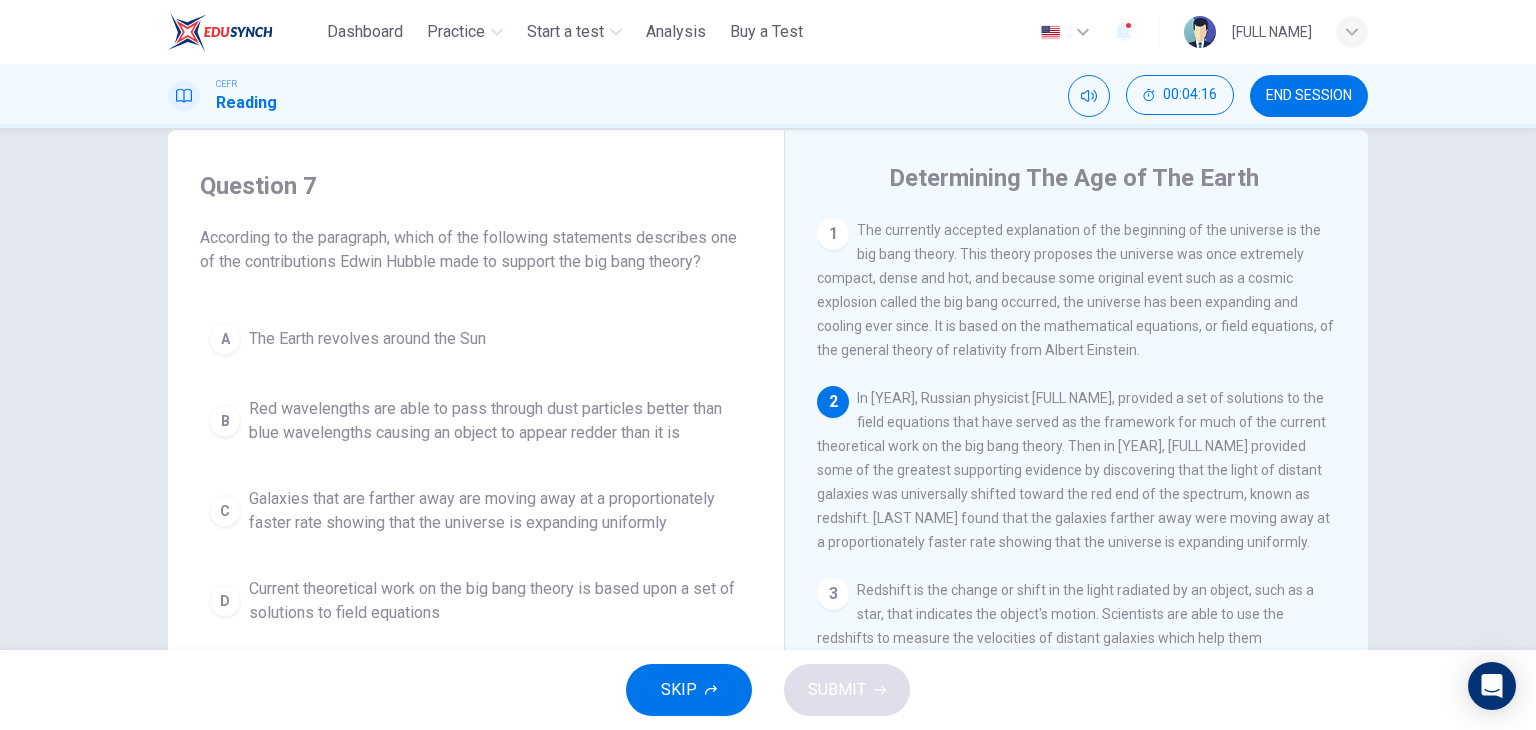 scroll, scrollTop: 45, scrollLeft: 0, axis: vertical 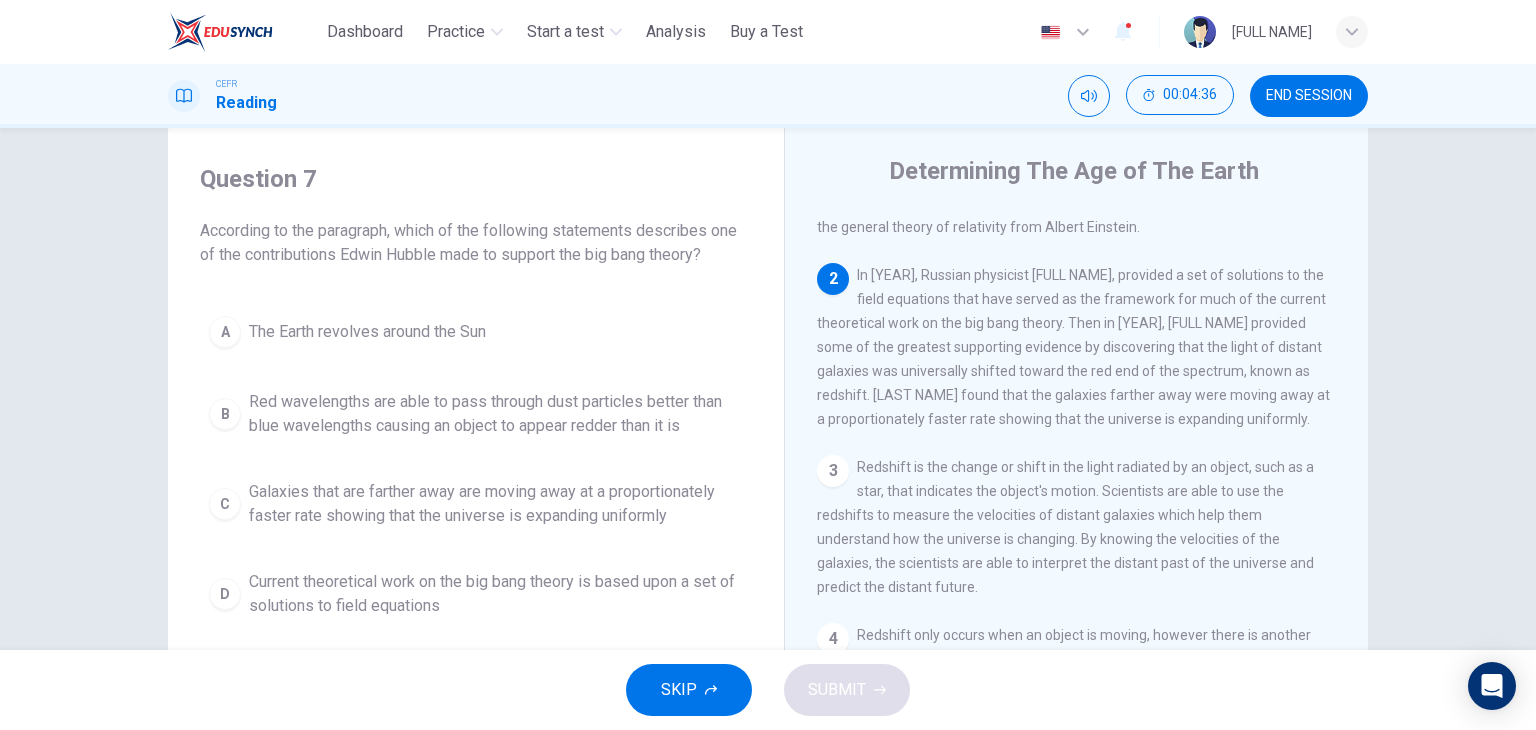 drag, startPoint x: 1158, startPoint y: 360, endPoint x: 1180, endPoint y: 436, distance: 79.12016 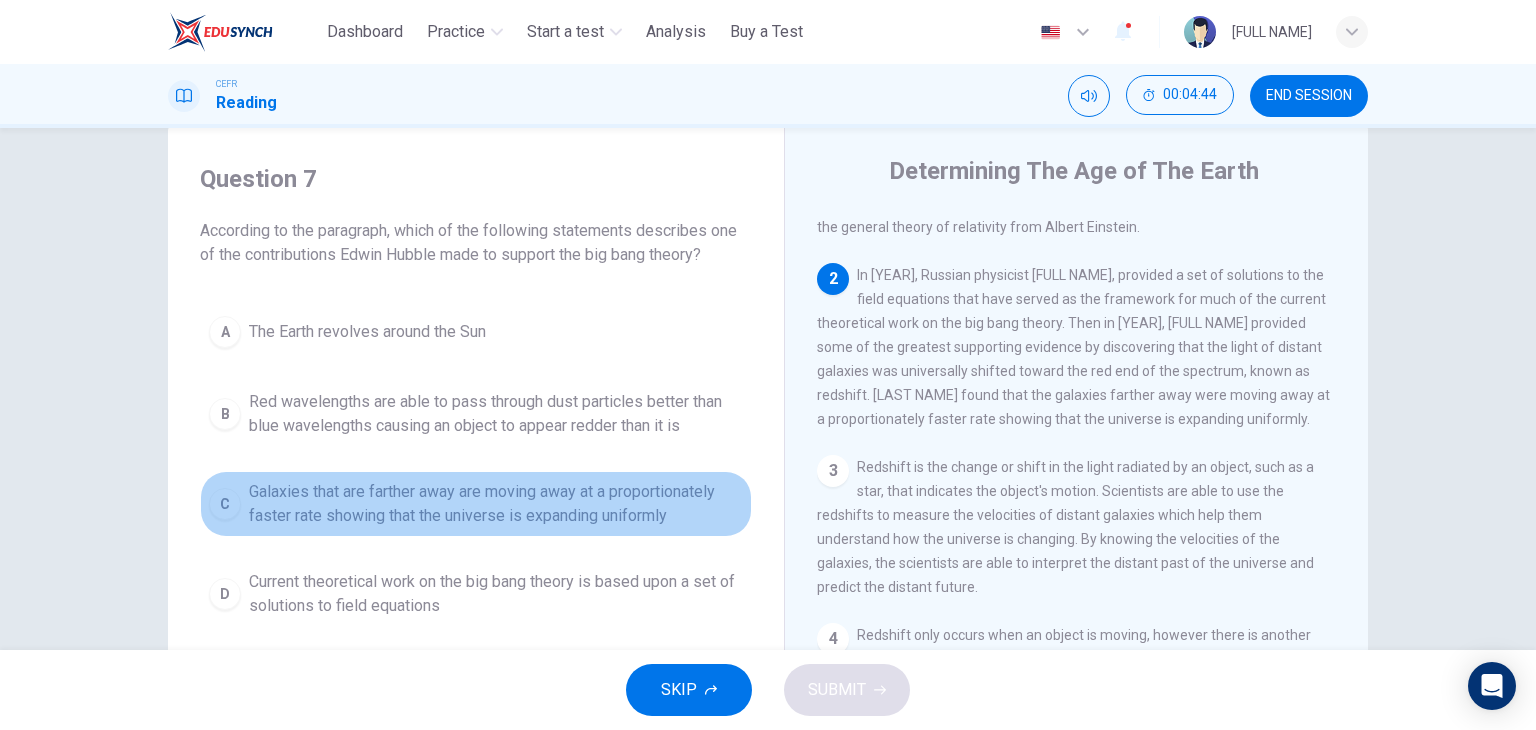 click on "C Galaxies that are farther away are moving away at a proportionately faster rate showing that the universe is expanding uniformly" at bounding box center (476, 504) 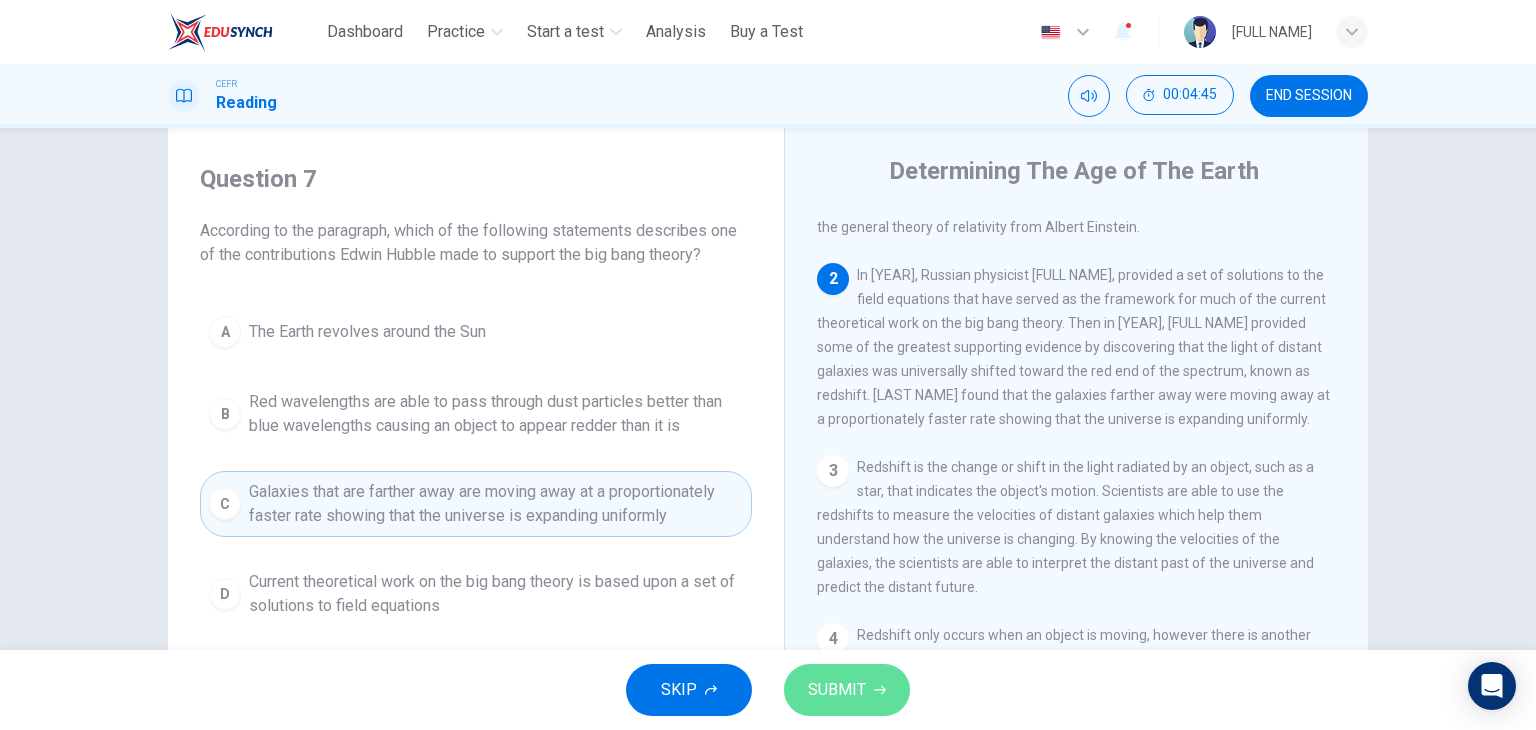 click on "SUBMIT" at bounding box center [837, 690] 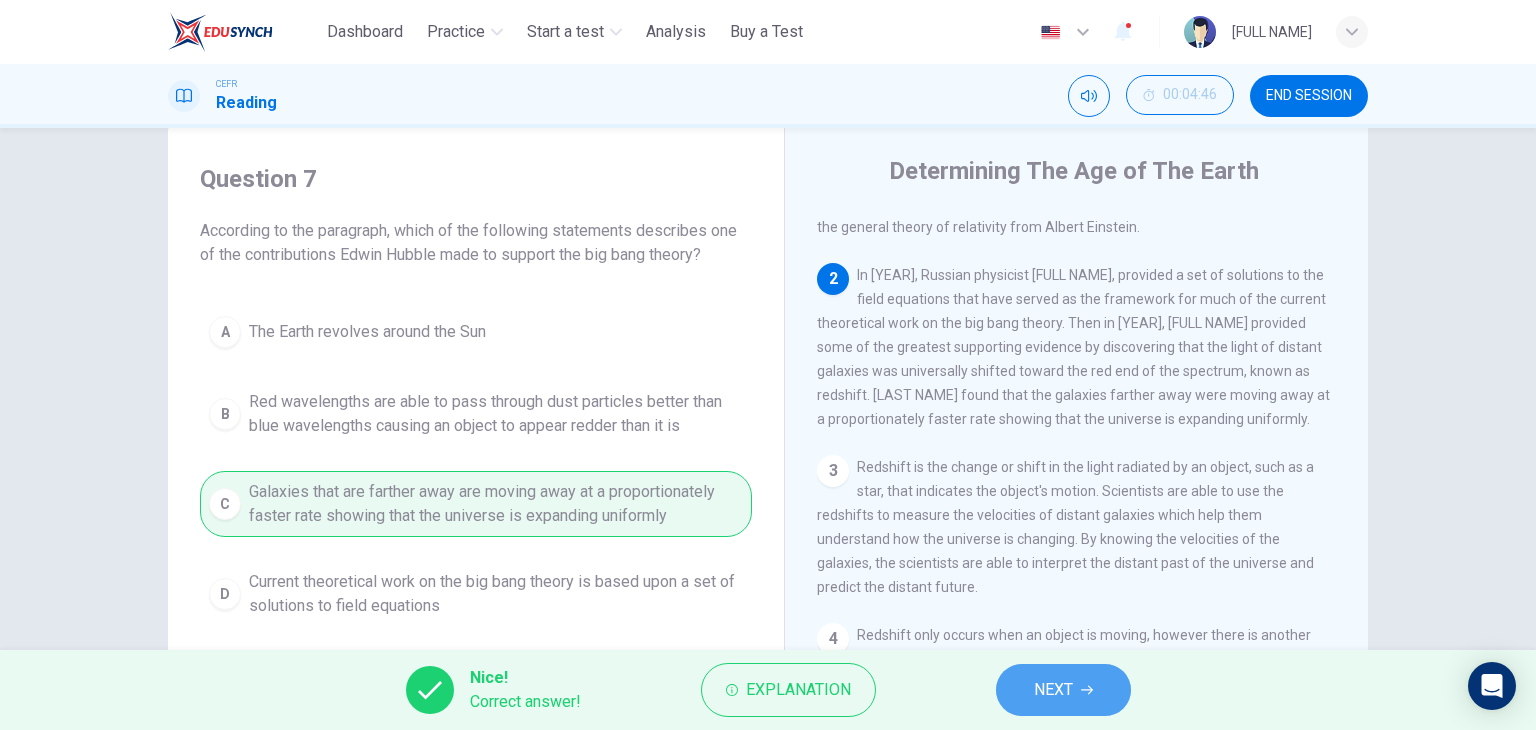 click on "NEXT" at bounding box center (1063, 690) 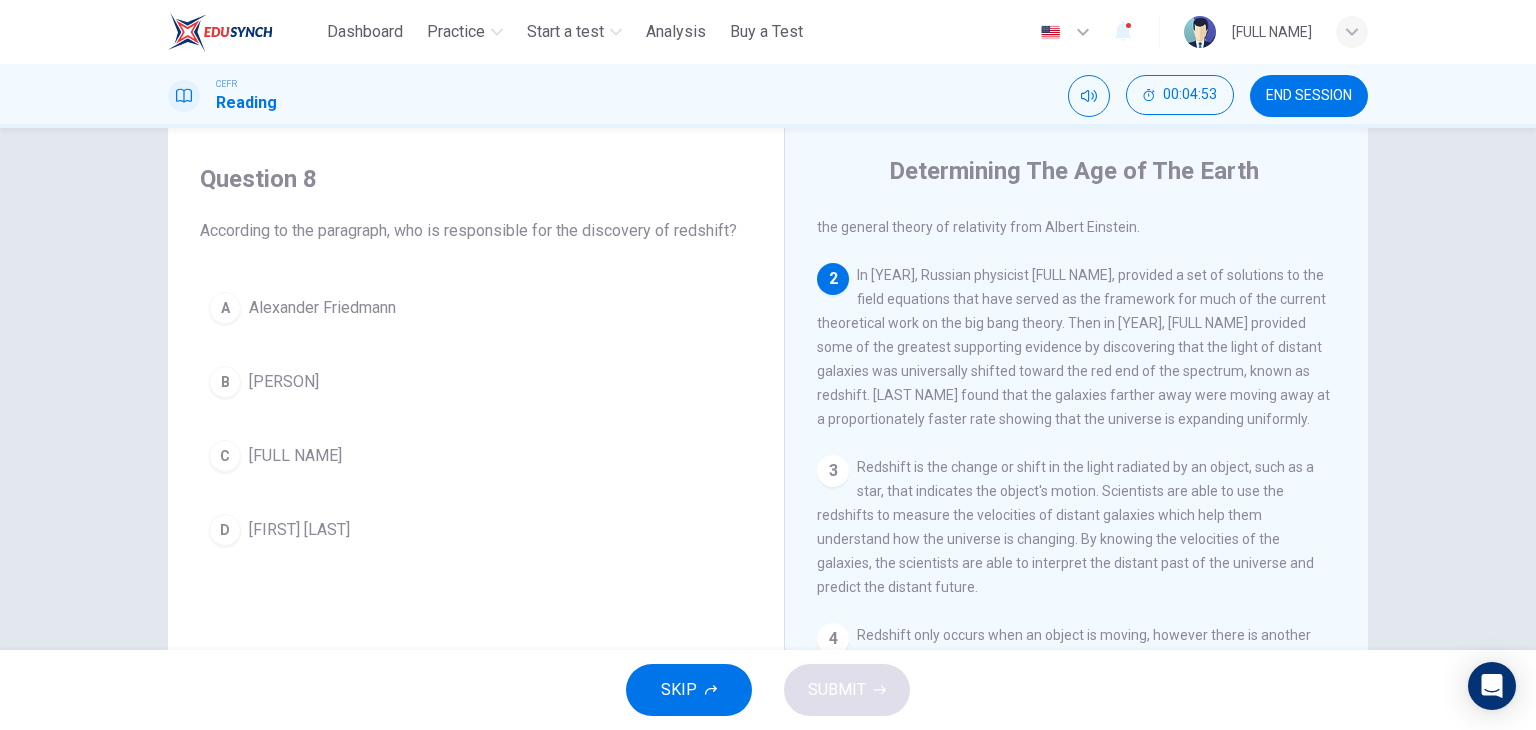 click on "1 The currently accepted explanation of the beginning of the universe is the big bang theory. This theory proposes the universe was once extremely compact, dense and hot, and because some original event such as a cosmic explosion called the big bang occurred, the universe has been expanding and cooling ever since. It is based on the mathematical equations, or field equations, of the general theory of relativity from [FULL NAME]. 2 In [YEAR], Russian physicist [FULL NAME], provided a set of solutions to the field equations that have served as the framework for much of the current theoretical work on the big bang theory. Then in [YEAR], [FULL NAME] provided some of the greatest supporting evidence by discovering that the light of distant galaxies was universally shifted toward the red end of the spectrum, known as redshift. [LAST NAME] found that the galaxies farther away were moving away at a proportionately faster rate showing that the universe is expanding uniformly. 3 4 5" at bounding box center [1090, 514] 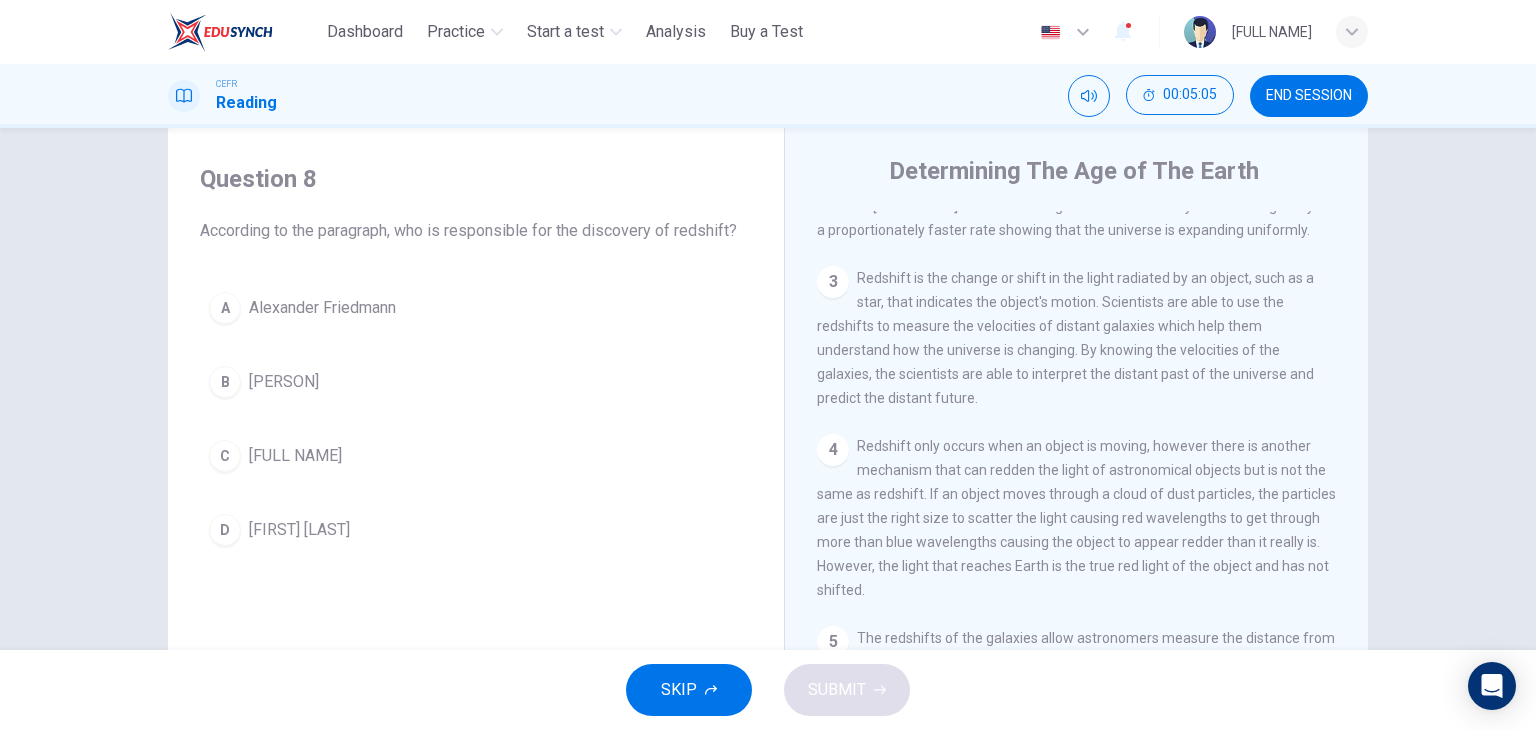 scroll, scrollTop: 331, scrollLeft: 0, axis: vertical 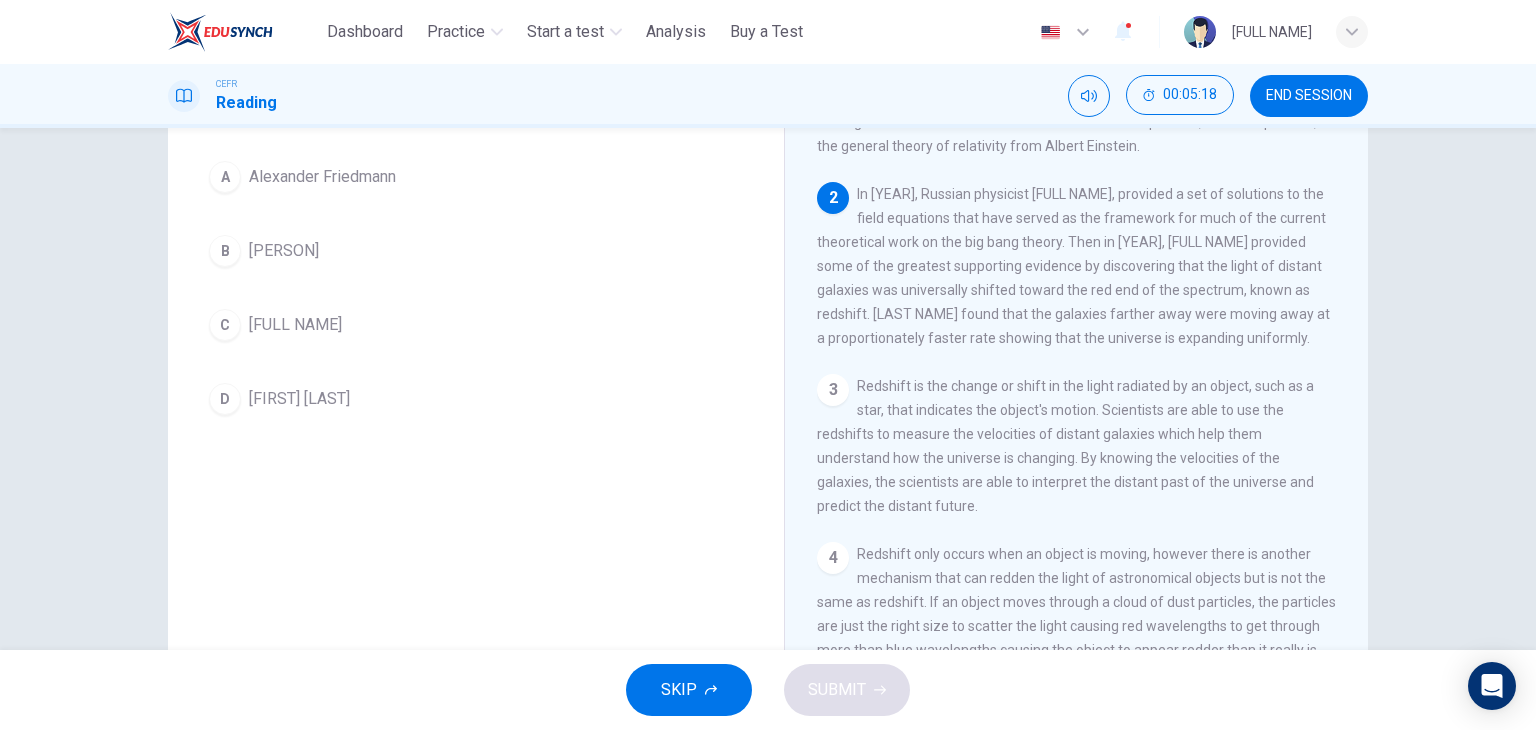 click on "[PERSON]" at bounding box center [284, 251] 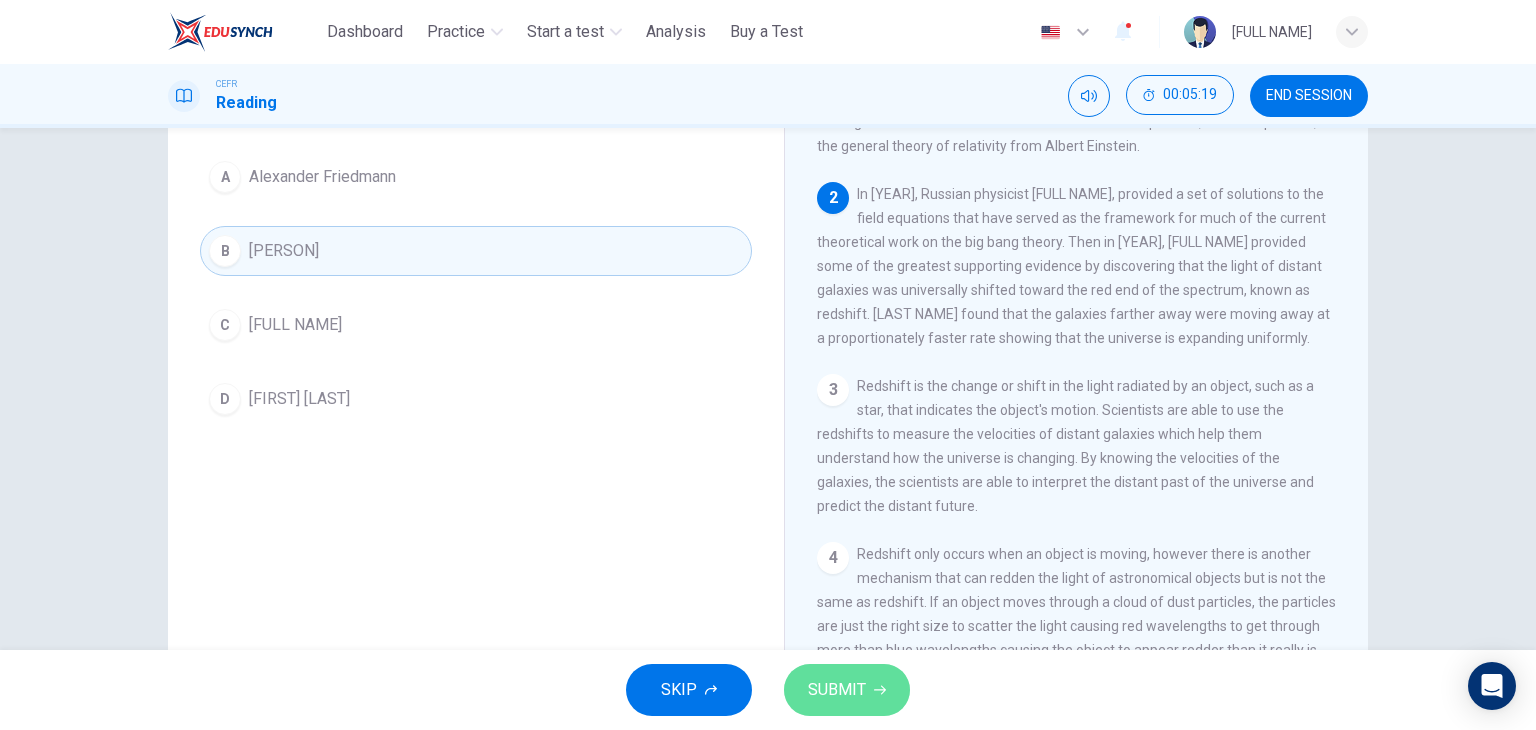click on "SUBMIT" at bounding box center [837, 690] 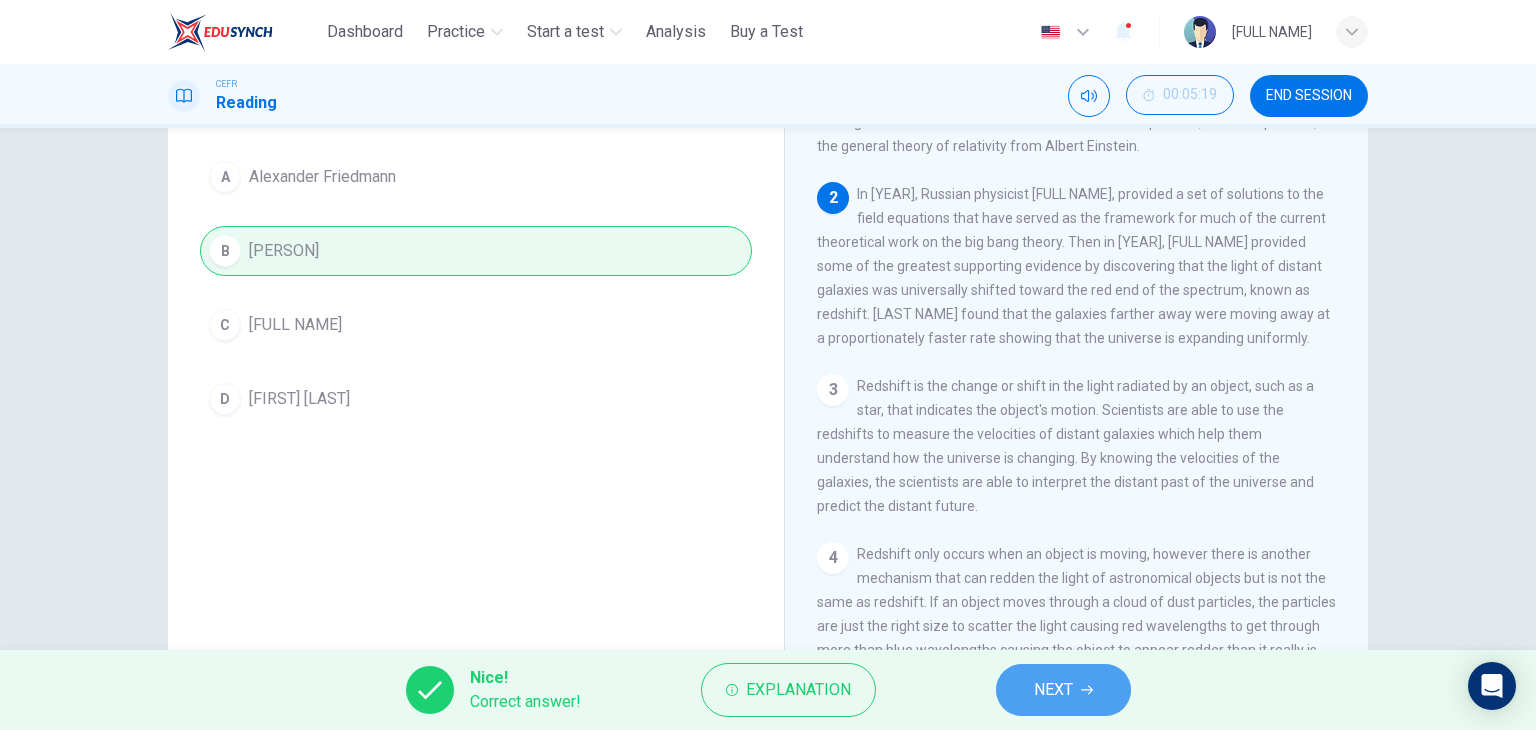 click on "NEXT" at bounding box center [1063, 690] 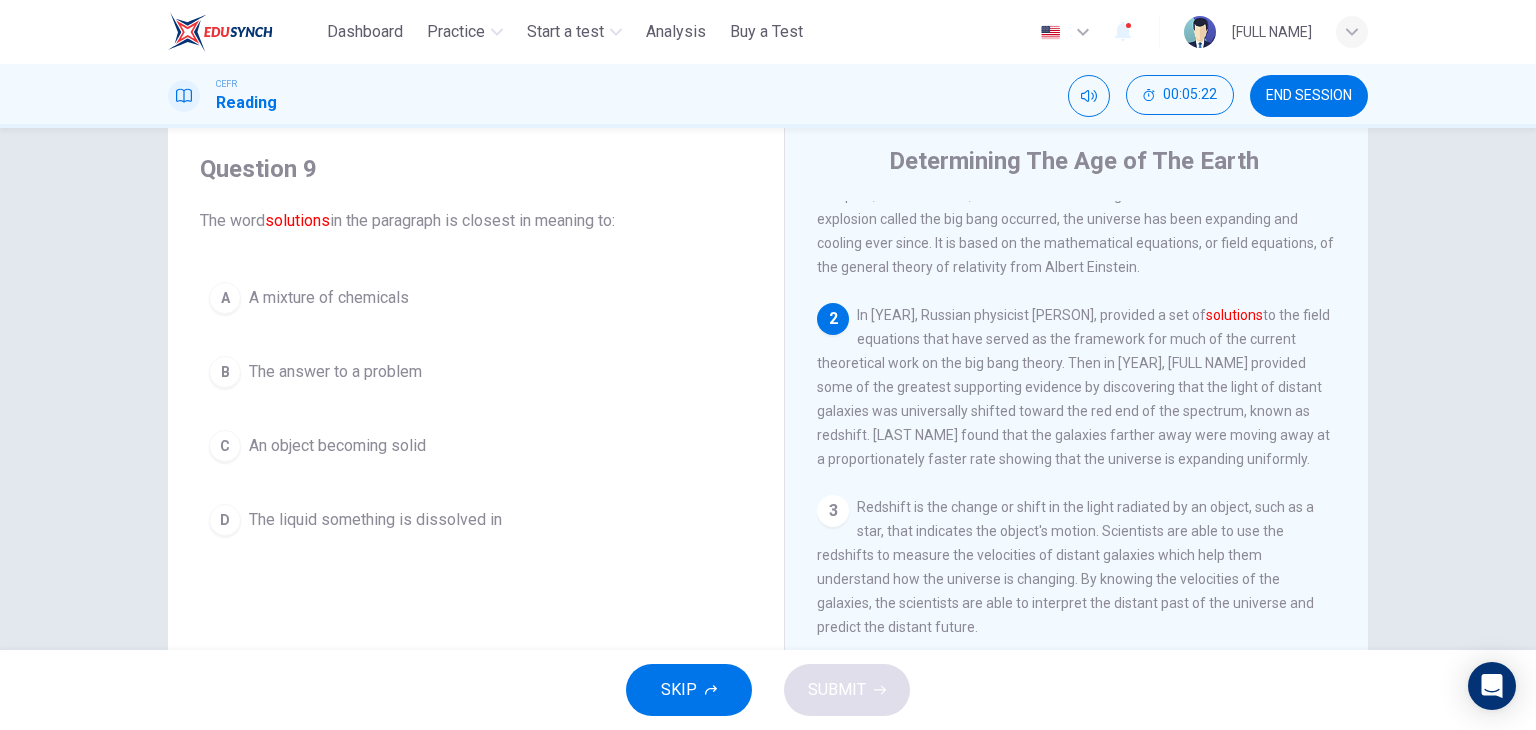 scroll, scrollTop: 52, scrollLeft: 0, axis: vertical 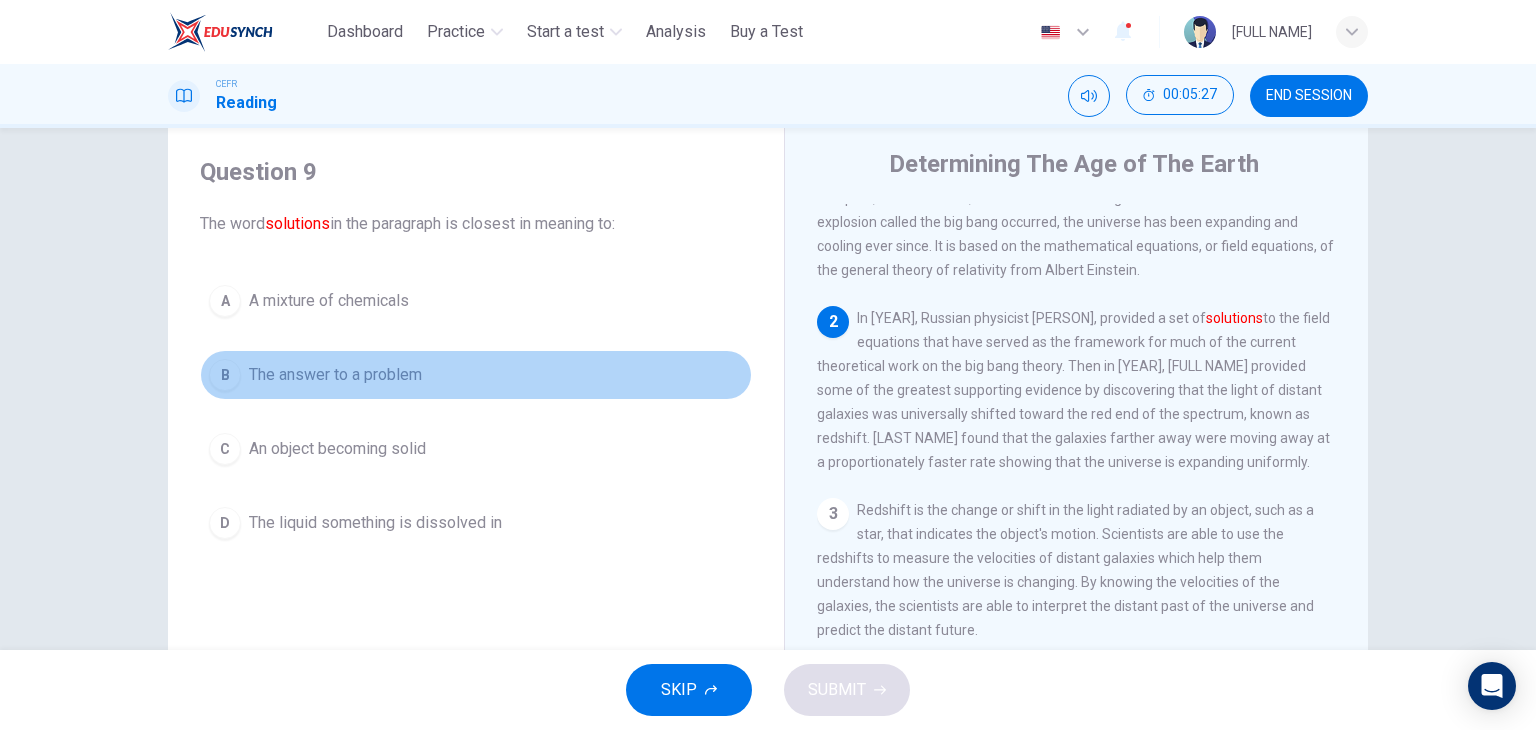 click on "B The answer to a problem" at bounding box center (476, 375) 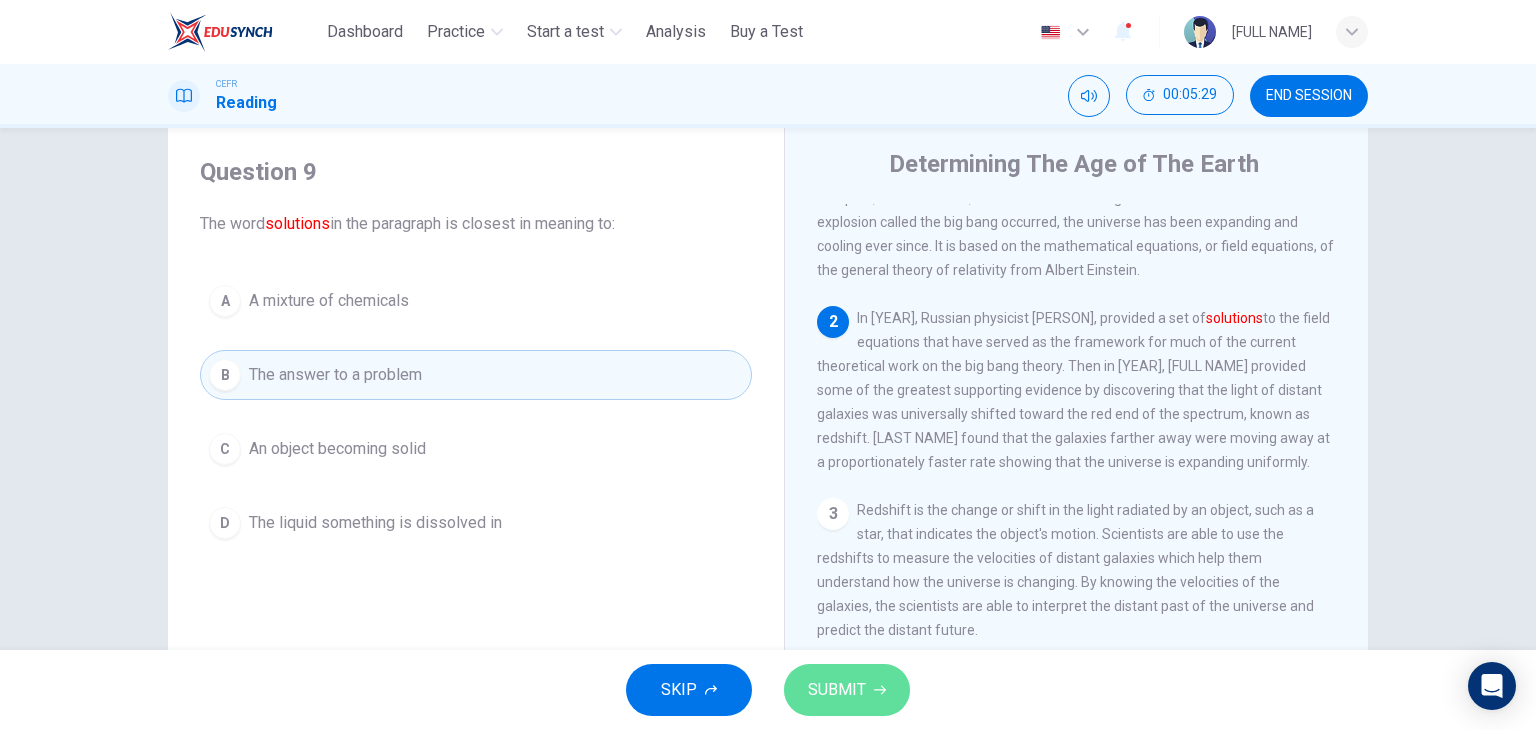 click 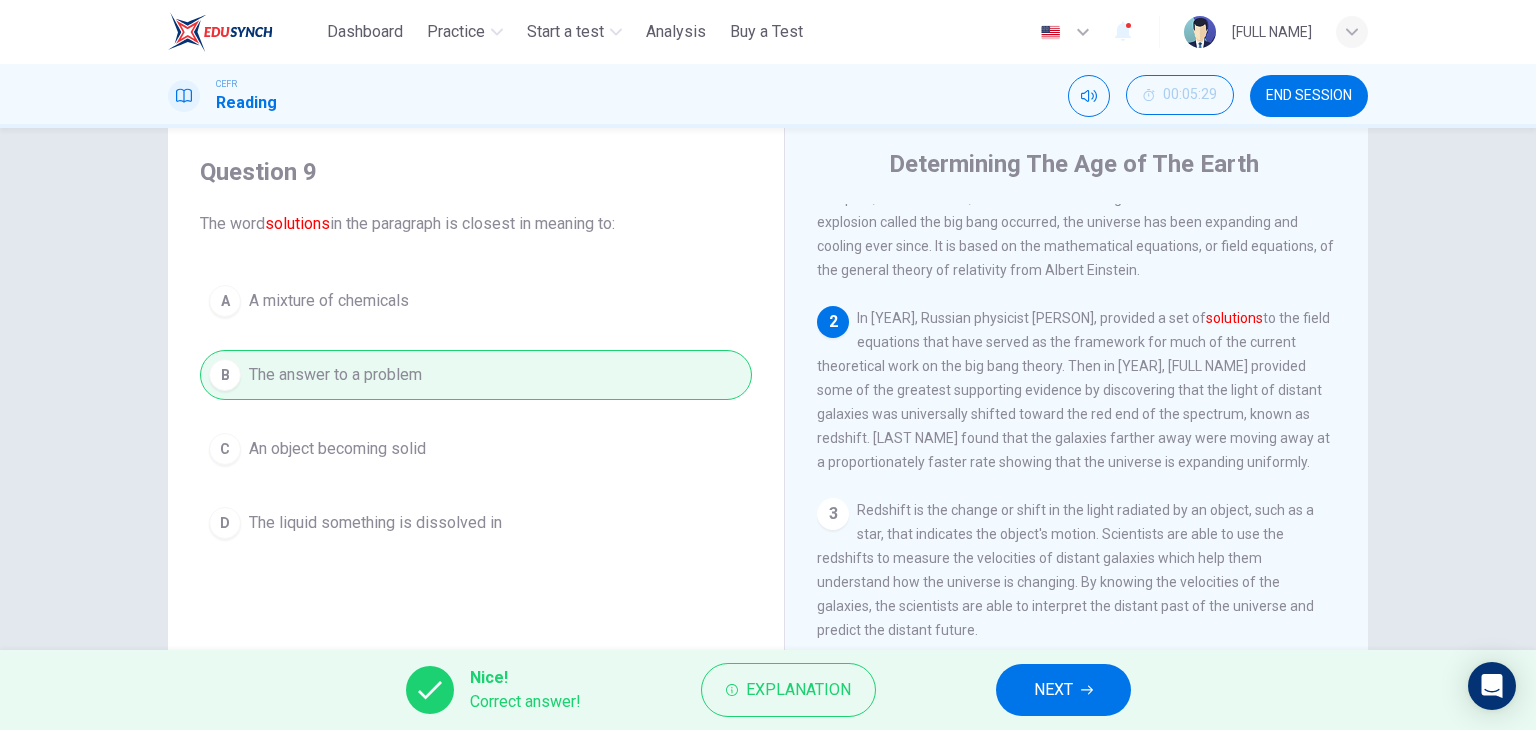 click on "NEXT" at bounding box center [1063, 690] 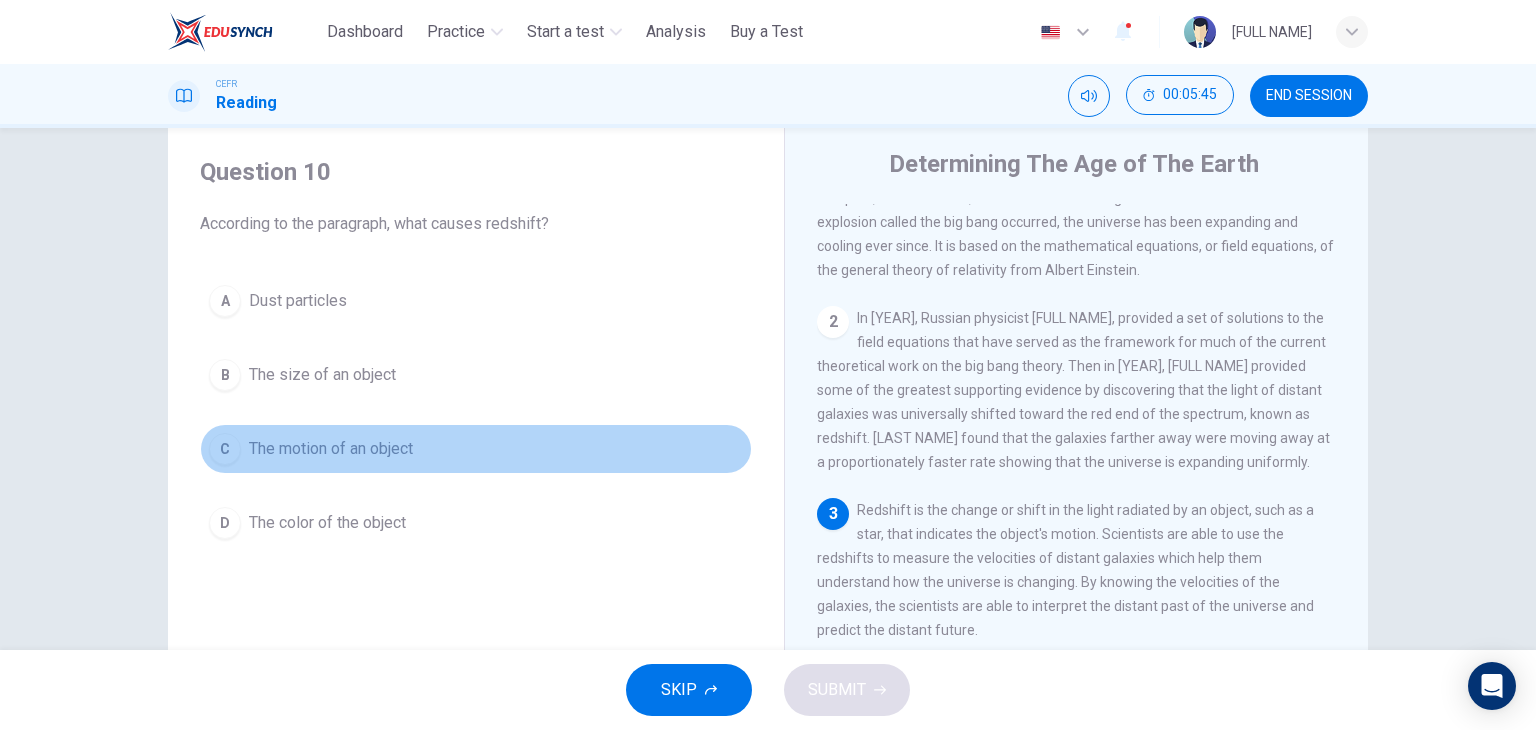 click on "The motion of an object" at bounding box center (331, 449) 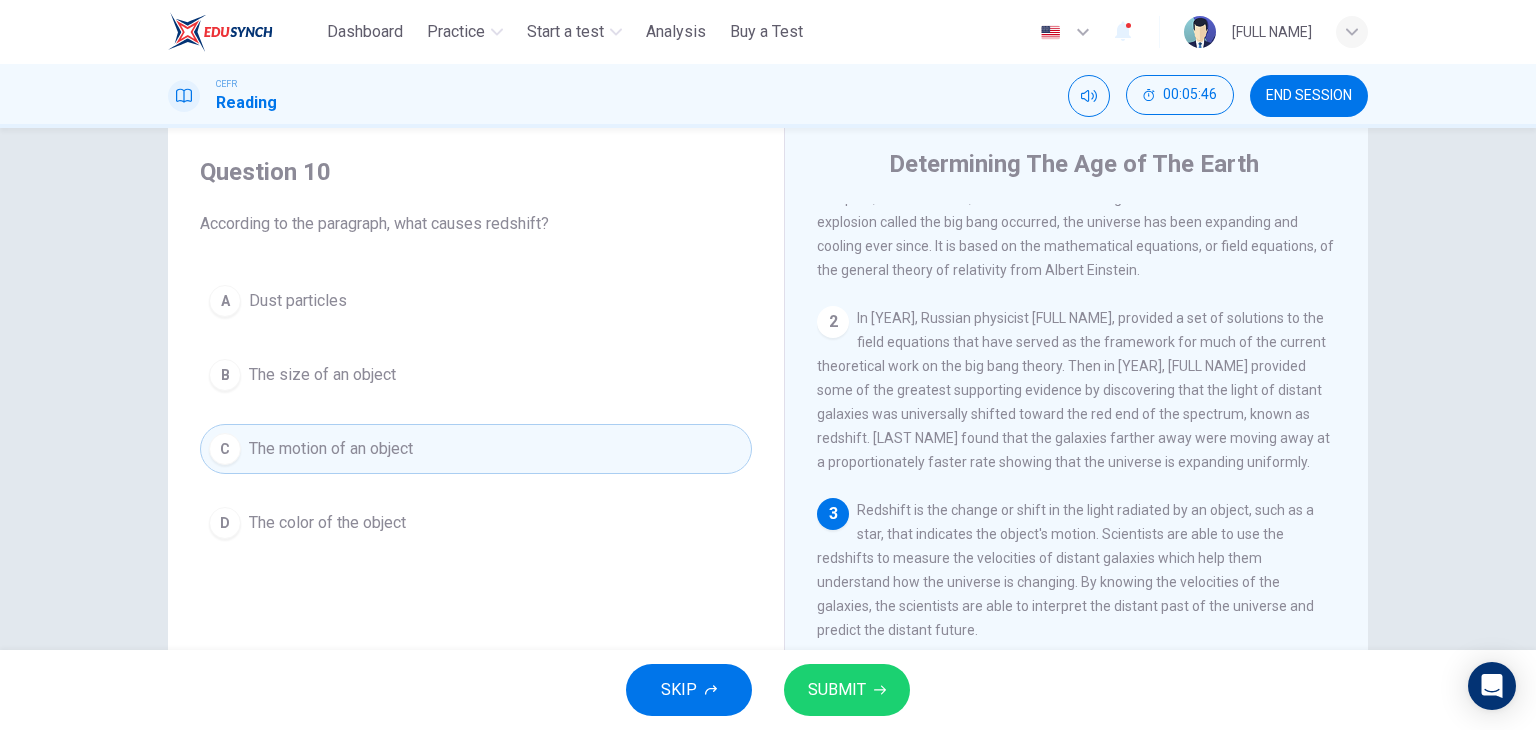click on "SUBMIT" at bounding box center [837, 690] 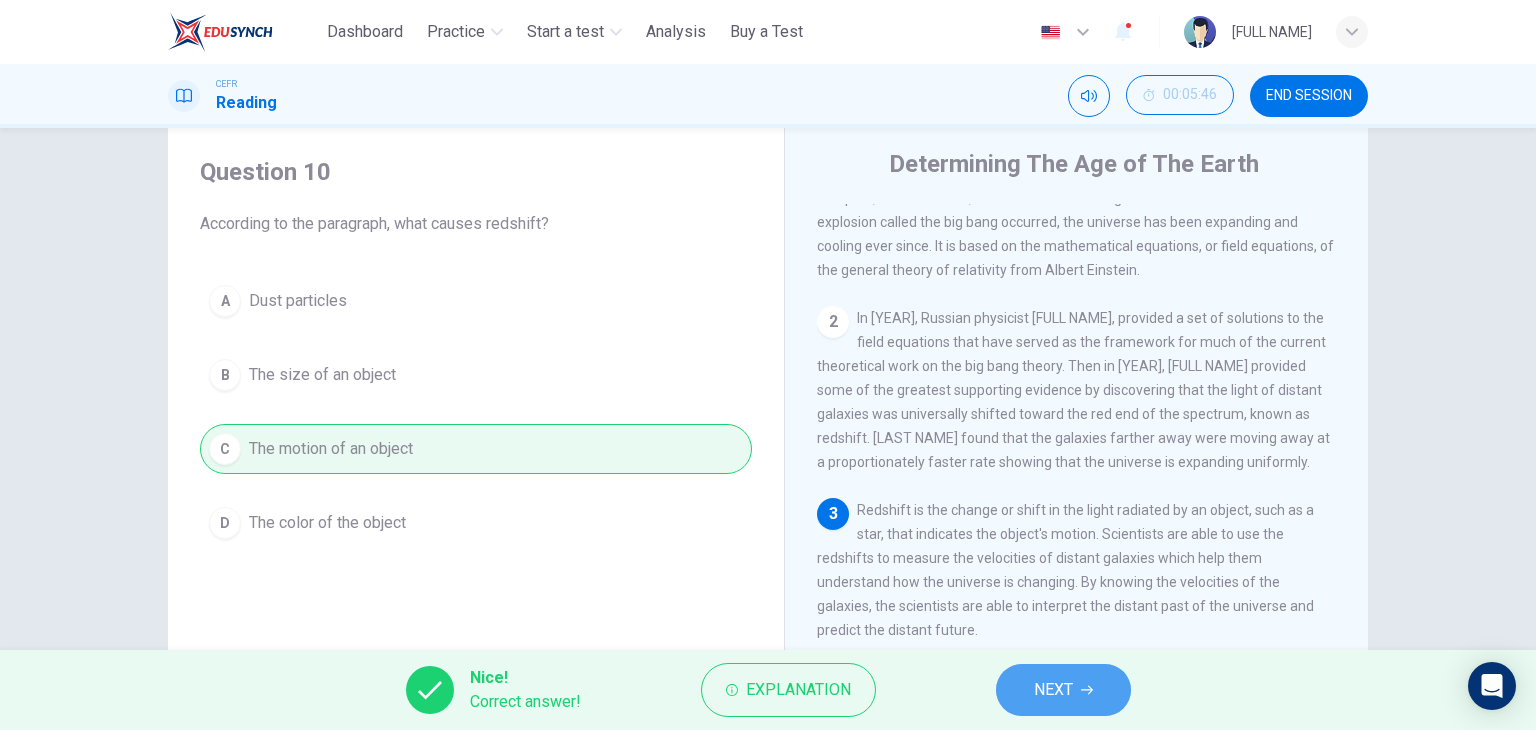 click on "NEXT" at bounding box center [1063, 690] 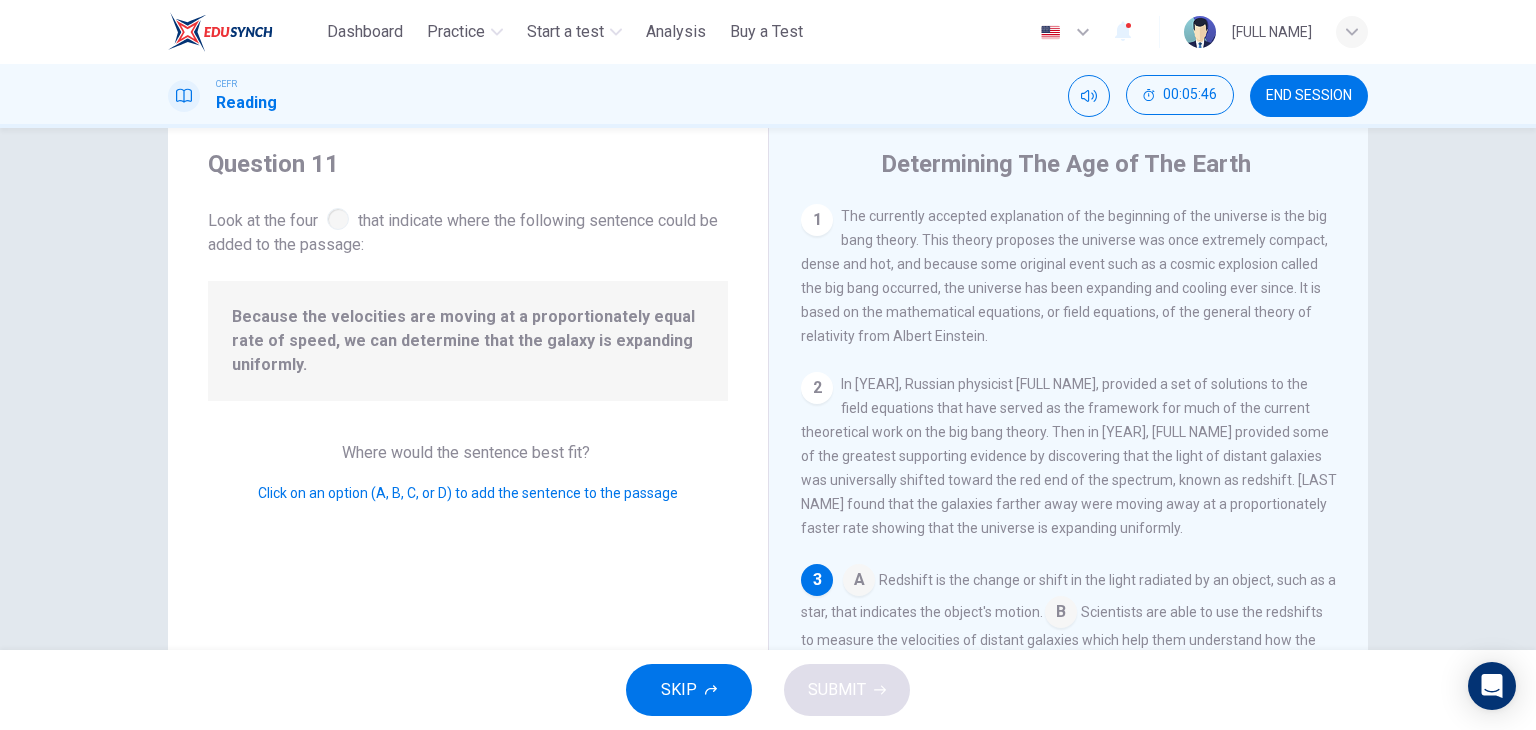 scroll, scrollTop: 163, scrollLeft: 0, axis: vertical 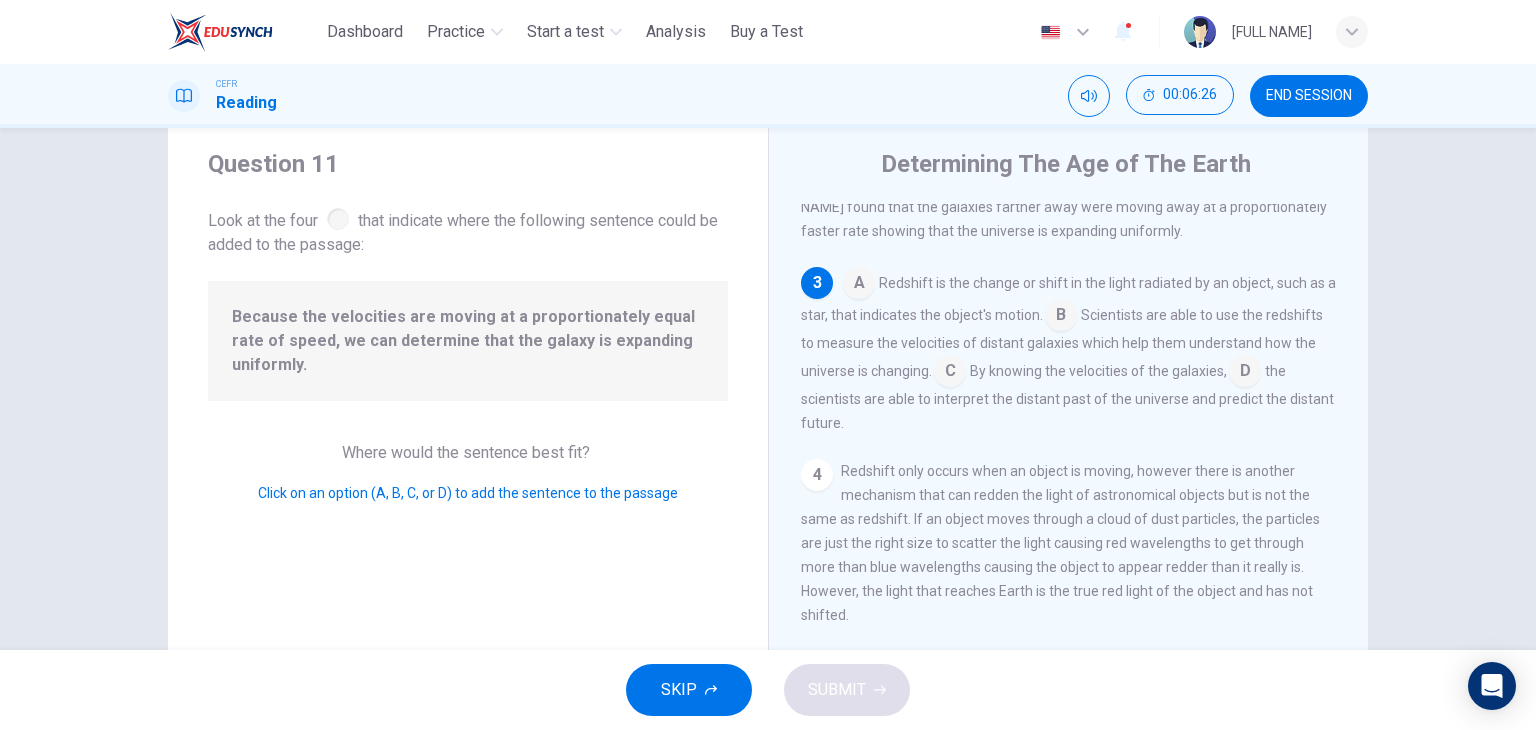 click at bounding box center (950, 373) 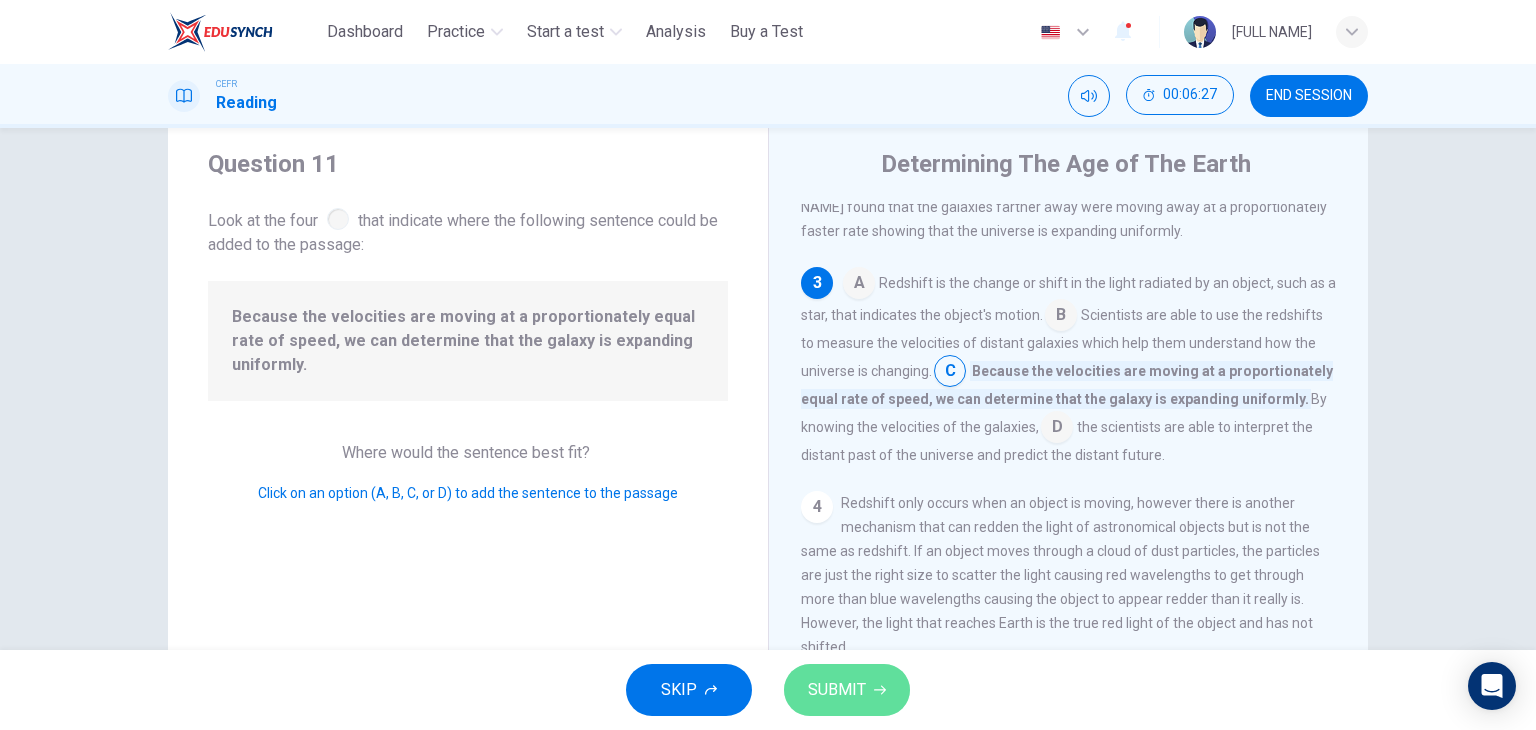 click on "SUBMIT" at bounding box center [837, 690] 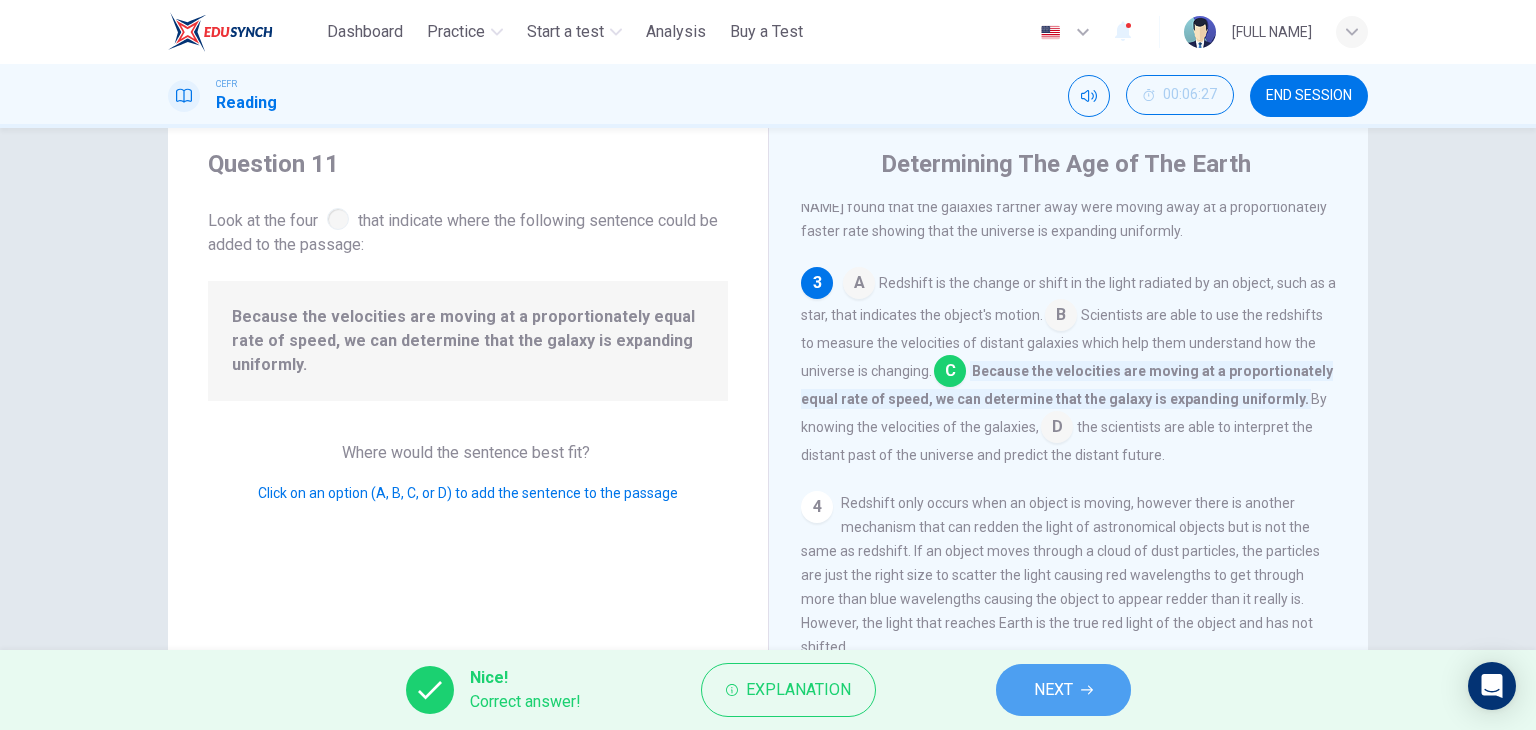 click on "NEXT" at bounding box center [1063, 690] 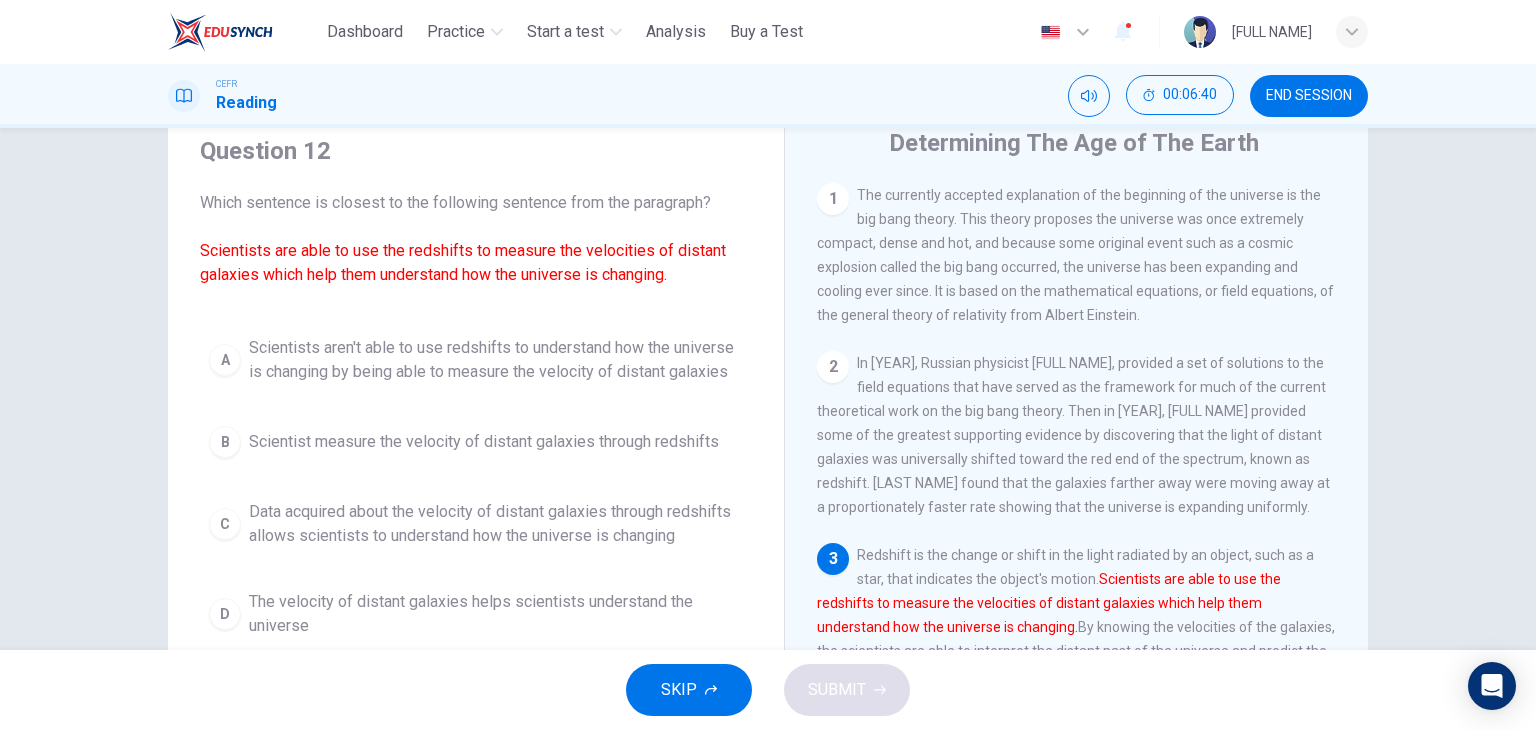 scroll, scrollTop: 80, scrollLeft: 0, axis: vertical 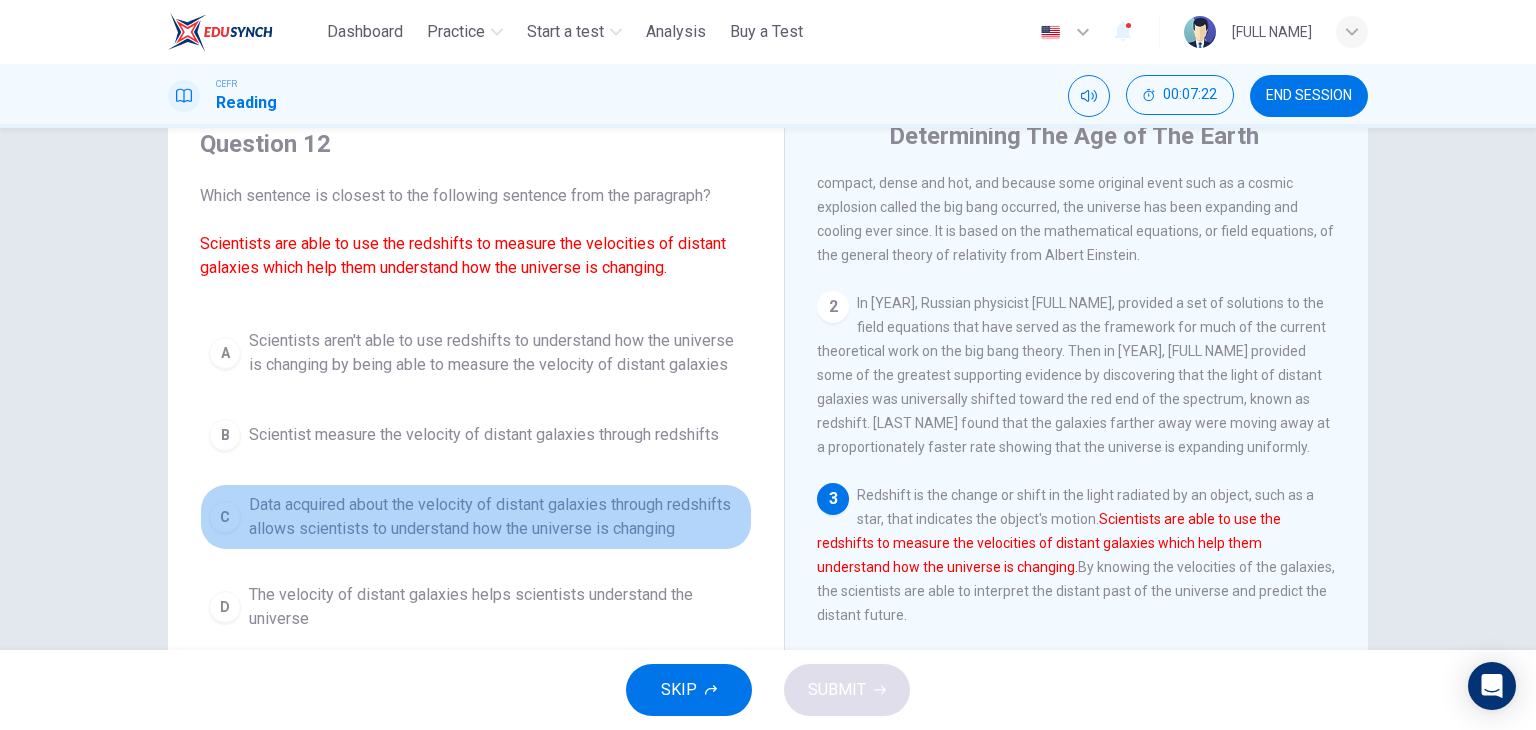 click on "C" at bounding box center (225, 517) 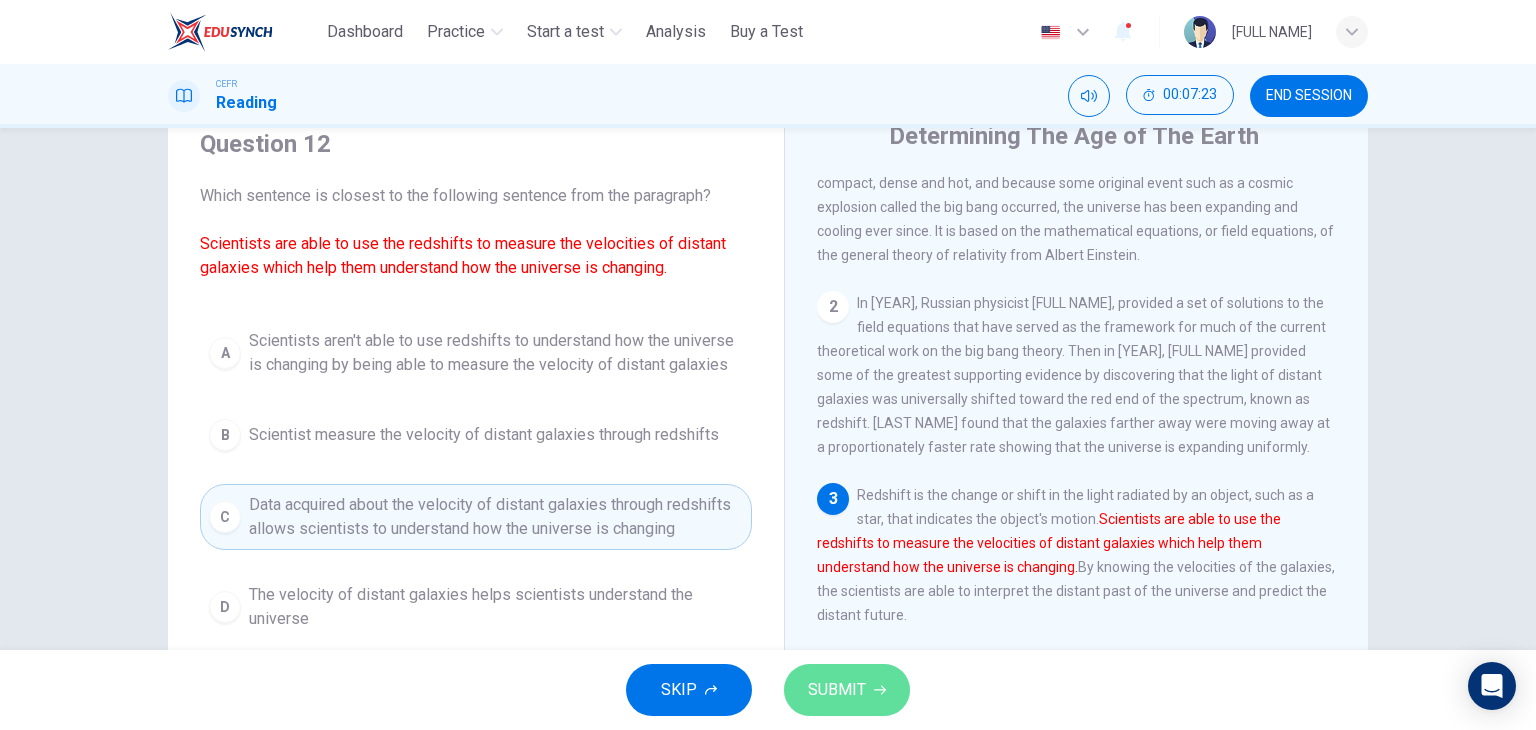 click on "SUBMIT" at bounding box center [837, 690] 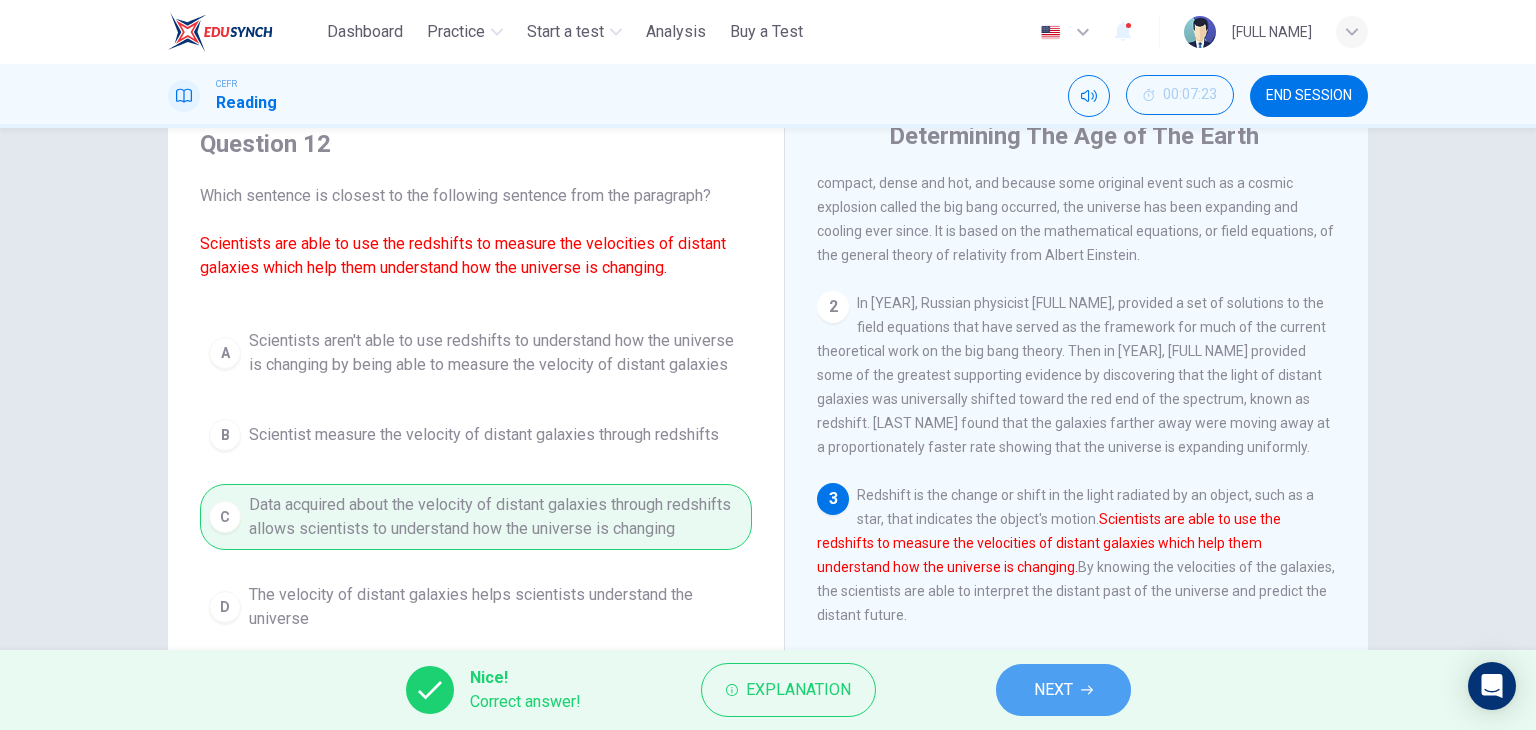 click on "NEXT" at bounding box center [1053, 690] 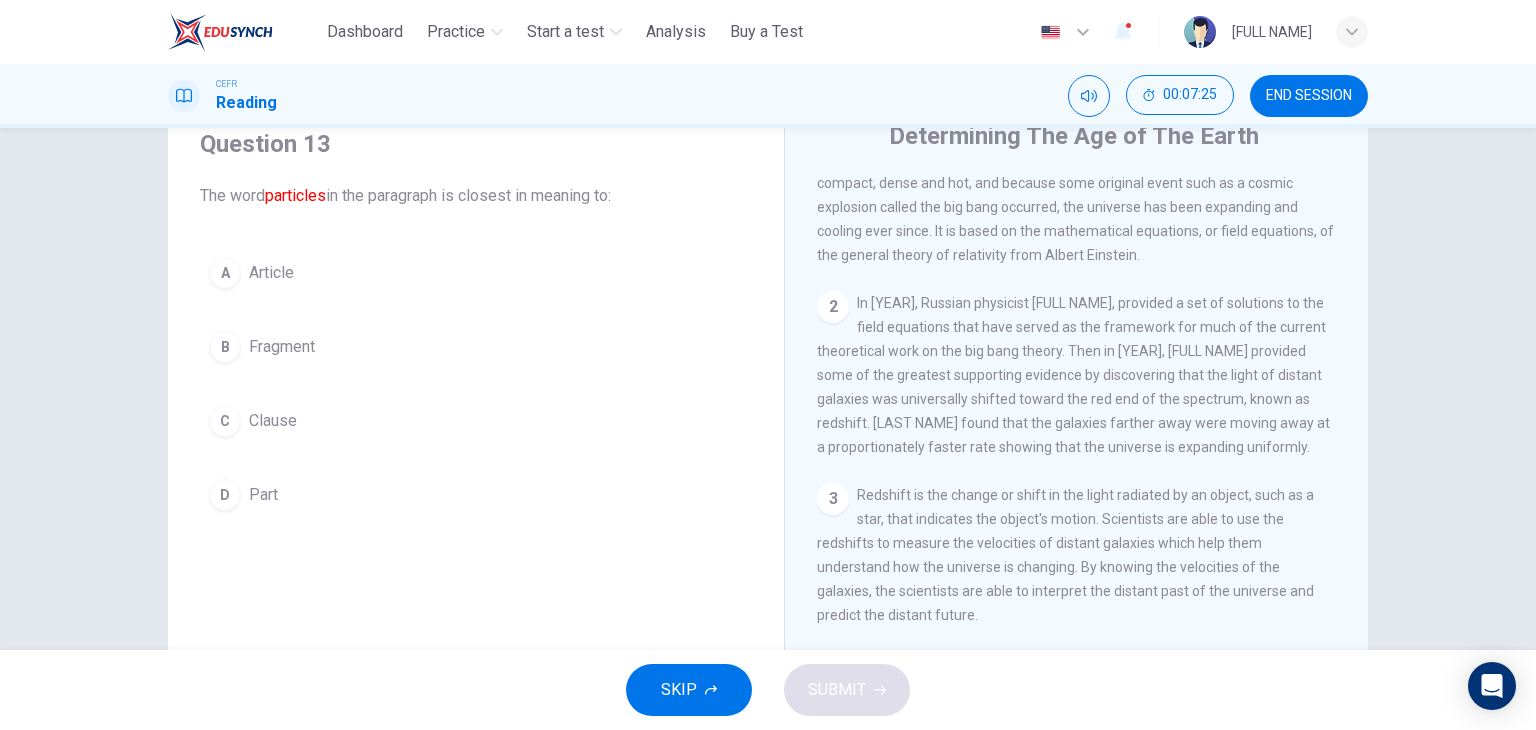 click on "B" at bounding box center (225, 347) 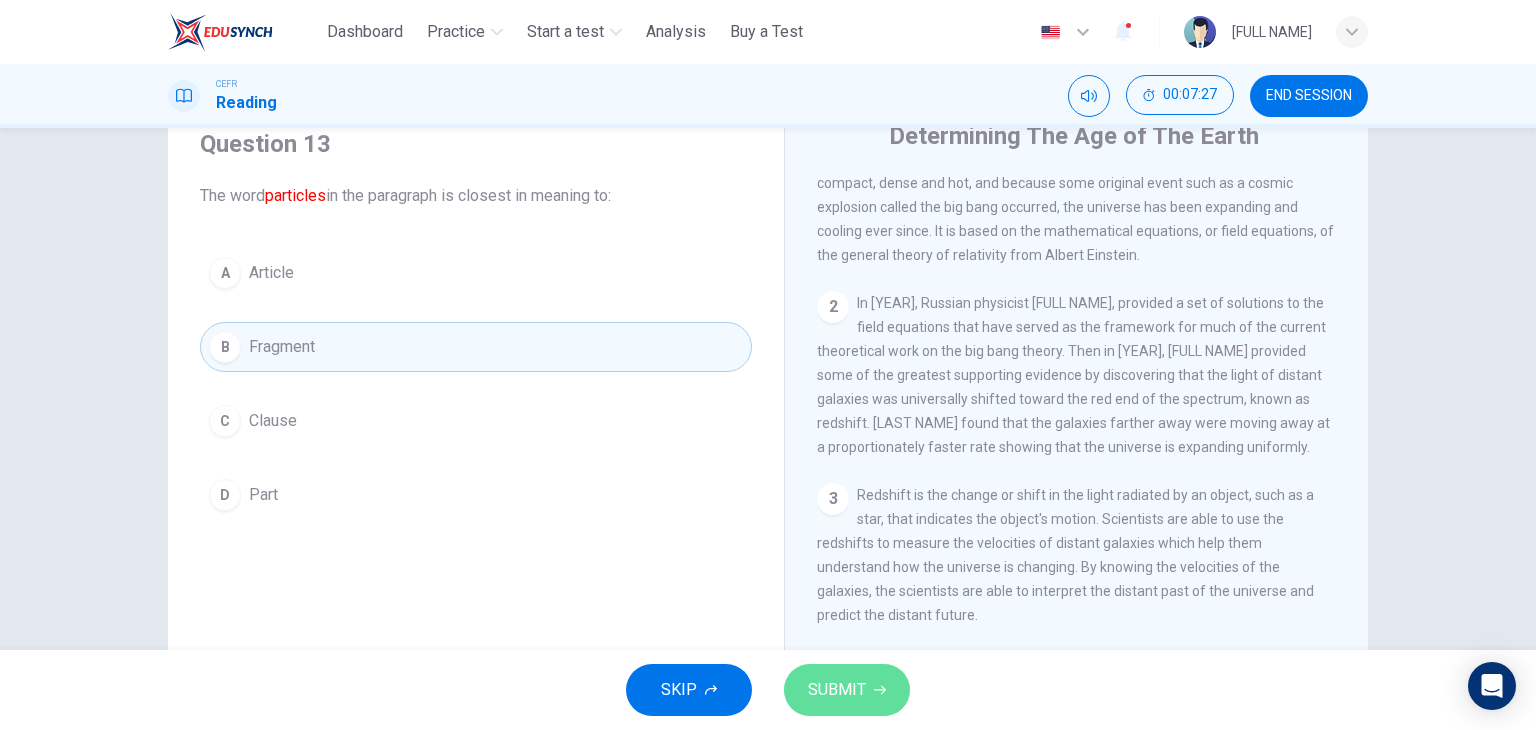click on "SUBMIT" at bounding box center (847, 690) 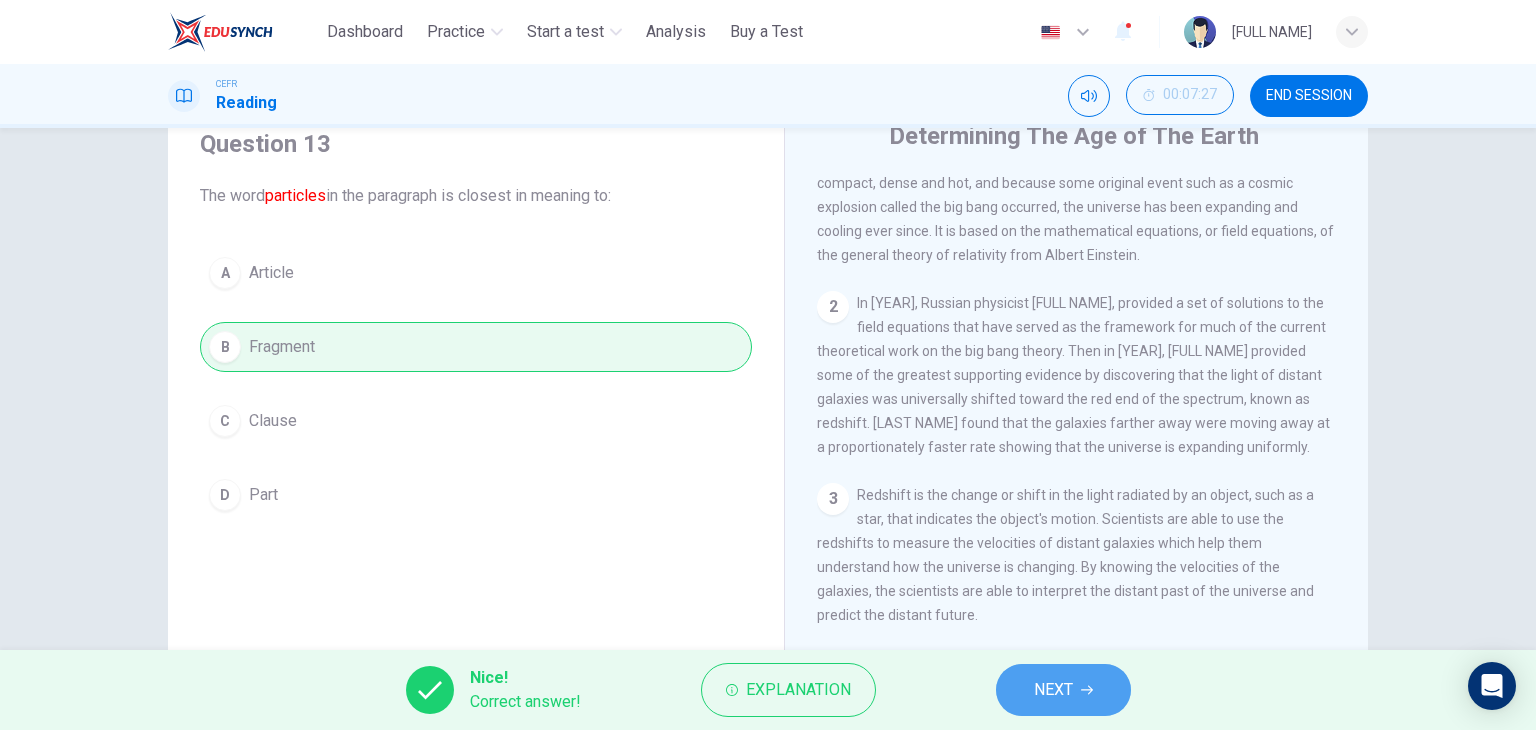 click on "NEXT" at bounding box center [1063, 690] 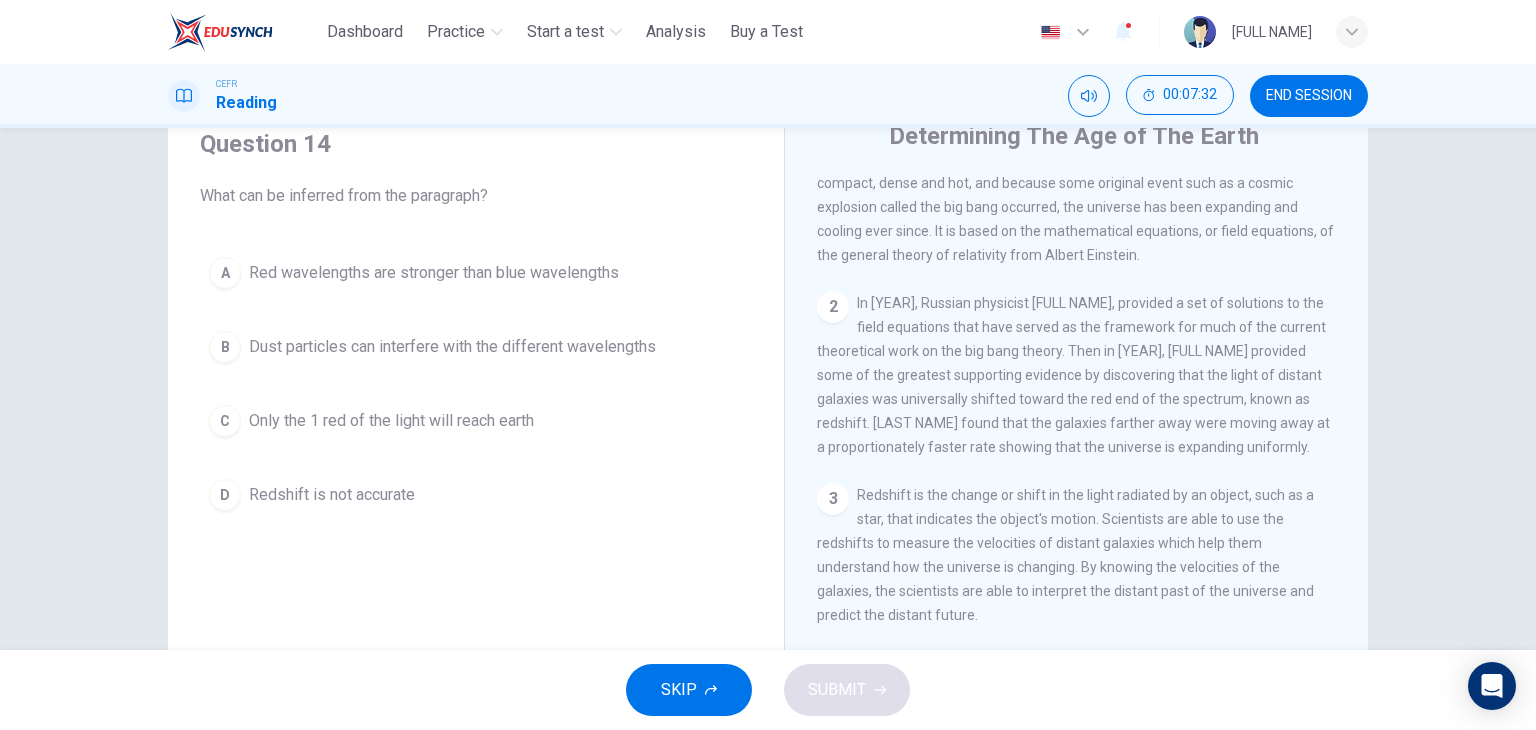 scroll, scrollTop: 0, scrollLeft: 0, axis: both 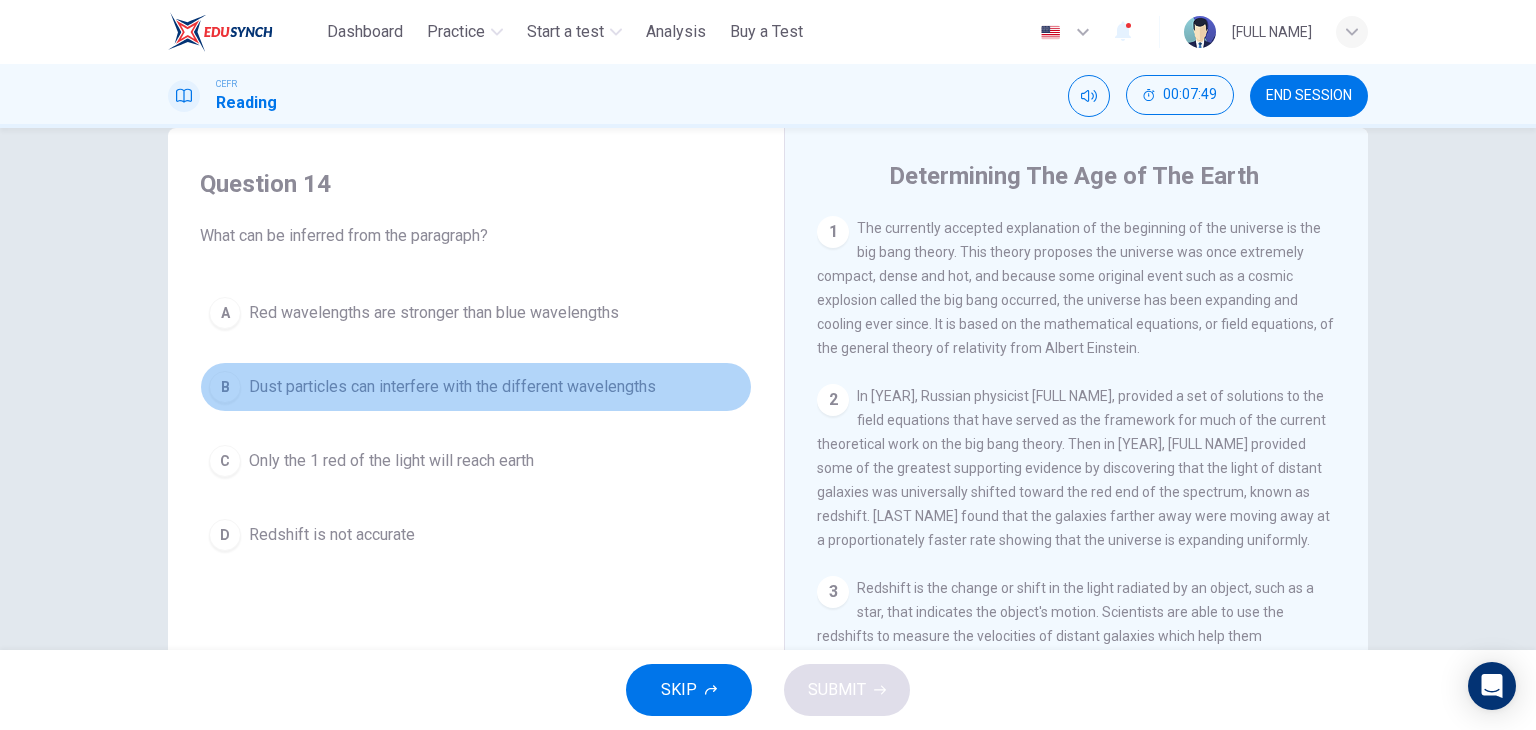 click on "B" at bounding box center (225, 387) 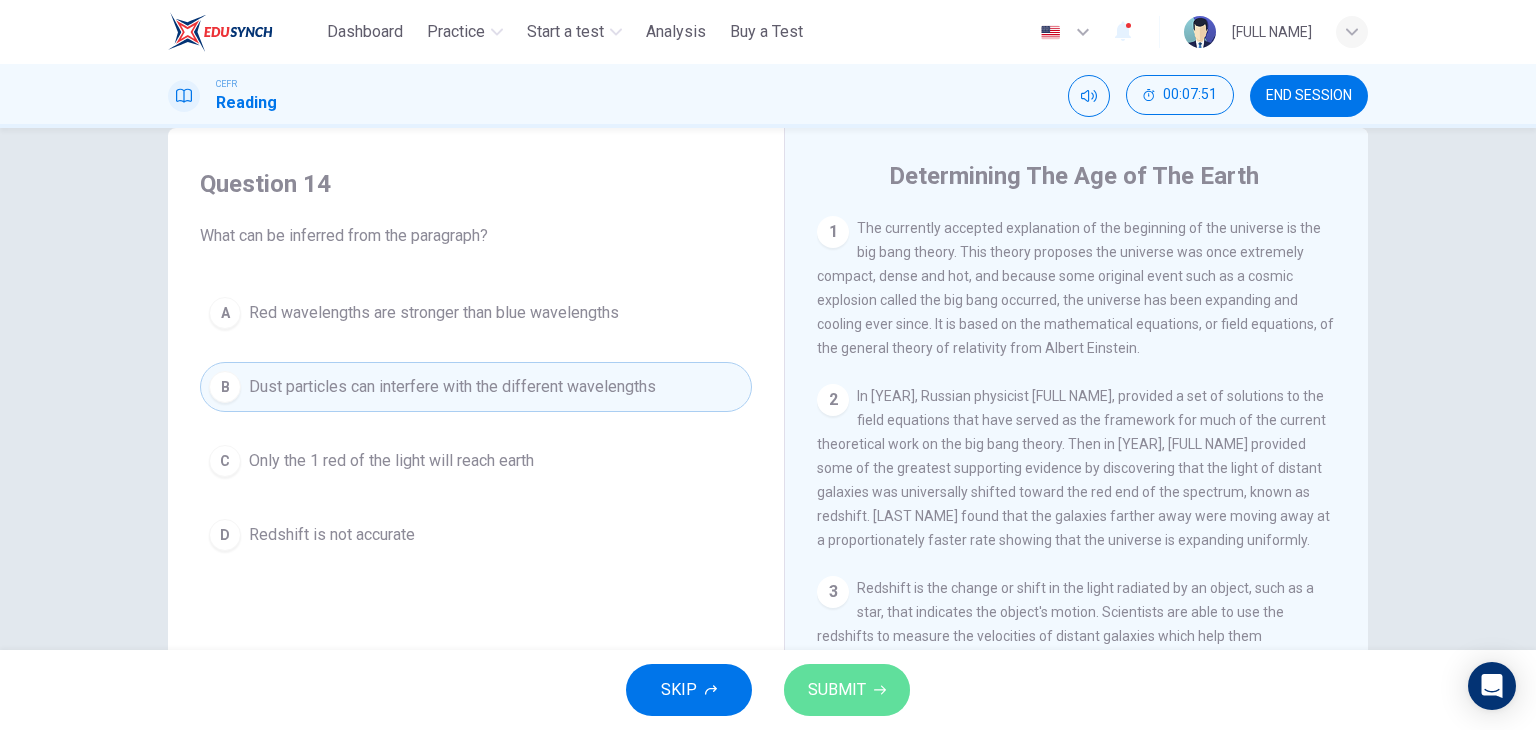 click on "SUBMIT" at bounding box center [847, 690] 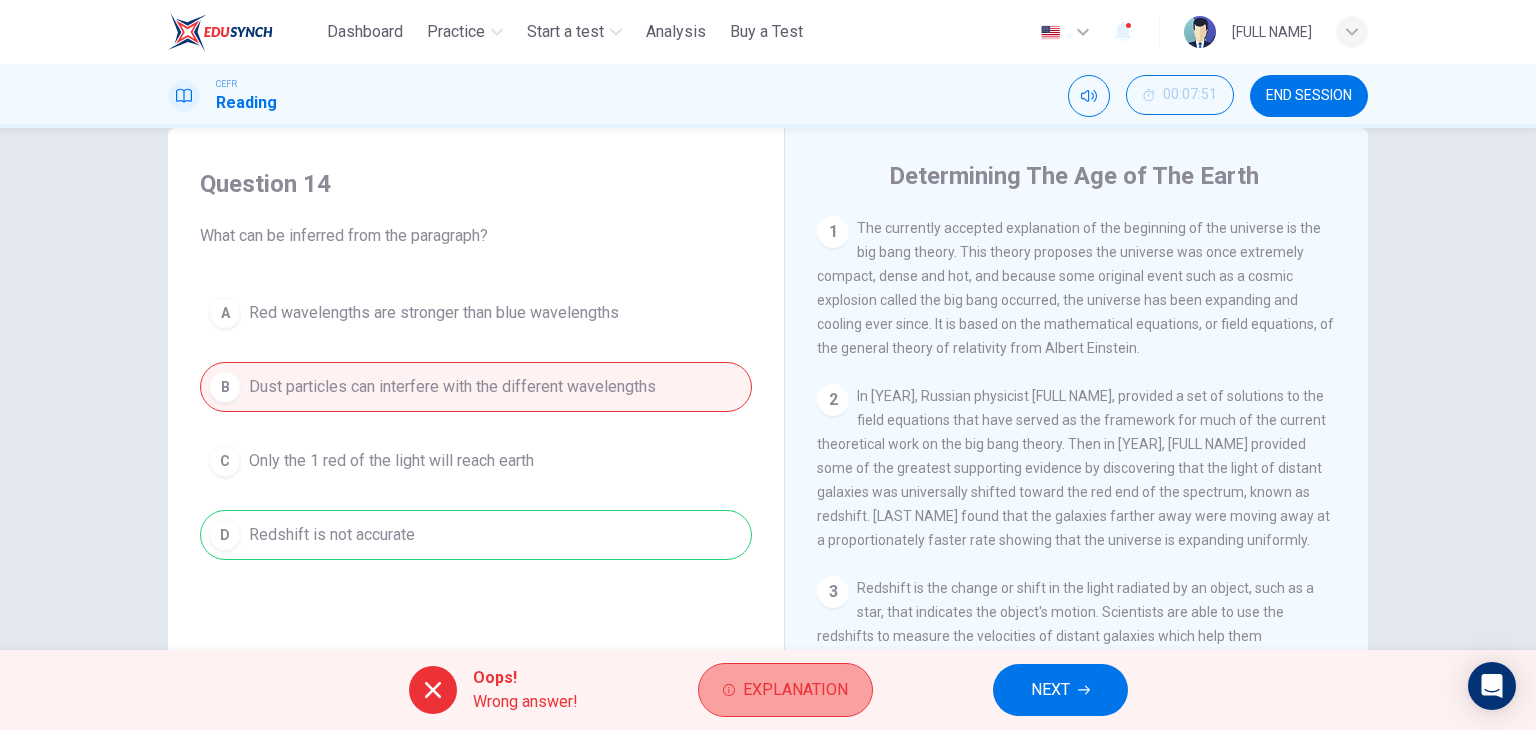 click on "Explanation" at bounding box center [795, 690] 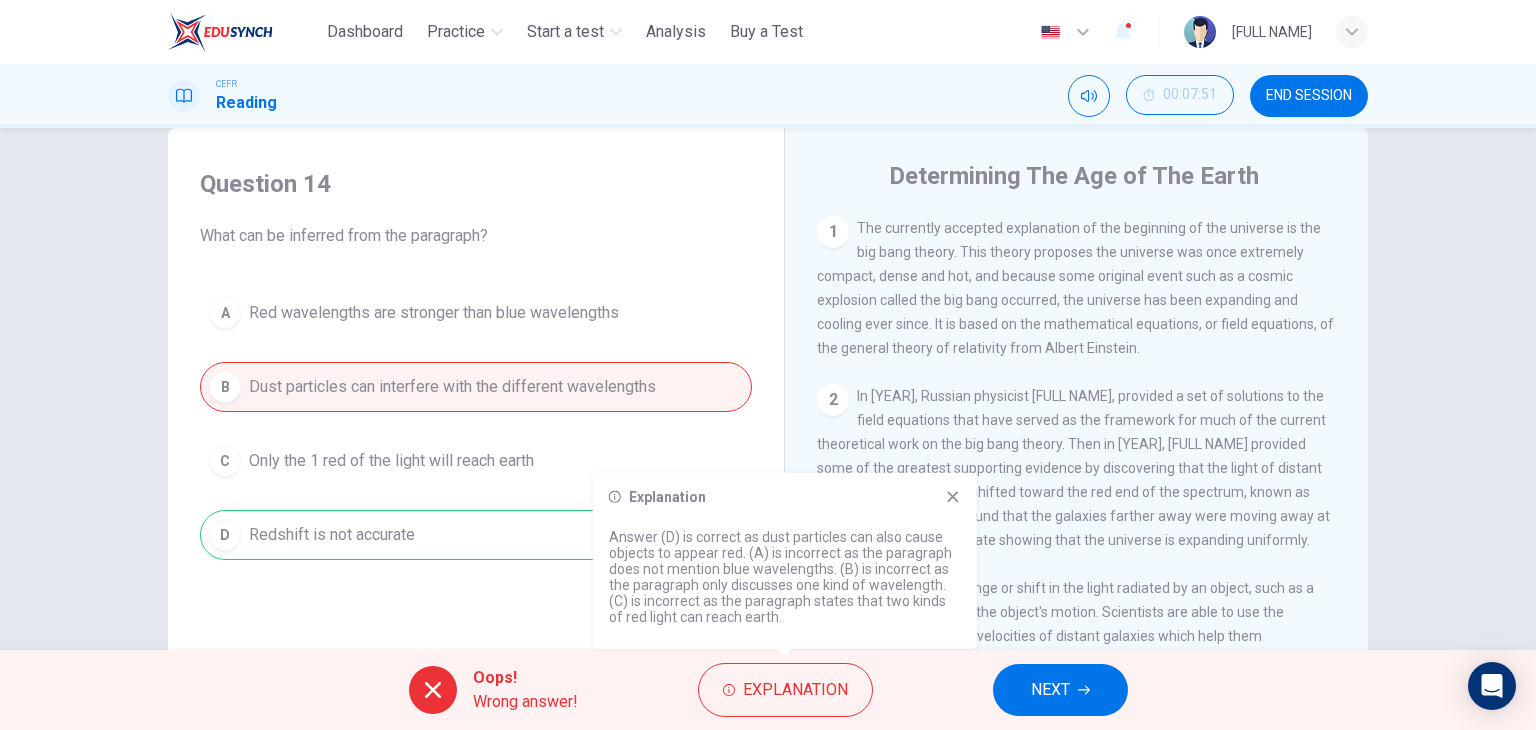 drag, startPoint x: 957, startPoint y: 503, endPoint x: 1046, endPoint y: 694, distance: 210.71782 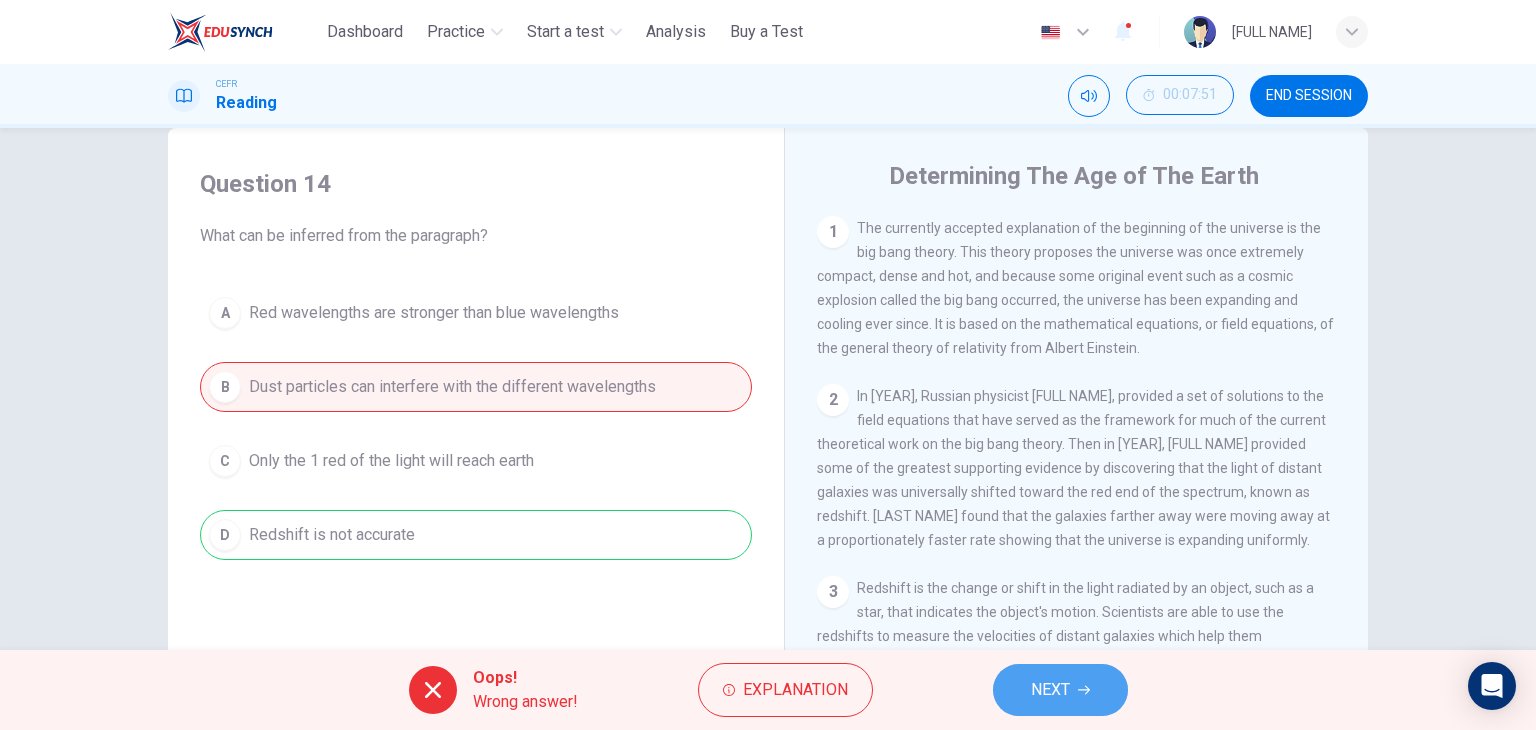click on "NEXT" at bounding box center (1050, 690) 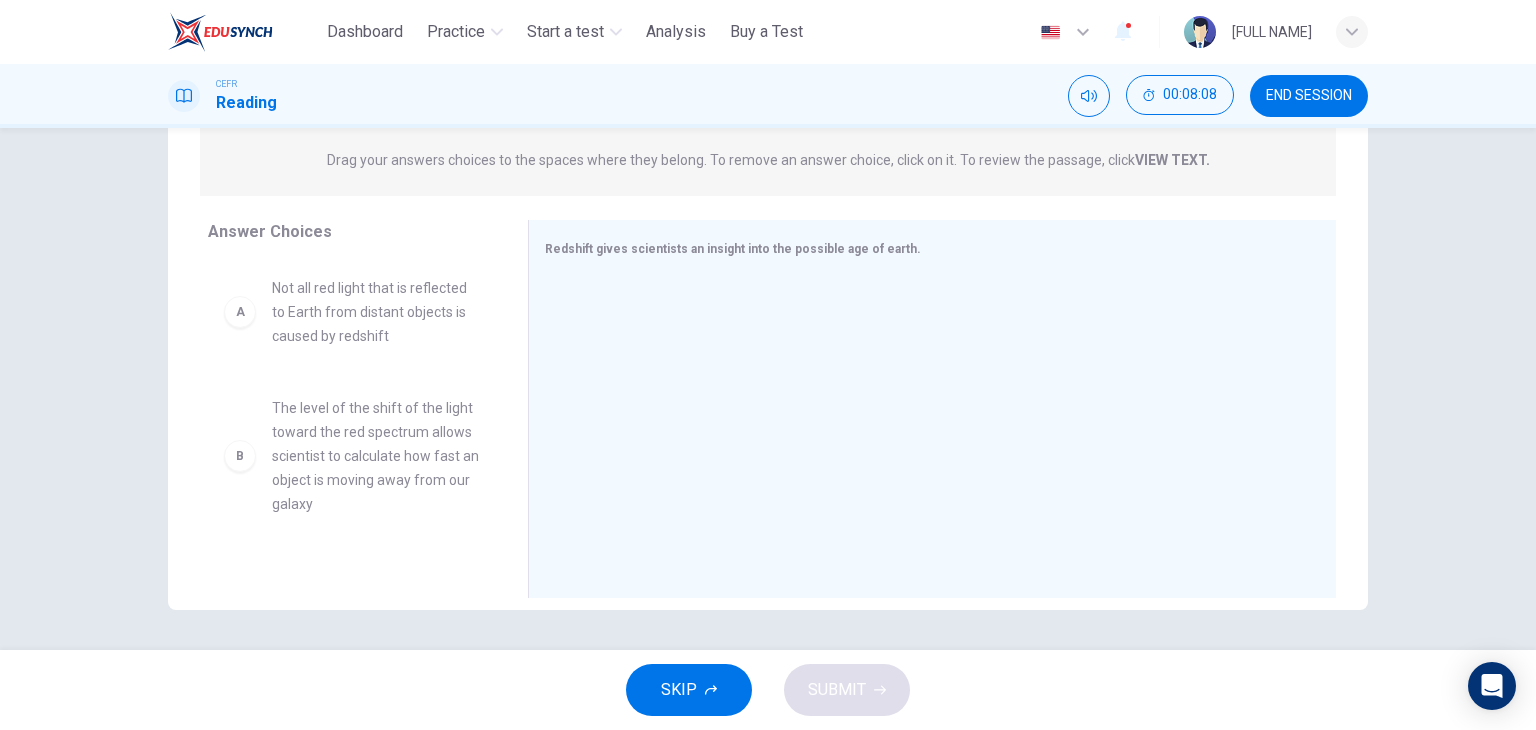 scroll, scrollTop: 247, scrollLeft: 0, axis: vertical 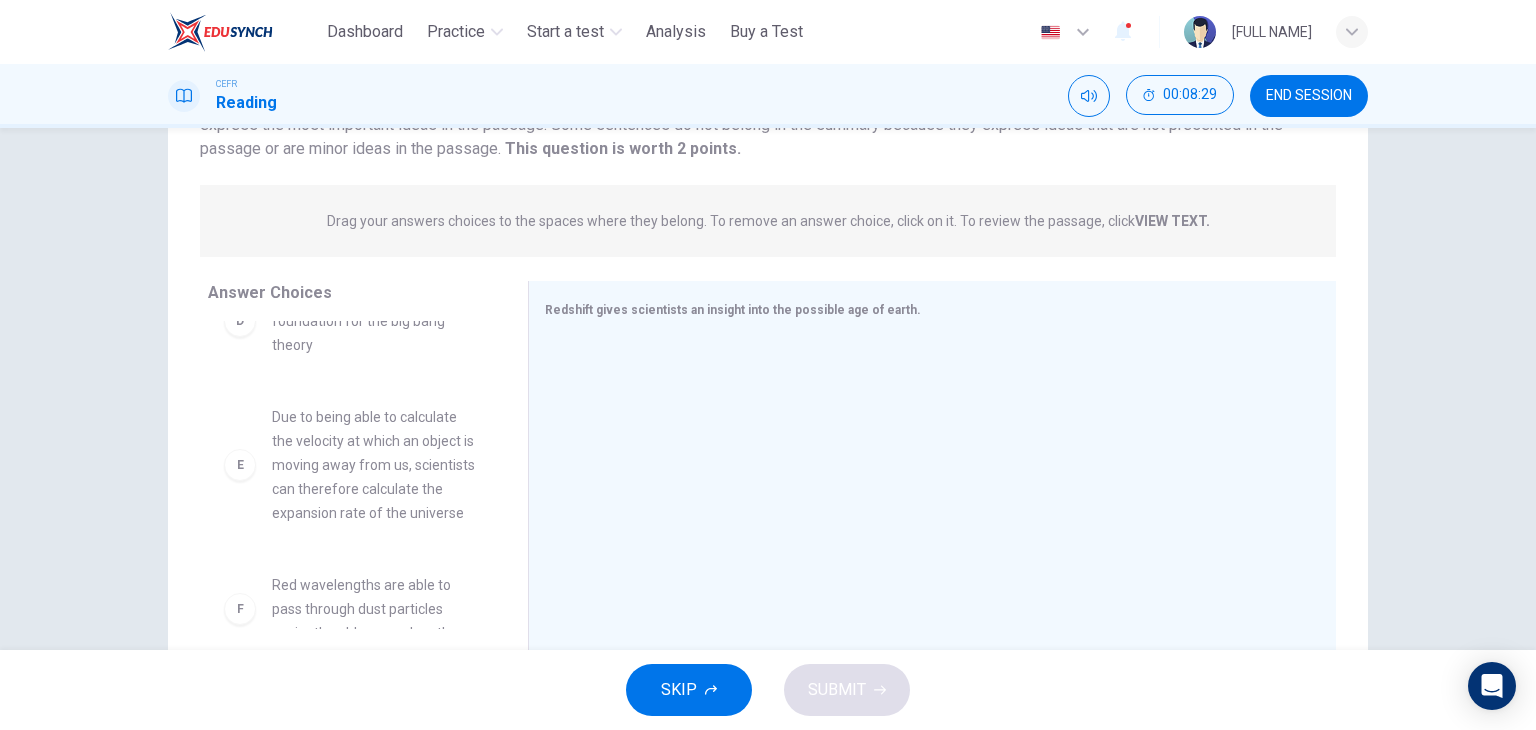 click on "Due to being able to calculate the velocity at which an object is moving away from us, scientists can therefore calculate the expansion rate of the universe" at bounding box center [376, 465] 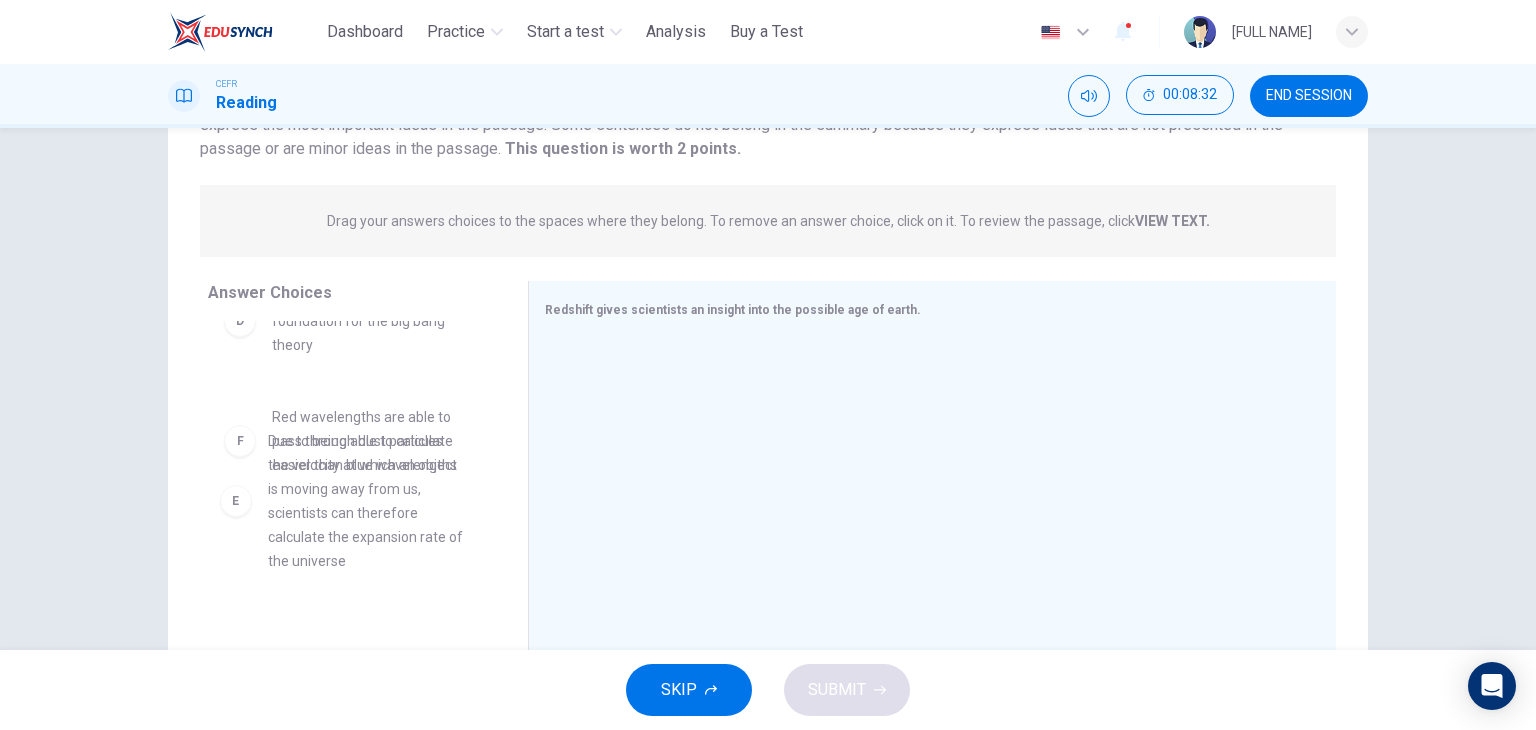 drag, startPoint x: 394, startPoint y: 474, endPoint x: 417, endPoint y: 493, distance: 29.832869 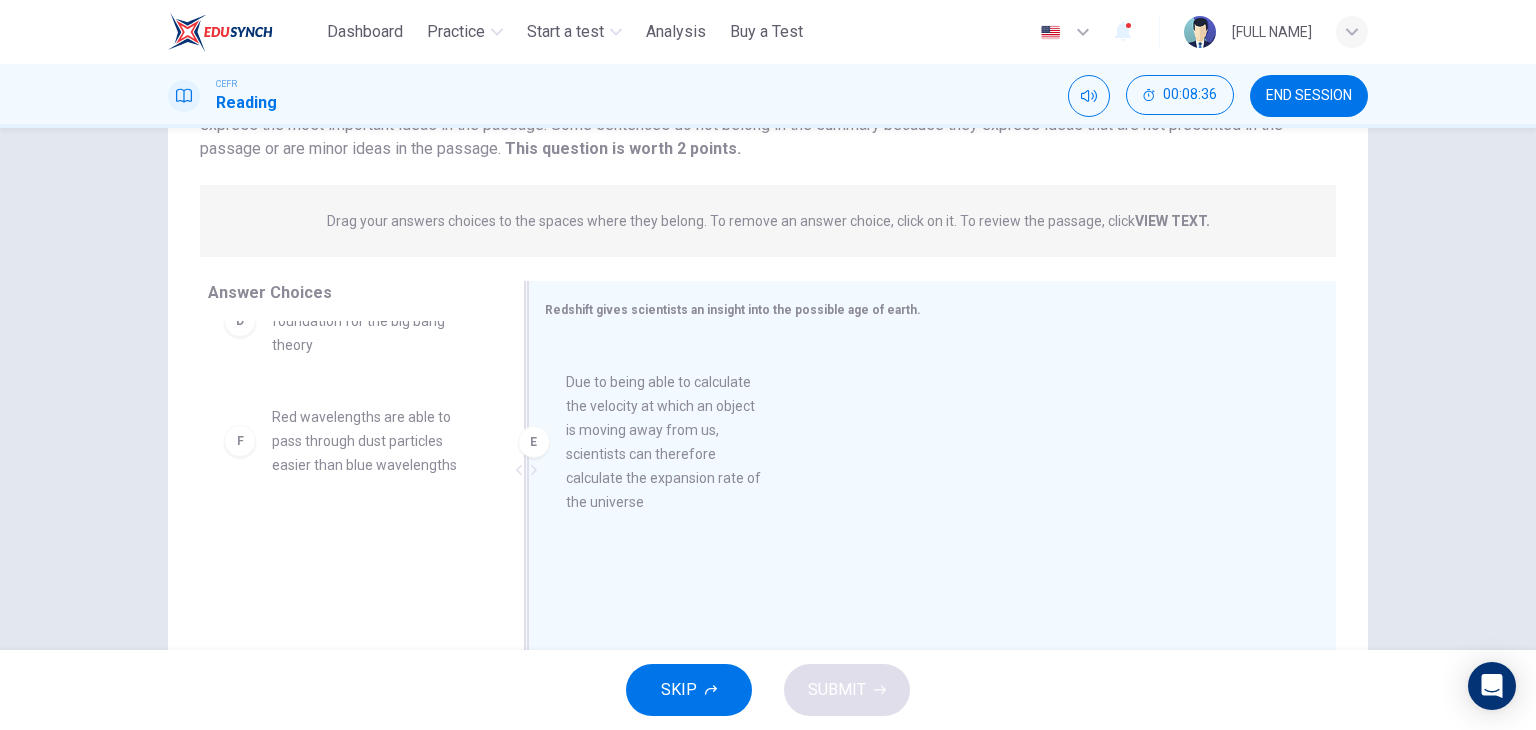 drag, startPoint x: 356, startPoint y: 478, endPoint x: 677, endPoint y: 434, distance: 324.00156 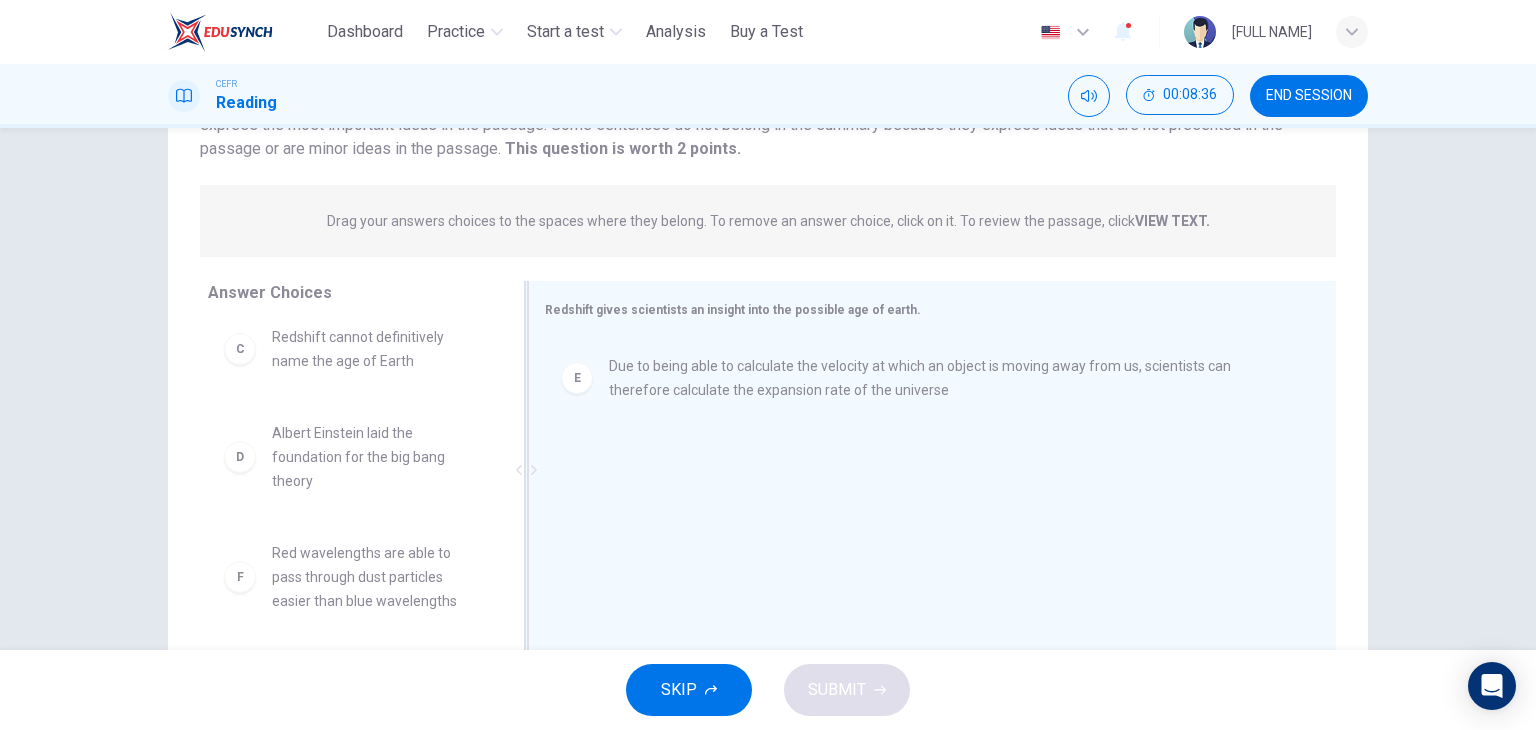 scroll, scrollTop: 300, scrollLeft: 0, axis: vertical 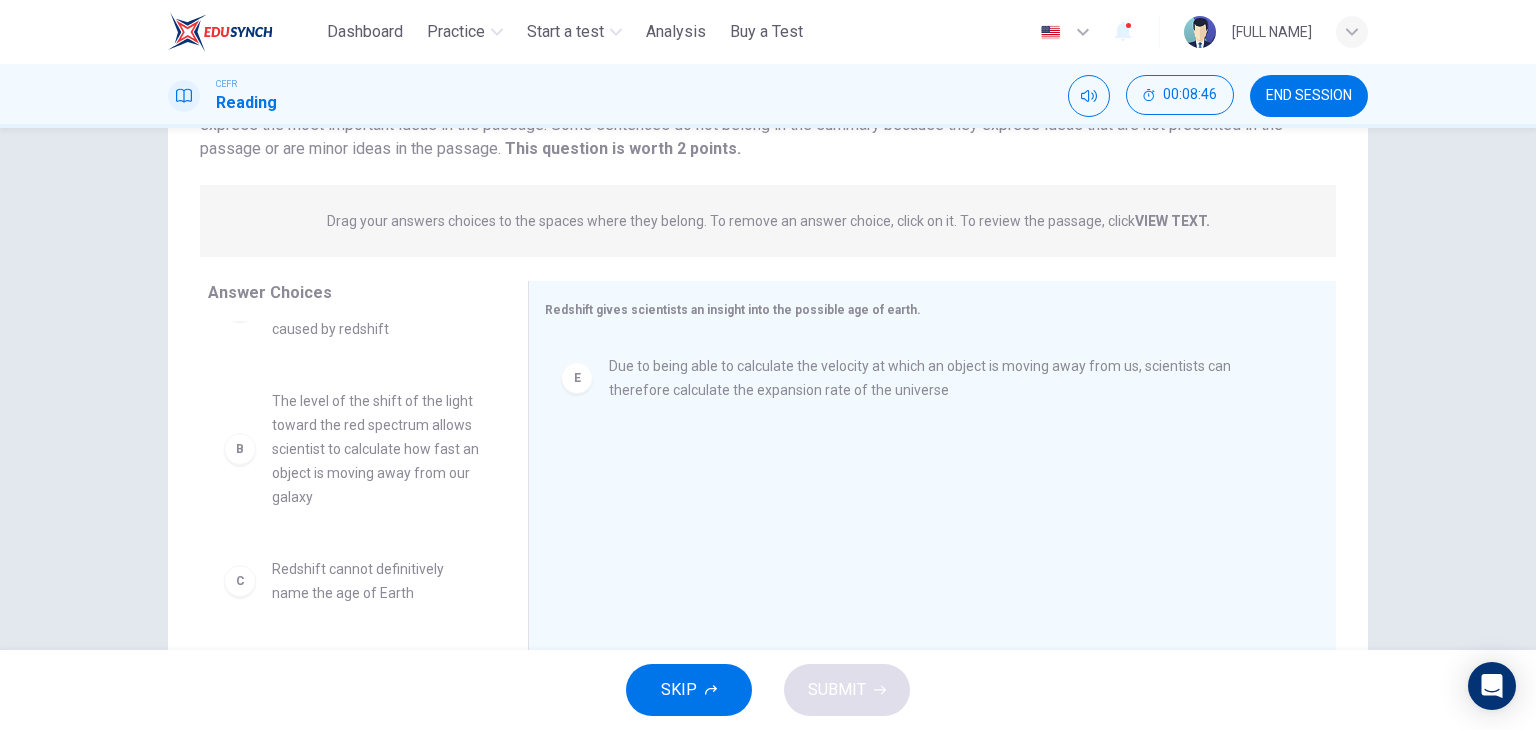 drag, startPoint x: 492, startPoint y: 424, endPoint x: 488, endPoint y: 411, distance: 13.601471 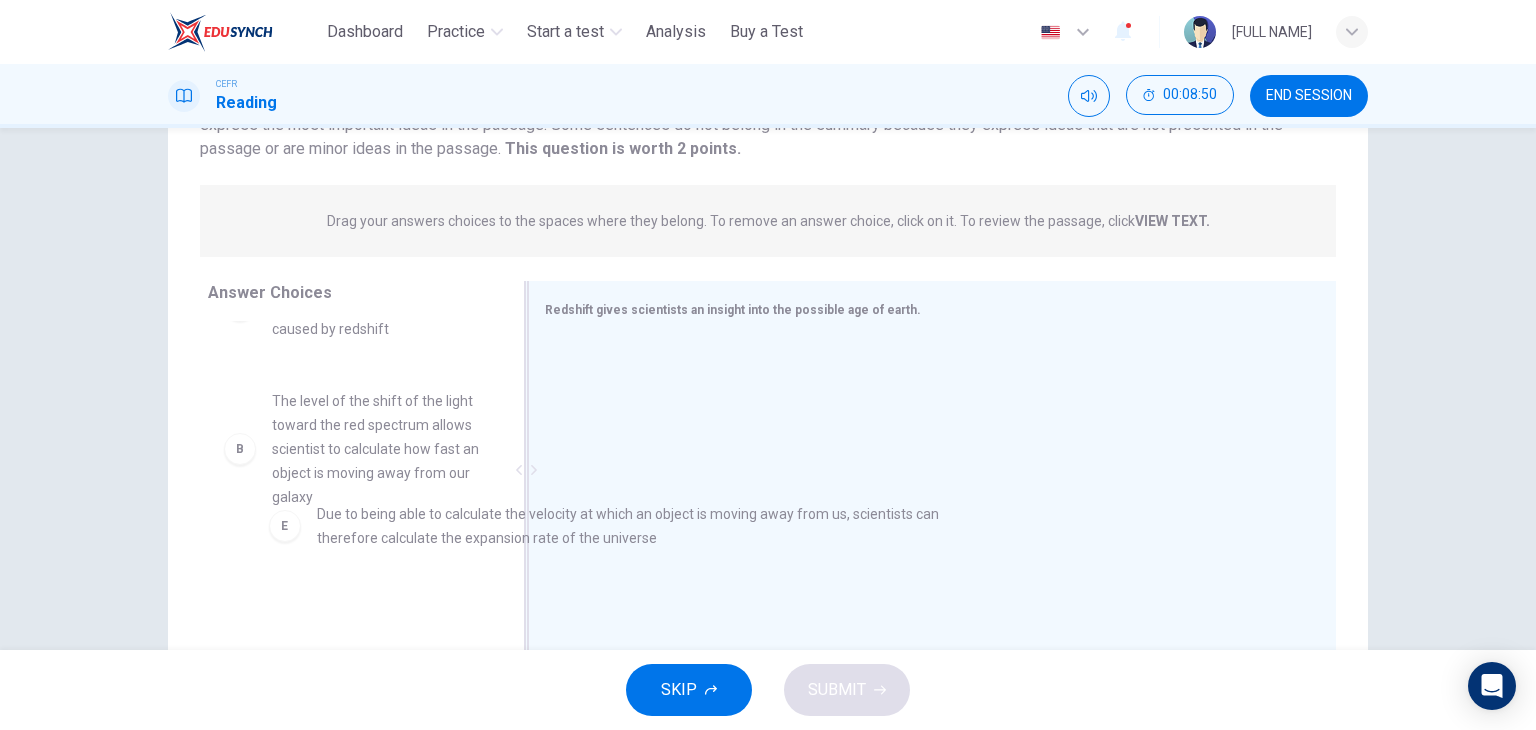 drag, startPoint x: 631, startPoint y: 383, endPoint x: 323, endPoint y: 531, distance: 341.71332 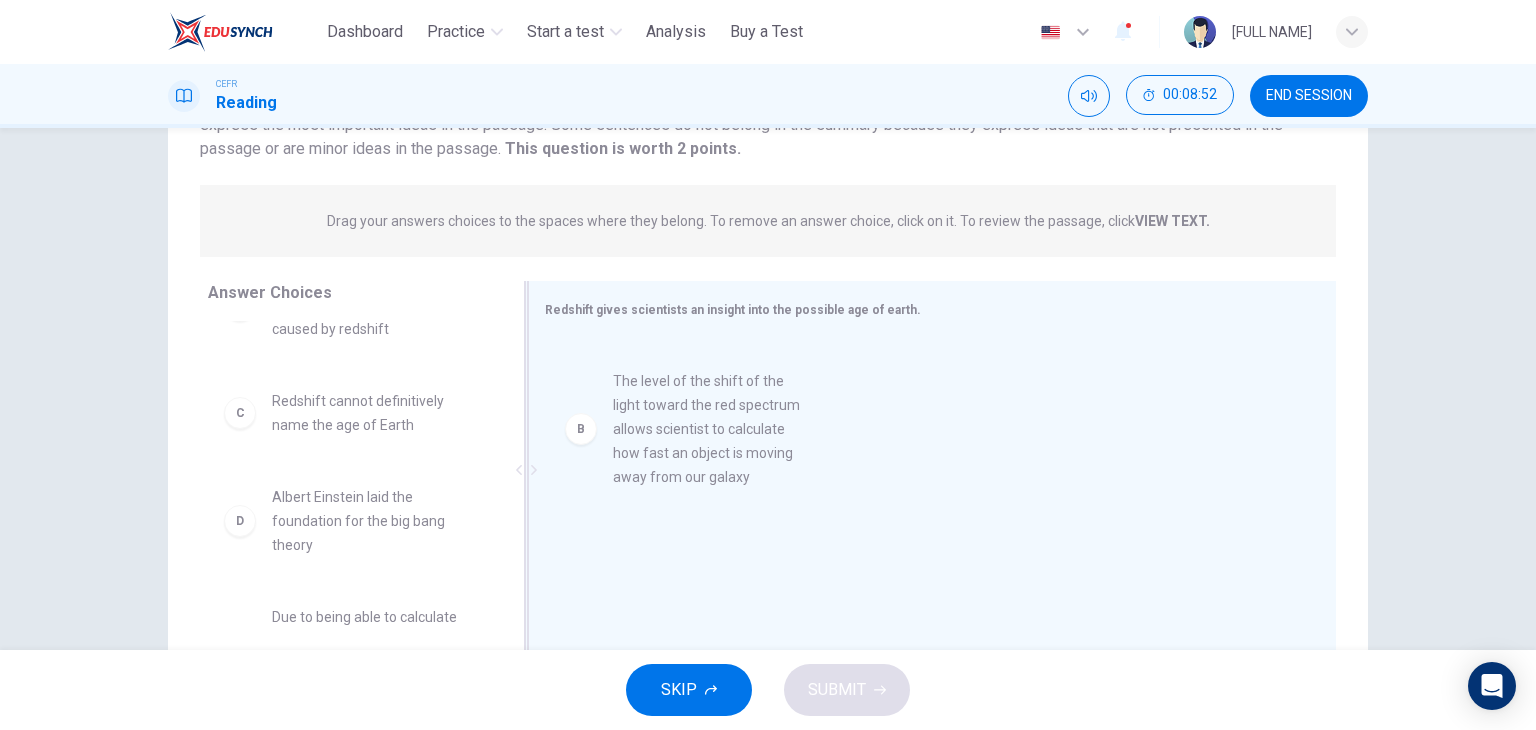 drag, startPoint x: 313, startPoint y: 442, endPoint x: 681, endPoint y: 421, distance: 368.5987 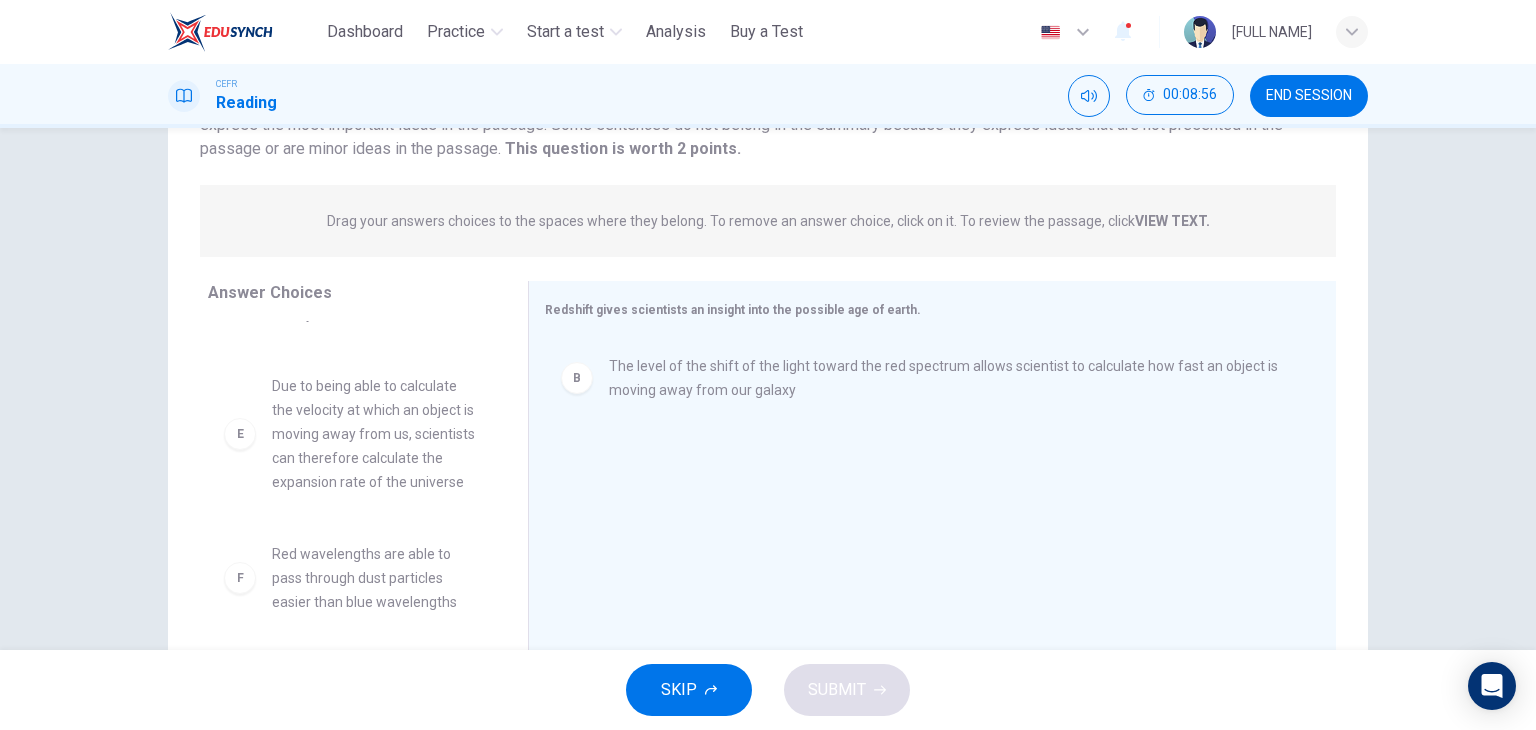 scroll, scrollTop: 315, scrollLeft: 0, axis: vertical 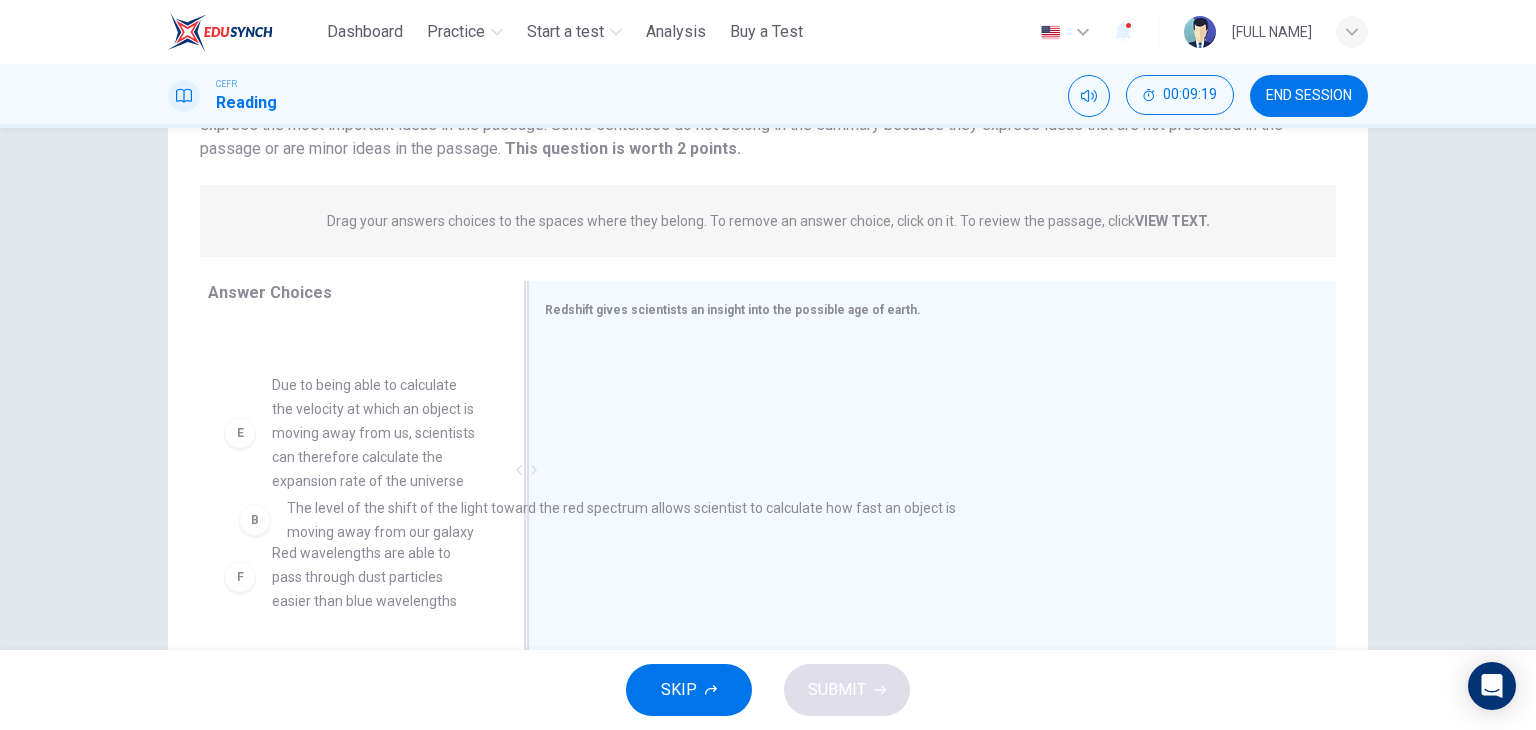 drag, startPoint x: 657, startPoint y: 383, endPoint x: 324, endPoint y: 523, distance: 361.2326 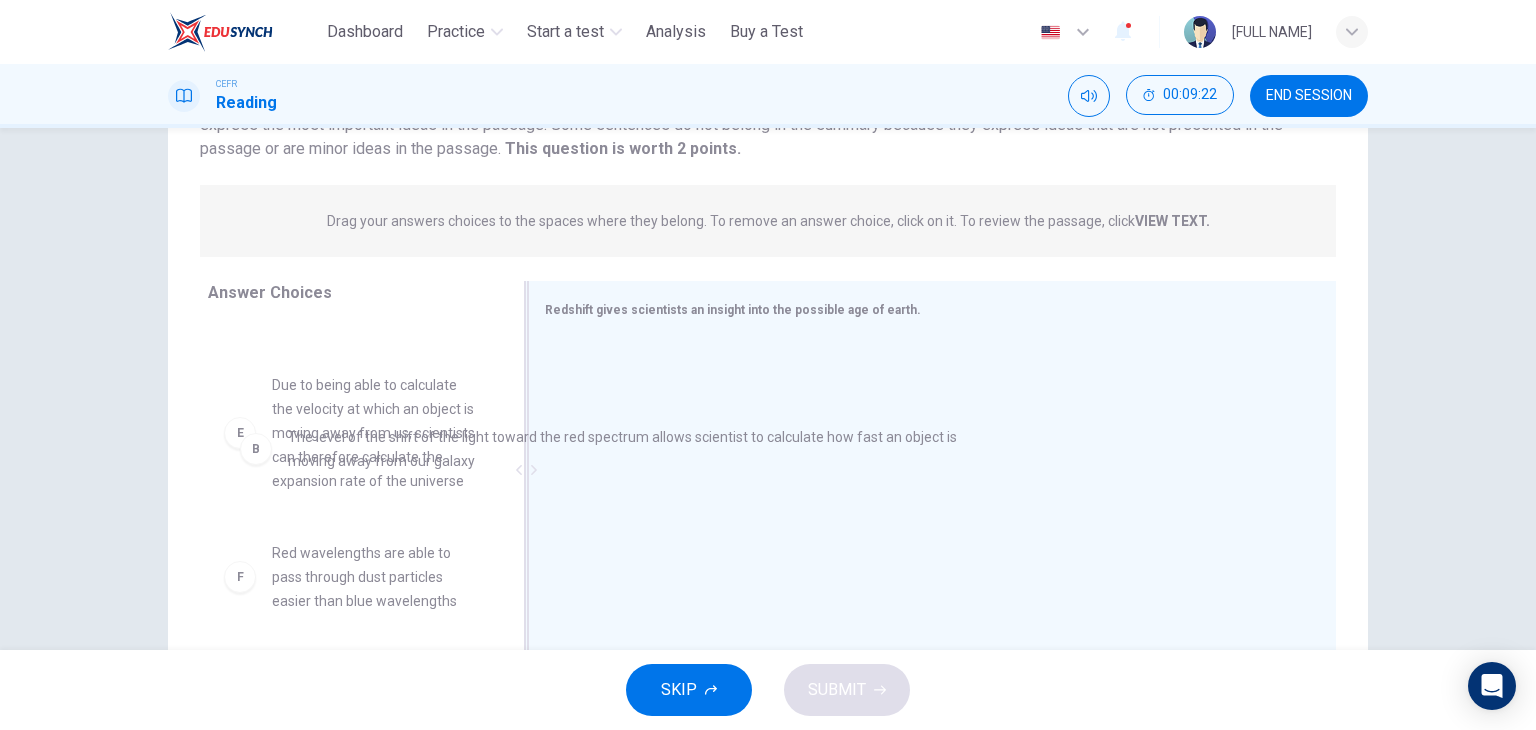 drag, startPoint x: 671, startPoint y: 378, endPoint x: 250, endPoint y: 508, distance: 440.61435 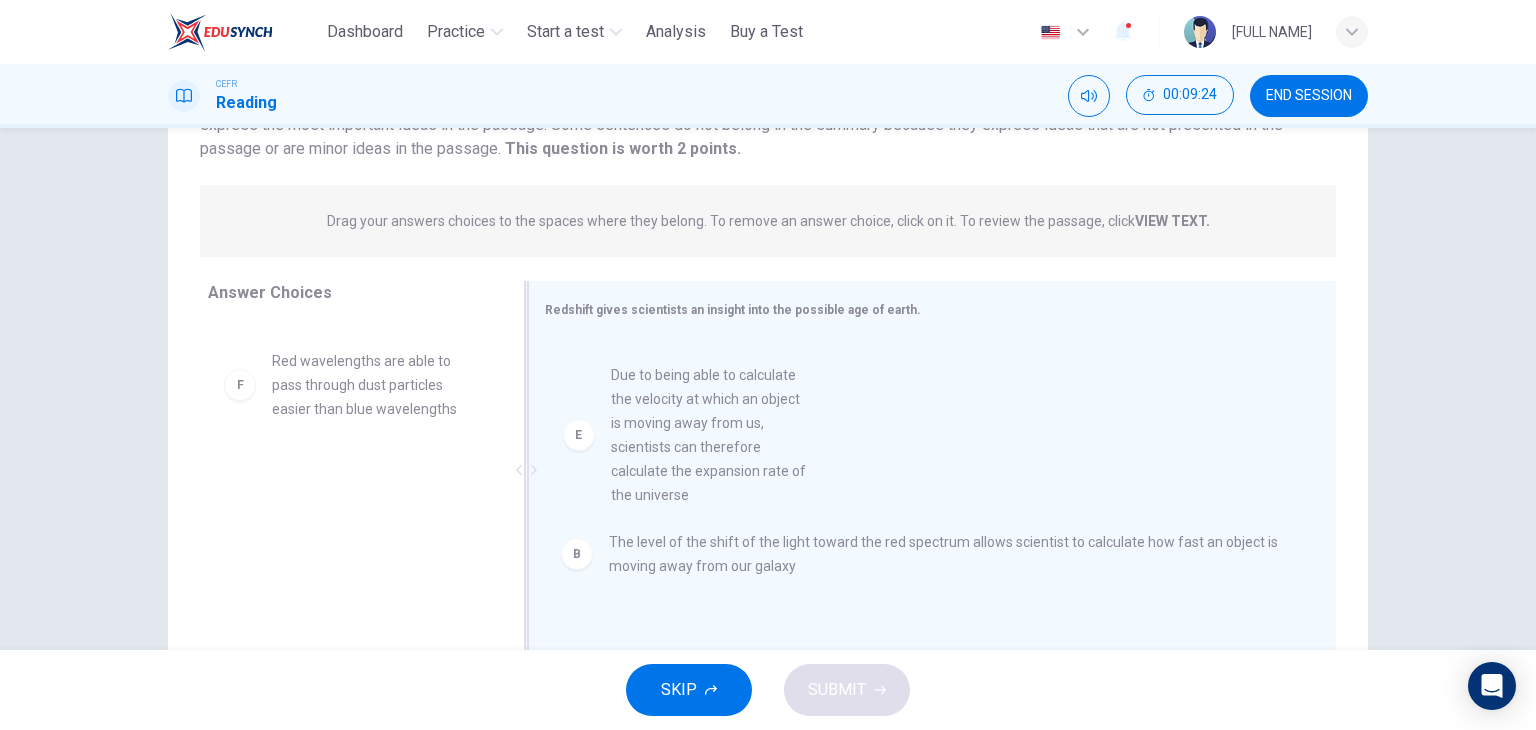 drag, startPoint x: 341, startPoint y: 467, endPoint x: 748, endPoint y: 491, distance: 407.707 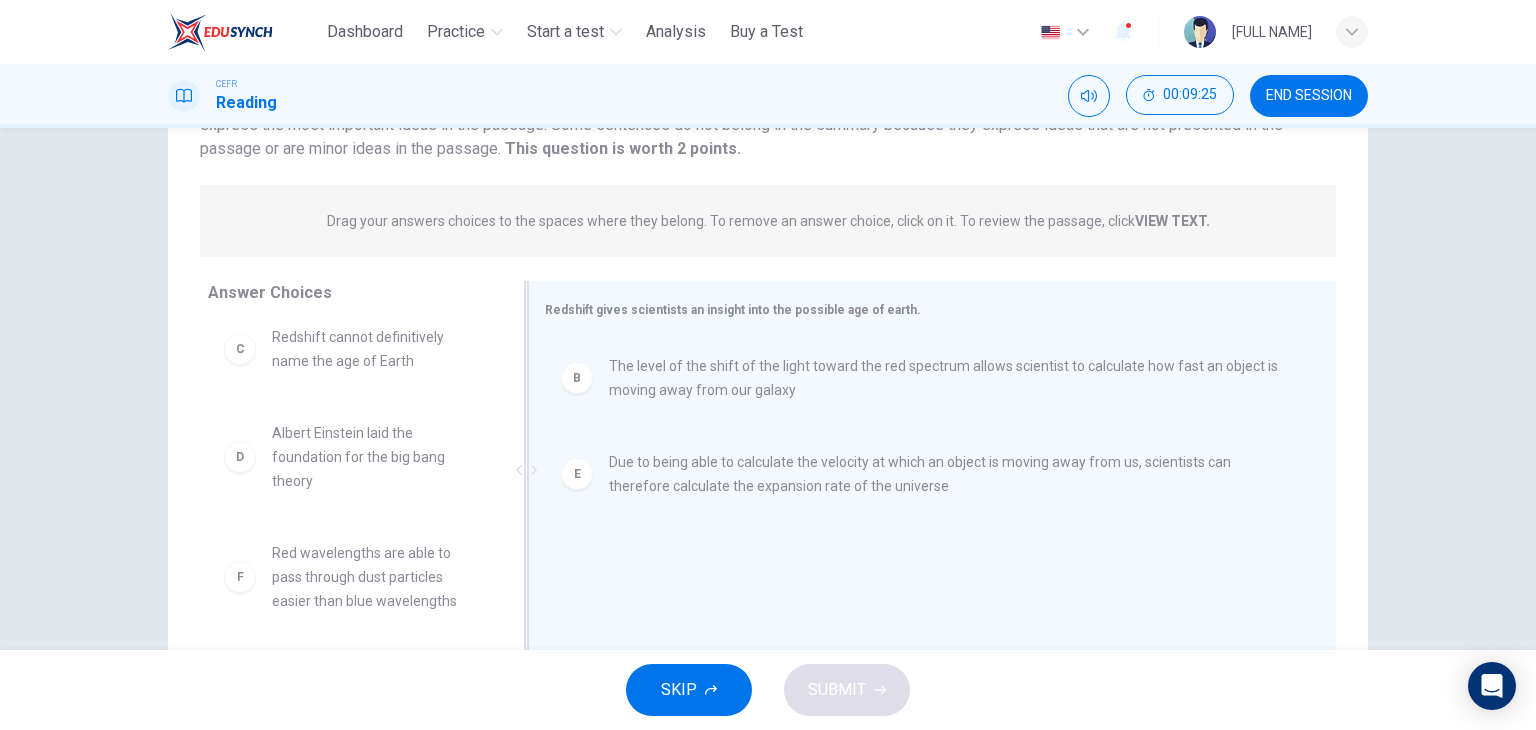 scroll, scrollTop: 132, scrollLeft: 0, axis: vertical 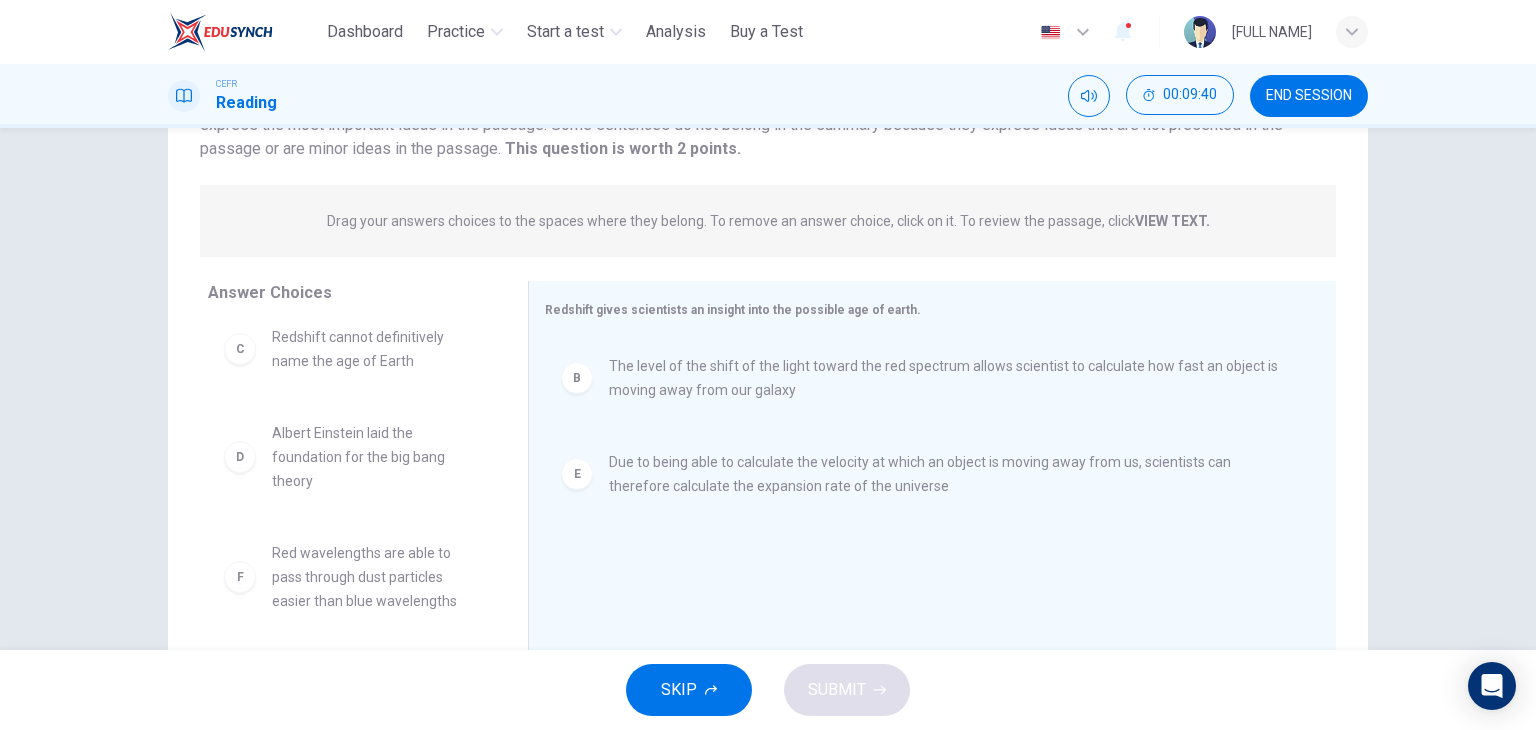 drag, startPoint x: 491, startPoint y: 499, endPoint x: 498, endPoint y: 442, distance: 57.428215 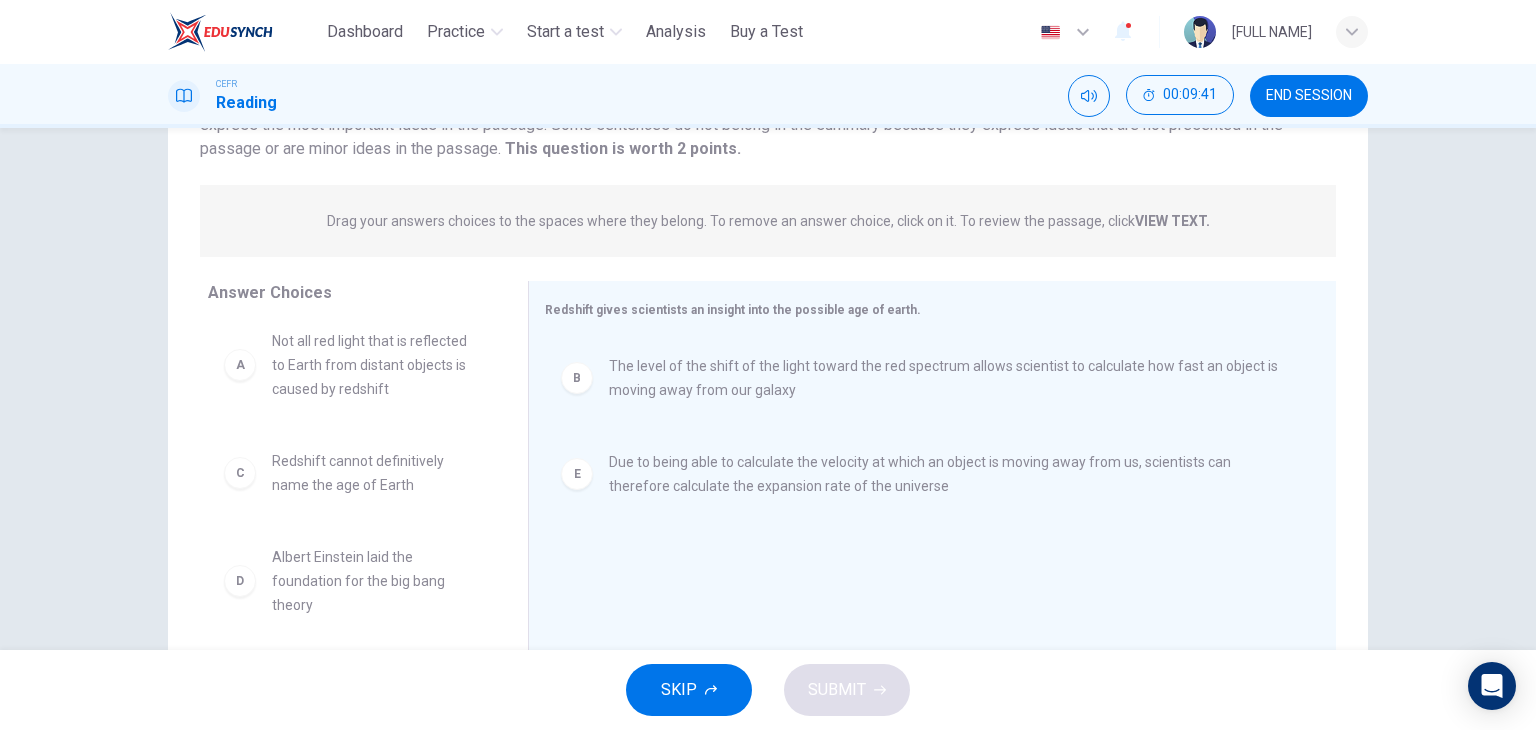 scroll, scrollTop: 0, scrollLeft: 0, axis: both 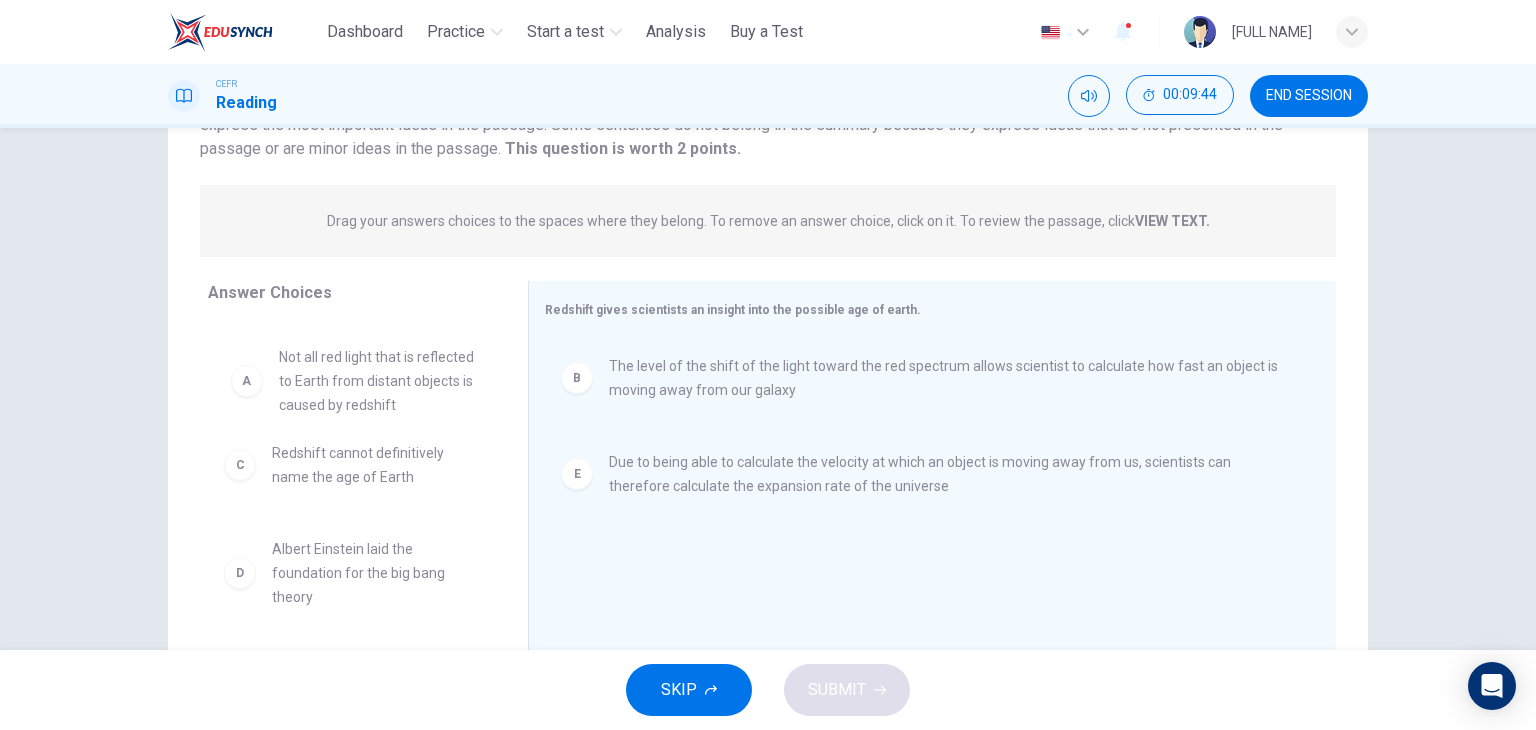 drag, startPoint x: 393, startPoint y: 374, endPoint x: 414, endPoint y: 385, distance: 23.70654 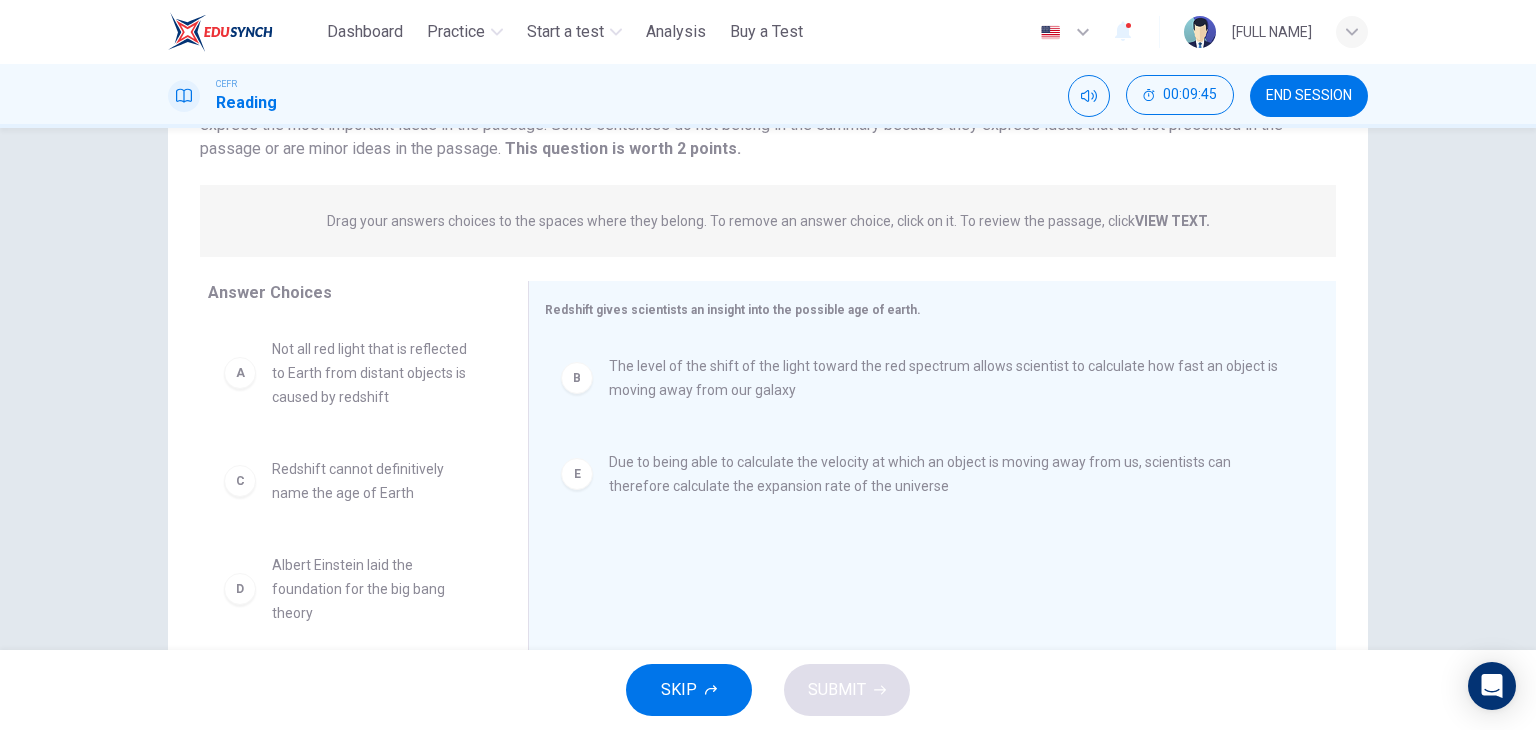 click on "Redshift cannot definitively name the age of Earth" at bounding box center (376, 481) 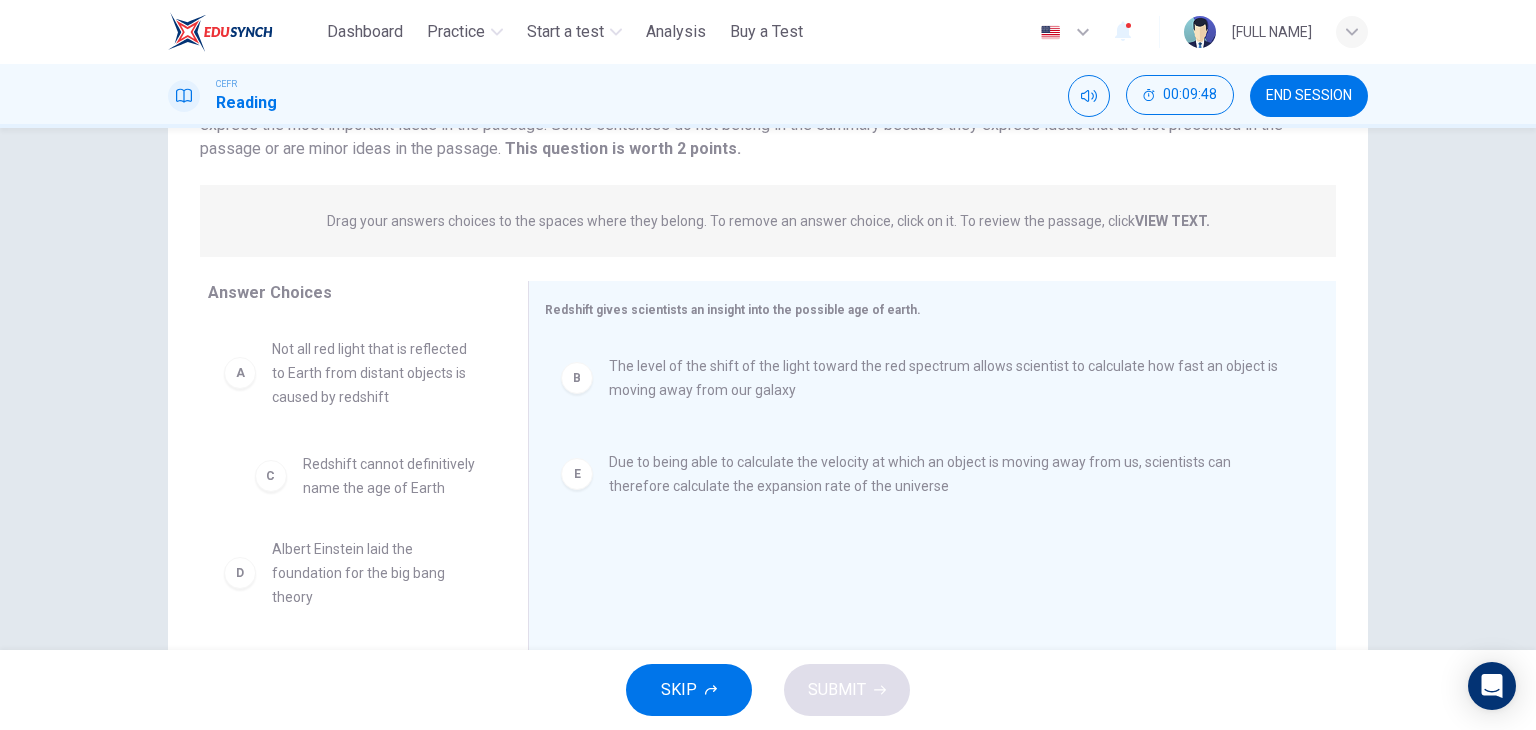 drag, startPoint x: 369, startPoint y: 492, endPoint x: 410, endPoint y: 485, distance: 41.59327 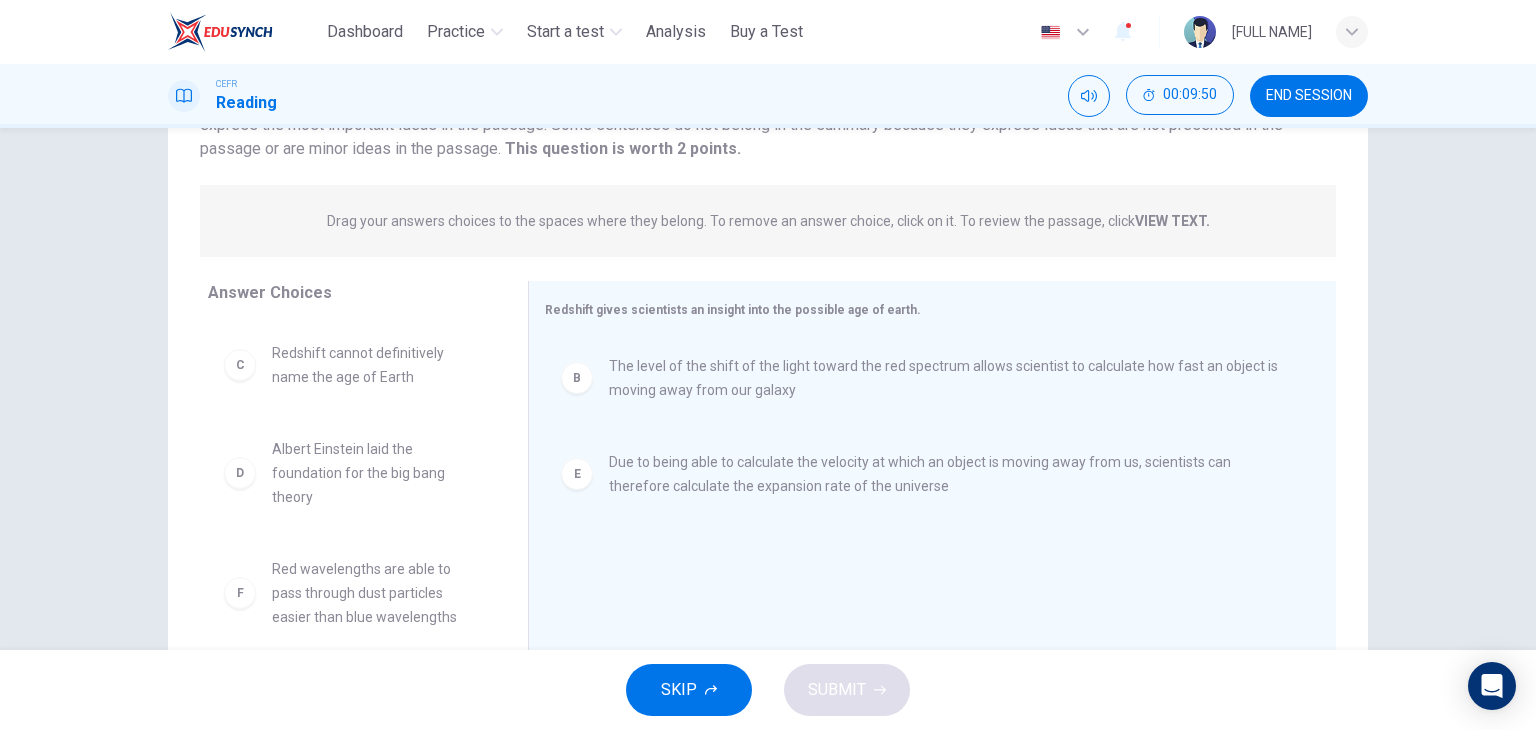 scroll, scrollTop: 132, scrollLeft: 0, axis: vertical 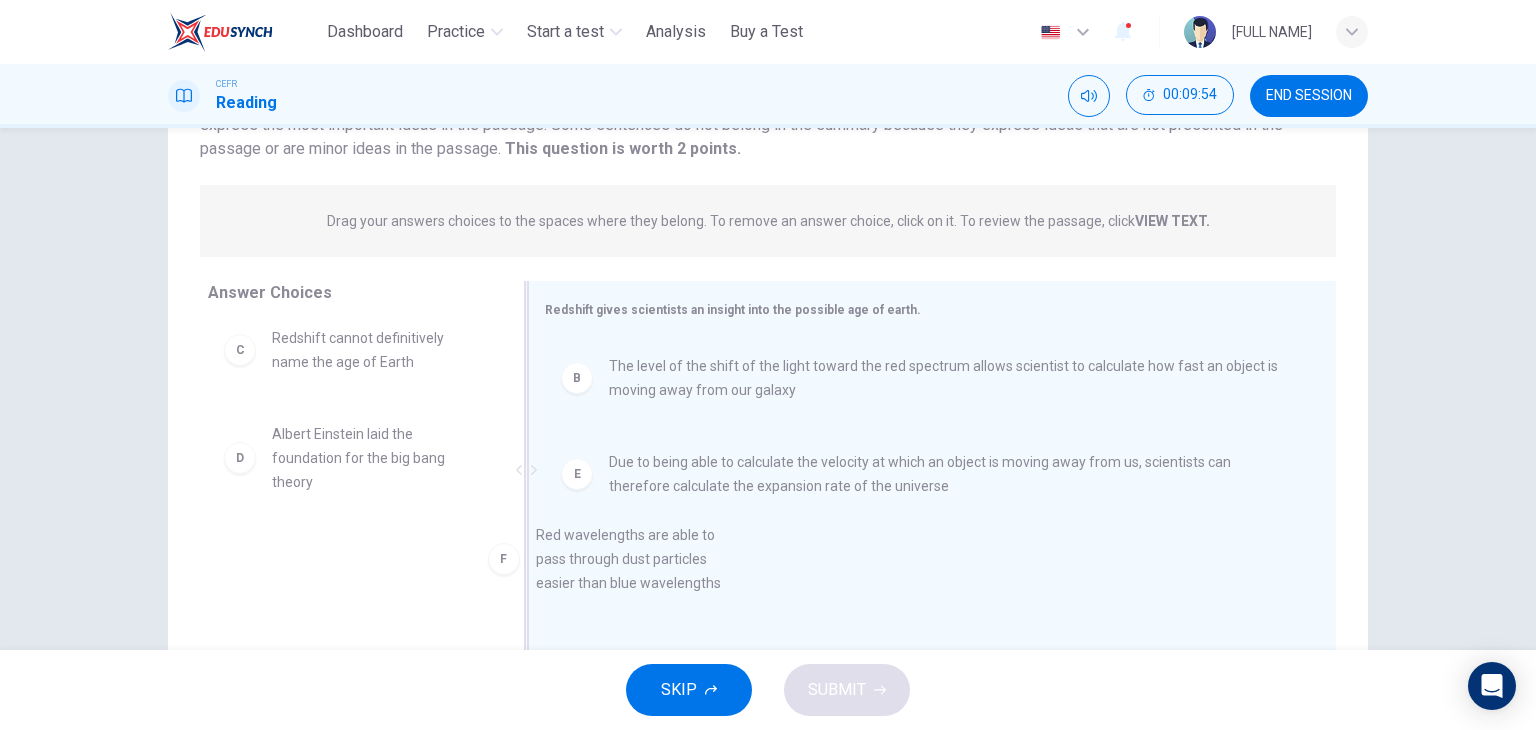 drag, startPoint x: 389, startPoint y: 600, endPoint x: 952, endPoint y: 312, distance: 632.3867 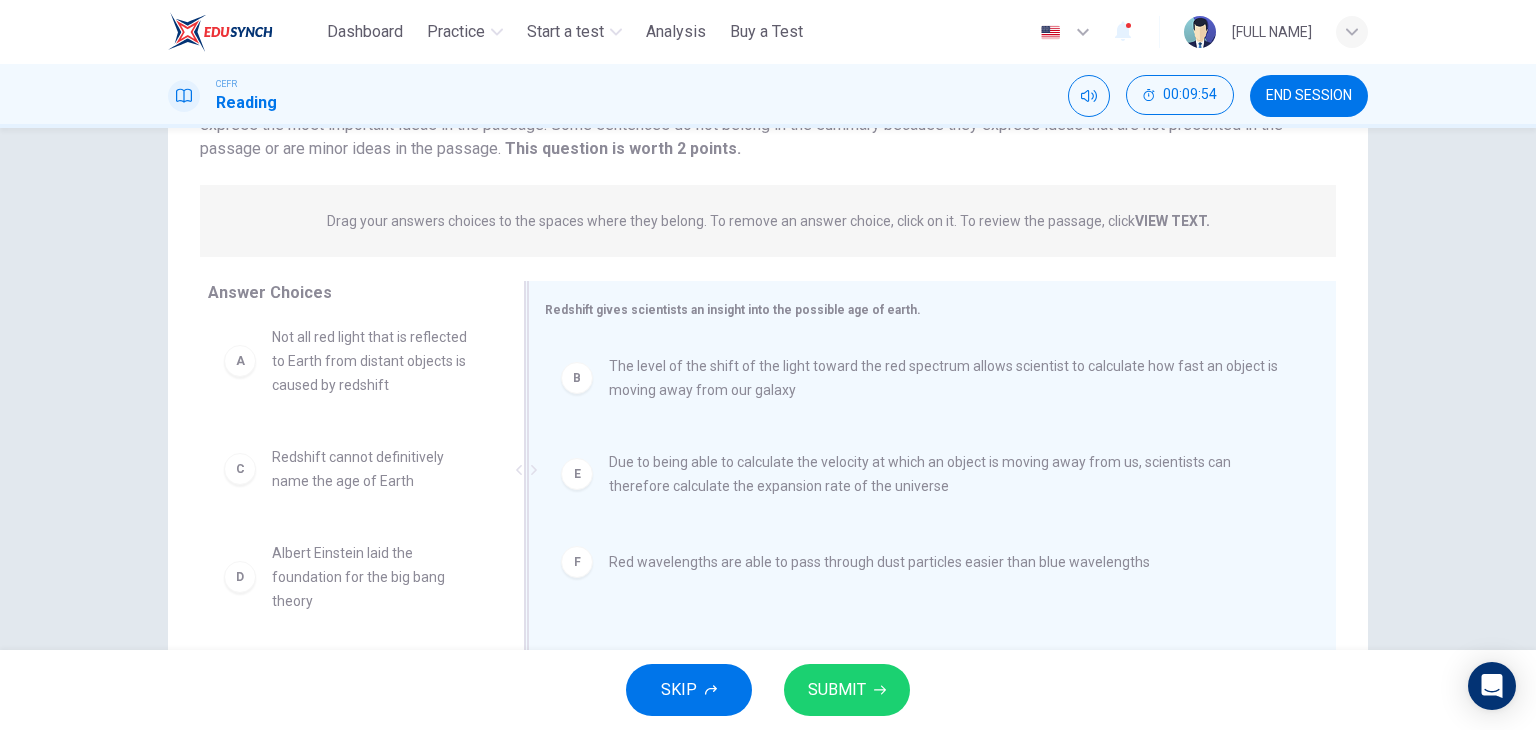 scroll, scrollTop: 12, scrollLeft: 0, axis: vertical 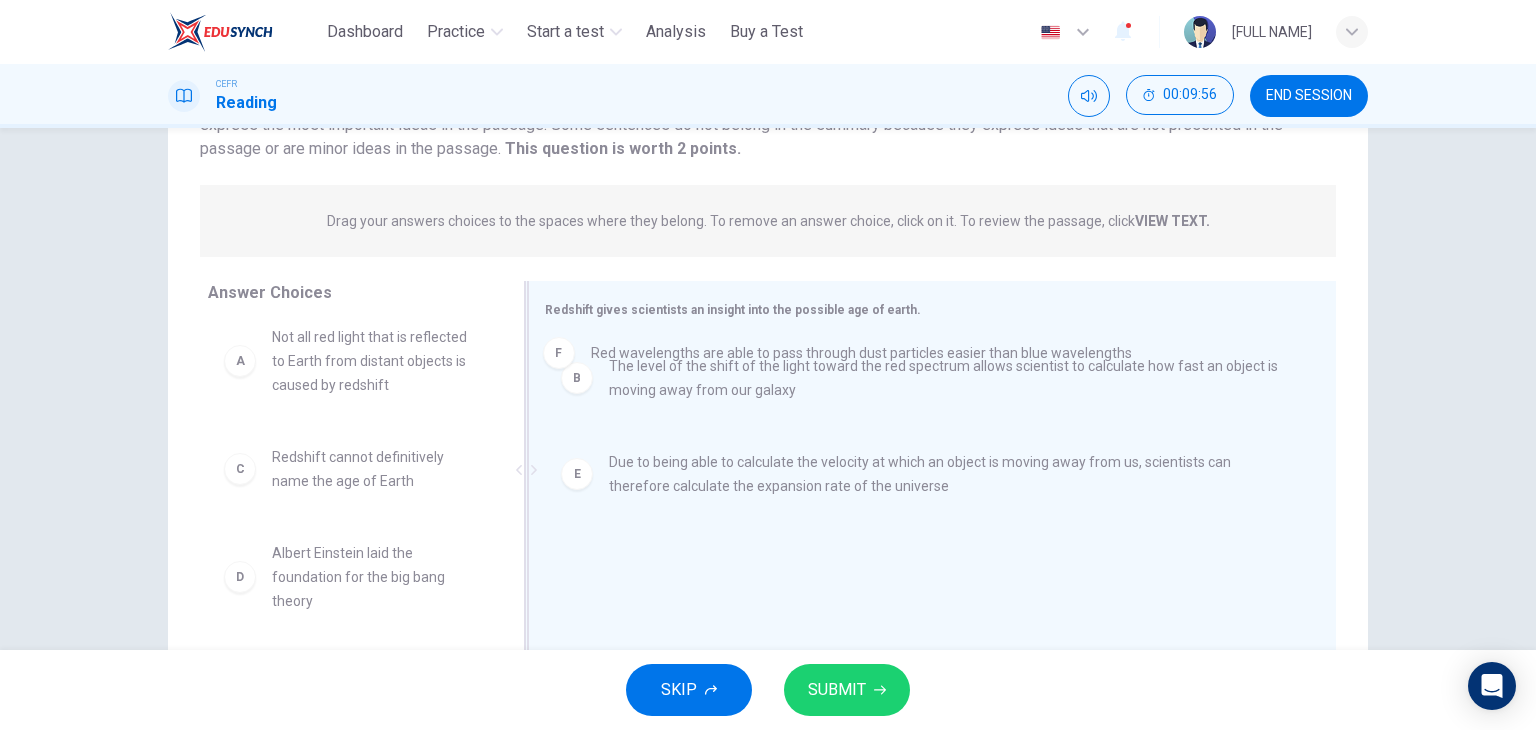 drag, startPoint x: 728, startPoint y: 567, endPoint x: 714, endPoint y: 337, distance: 230.42569 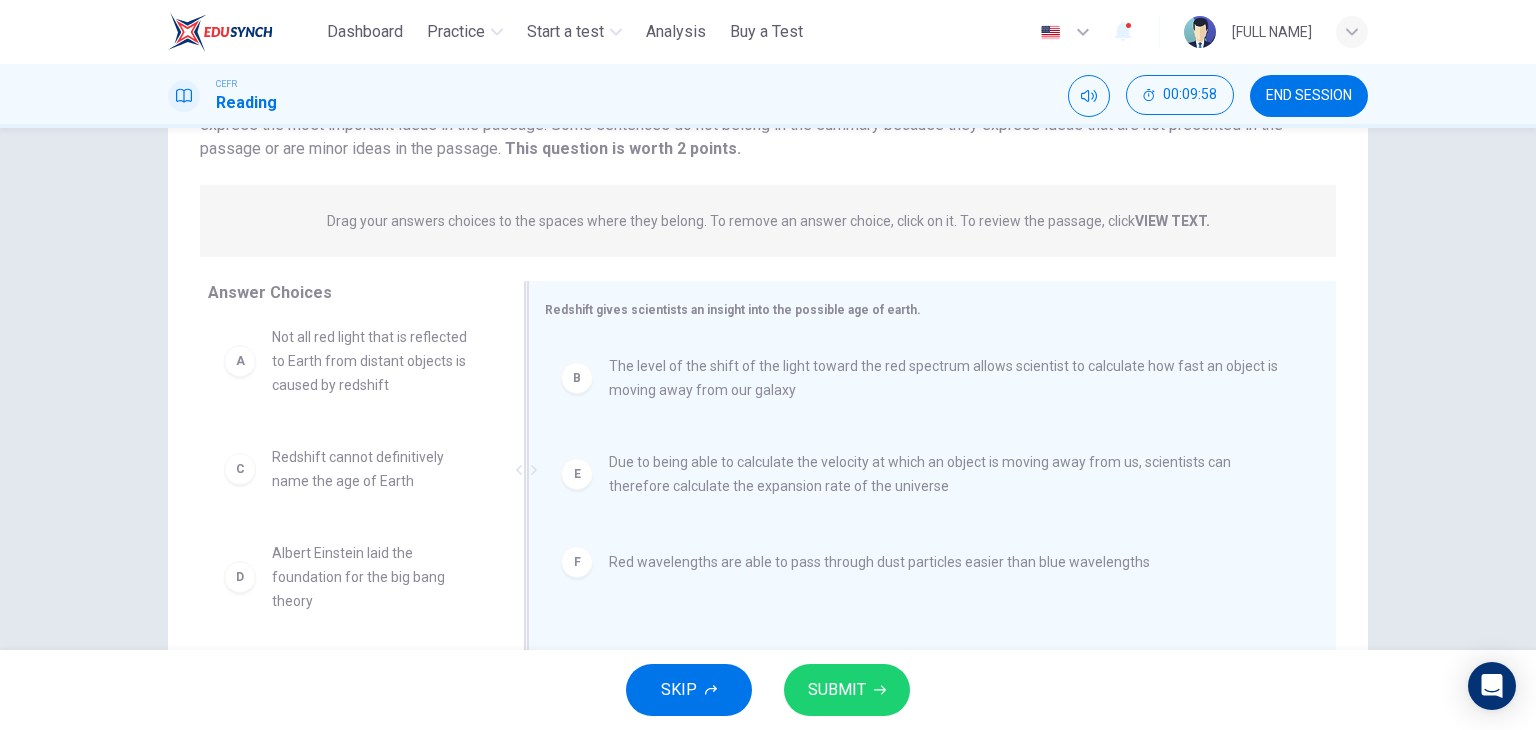 click on "Due to being able to calculate the velocity at which an object is moving away from us, scientists can therefore calculate the expansion rate of the universe" at bounding box center (948, 474) 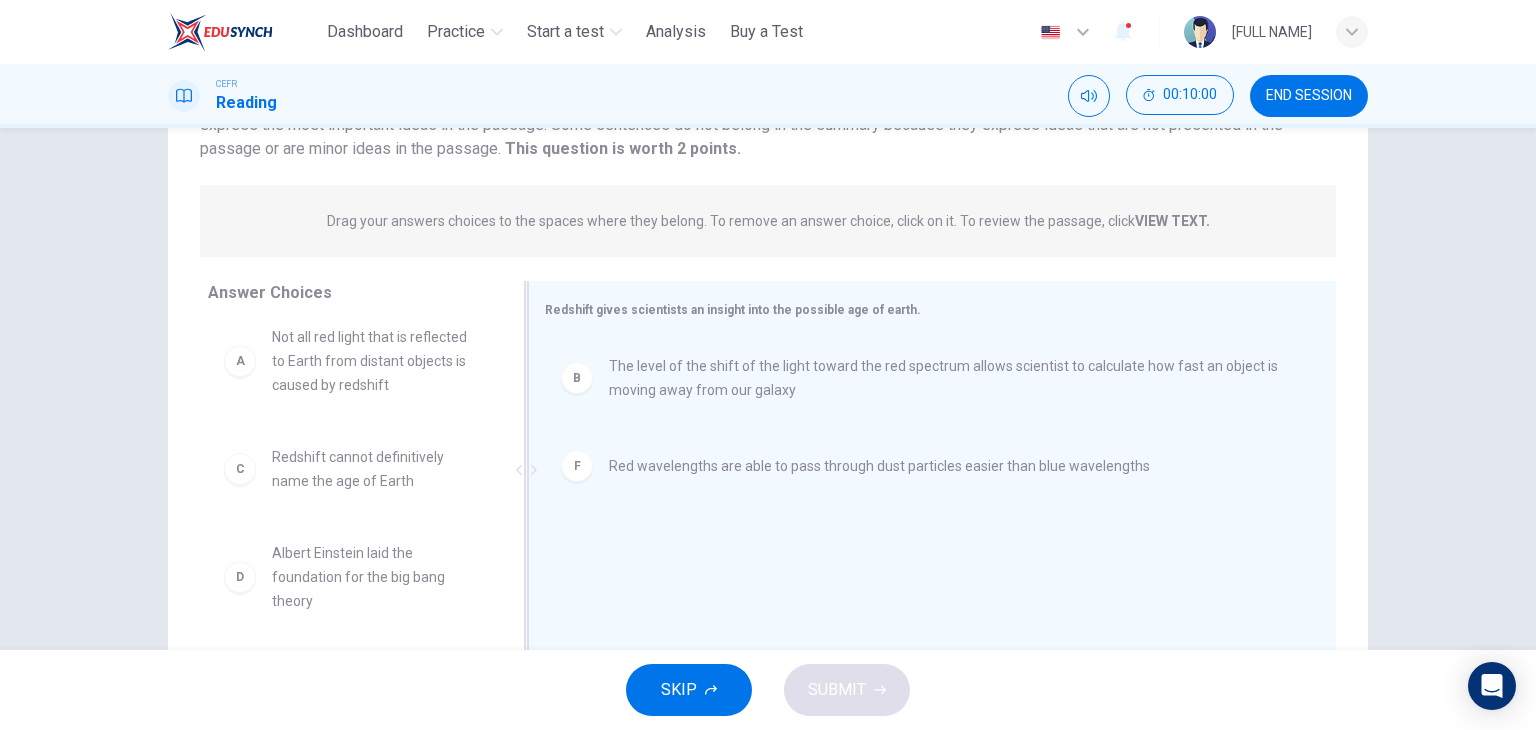 click on "F" at bounding box center [577, 466] 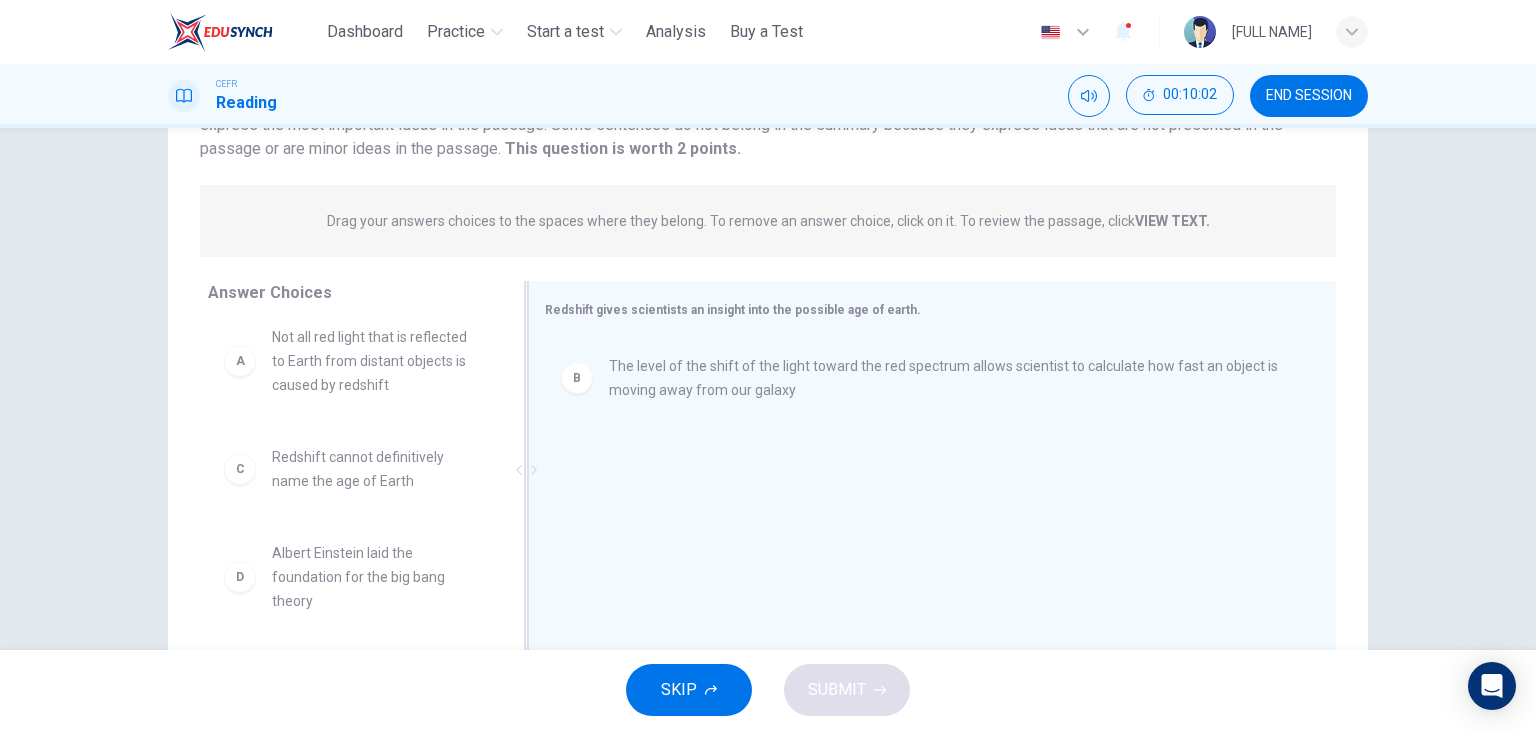 click on "The level of the shift of the light toward the red spectrum allows scientist to calculate how fast an object is moving away from our galaxy" at bounding box center [948, 378] 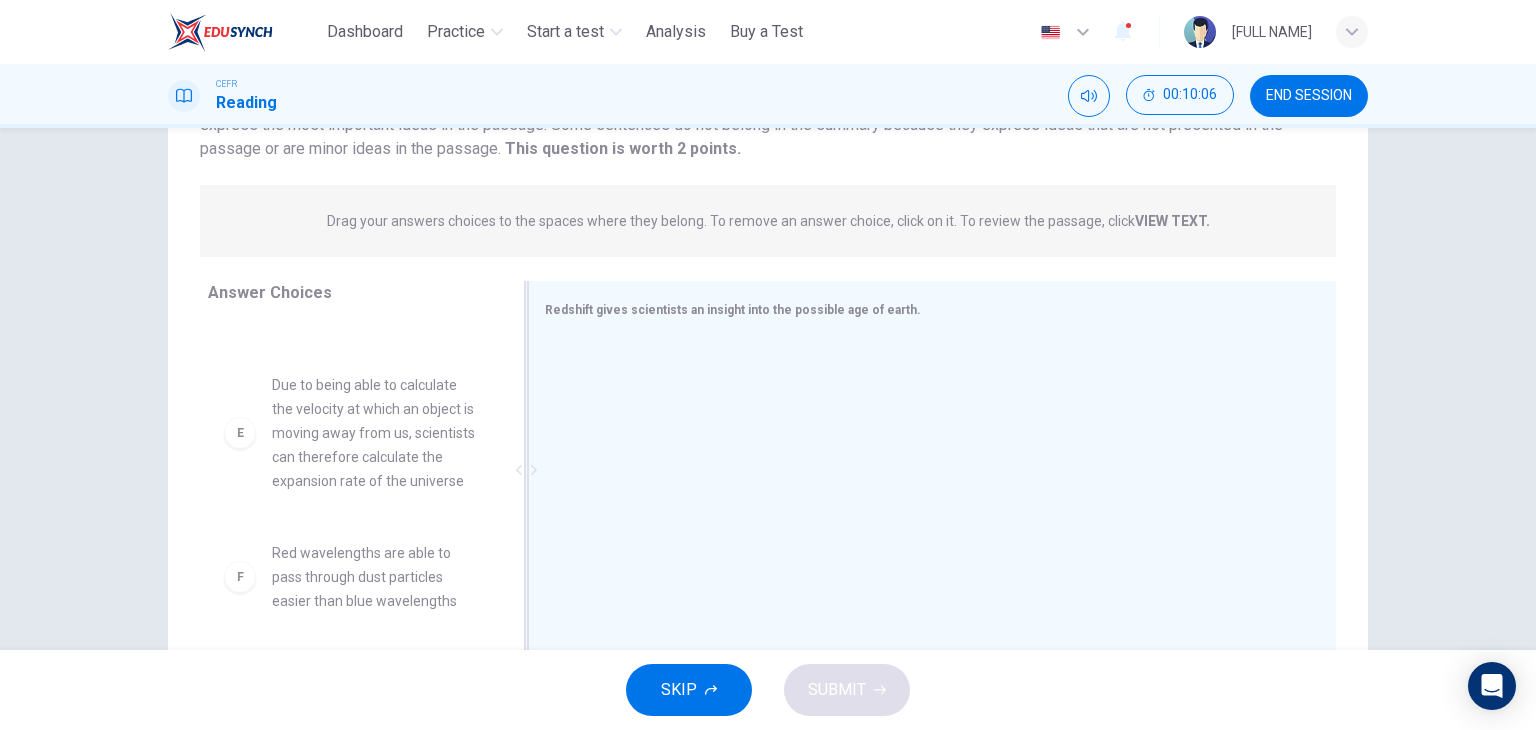 scroll, scrollTop: 492, scrollLeft: 0, axis: vertical 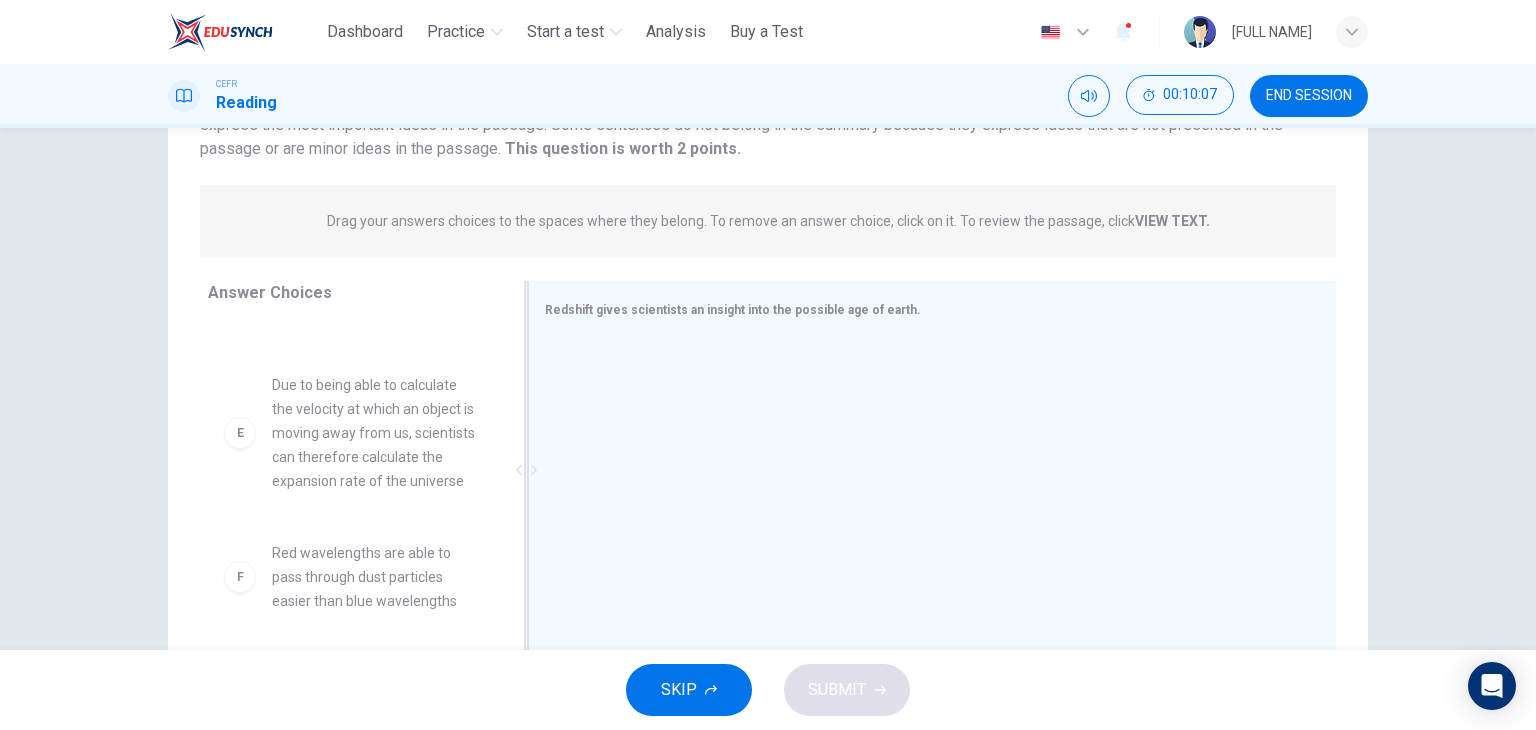 click on "Red wavelengths are able to pass through dust particles easier than blue wavelengths" at bounding box center [376, 577] 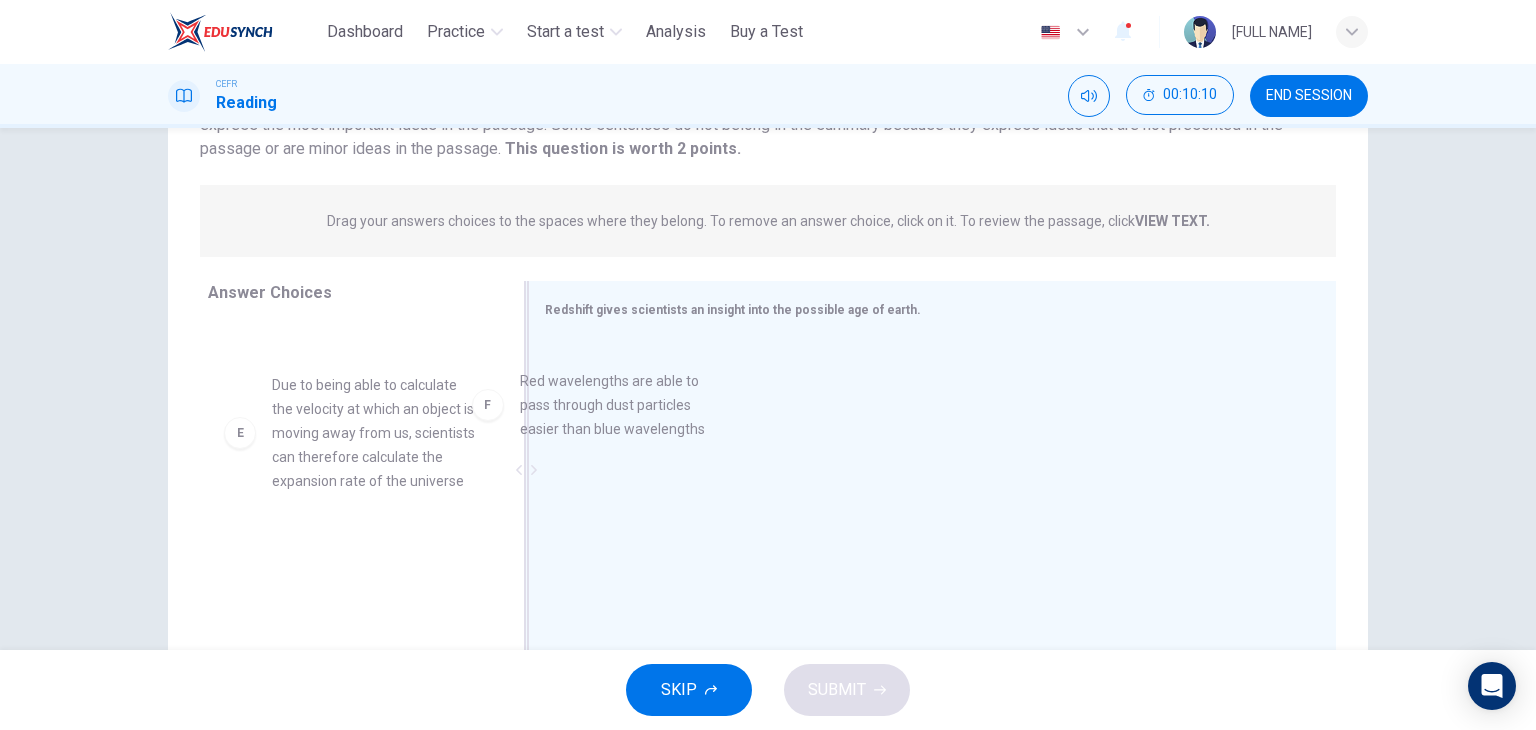 drag, startPoint x: 408, startPoint y: 561, endPoint x: 724, endPoint y: 365, distance: 371.84943 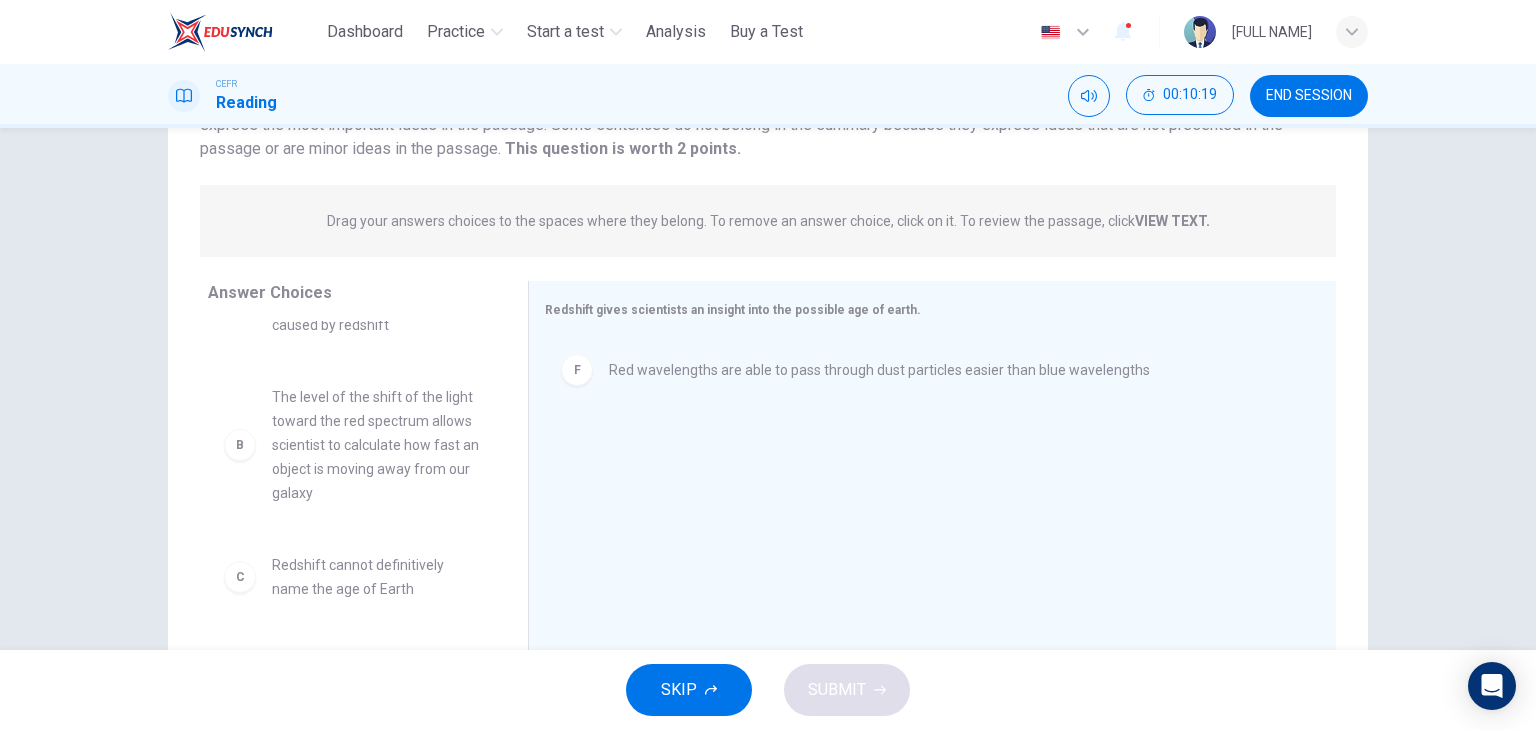 scroll, scrollTop: 0, scrollLeft: 0, axis: both 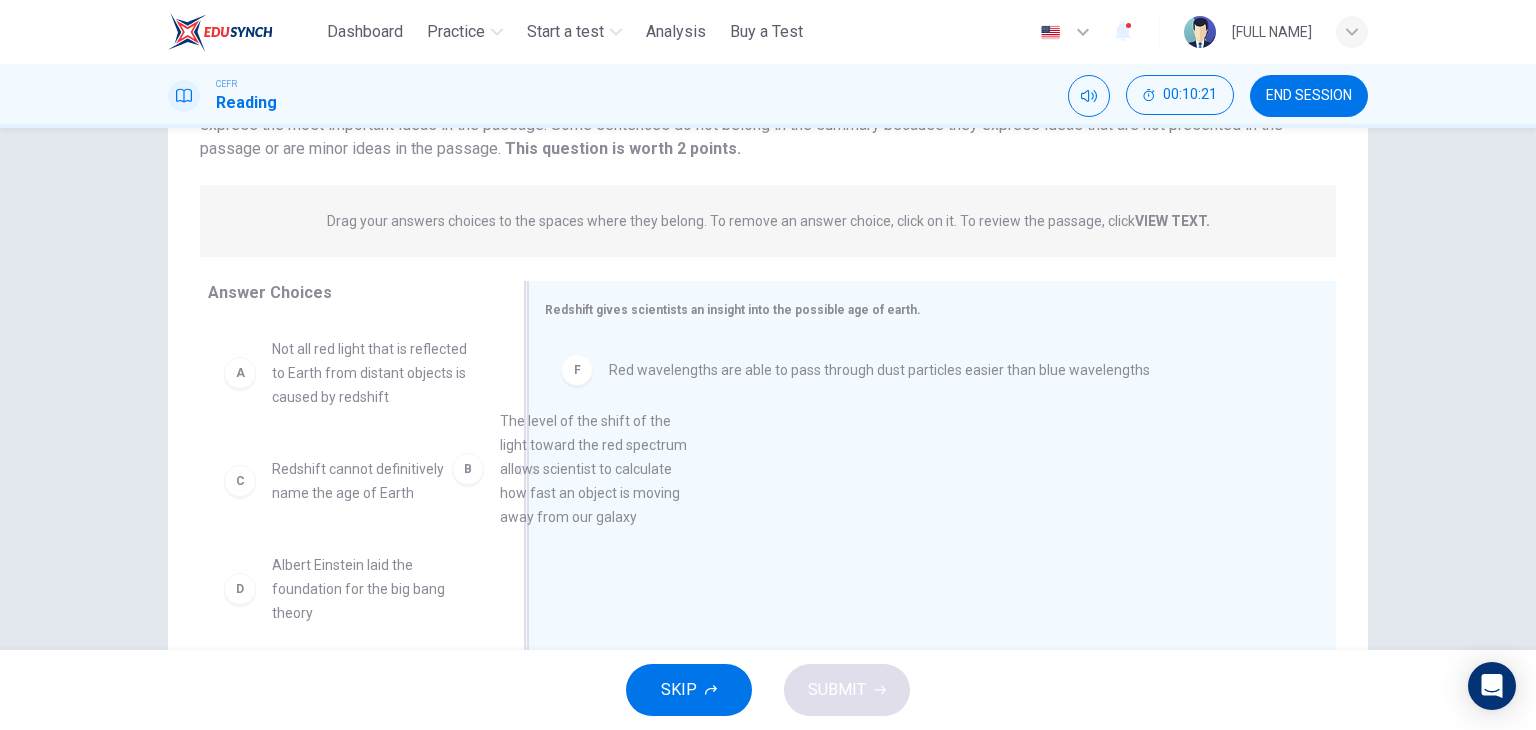 drag, startPoint x: 373, startPoint y: 501, endPoint x: 634, endPoint y: 453, distance: 265.37708 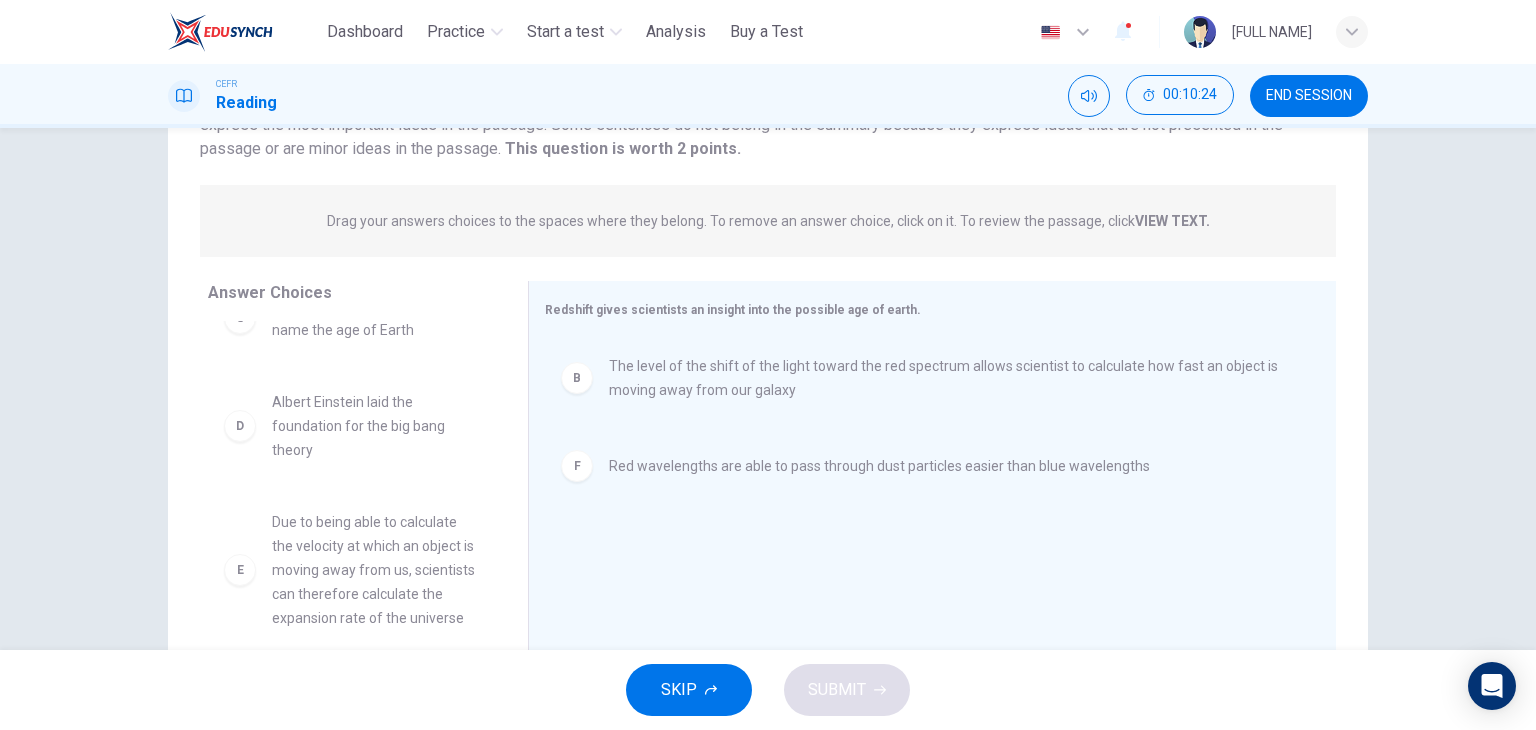 scroll, scrollTop: 204, scrollLeft: 0, axis: vertical 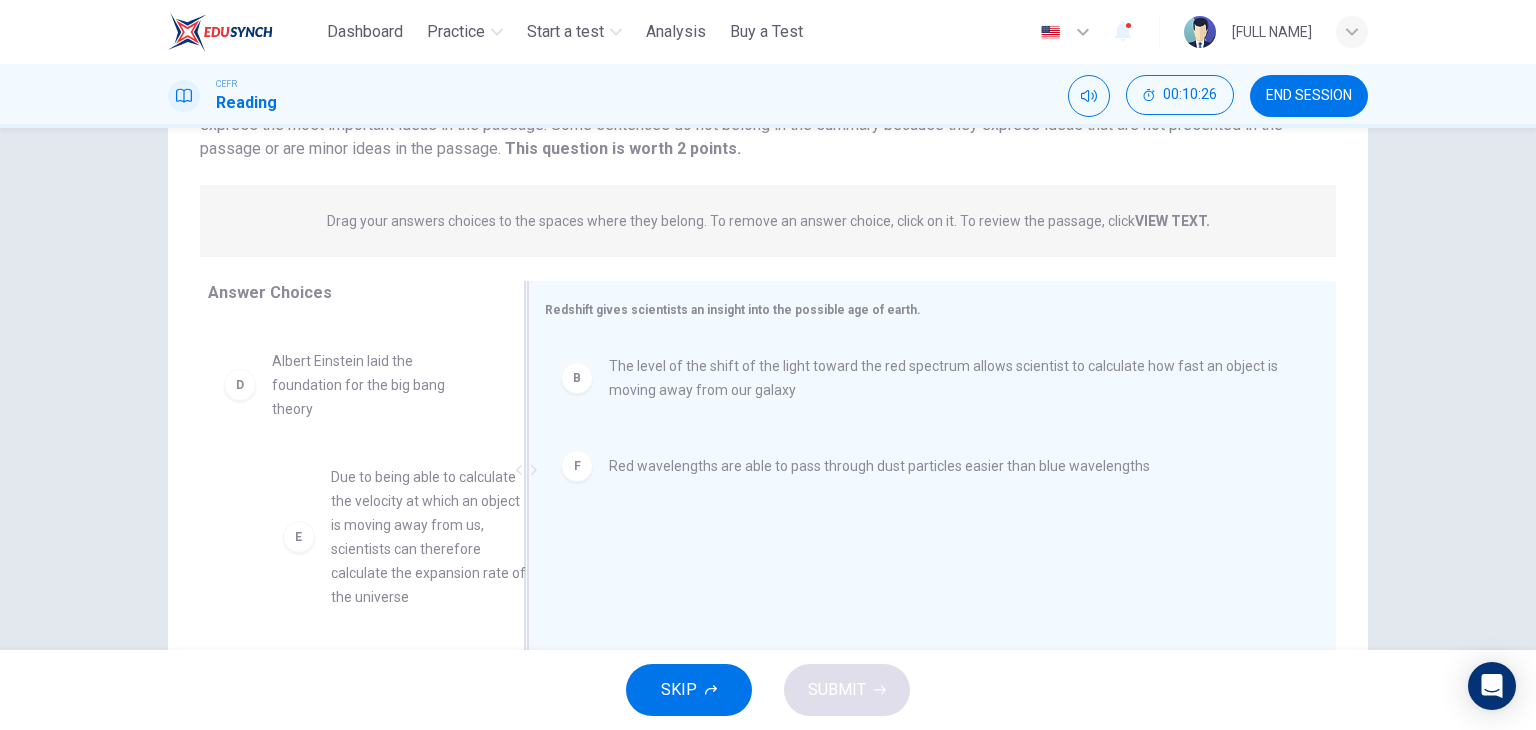 drag, startPoint x: 388, startPoint y: 549, endPoint x: 706, endPoint y: 529, distance: 318.6283 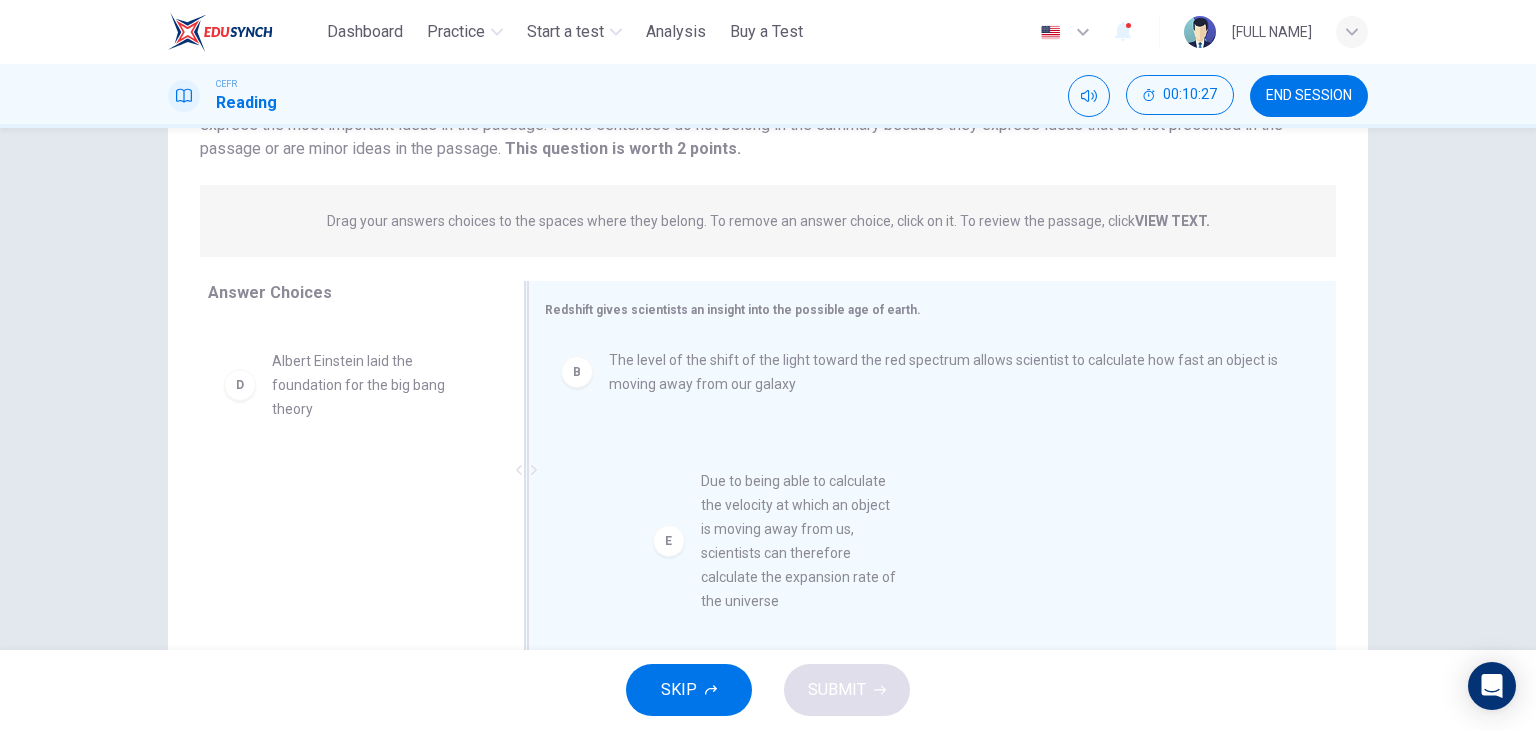 drag, startPoint x: 322, startPoint y: 513, endPoint x: 773, endPoint y: 513, distance: 451 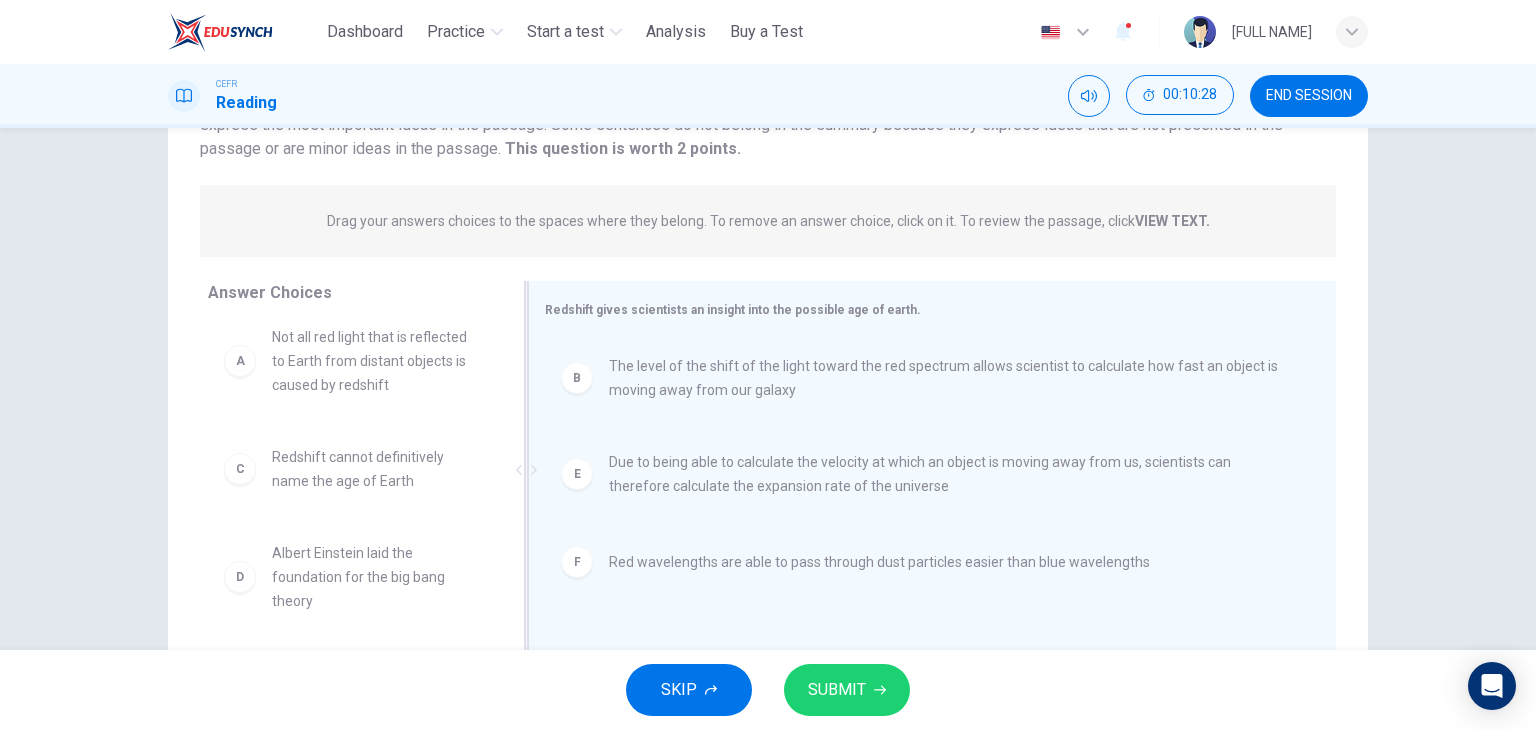 scroll, scrollTop: 0, scrollLeft: 0, axis: both 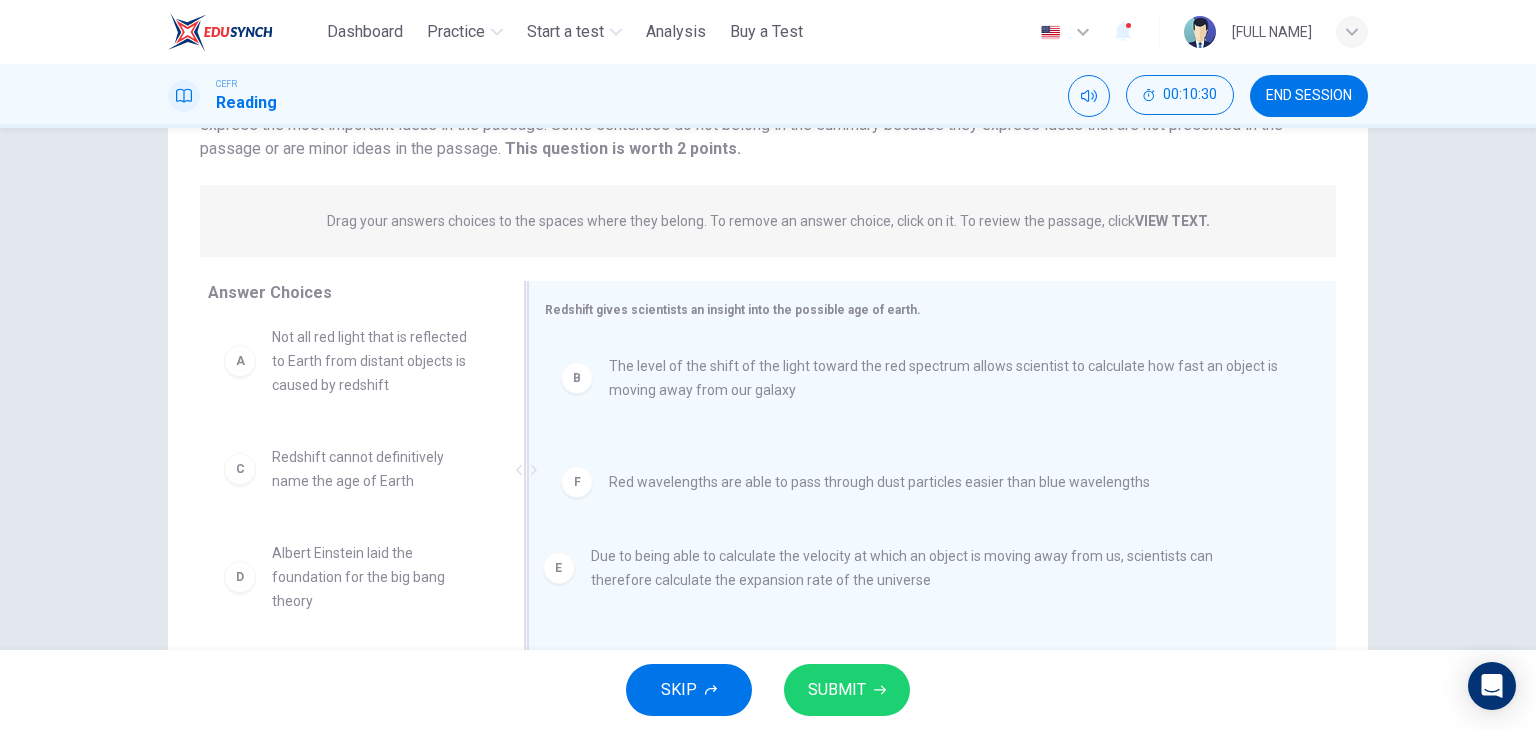 drag, startPoint x: 779, startPoint y: 498, endPoint x: 763, endPoint y: 598, distance: 101.27191 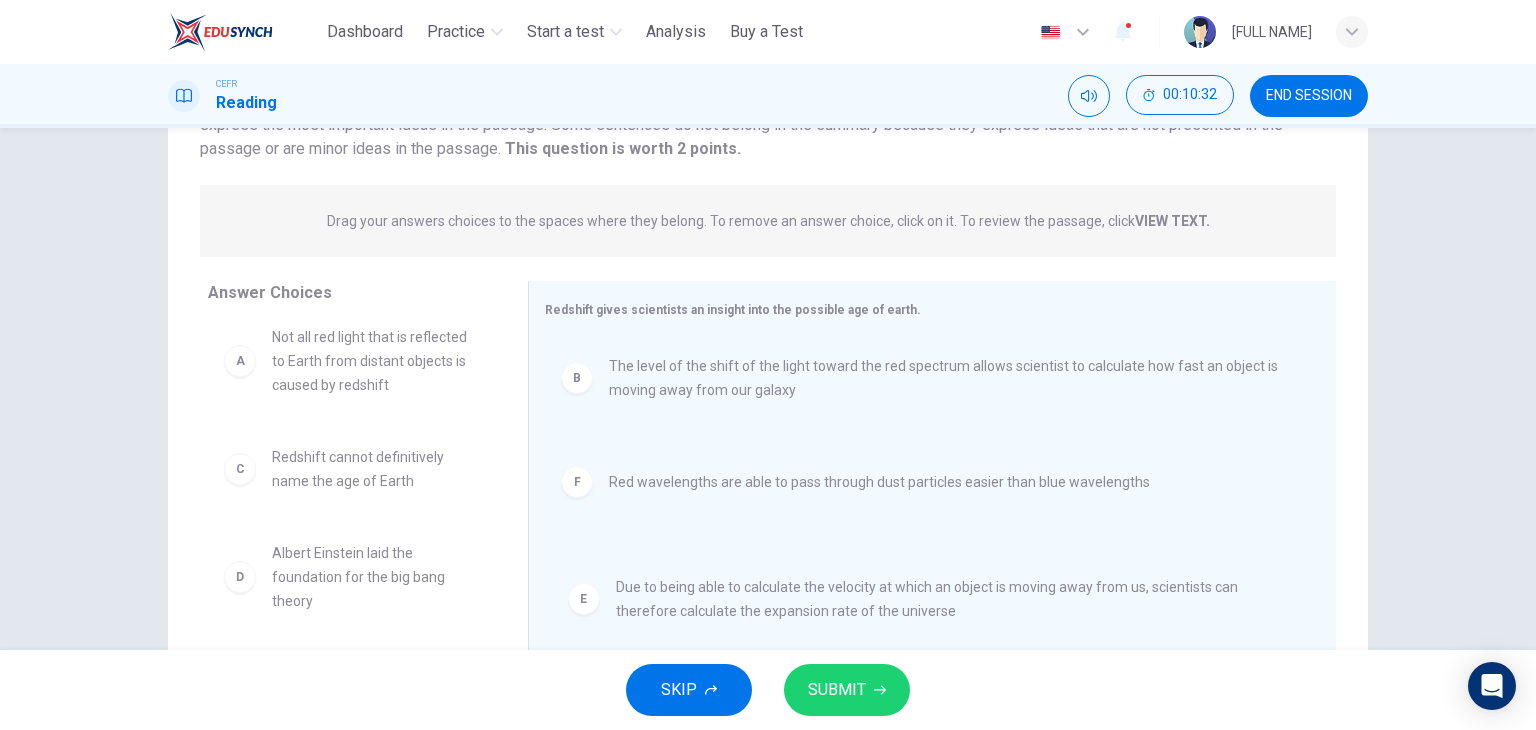 drag, startPoint x: 705, startPoint y: 481, endPoint x: 707, endPoint y: 656, distance: 175.01143 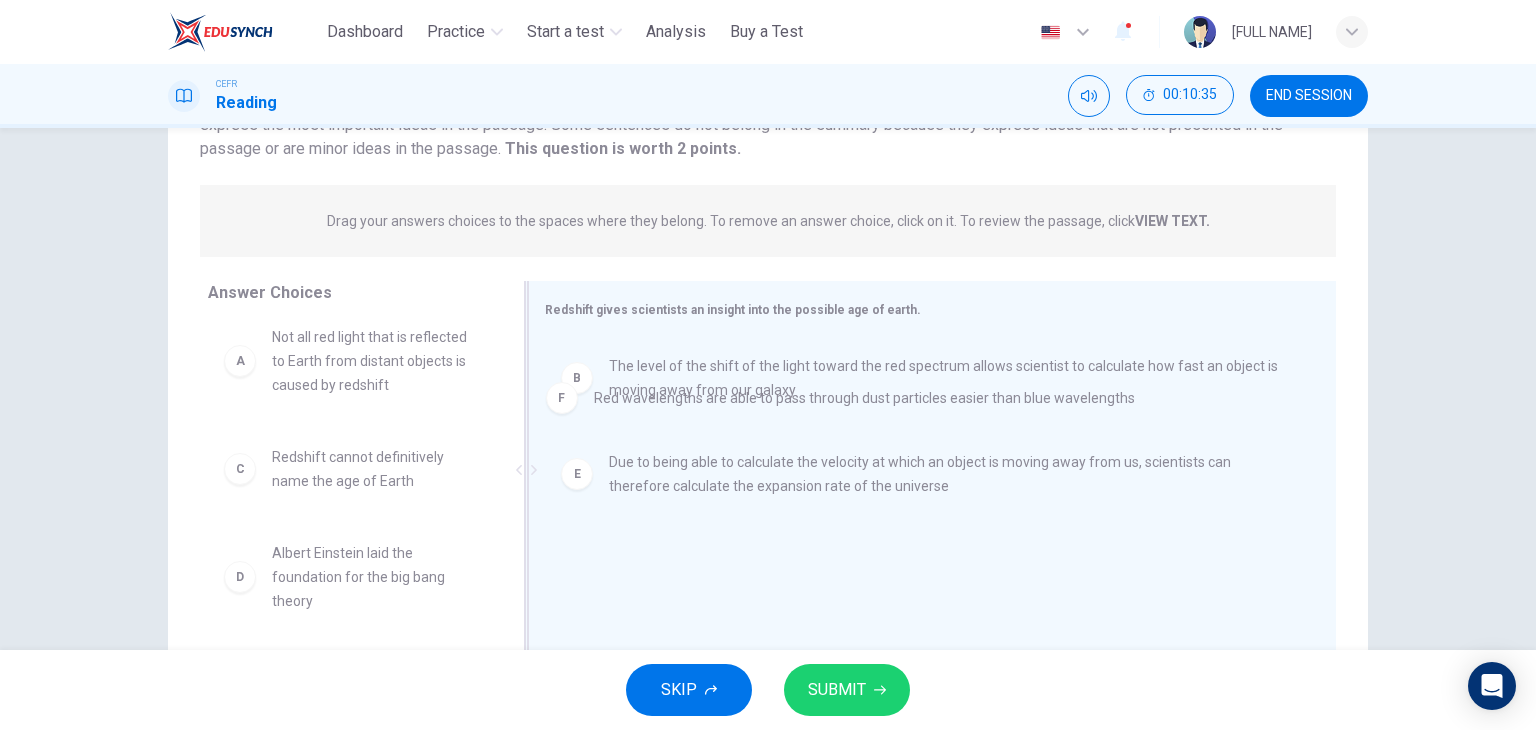 drag, startPoint x: 672, startPoint y: 573, endPoint x: 661, endPoint y: 376, distance: 197.30687 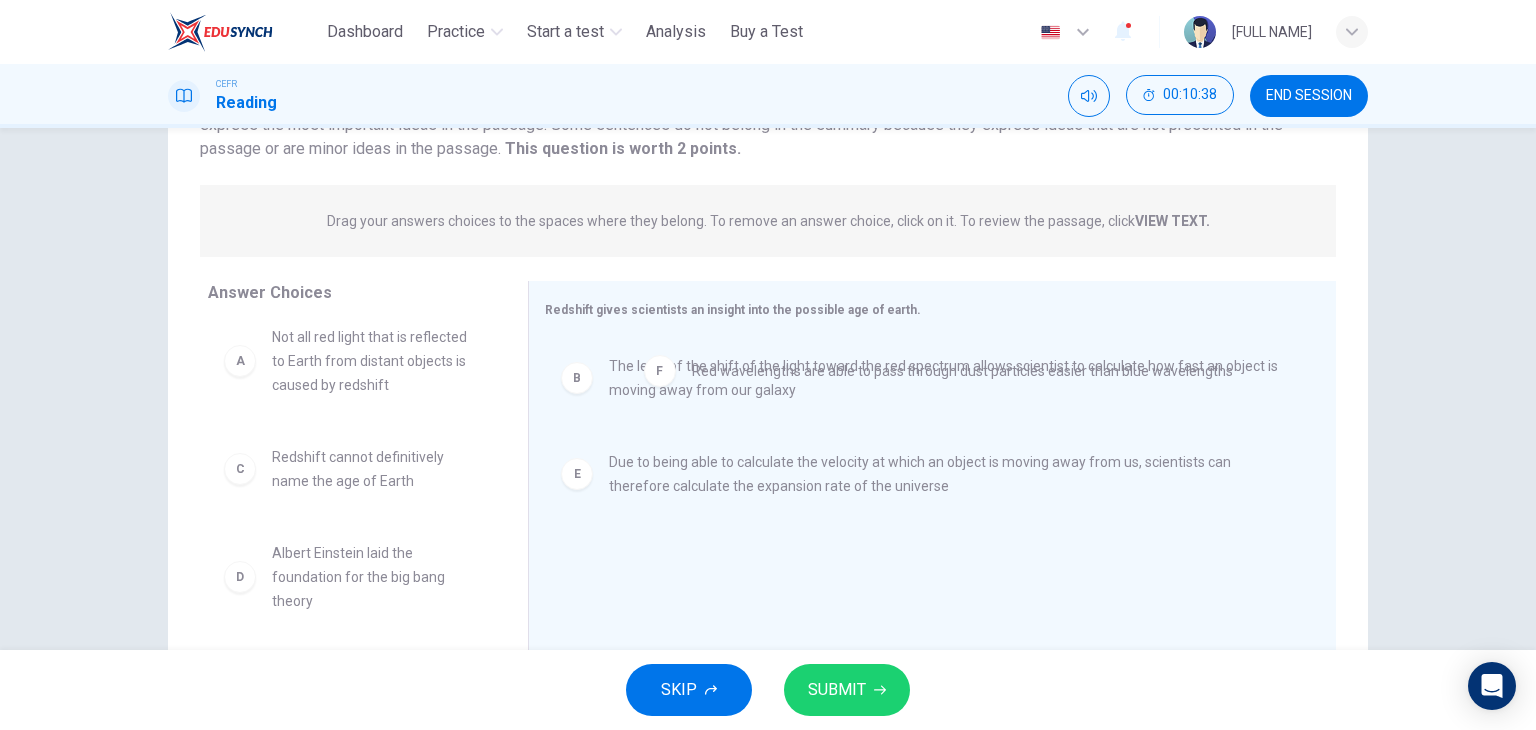 drag, startPoint x: 651, startPoint y: 572, endPoint x: 749, endPoint y: 207, distance: 377.92725 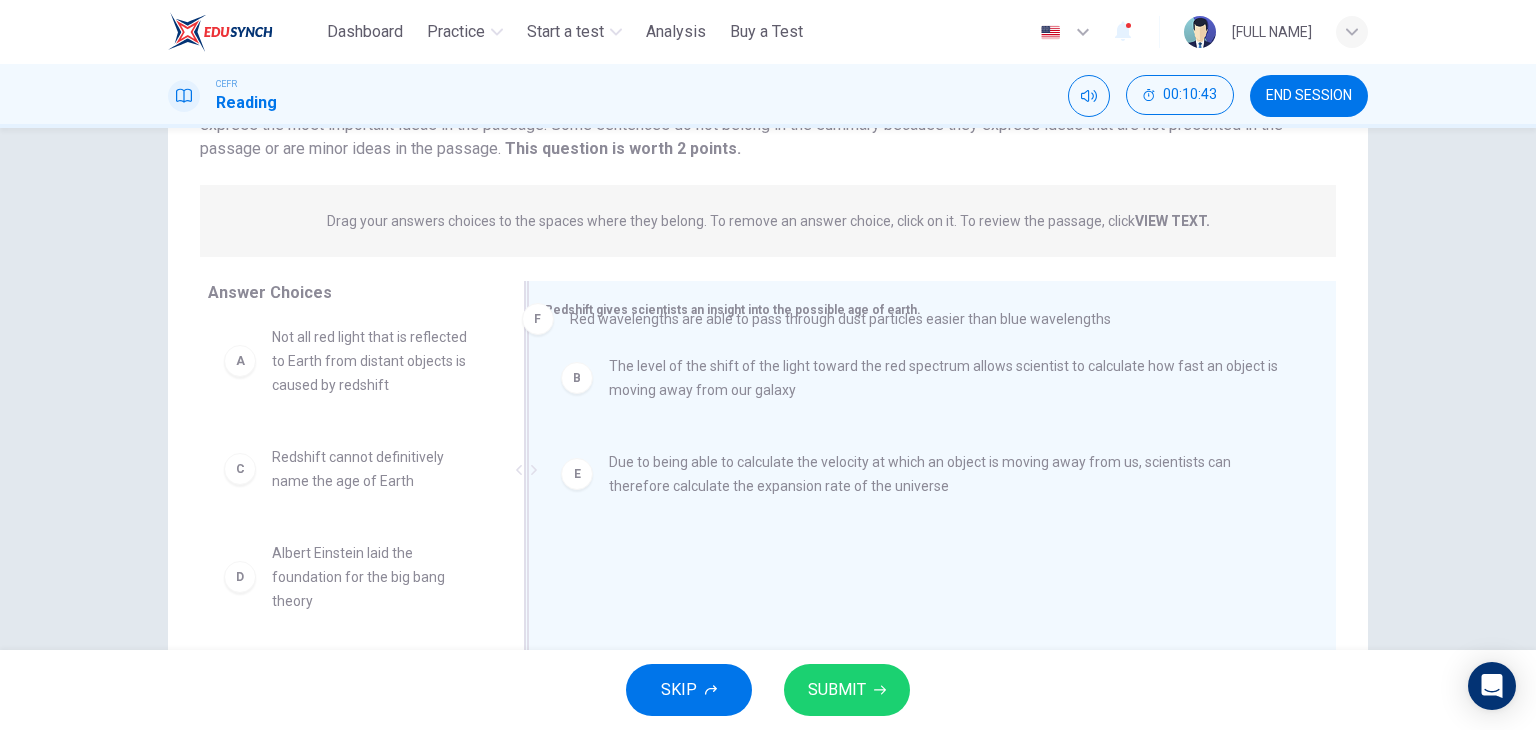 drag, startPoint x: 746, startPoint y: 569, endPoint x: 690, endPoint y: 314, distance: 261.07663 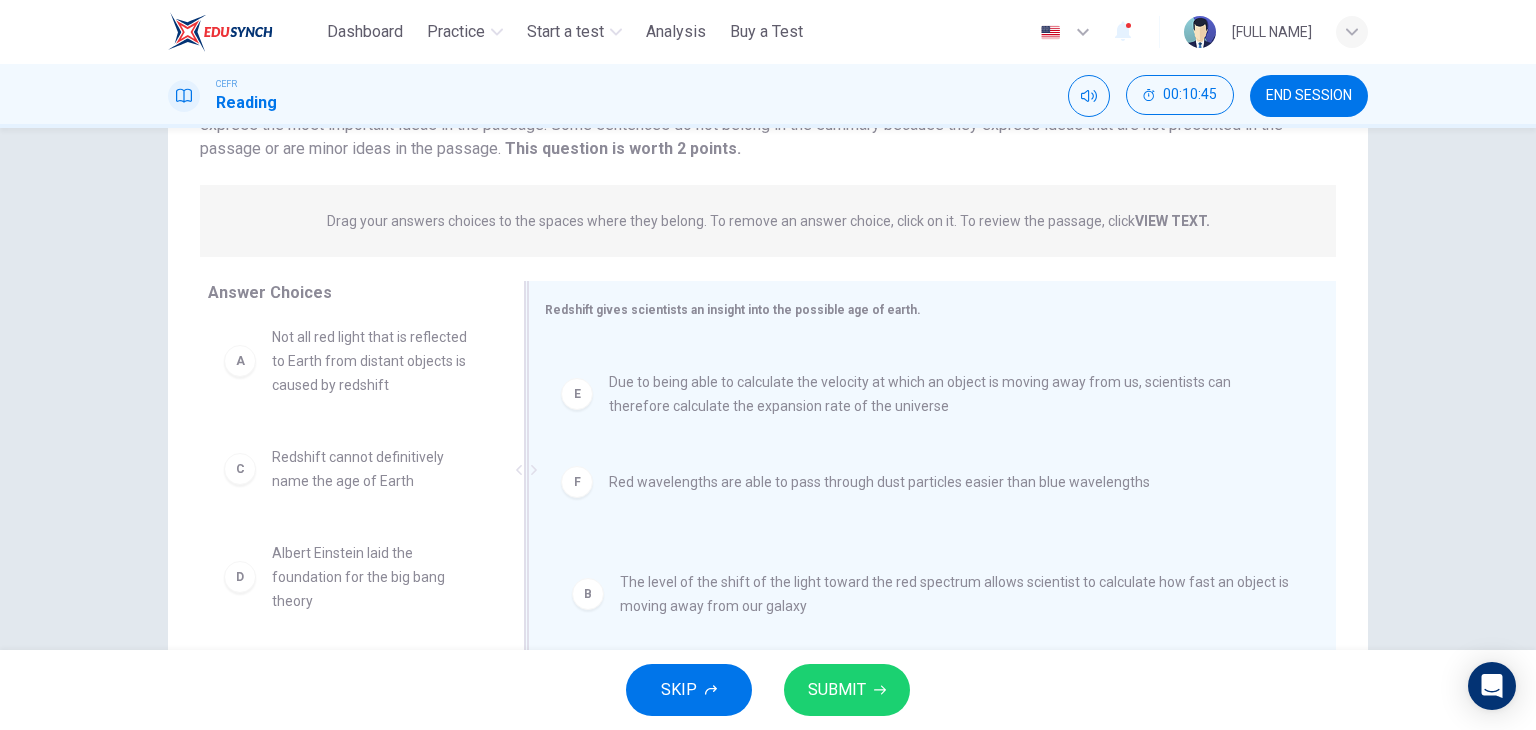 drag, startPoint x: 648, startPoint y: 383, endPoint x: 664, endPoint y: 610, distance: 227.56317 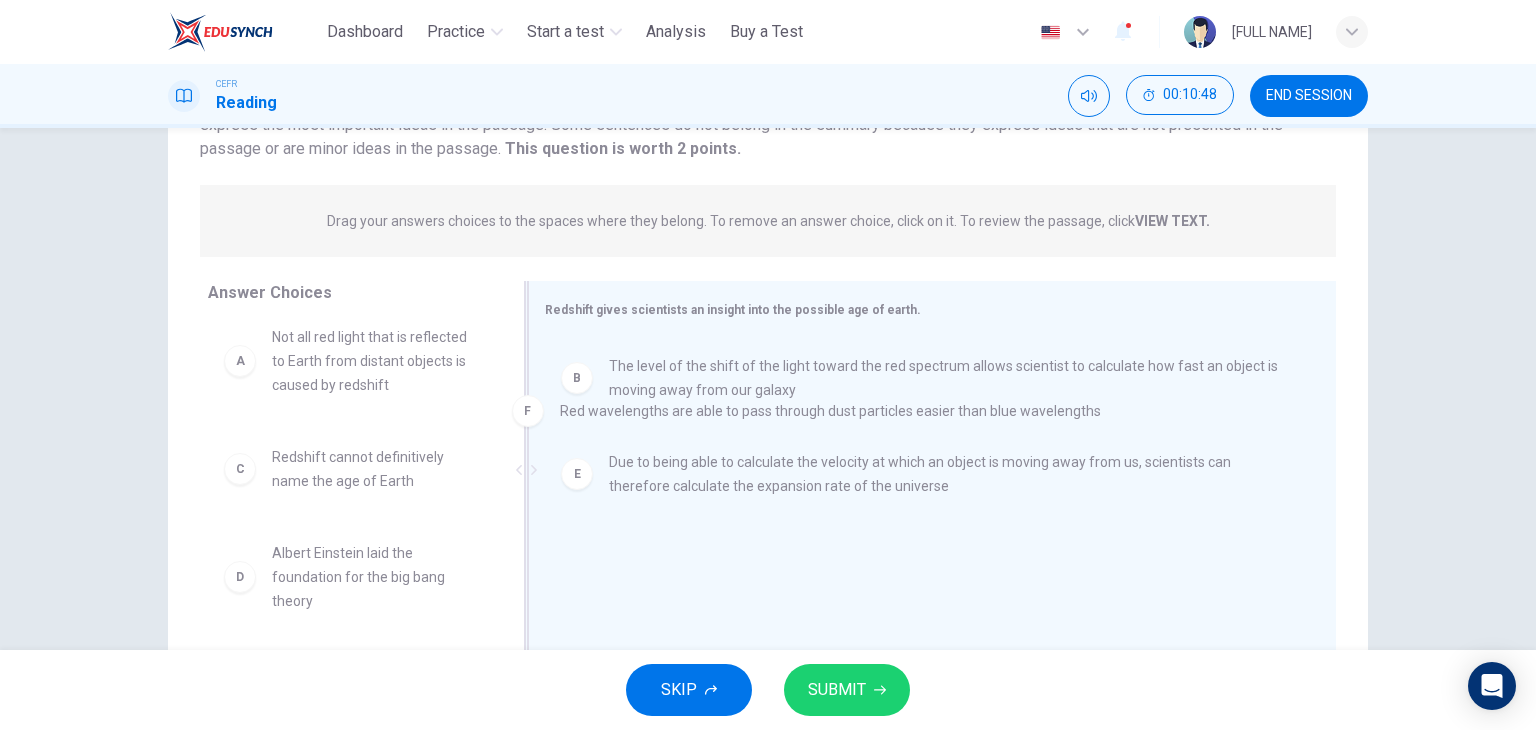 drag, startPoint x: 766, startPoint y: 570, endPoint x: 717, endPoint y: 408, distance: 169.24834 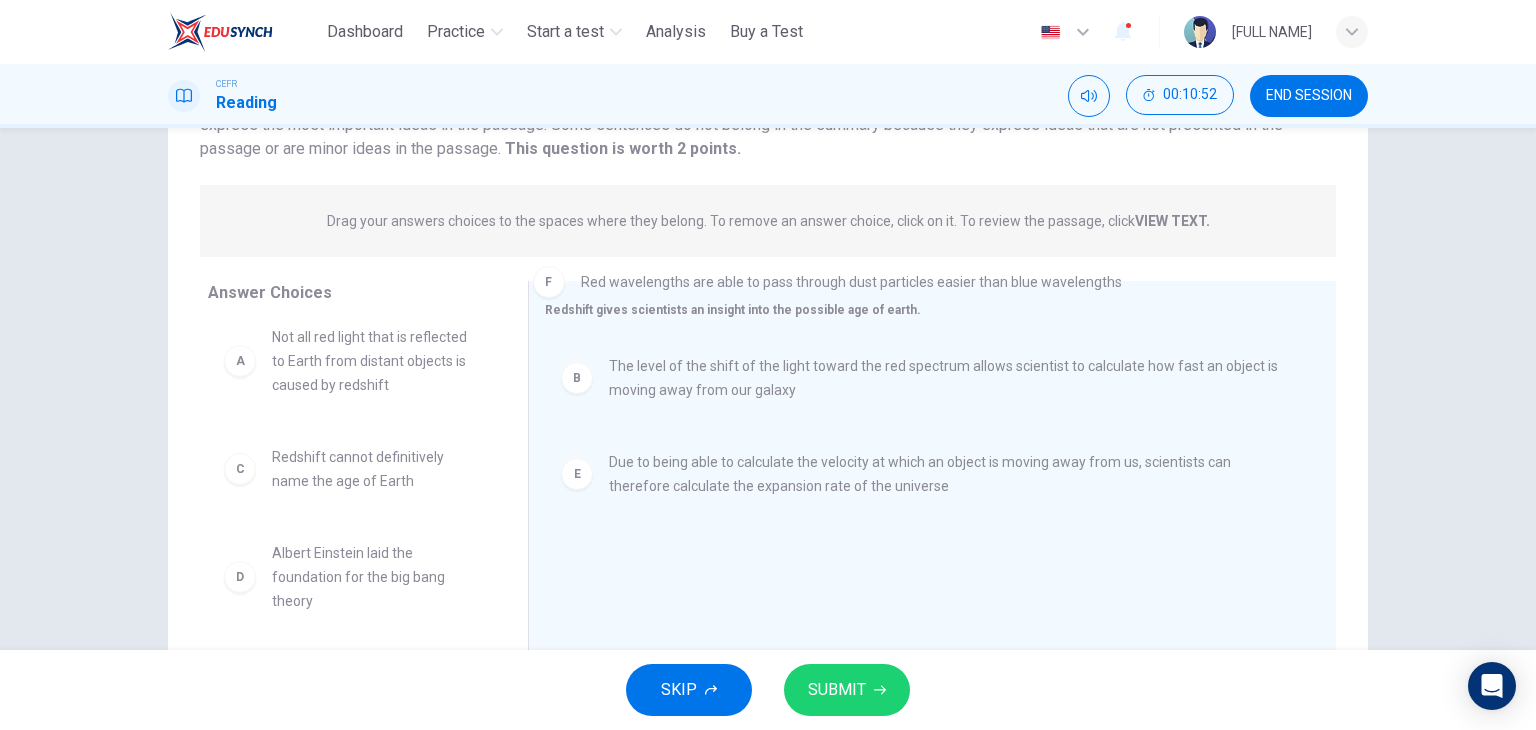 drag, startPoint x: 575, startPoint y: 561, endPoint x: 528, endPoint y: 275, distance: 289.83615 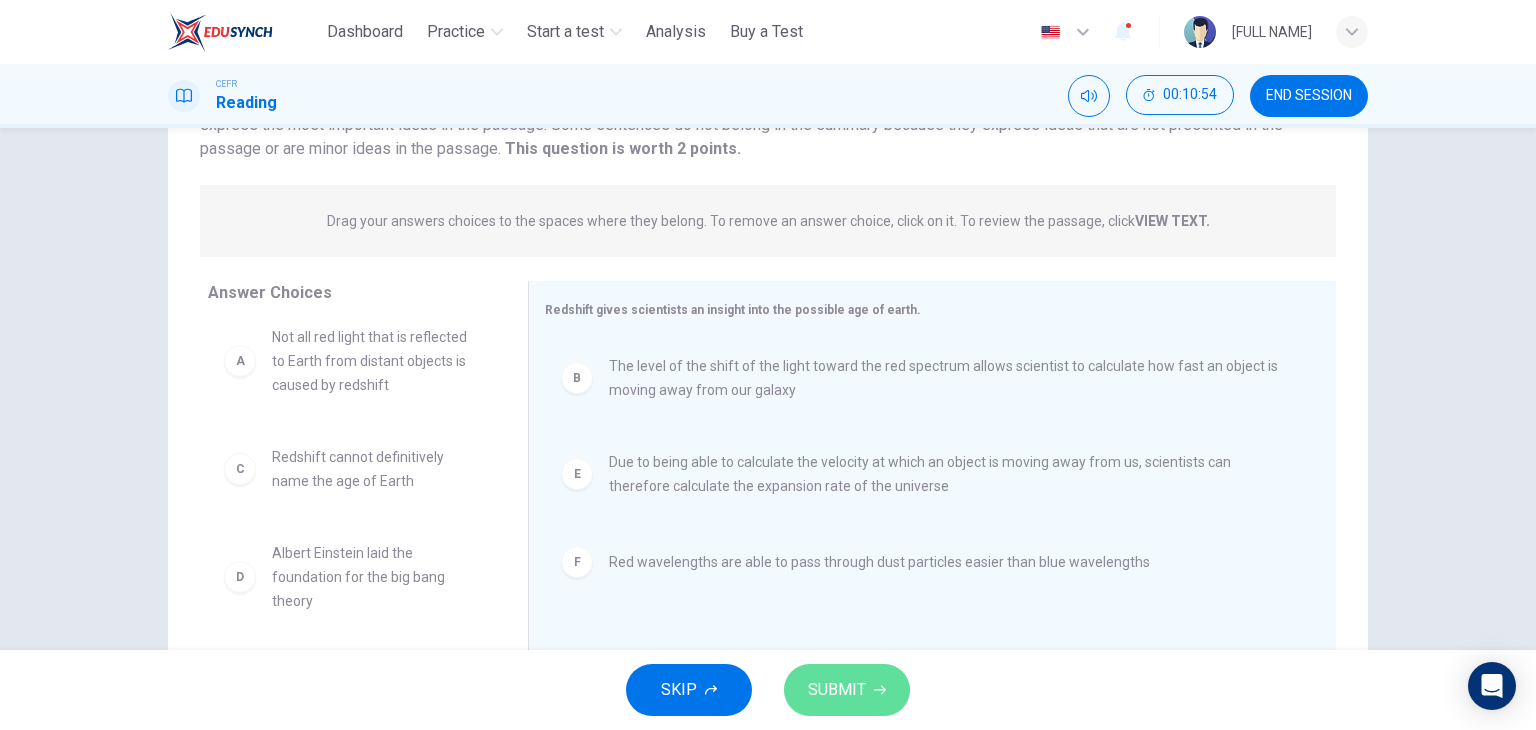 click on "SUBMIT" at bounding box center [837, 690] 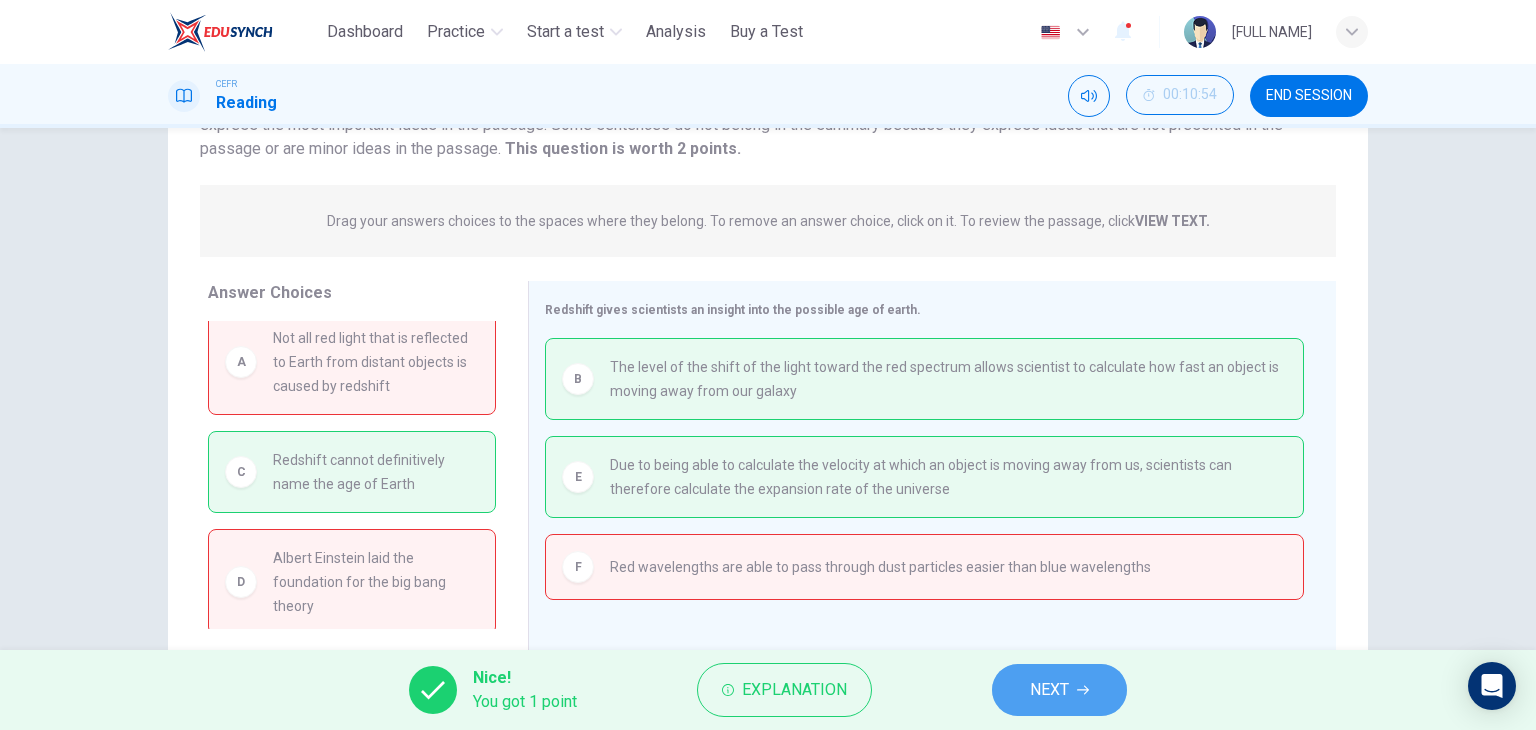 click on "NEXT" at bounding box center (1049, 690) 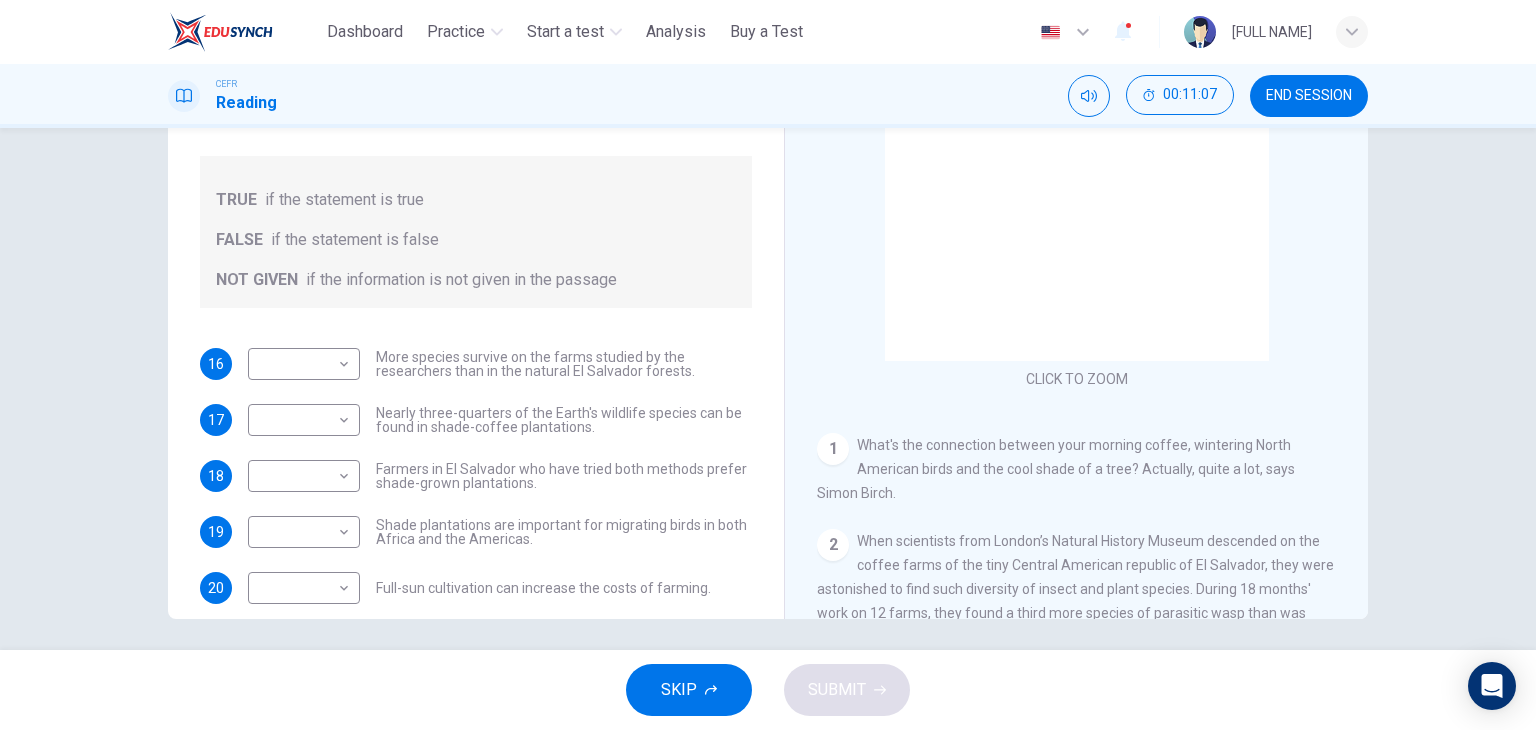 scroll, scrollTop: 253, scrollLeft: 0, axis: vertical 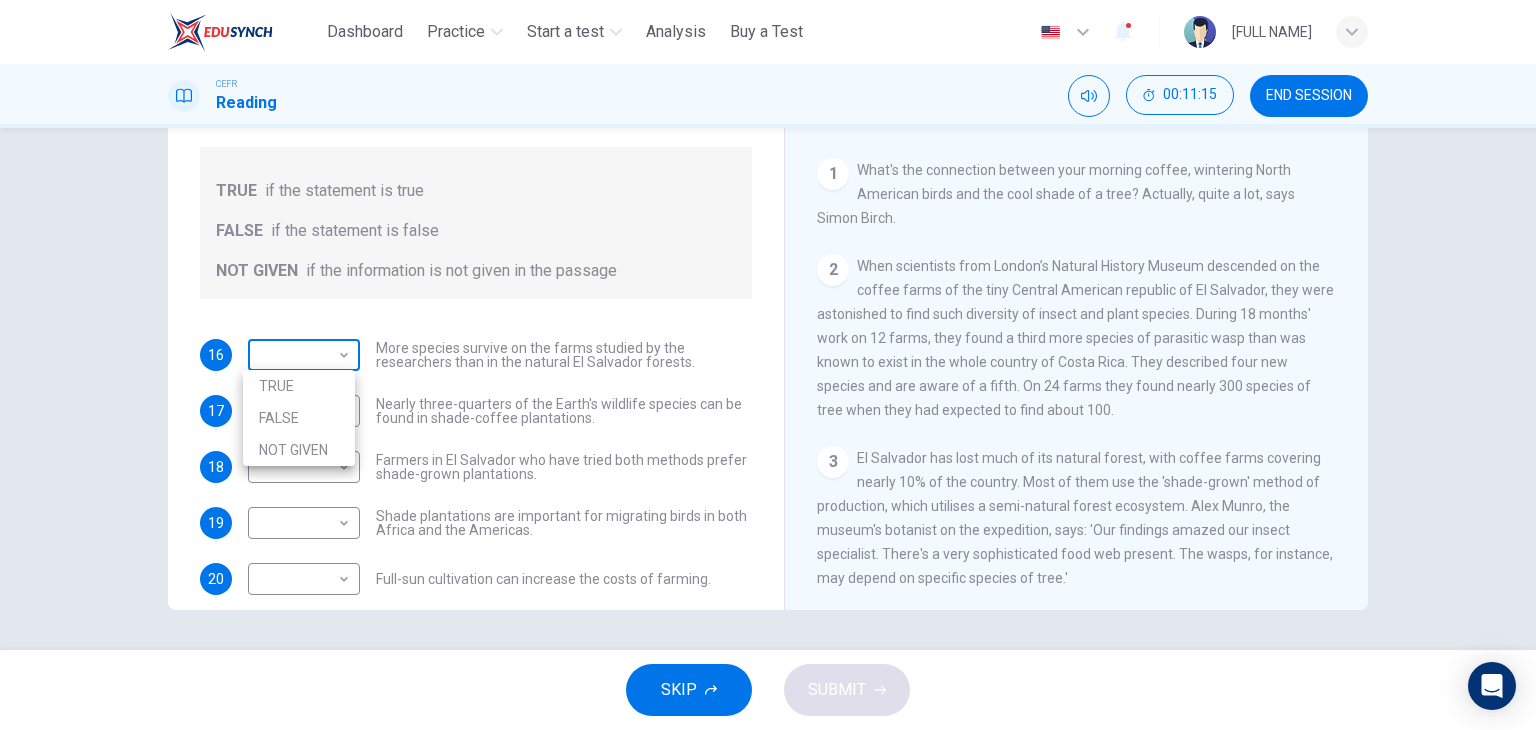 click on "This site uses cookies, as explained in our  Privacy Policy . If you agree to the use of cookies, please click the Accept button and continue to browse our site.   Privacy Policy Accept Dashboard Practice Start a test Analysis Buy a Test English ** ​ [FIRST] [LAST] CEFR Reading 00:11:15 END SESSION Questions 16 - 20 Do the following statements agree with the information given in the Reading
Passage?
In the boxes below, write TRUE if the statement is true FALSE if the statement is false NOT GIVEN if the information is not given in the passage 16 ​ ​ More species survive on the farms studied by the researchers than in the natural El Salvador forests. 17 ​ ​ Nearly three-quarters of the Earth's wildlife species can be found in shade-coffee plantations. 18 ​ ​ Farmers in El Salvador who have tried both methods prefer shade-grown plantations. 19 ​ ​ Shade plantations are important for migrating birds in both Africa and the Americas. 20 ​ ​ Natural Coffee and Cocoa CLICK TO ZOOM" at bounding box center [768, 365] 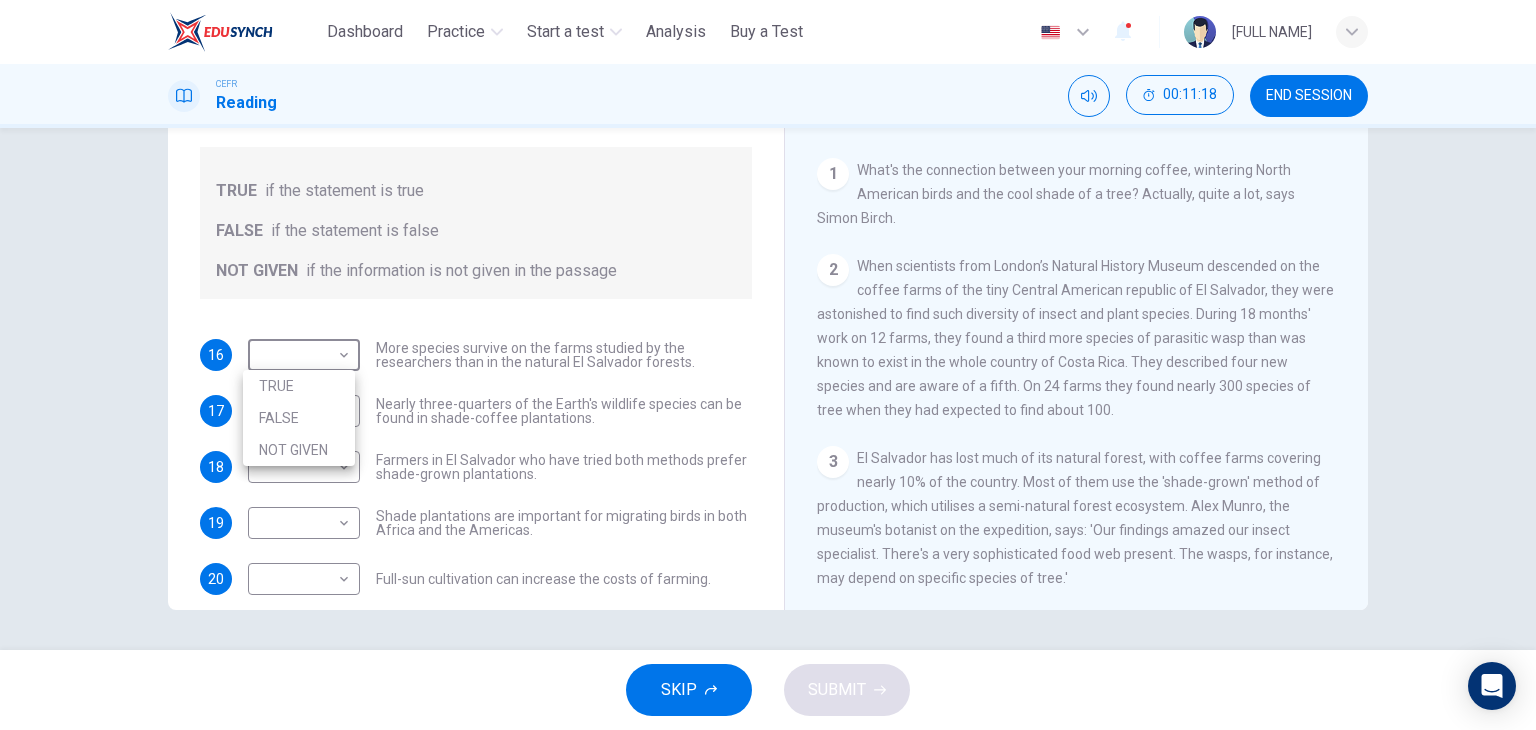 click at bounding box center [768, 365] 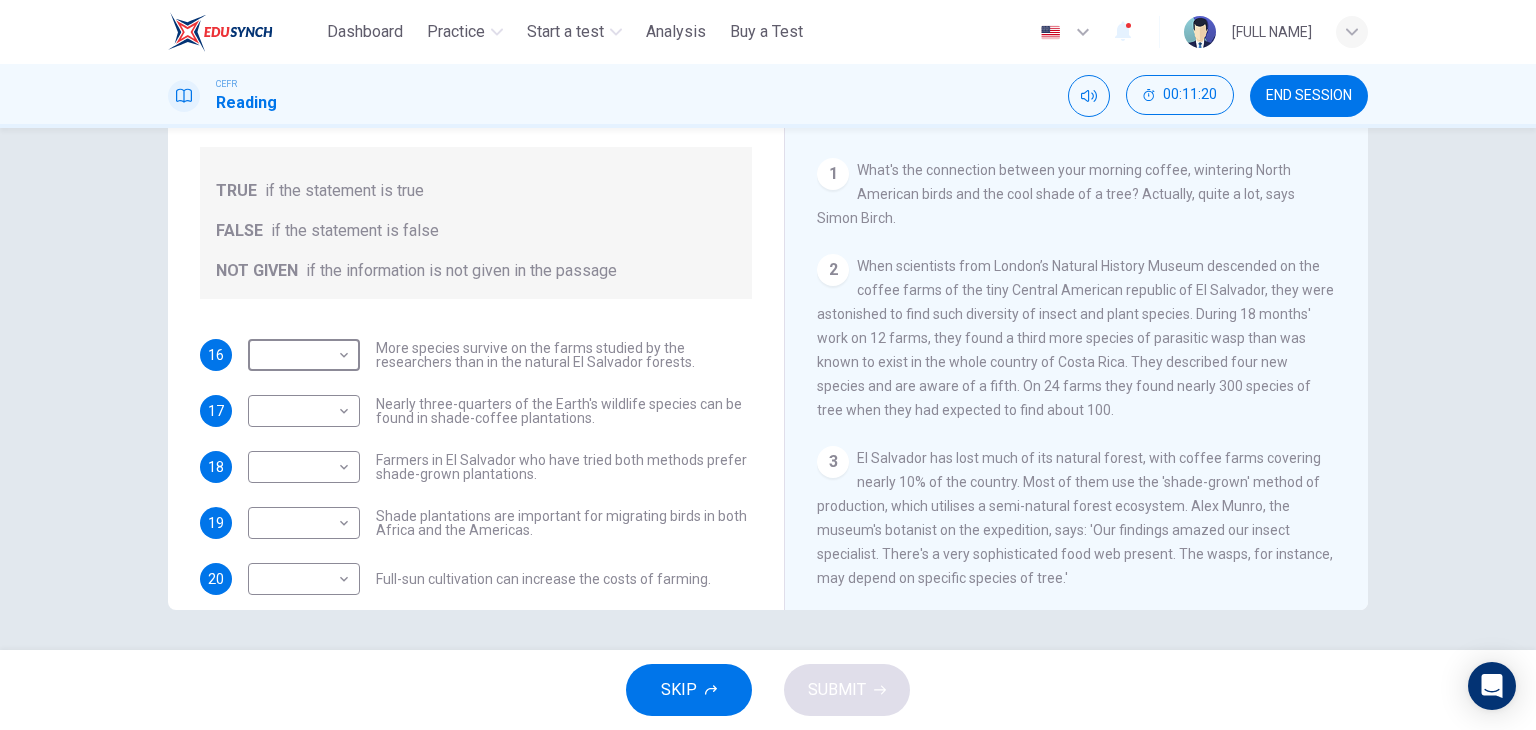 click on "This site uses cookies, as explained in our Privacy Policy. If you agree to the use of cookies, please click the Accept button and continue to browse our site. Privacy Policy Accept Dashboard Practice Start a test Analysis Buy a Test English ** ​ [PERSON] CEFR Reading 00:11:20 END SESSION Questions 16 - 20 Do the following statements agree with the information given in the Reading Passage? In the boxes below, write TRUE if the statement is true FALSE if the statement is false NOT GIVEN if the information is not given in the passage 16 ​ ​ More species survive on the farms studied by the researchers than in the natural El Salvador forests. 17 ​ ​ Nearly three-quarters of the Earth's wildlife species can be found in shade-coffee plantations. 18 ​ ​ Farmers in El Salvador who have tried both methods prefer shade-grown plantations. 19 ​ ​ Shade plantations are important for migrating birds in both Africa and the Americas. 20 ​ ​ Natural Coffee and Cocoa CLICK TO ZOOM" at bounding box center [768, 365] 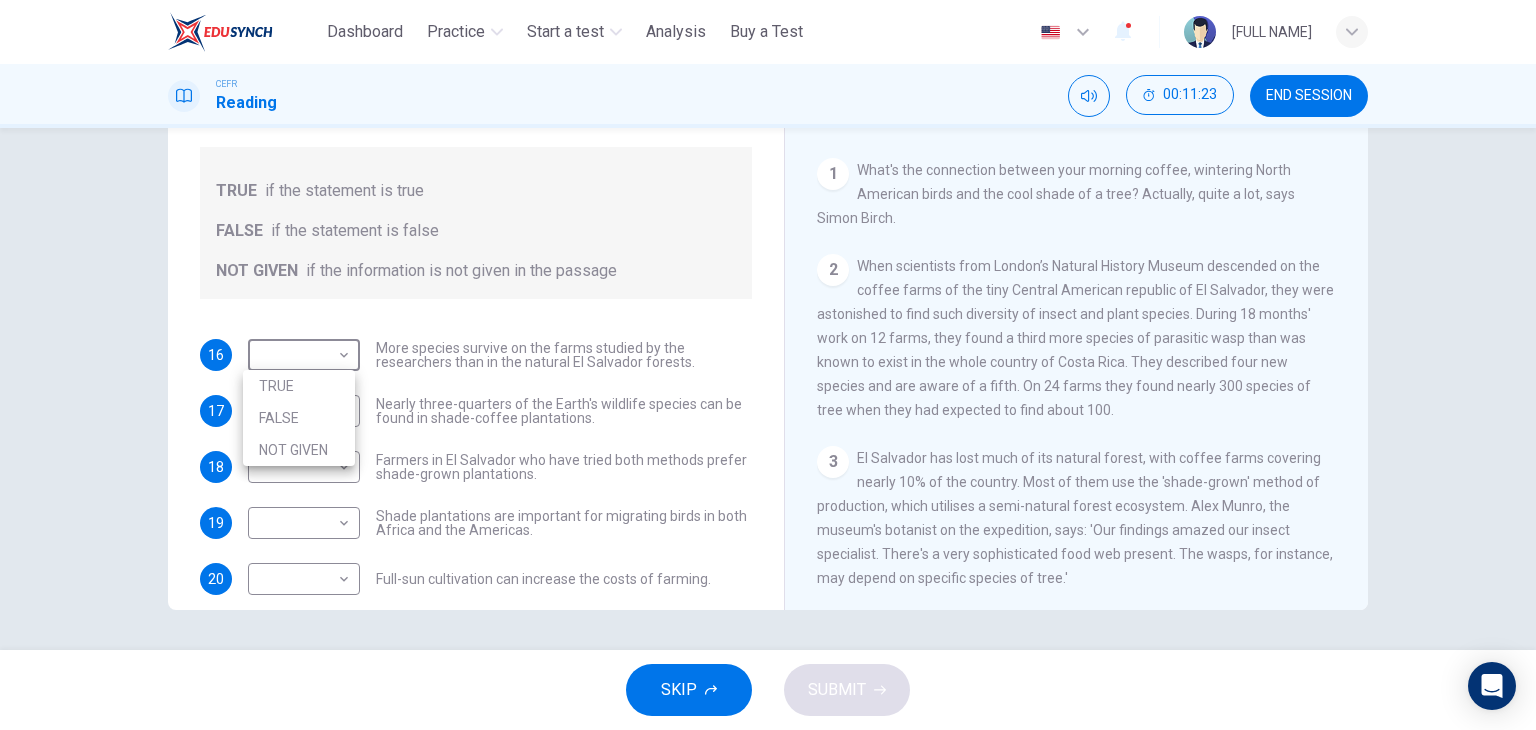 click at bounding box center [768, 365] 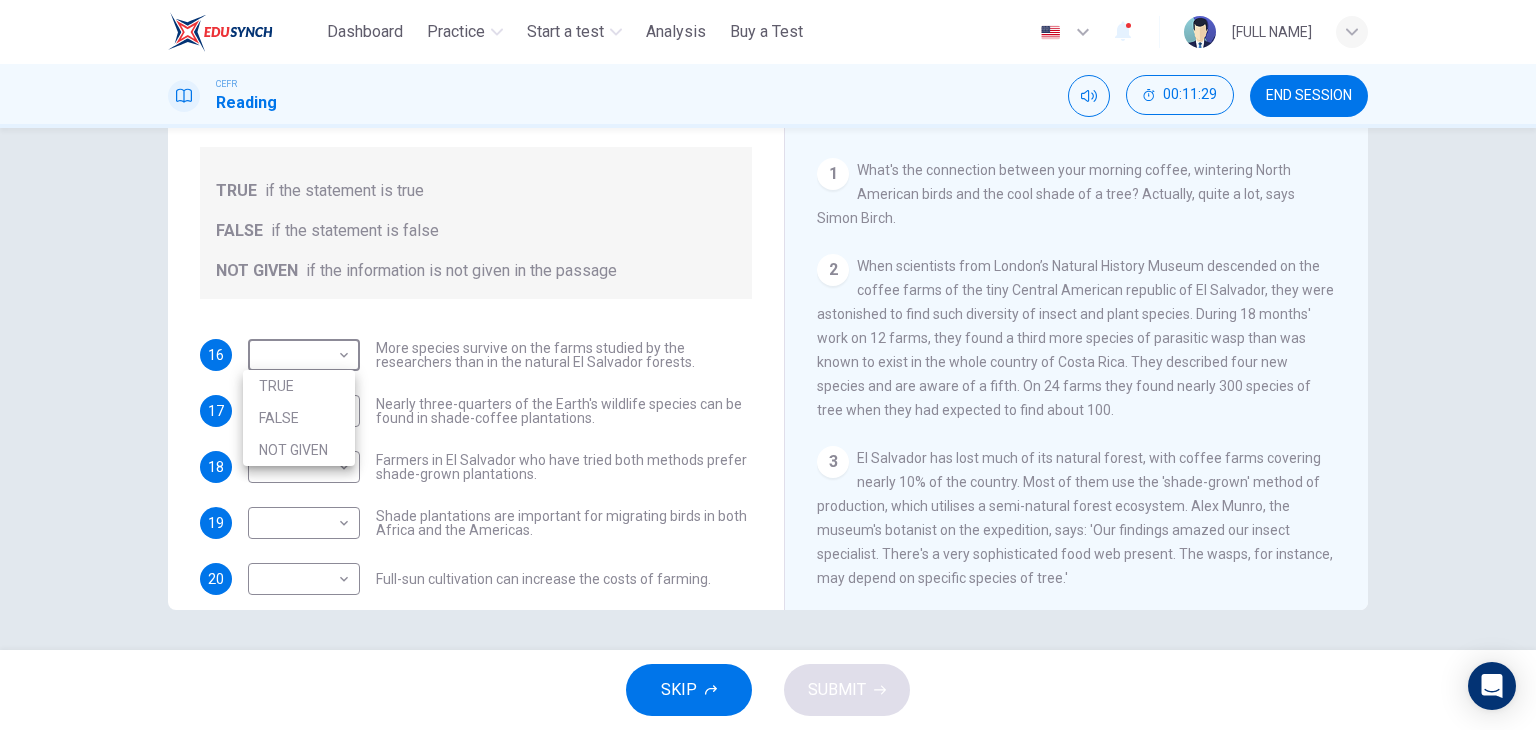 click on "This site uses cookies, as explained in our  Privacy Policy . If you agree to the use of cookies, please click the Accept button and continue to browse our site.   Privacy Policy Accept Dashboard Practice Start a test Analysis Buy a Test English ** ​ [FULL NAME] CEFR Reading 00:11:29 END SESSION Questions 16 - 20 Do the following statements agree with the information given in the Reading
Passage?
In the boxes below, write TRUE if the statement is true FALSE if the statement is false NOT GIVEN if the information is not given in the passage 16 ​ ​ More species survive on the farms studied by the researchers than in the natural [COUNTRY] forests. 17 ​ ​ Nearly three-quarters of the Earth's wildlife species can be found in shade-coffee plantations. 18 ​ ​ Farmers in [COUNTRY] who have tried both methods prefer shade-grown plantations. 19 ​ ​ Shade plantations are important for migrating birds in both Africa and the Americas. 20 ​ ​ Natural Coffee and Cocoa CLICK TO ZOOM" at bounding box center (768, 365) 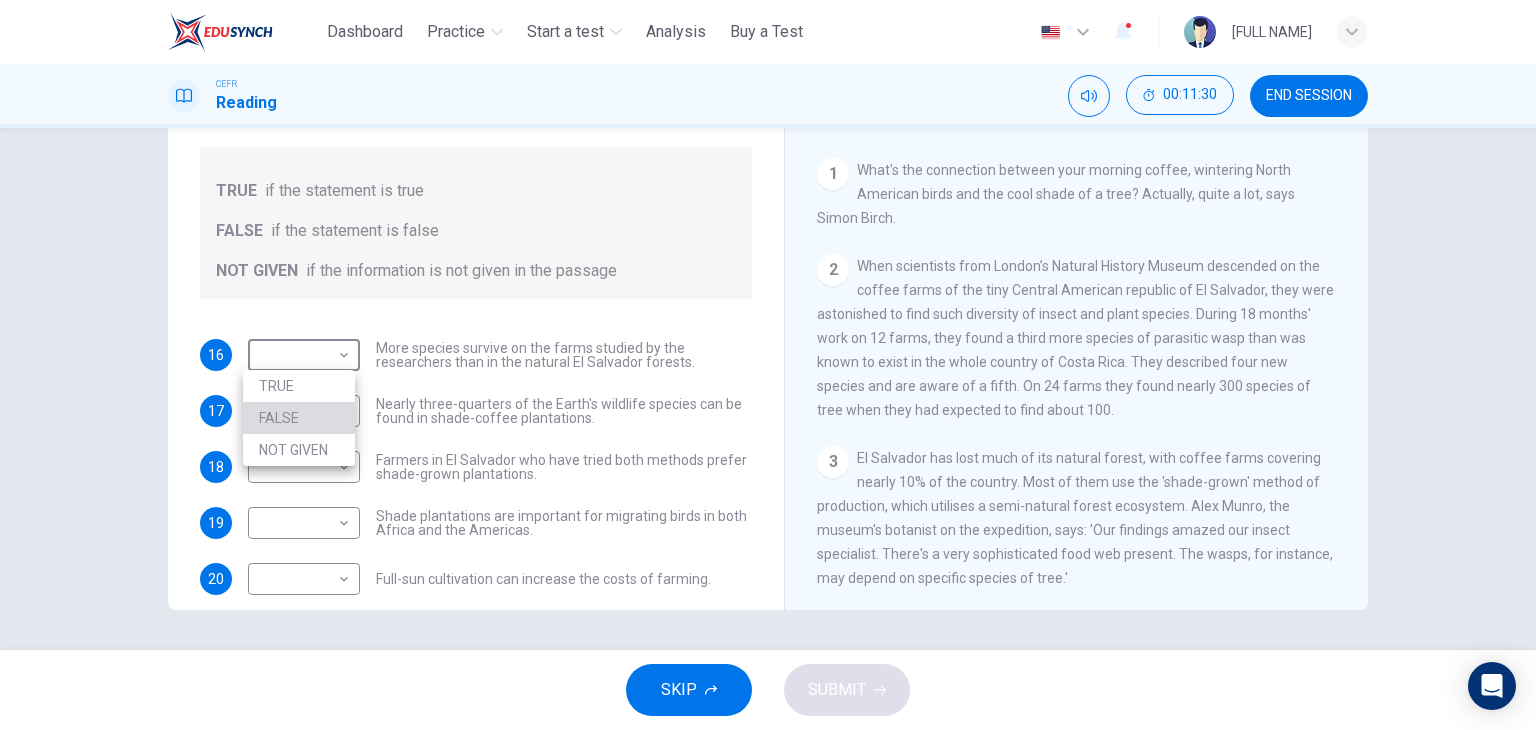 click on "FALSE" at bounding box center [299, 418] 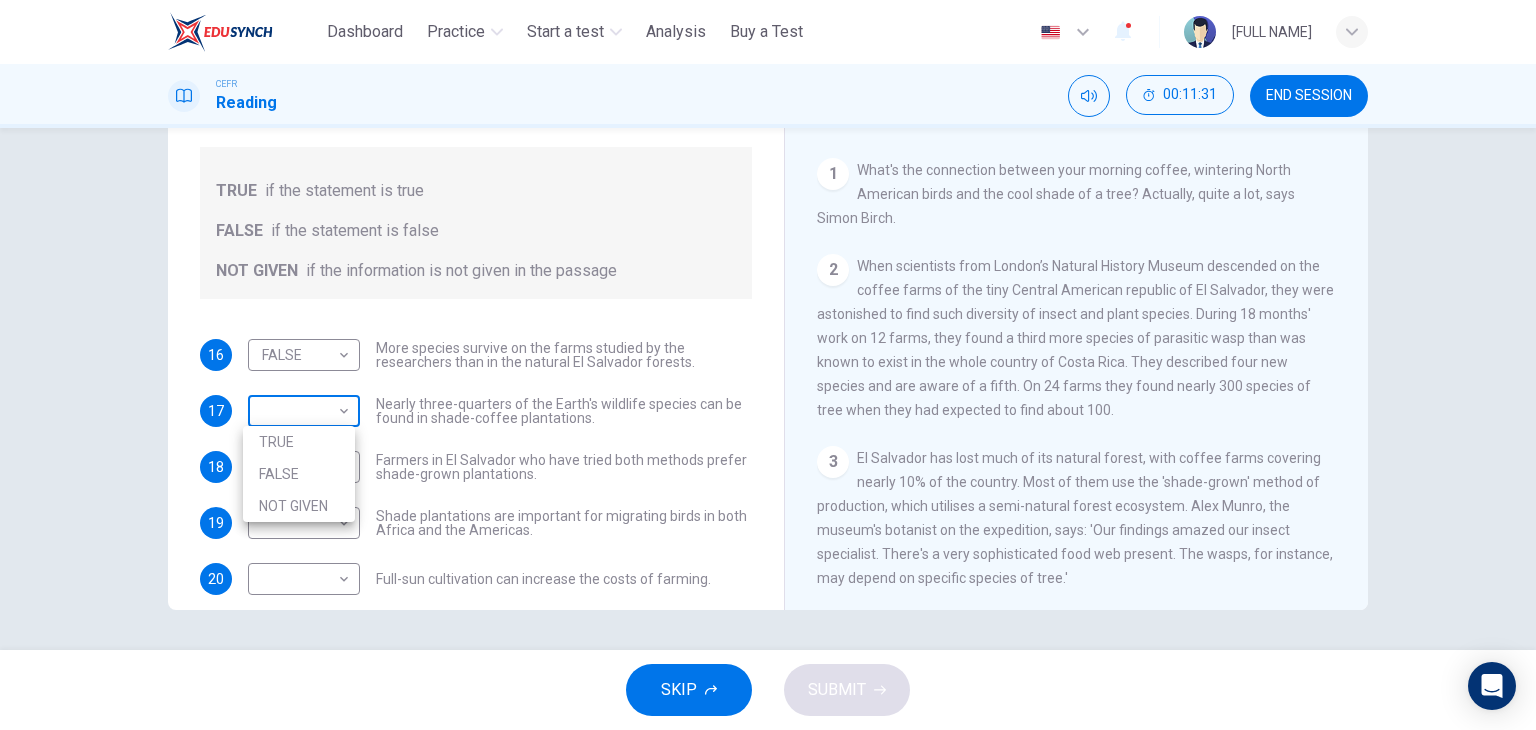 click on "This site uses cookies, as explained in our  Privacy Policy . If you agree to the use of cookies, please click the Accept button and continue to browse our site.   Privacy Policy Accept Dashboard Practice Start a test Analysis Buy a Test English ** ​ [FIRST] [LAST] CEFR Reading 00:11:31 END SESSION Questions 16 - 20 Do the following statements agree with the information given in the Reading
Passage?
In the boxes below, write TRUE if the statement is true FALSE if the statement is false NOT GIVEN if the information is not given in the passage 16 FALSE ***** ​ More species survive on the farms studied by the researchers than in the natural El Salvador forests. 17 ​ ​ Nearly three-quarters of the Earth's wildlife species can be found in shade-coffee plantations. 18 ​ ​ Farmers in El Salvador who have tried both methods prefer shade-grown plantations. 19 ​ ​ Shade plantations are important for migrating birds in both Africa and the Americas. 20 ​ ​ Natural Coffee and Cocoa 1 2 3" at bounding box center (768, 365) 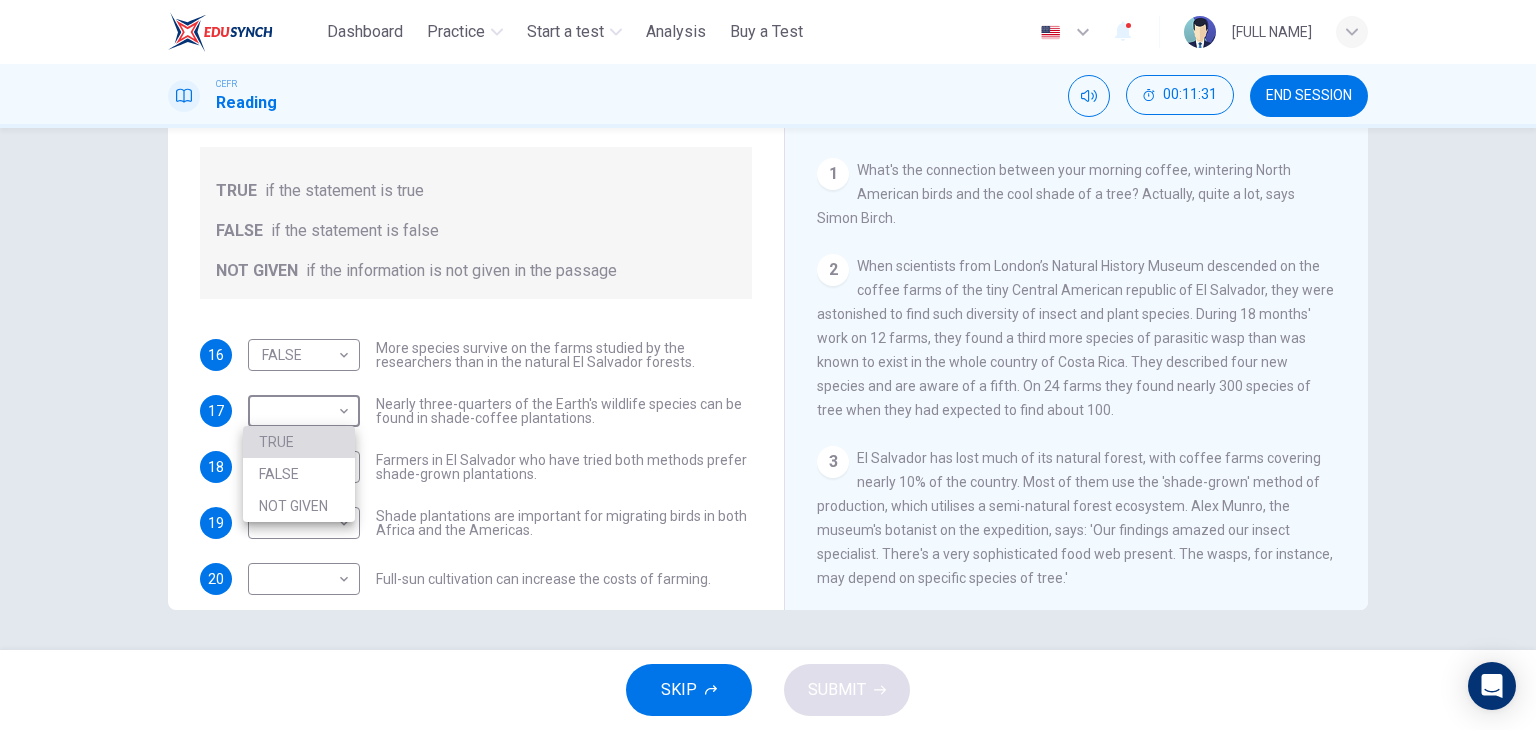 click on "TRUE" at bounding box center (299, 442) 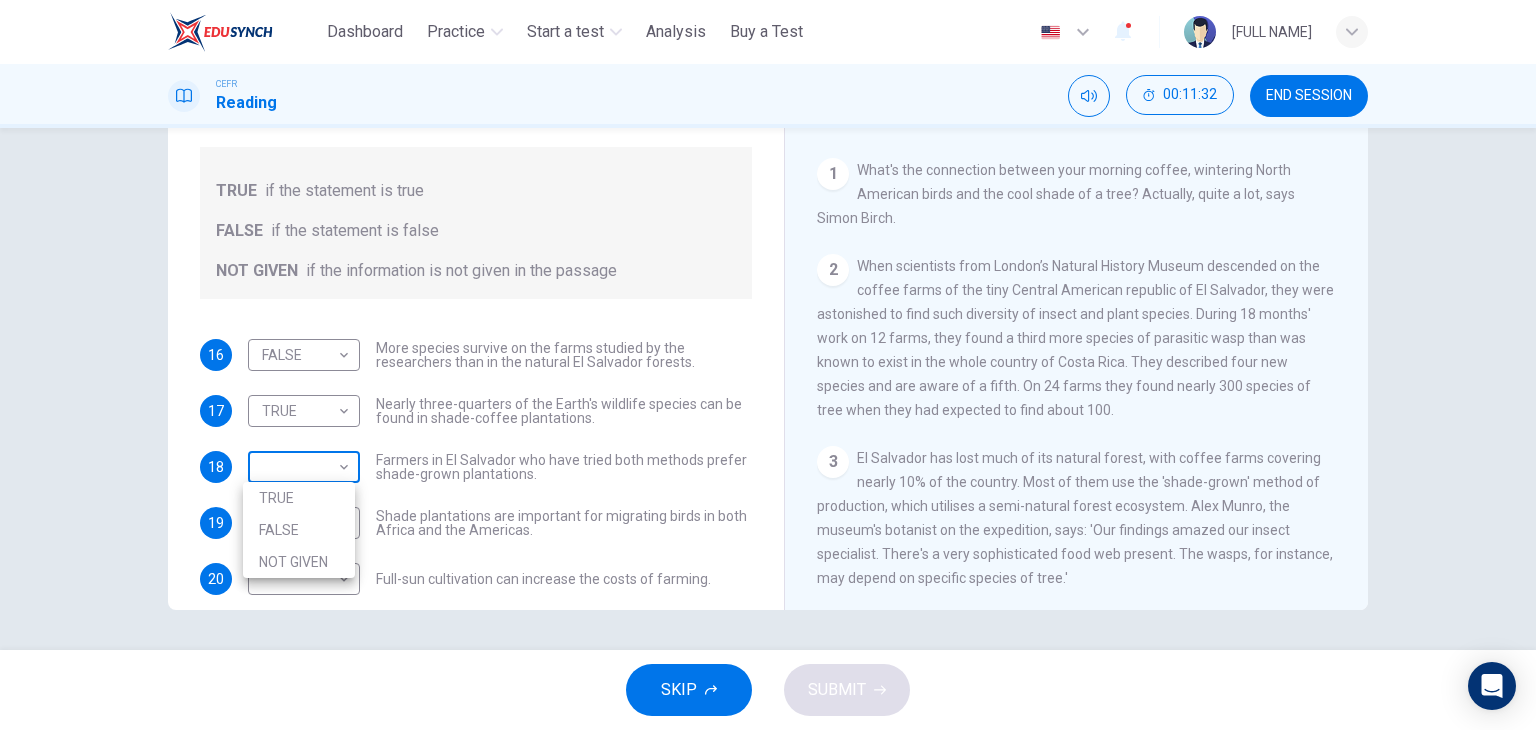 click on "This site uses cookies, as explained in our  Privacy Policy . If you agree to the use of cookies, please click the Accept button and continue to browse our site.   Privacy Policy Accept Dashboard Practice Start a test Analysis Buy a Test English ** ​ [FIRST] [LAST] CEFR Reading 00:11:32 END SESSION Questions 16 - 20 Do the following statements agree with the information given in the Reading
Passage?
In the boxes below, write TRUE if the statement is true FALSE if the statement is false NOT GIVEN if the information is not given in the passage 16 FALSE ***** ​ More species survive on the farms studied by the researchers than in the natural El Salvador forests. 17 TRUE **** ​ Nearly three-quarters of the Earth's wildlife species can be found in shade-coffee plantations. 18 ​ ​ Farmers in El Salvador who have tried both methods prefer shade-grown plantations. 19 ​ ​ Shade plantations are important for migrating birds in both Africa and the Americas. 20 ​ ​ Natural Coffee and Cocoa" at bounding box center [768, 365] 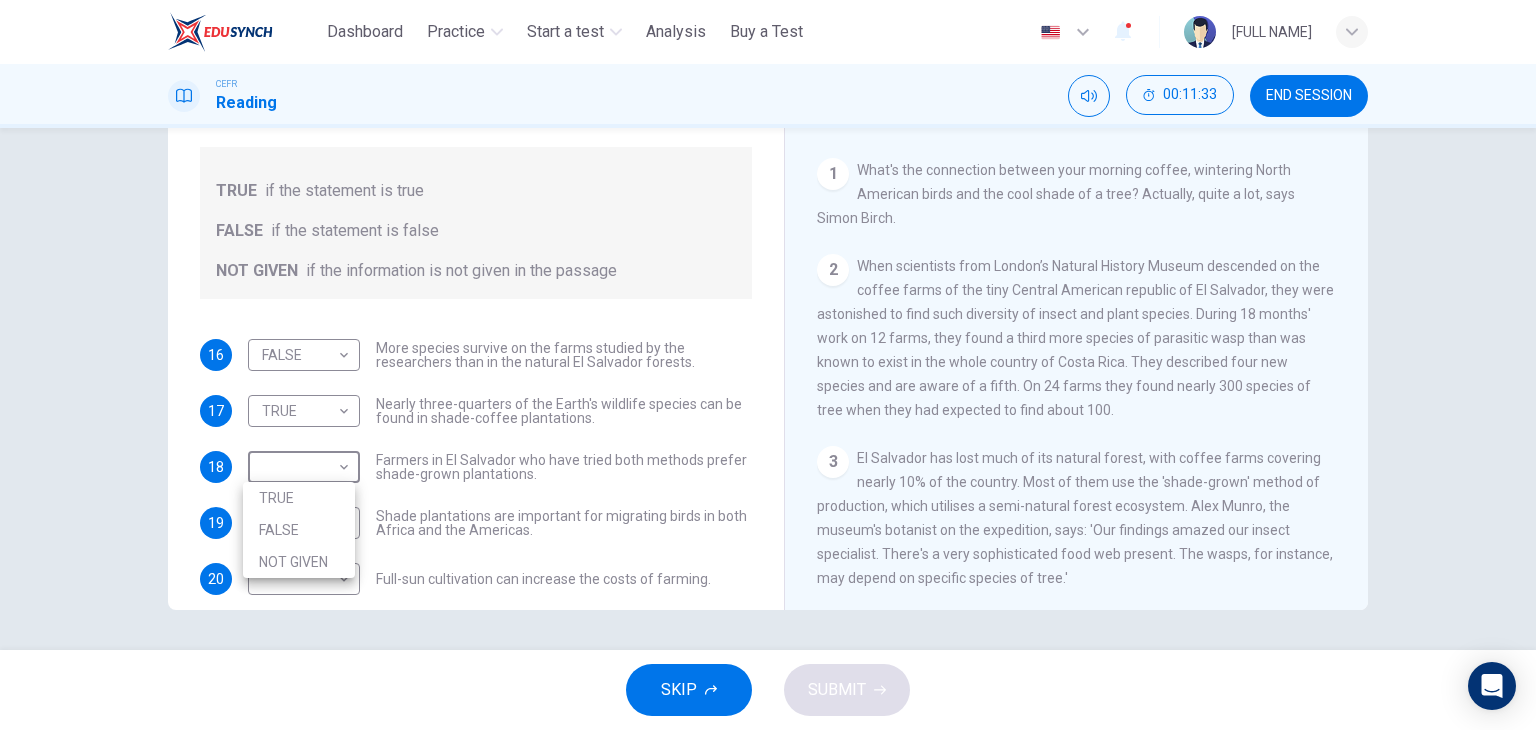 click on "FALSE" at bounding box center [299, 530] 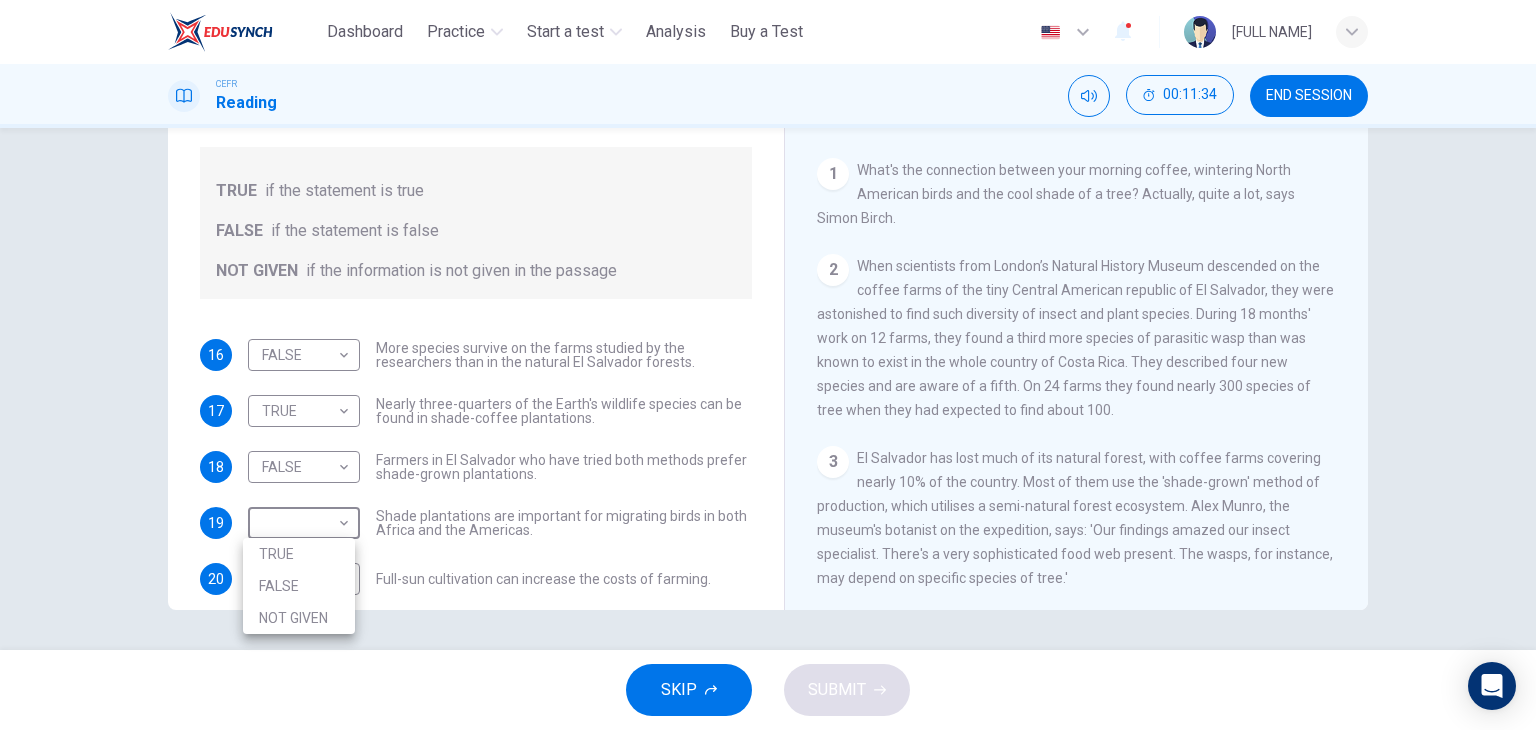 click on "This site uses cookies, as explained in our Privacy Policy. If you agree to the use of cookies, please click the Accept button and continue to browse our site. Privacy Policy Accept Dashboard Practice Start a test Analysis Buy a Test English ** ​ [PERSON] CEFR Reading 00:11:34 END SESSION Questions 16 - 20 Do the following statements agree with the information given in the Reading Passage? In the boxes below, write TRUE if the statement is true FALSE if the statement is false NOT GIVEN if the information is not given in the passage 16 FALSE ***** ​ More species survive on the farms studied by the researchers than in the natural El Salvador forests. 17 TRUE **** ​ Nearly three-quarters of the Earth's wildlife species can be found in shade-coffee plantations. 18 FALSE ***** ​ Farmers in El Salvador who have tried both methods prefer shade-grown plantations. 19 ​ ​ Shade plantations are important for migrating birds in both Africa and the Americas. 20 ​ ​ CLICK TO ZOOM 1" at bounding box center [768, 365] 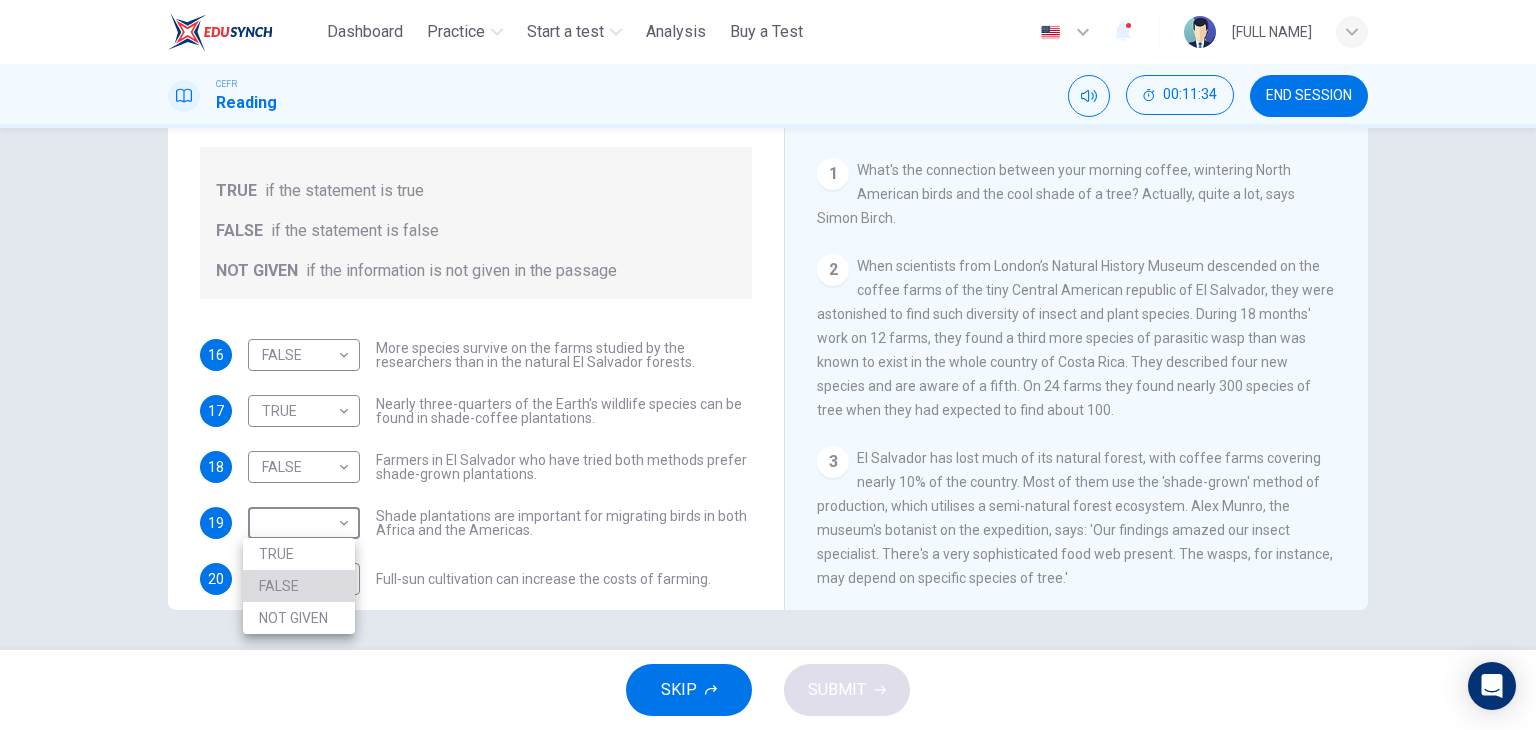click on "FALSE" at bounding box center (299, 586) 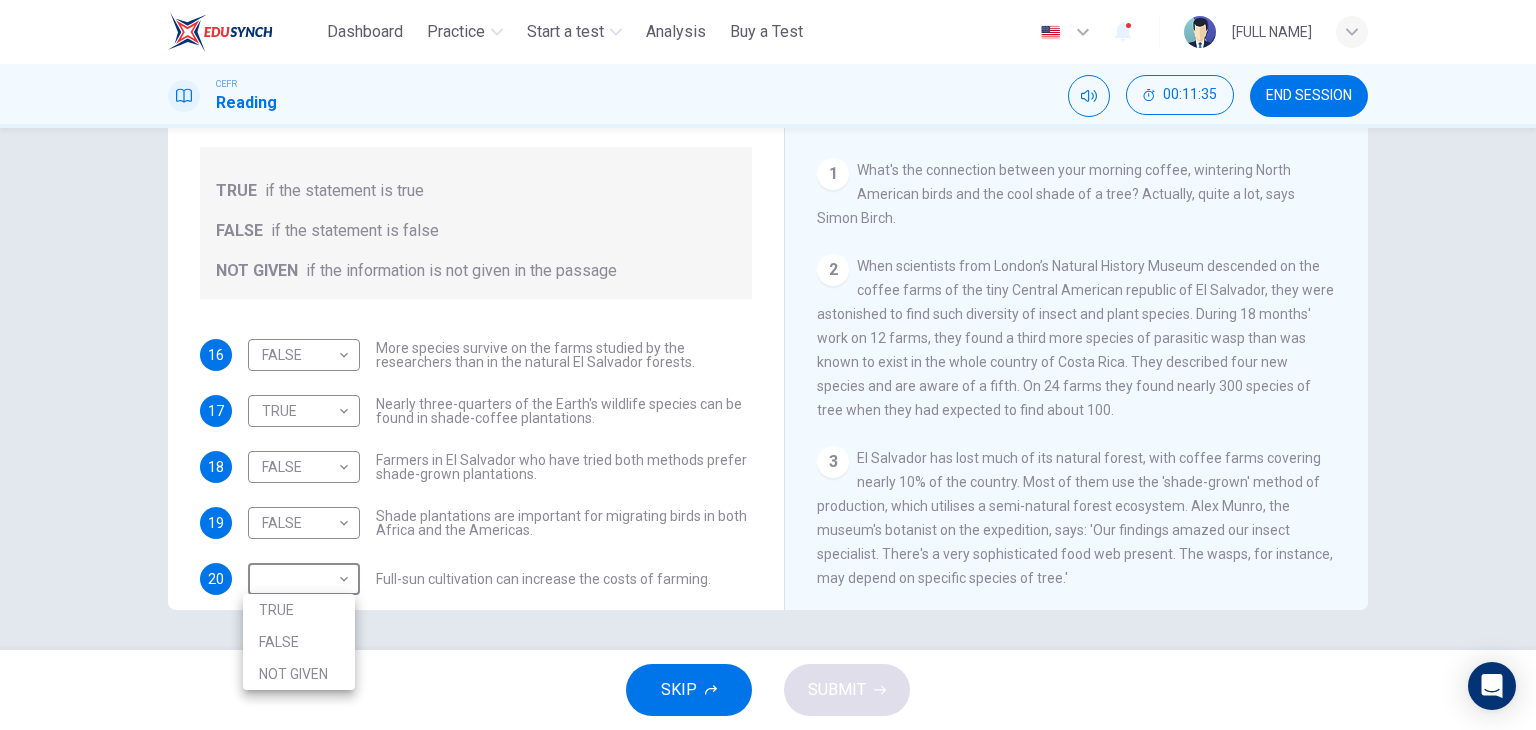 click on "This site uses cookies, as explained in our Privacy Policy. If you agree to the use of cookies, please click the Accept button and continue to browse our site. Privacy Policy Accept Dashboard Practice Start a test Analysis Buy a Test English ** ​ [PERSON] CEFR Reading 00:11:35 END SESSION Questions 16 - 20 Do the following statements agree with the information given in the Reading Passage? In the boxes below, write TRUE if the statement is true FALSE if the statement is false NOT GIVEN if the information is not given in the passage 16 FALSE ***** ​ More species survive on the farms studied by the researchers than in the natural El Salvador forests. 17 TRUE **** ​ Nearly three-quarters of the Earth's wildlife species can be found in shade-coffee plantations. 18 FALSE ***** ​ Farmers in El Salvador who have tried both methods prefer shade-grown plantations. 19 FALSE ***** ​ Shade plantations are important for migrating birds in both Africa and the Americas. 20 ​ ​ 1 2 3 4" at bounding box center [768, 365] 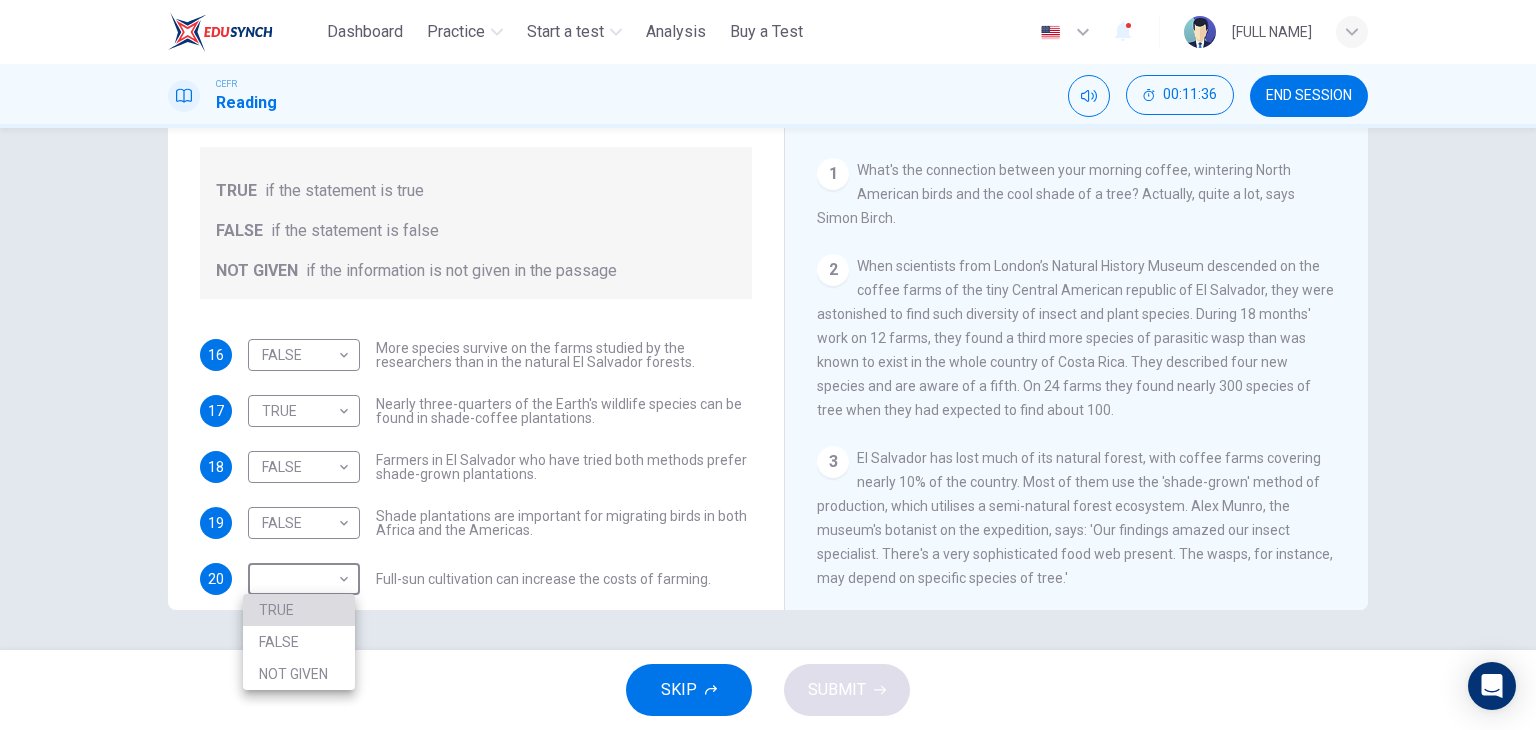 click on "TRUE" at bounding box center (299, 610) 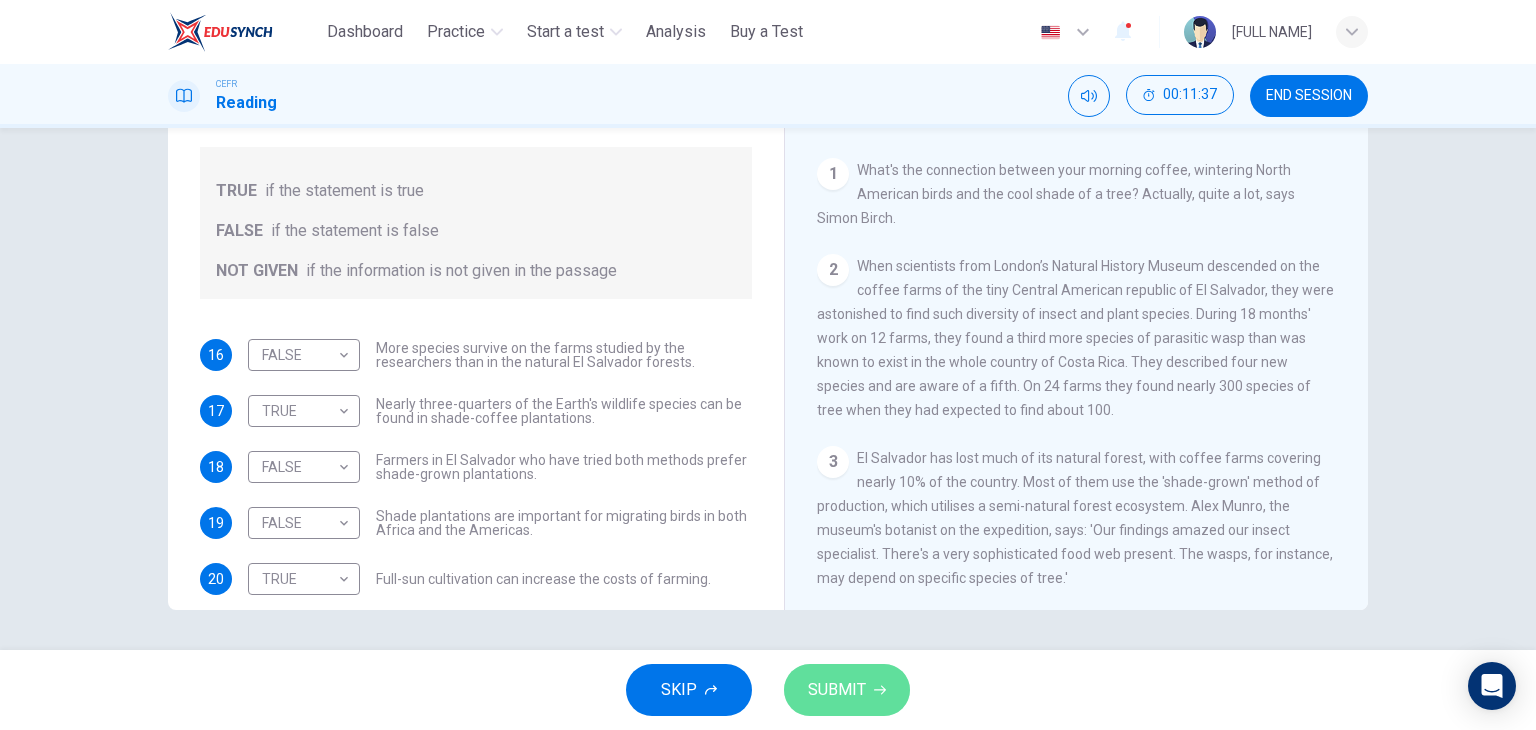 click on "SUBMIT" at bounding box center (837, 690) 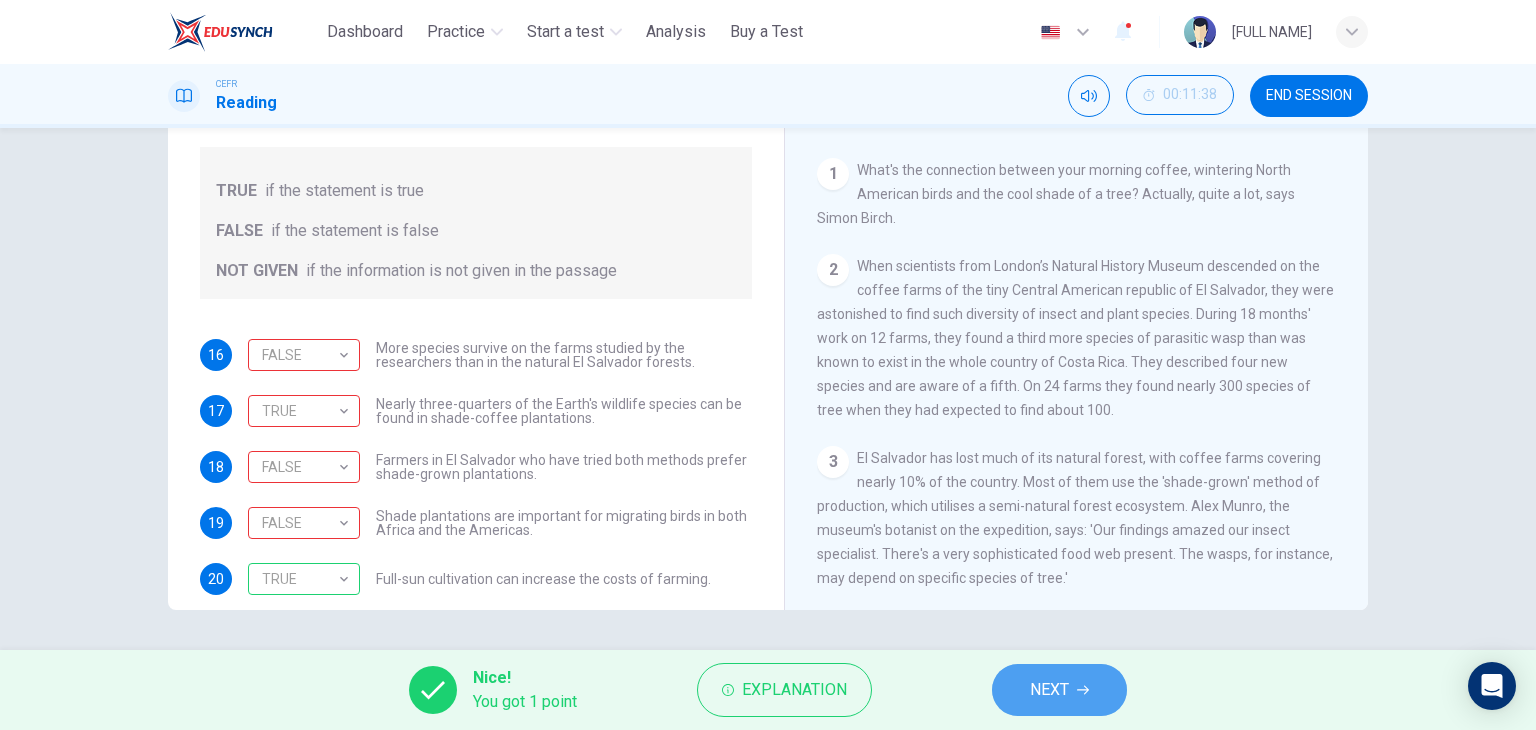 click on "NEXT" at bounding box center [1049, 690] 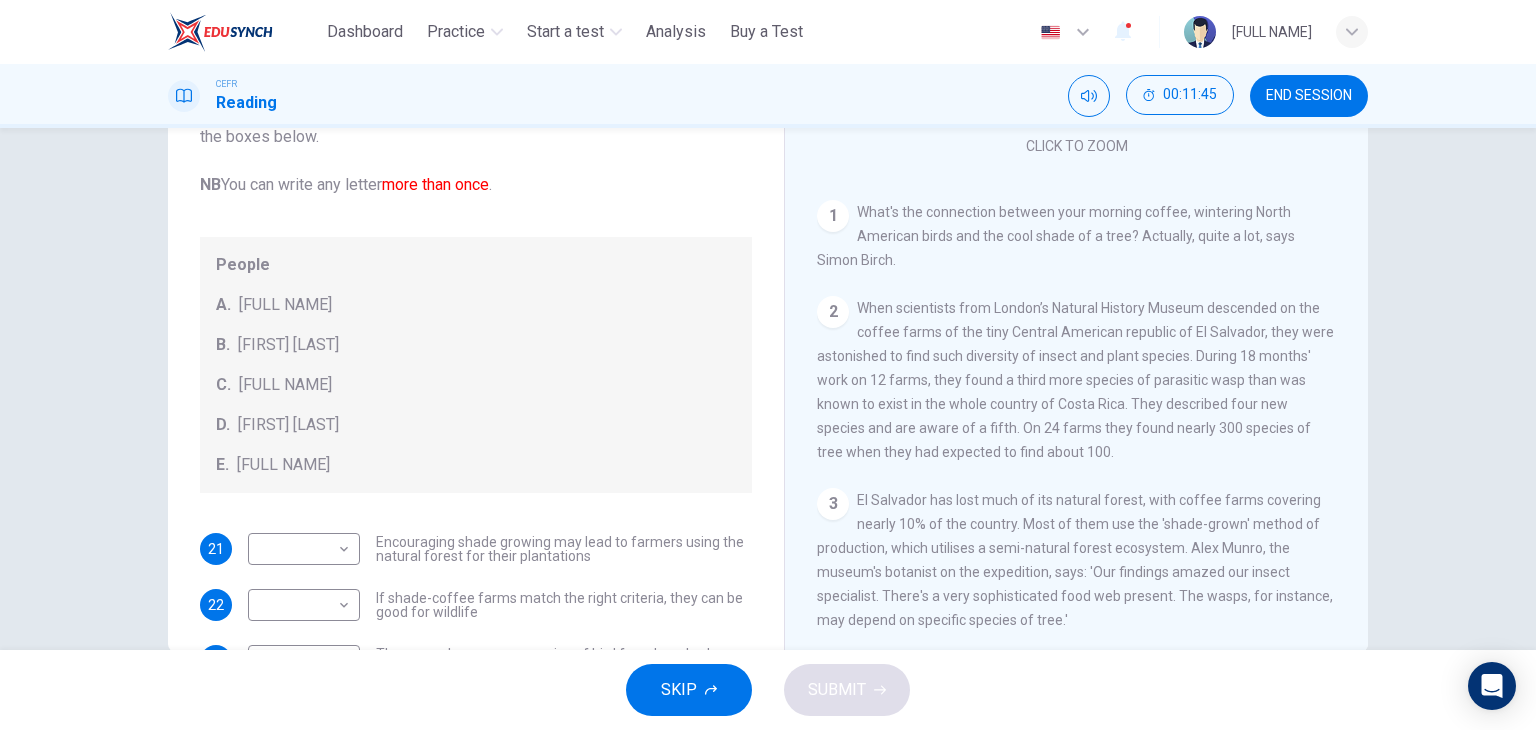 scroll, scrollTop: 253, scrollLeft: 0, axis: vertical 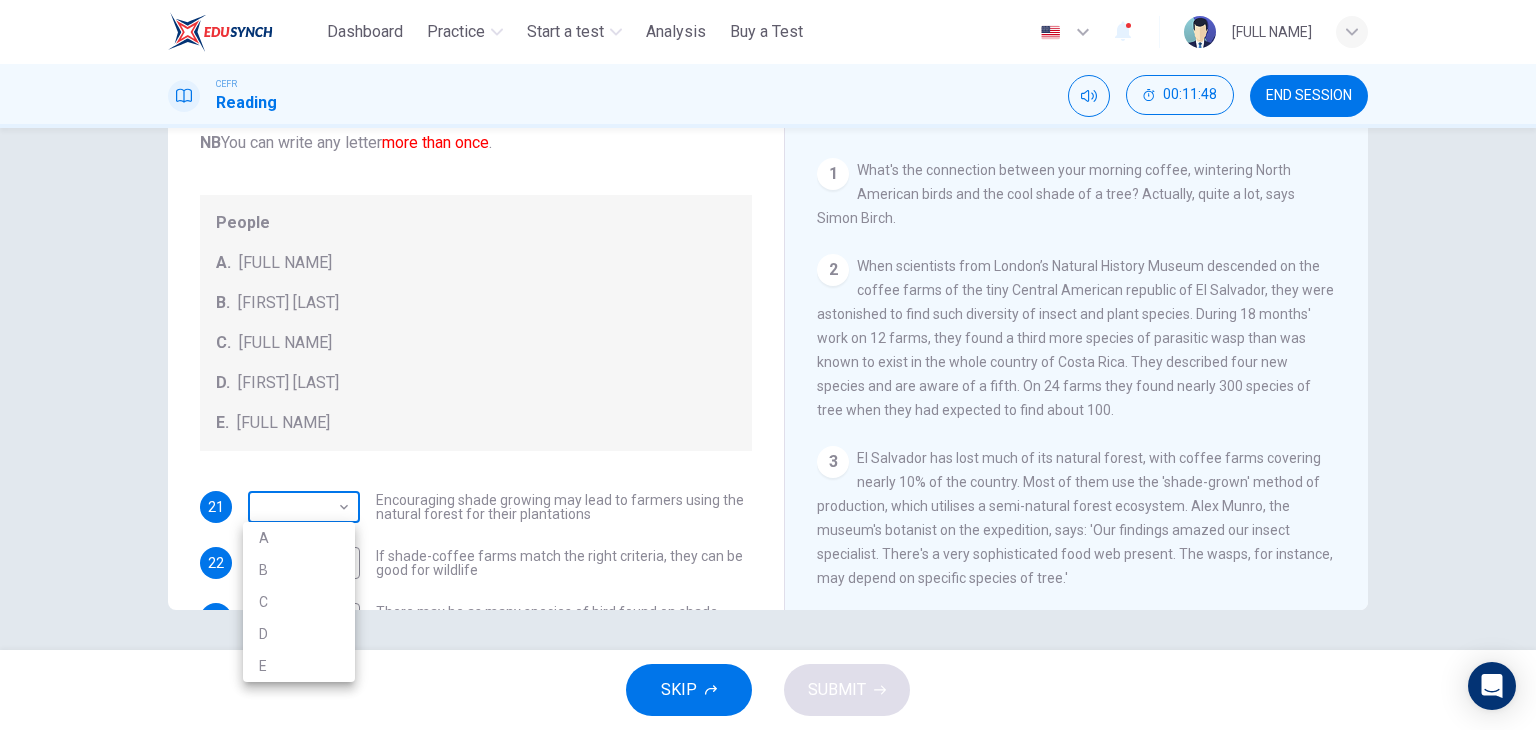 click on "This site uses cookies, as explained in our  Privacy Policy . If you agree to the use of cookies, please click the Accept button and continue to browse our site.   Privacy Policy Accept Dashboard Practice Start a test Analysis Buy a Test English ** ​ [FIRST] [LAST] CEFR Reading 00:11:48 END SESSION Questions 21 - 24 Look at the following opinions and the list of people below.
Match each opinion to the person credited with it.
Write the correct letter  A-E  in the boxes below.
NB  You can write any letter  more than once . People A. Alex Munroe B. Paul Donald C. Robert Rice D. [LAST_NAME] E. Stacey Philpott 21 ​ ​ Encouraging shade growing may lead to farmers using the natural forest for their plantations 22 ​ ​ If shade-coffee farms match the right criteria, they can be good for wildlife 23 ​ ​ There may be as many species of bird found on shade-farms in a particular area, as in natural habitats there 24 ​ ​ Currently, many shade-coffee farmers earn very little 1 2 3 4 5 6" at bounding box center [768, 365] 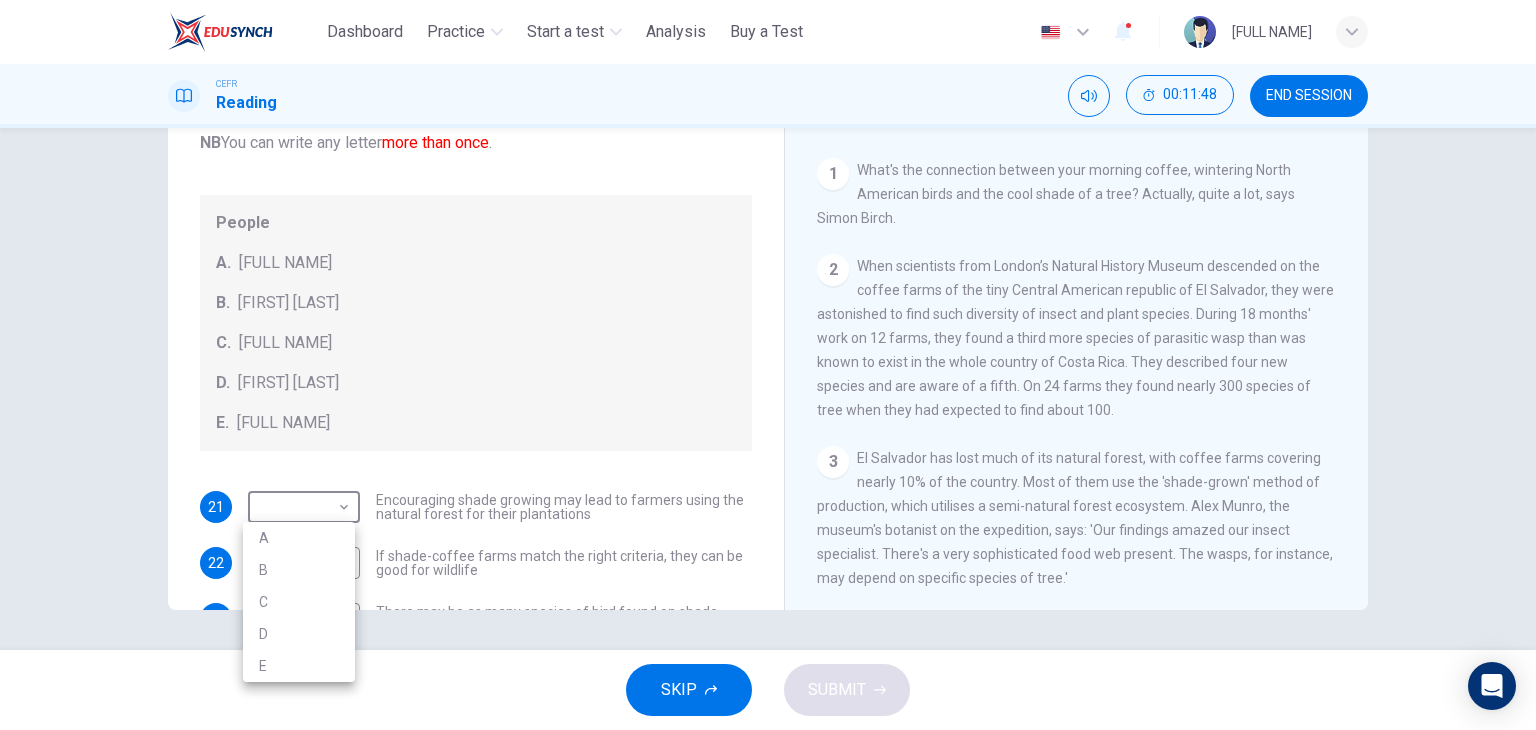 click on "B" at bounding box center [299, 570] 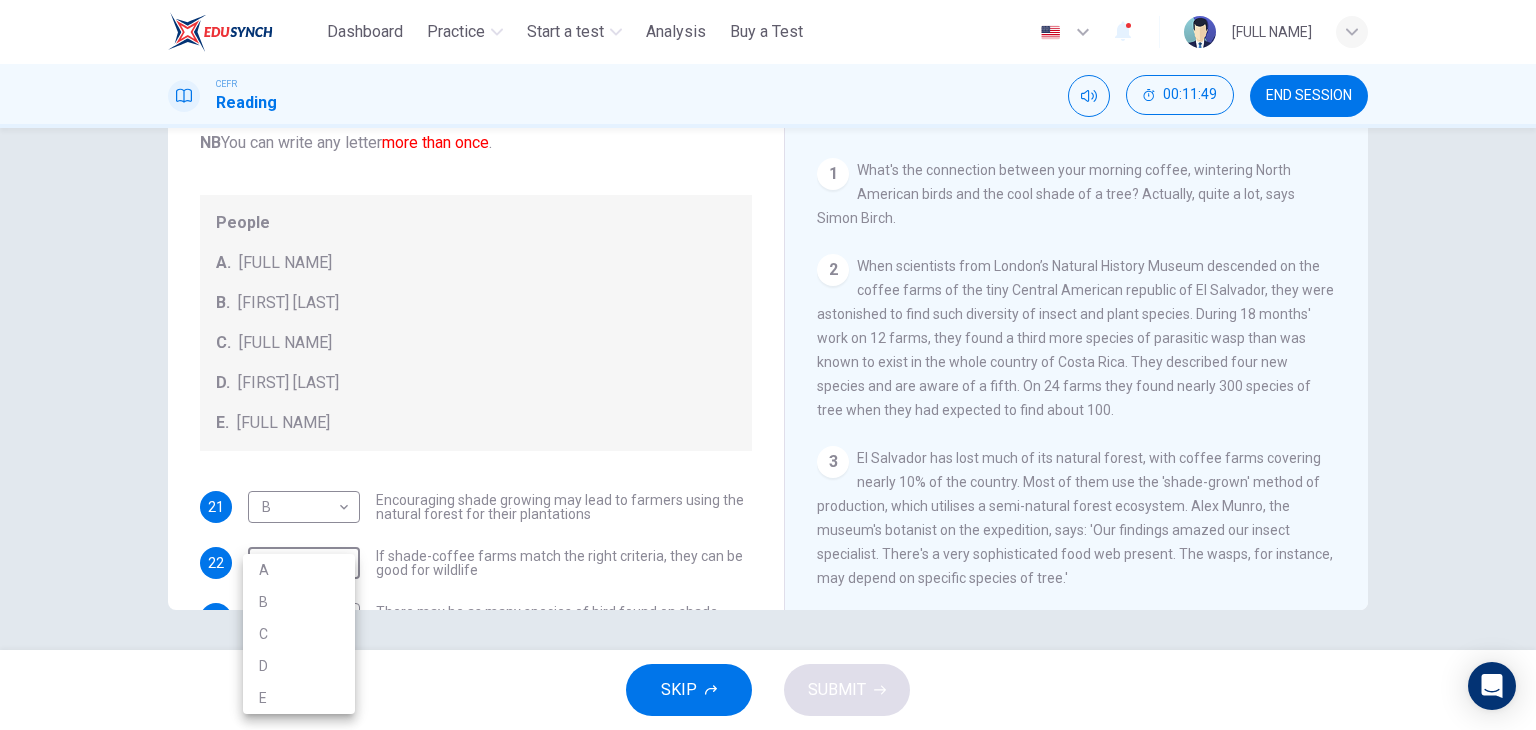 click on "This site uses cookies, as explained in our  Privacy Policy . If you agree to the use of cookies, please click the Accept button and continue to browse our site.   Privacy Policy Accept Dashboard Practice Start a test Analysis Buy a Test English ** ​ [FULL NAME] CEFR Reading 00:11:49 END SESSION Questions 21 - 24 Look at the following opinions and the list of people below.
Match each opinion to the person credited with it.
Write the correct letter  A-E  in the boxes below.
NB  You can write any letter  more than once . People A. [FIRST NAME] [LAST NAME] B. [FIRST NAME] [LAST NAME] C. [FIRST NAME] [LAST NAME] D. [FIRST NAME] [LAST NAME] E. [FIRST NAME] [LAST NAME] 21 B * ​ Encouraging shade growing may lead to farmers using the natural forest for their plantations 22 ​ ​ If shade-coffee farms match the right criteria, they can be good for wildlife 23 ​ ​ There may be as many species of bird found on shade-farms in a particular area, as in natural habitats there 24 ​ ​ Currently, many shade-coffee farmers earn very little 1 2 3 4 5 6" at bounding box center (768, 365) 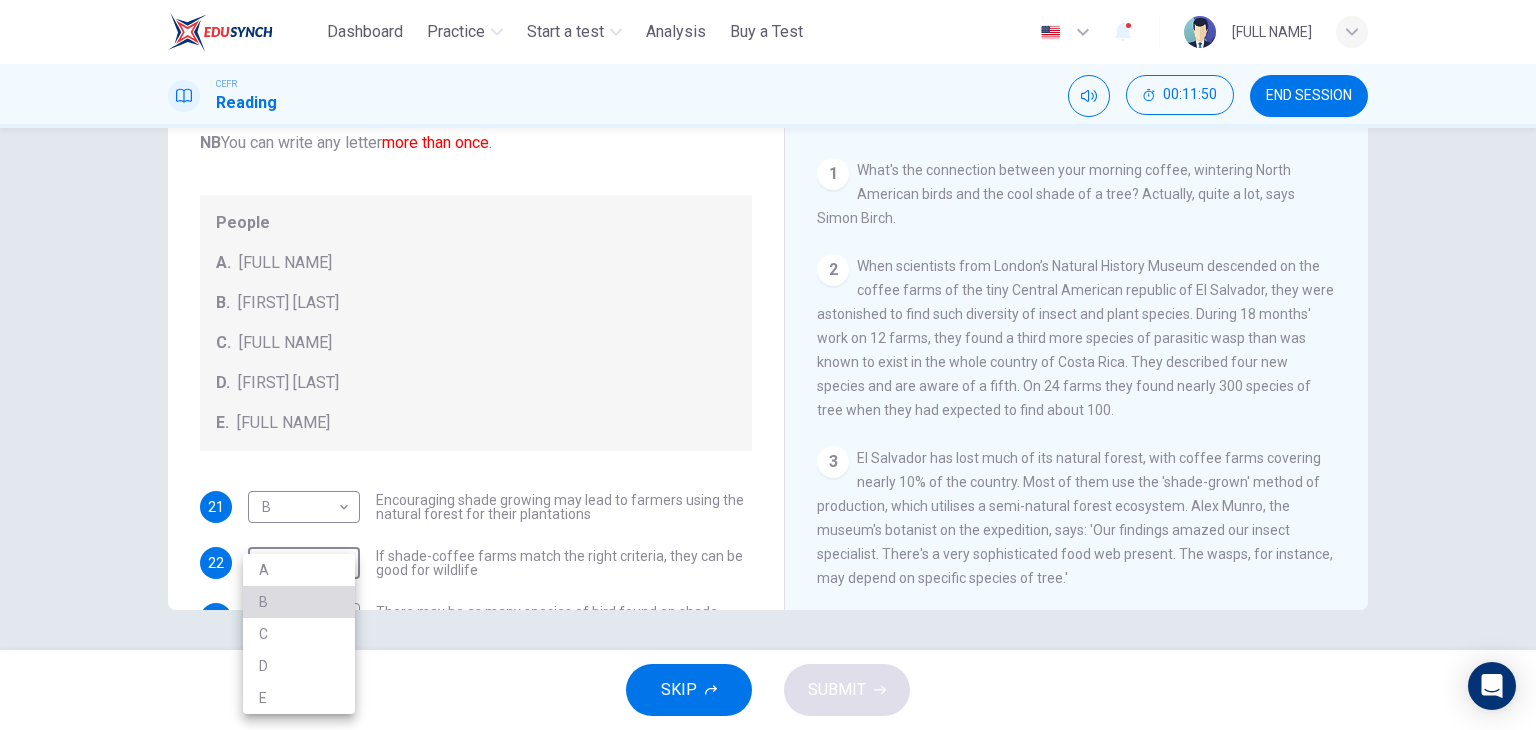 click on "B" at bounding box center (299, 602) 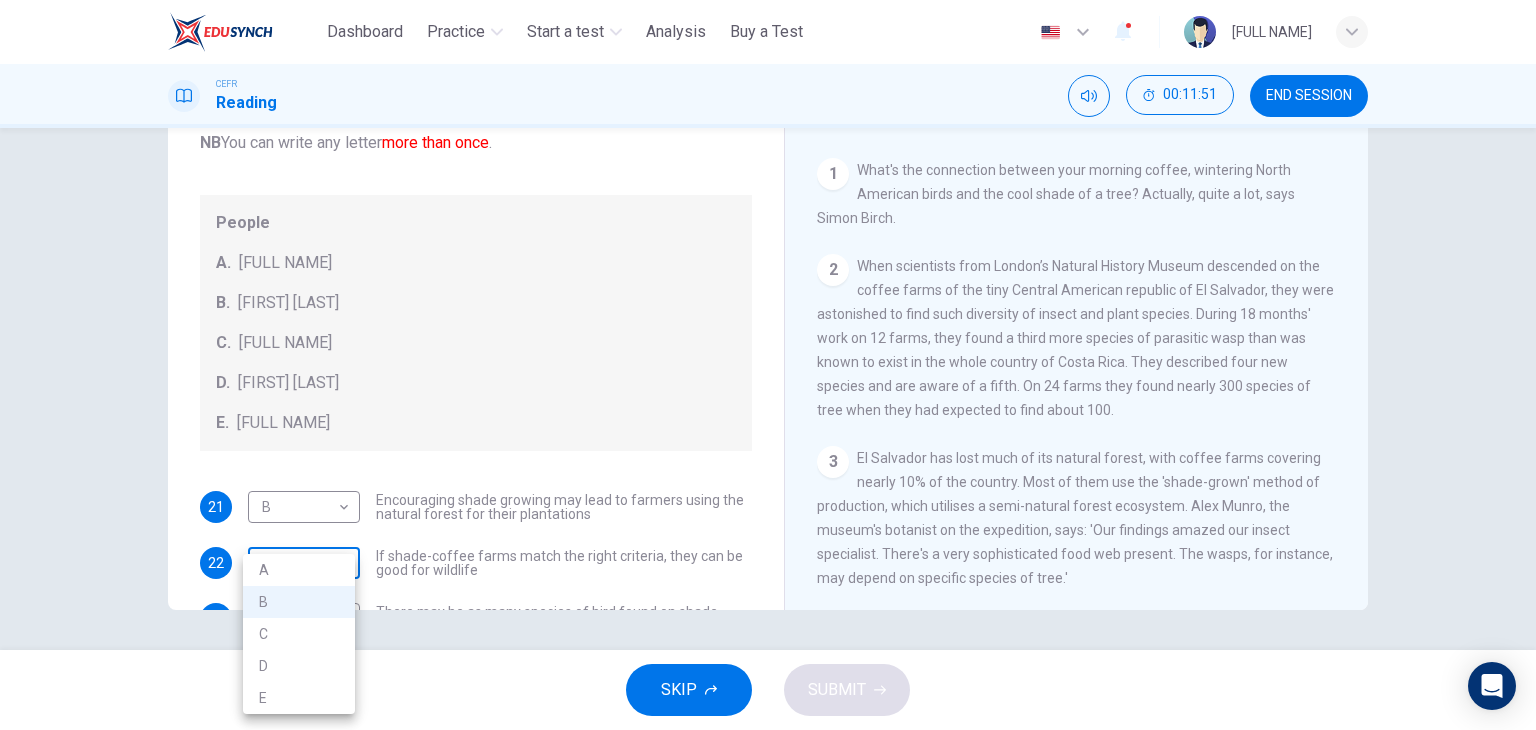 click on "This site uses cookies, as explained in our  Privacy Policy . If you agree to the use of cookies, please click the Accept button and continue to browse our site.   Privacy Policy Accept Dashboard Practice Start a test Analysis Buy a Test English ** ​ [FULL NAME] CEFR Reading 00:11:51 END SESSION Questions 21 - 24 Look at the following opinions and the list of people below.
Match each opinion to the person credited with it.
Write the correct letter  A-E  in the boxes below.
NB  You can write any letter  more than once . People A. [FIRST NAME] [LAST NAME] B. [FIRST NAME] [LAST NAME] C. [FIRST NAME] [LAST NAME] D. [FIRST NAME] [LAST NAME] E. [FIRST NAME] [LAST NAME] 21 B * ​ Encouraging shade growing may lead to farmers using the natural forest for their plantations 22 B * ​ If shade-coffee farms match the right criteria, they can be good for wildlife 23 D * ​ There may be as many species of bird found on shade-farms in a particular area, as in natural habitats there 24 ​ ​ Currently, many shade-coffee farmers earn very little 1 2 3 4 5 6" at bounding box center (768, 365) 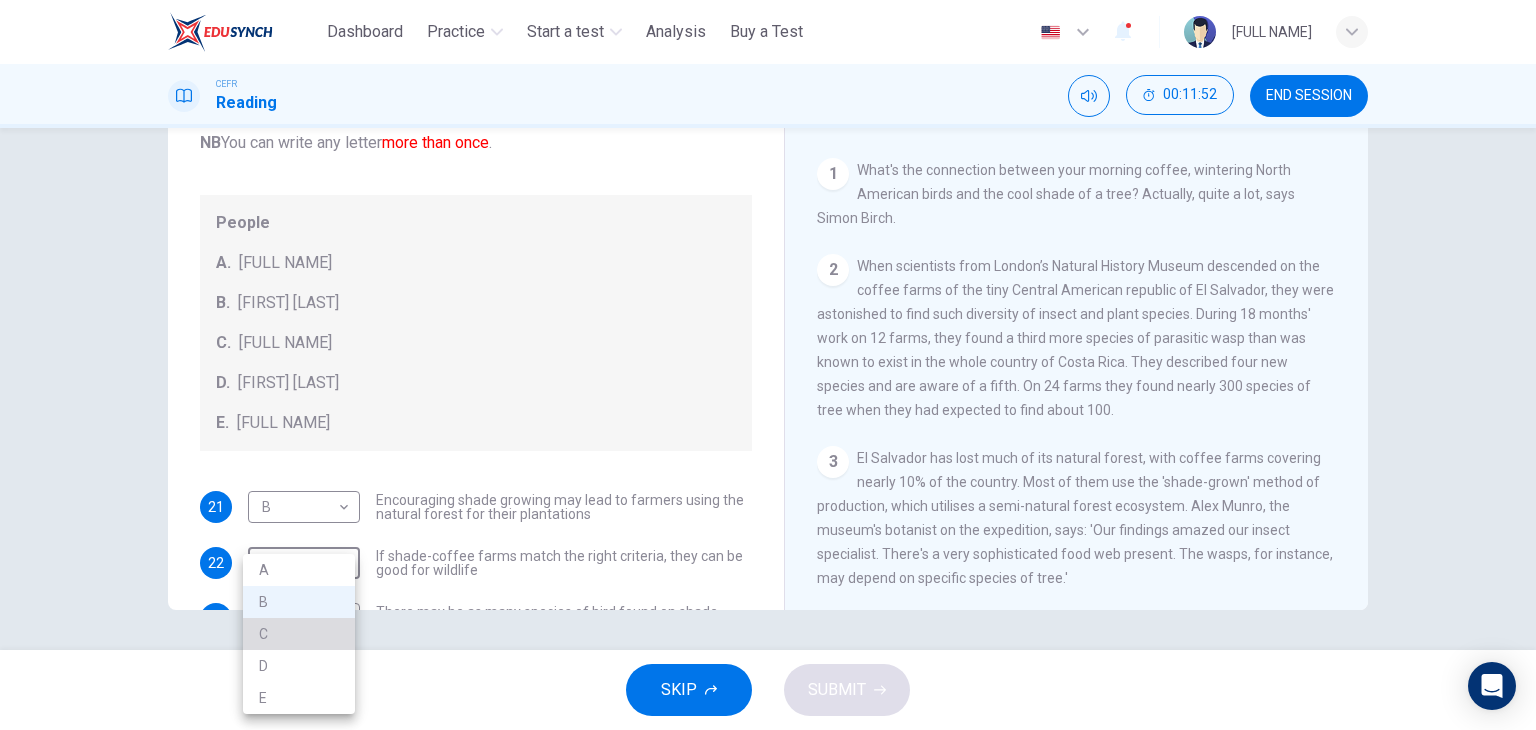click on "C" at bounding box center [299, 634] 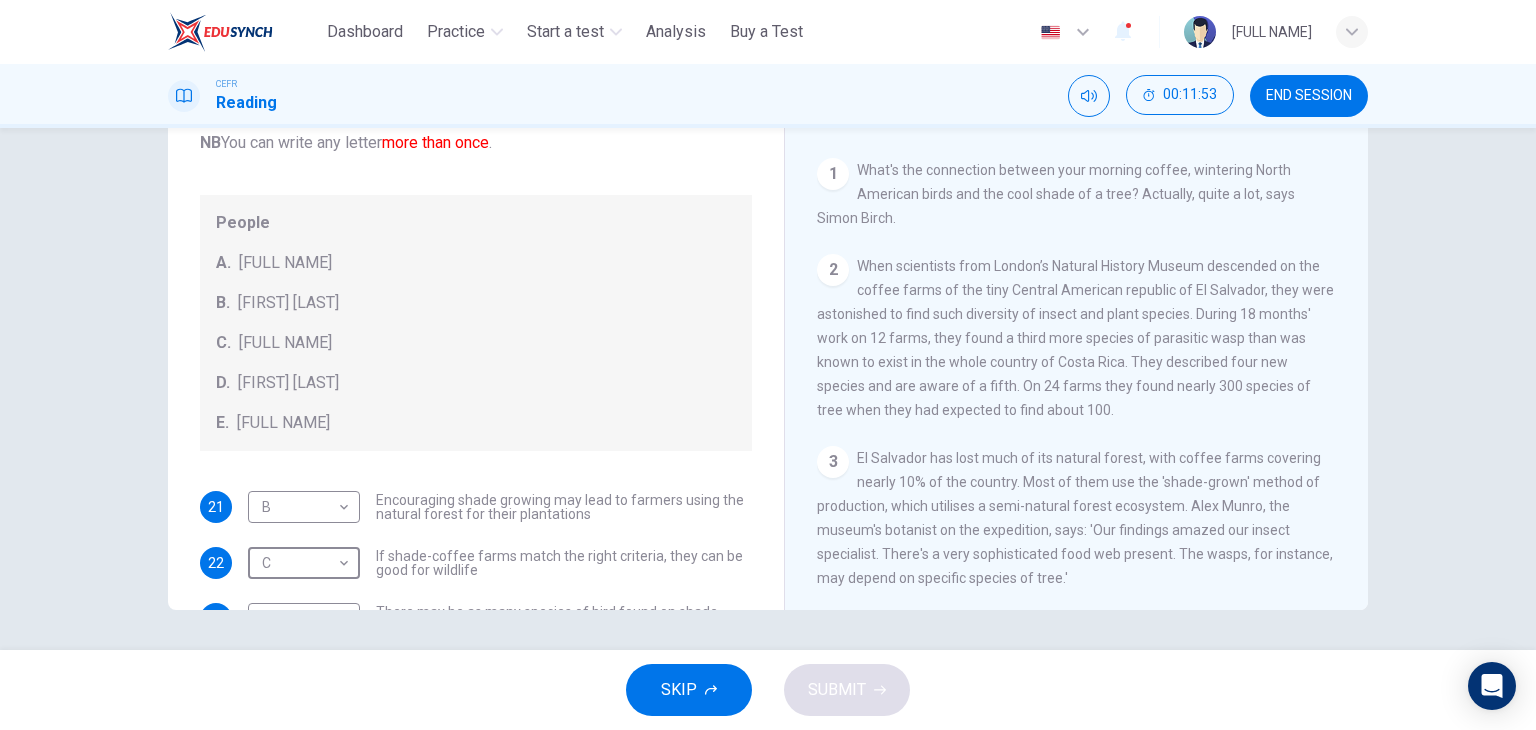 scroll, scrollTop: 120, scrollLeft: 0, axis: vertical 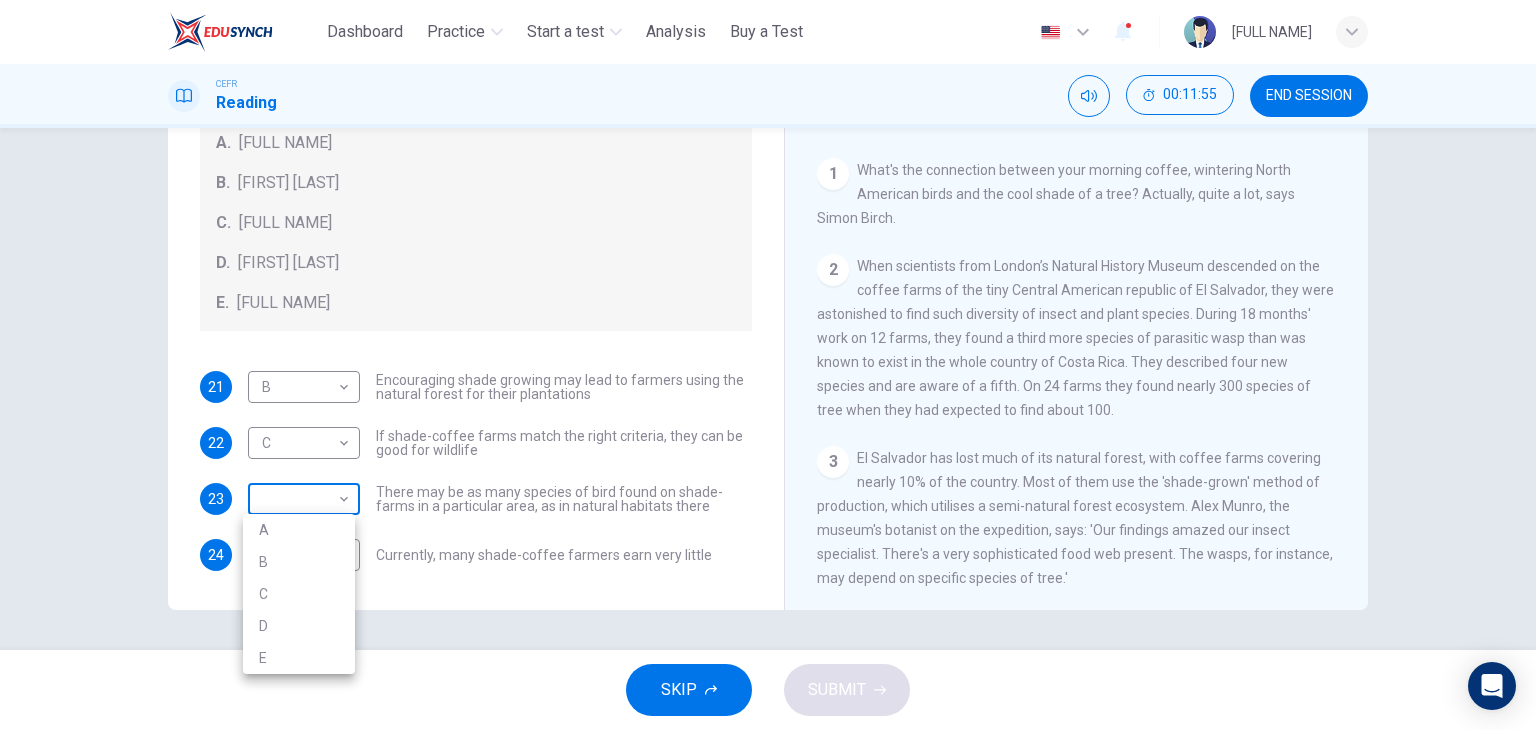 click on "This site uses cookies, as explained in our Privacy Policy. If you agree to the use of cookies, please click the Accept button and continue to browse our site. Privacy Policy Accept Dashboard Practice Start a test Analysis Buy a Test English ** ​ [PERSON] CEFR Reading 00:11:55 END SESSION Questions 21 - 24 Look at the following opinions and the list of people below. Match each opinion to the person credited with it. Write the correct letter A-E in the boxes below. NB You can write any letter more than once. People A. Alex Munroe B. Paul Donald C. Robert Rice D. John Rappole E. Stacey Philpott 21 B * ​ Encouraging shade growing may lead to farmers using the natural forest for their plantations 22 C * ​ If shade-coffee farms match the right criteria, they can be good for wildlife 23 ​ ​ There may be as many species of bird found on shade-farms in a particular area, as in natural habitats there 24 ​ ​ Currently, many shade-coffee farmers earn very little 1 2 3 4 5 6" at bounding box center [768, 365] 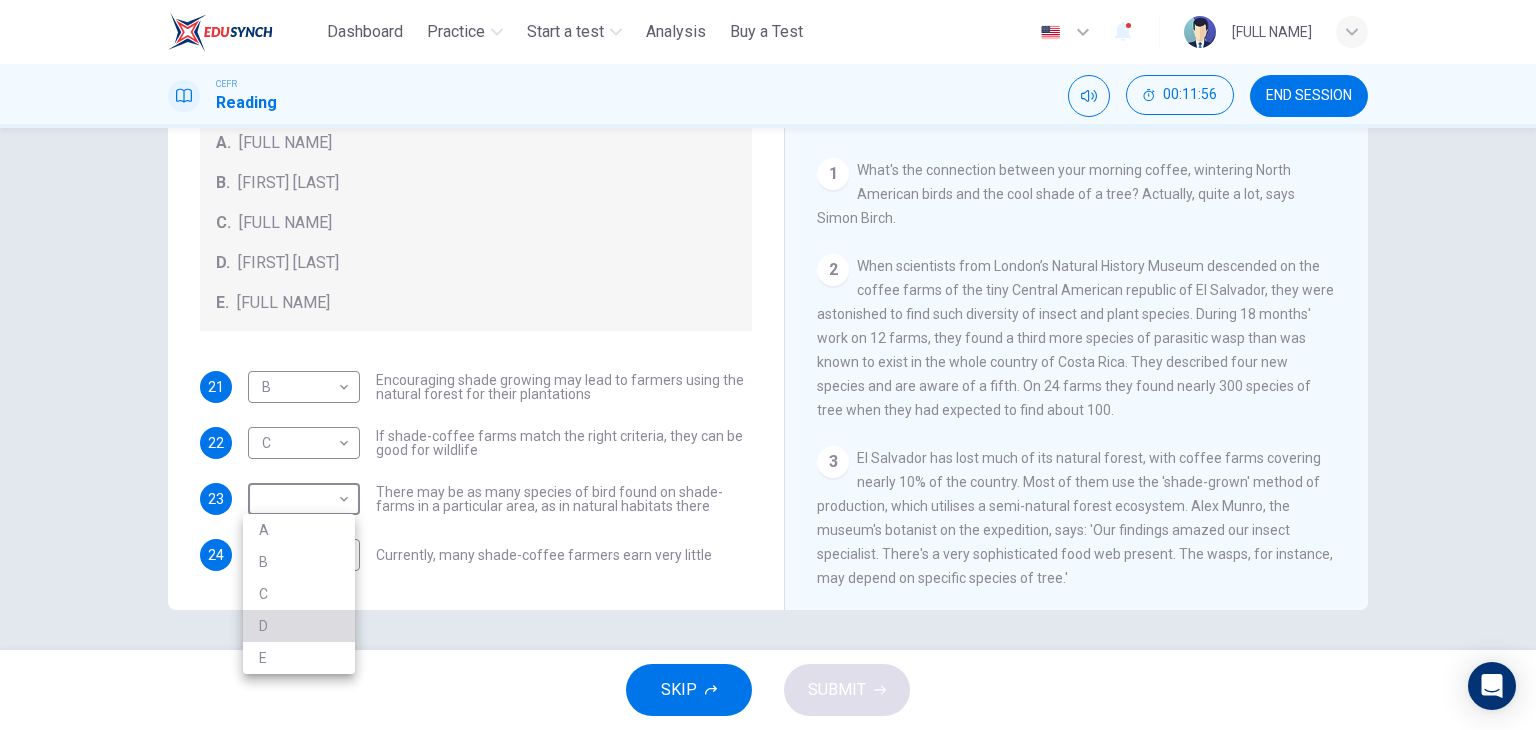 click on "D" at bounding box center [299, 626] 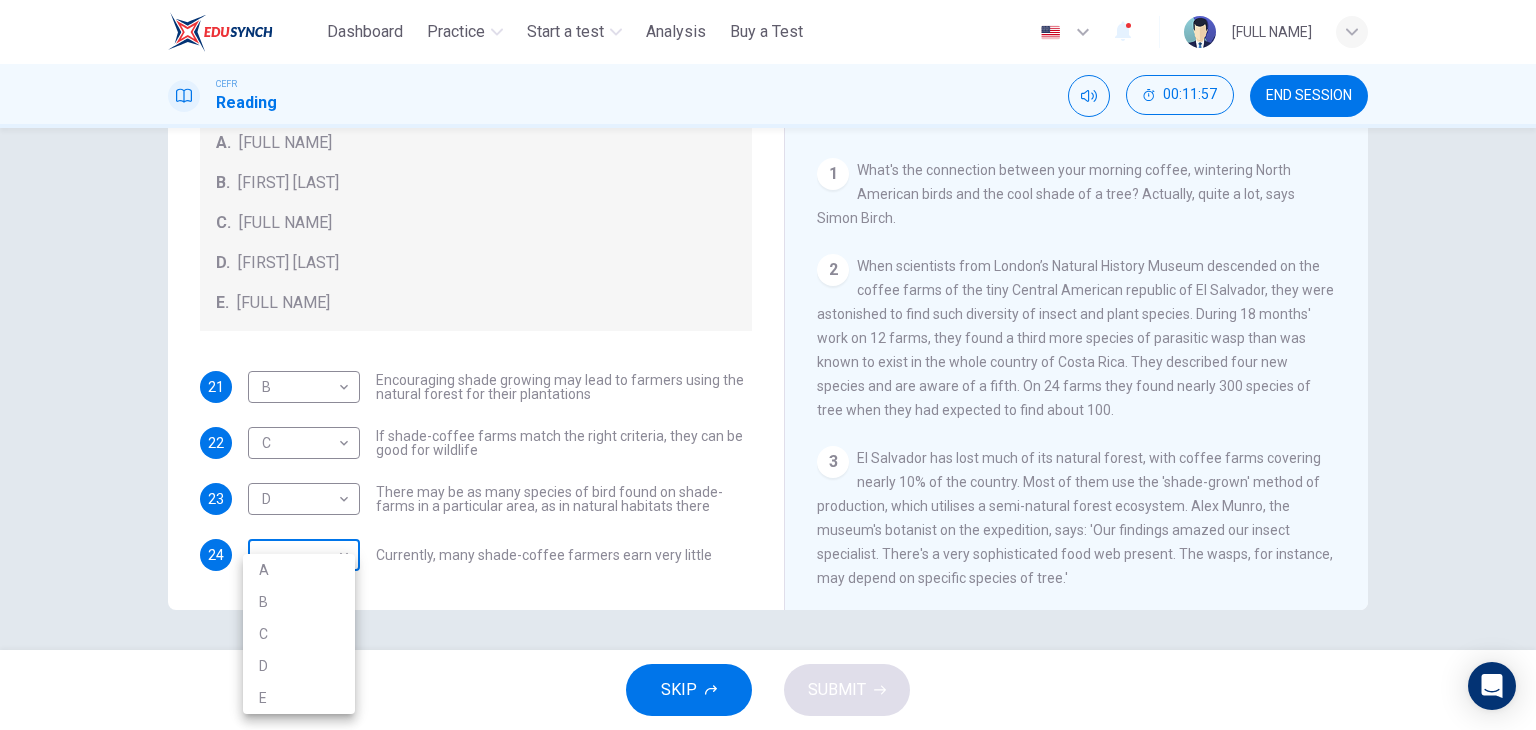 click on "This site uses cookies, as explained in our  Privacy Policy . If you agree to the use of cookies, please click the Accept button and continue to browse our site.   Privacy Policy Accept Dashboard Practice Start a test Analysis Buy a Test English ** ​ [FULL NAME] CEFR Reading 00:11:57 END SESSION Questions 21 - 24 Look at the following opinions and the list of people below.
Match each opinion to the person credited with it.
Write the correct letter  A-E  in the boxes below.
NB  You can write any letter  more than once . People A. [FIRST NAME] [LAST NAME] B. [FIRST NAME] [LAST NAME] C. [FIRST NAME] [LAST NAME] D. [FIRST NAME] [LAST NAME] E. [FIRST NAME] [LAST NAME] 21 B * ​ Encouraging shade growing may lead to farmers using the natural forest for their plantations 22 C * ​ If shade-coffee farms match the right criteria, they can be good for wildlife 23 D * ​ There may be as many species of bird found on shade-farms in a particular area, as in natural habitats there 24 ​ ​ Currently, many shade-coffee farmers earn very little 1 2 3 4 5 6" at bounding box center [768, 365] 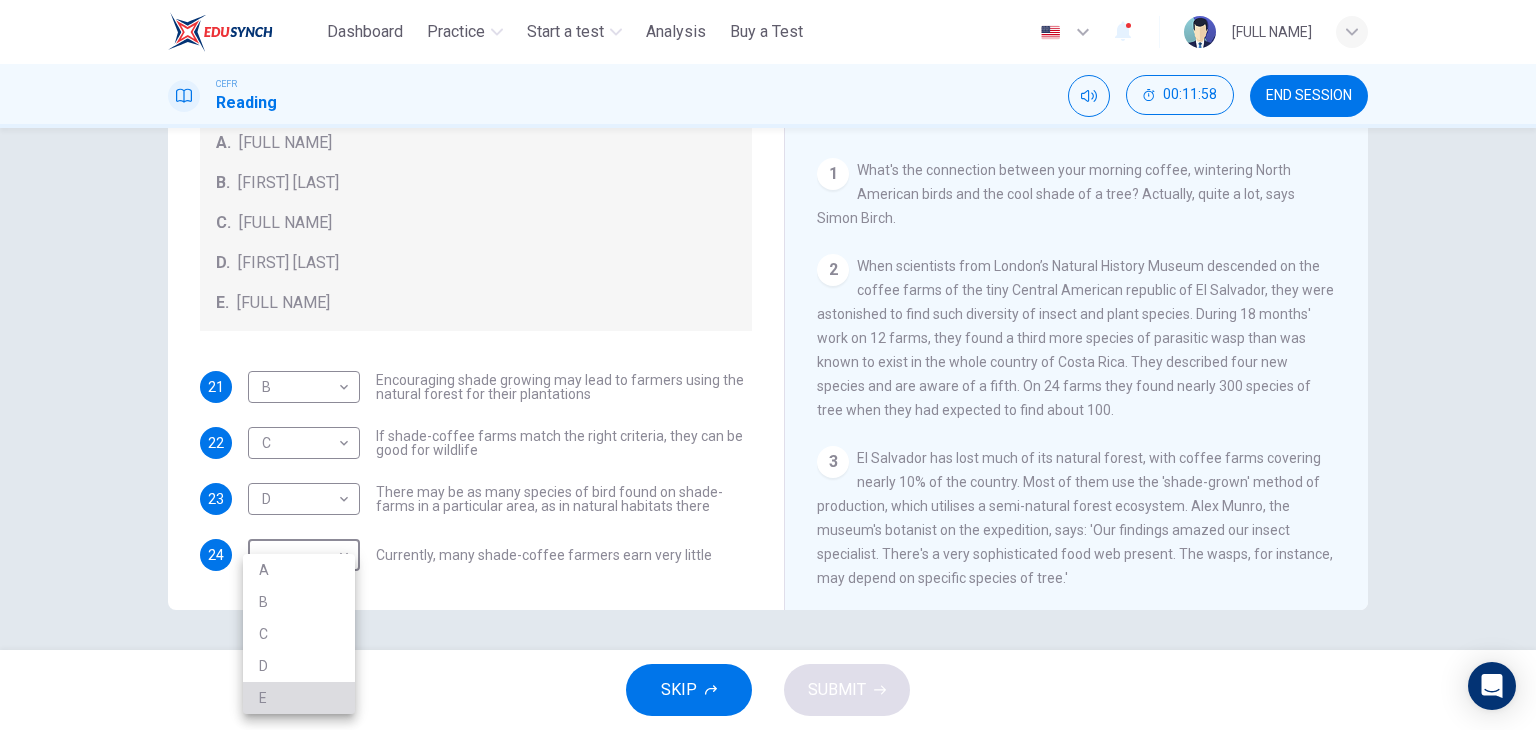 click on "E" at bounding box center [299, 698] 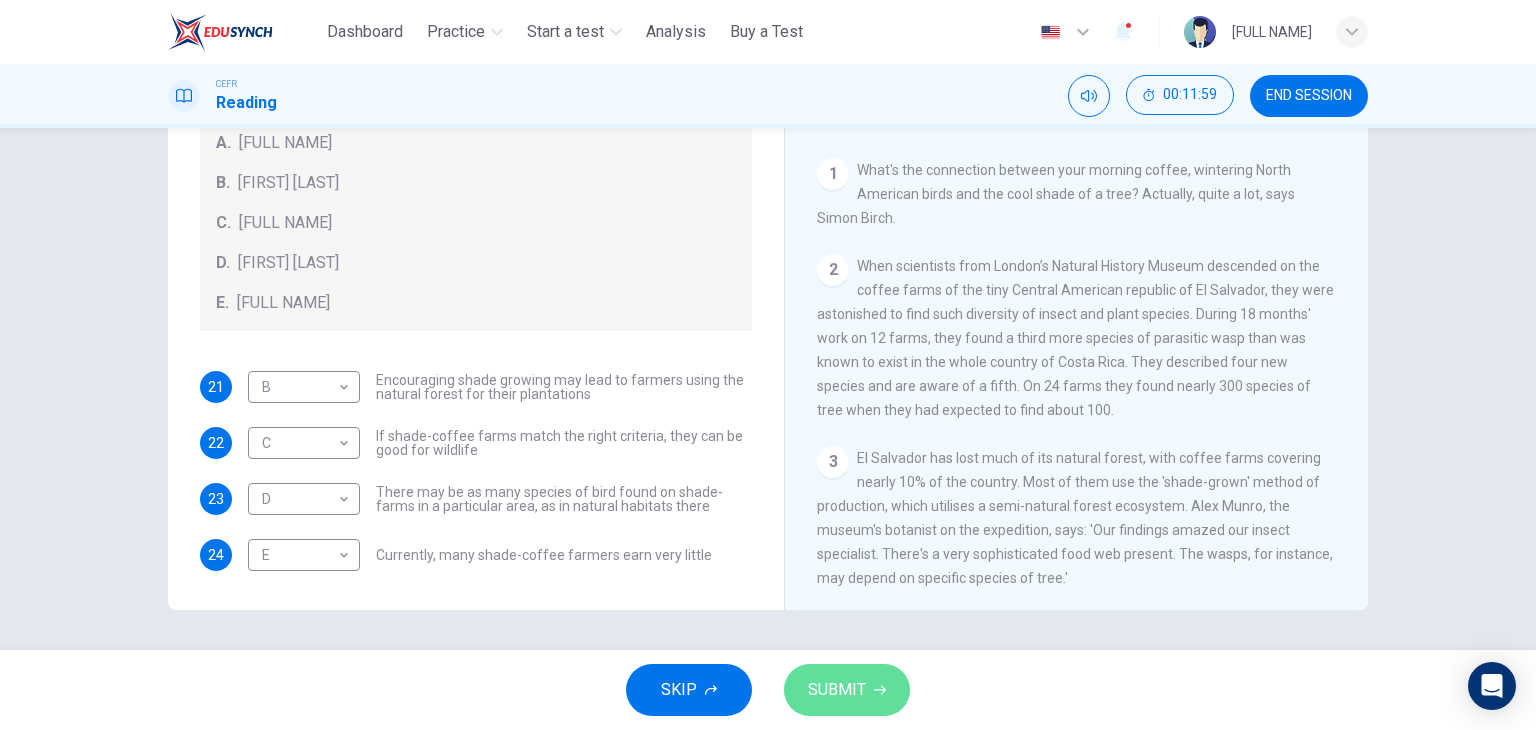 click on "SUBMIT" at bounding box center (837, 690) 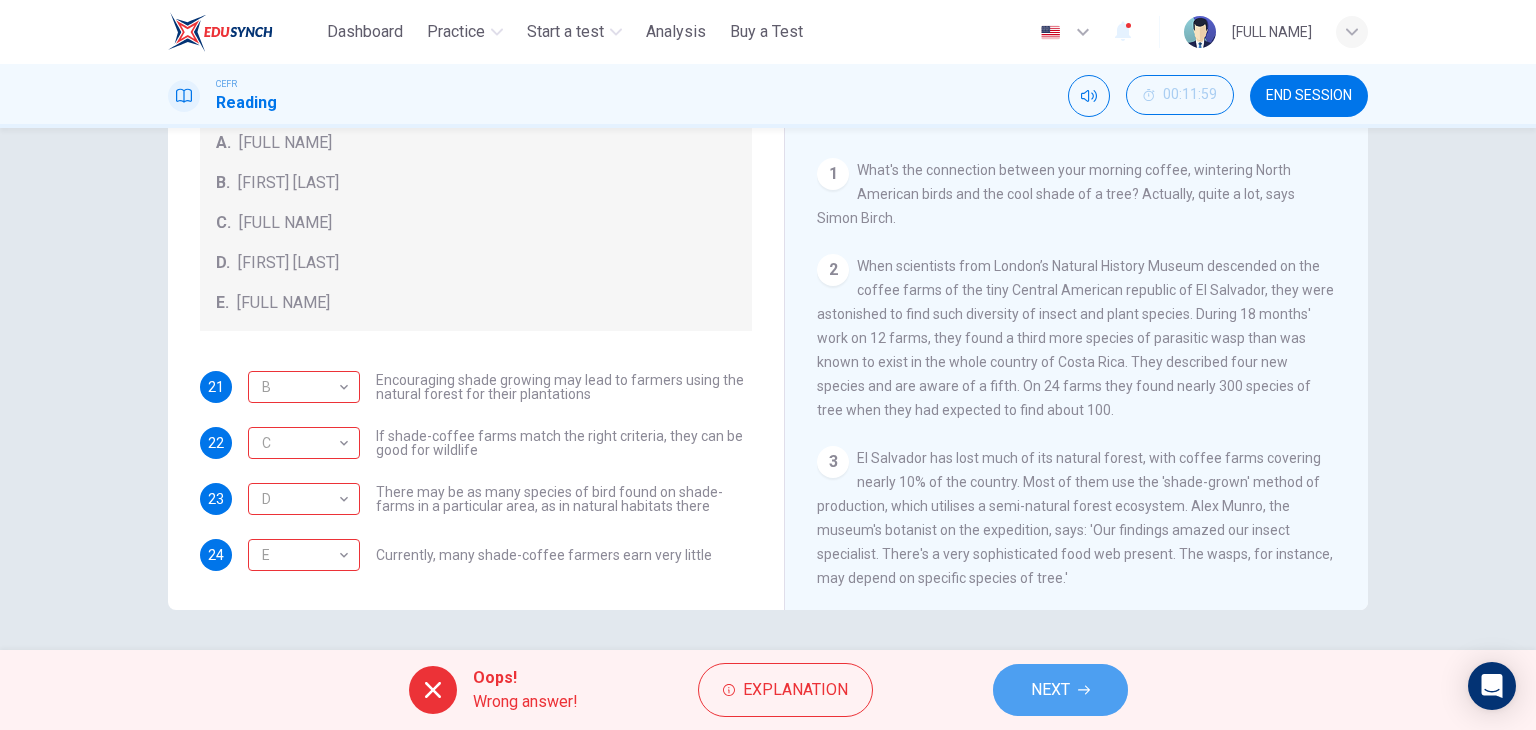 click on "NEXT" at bounding box center [1050, 690] 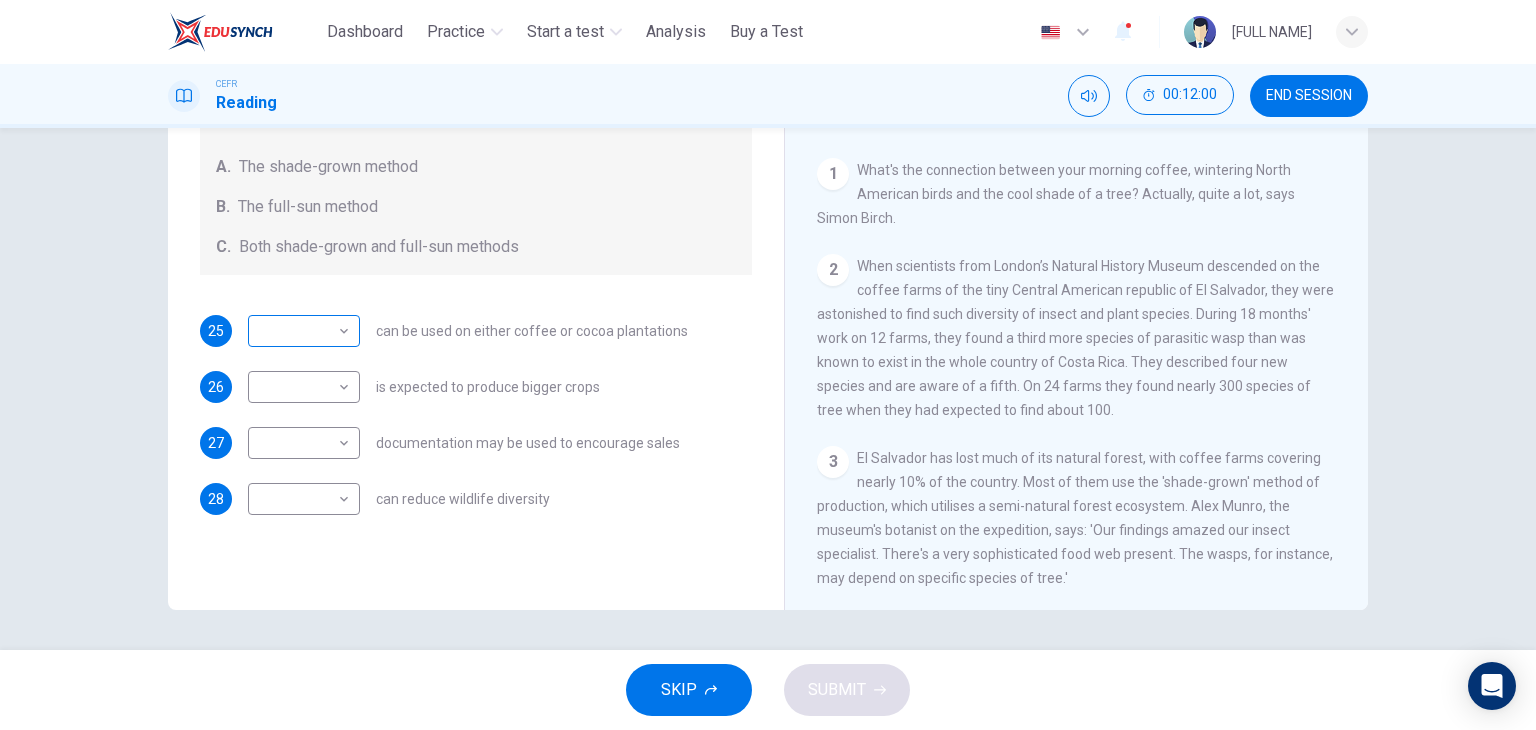 click on "This site uses cookies, as explained in our  Privacy Policy . If you agree to the use of cookies, please click the Accept button and continue to browse our site.   Privacy Policy Accept Dashboard Practice Start a test Analysis Buy a Test English ** ​ [FIRST] [LAST] CEFR Reading 00:12:00 END SESSION Questions 25 - 28 Classify the features described below as applying to growing coffee.
Write the correct letter  A-C  in the boxes below. A. The shade-grown method B. The full-sun method C. Both shade-grown and full-sun methods 25 ​ ​ can be used on either coffee or cocoa plantations 26 ​ ​ is expected to produce bigger crops 27 ​ ​ documentation may be used to encourage sales 28 ​ ​ can reduce wildlife diversity Natural Coffee and Cocoa CLICK TO ZOOM Click to Zoom 1 What's the connection between your morning coffee, wintering North American birds and the cool shade of a tree? Actually, quite a lot, says Simon Birch. 2 3 4 5 6 7 8 9 10 11 12 SKIP SUBMIT
Dashboard Practice" at bounding box center [768, 365] 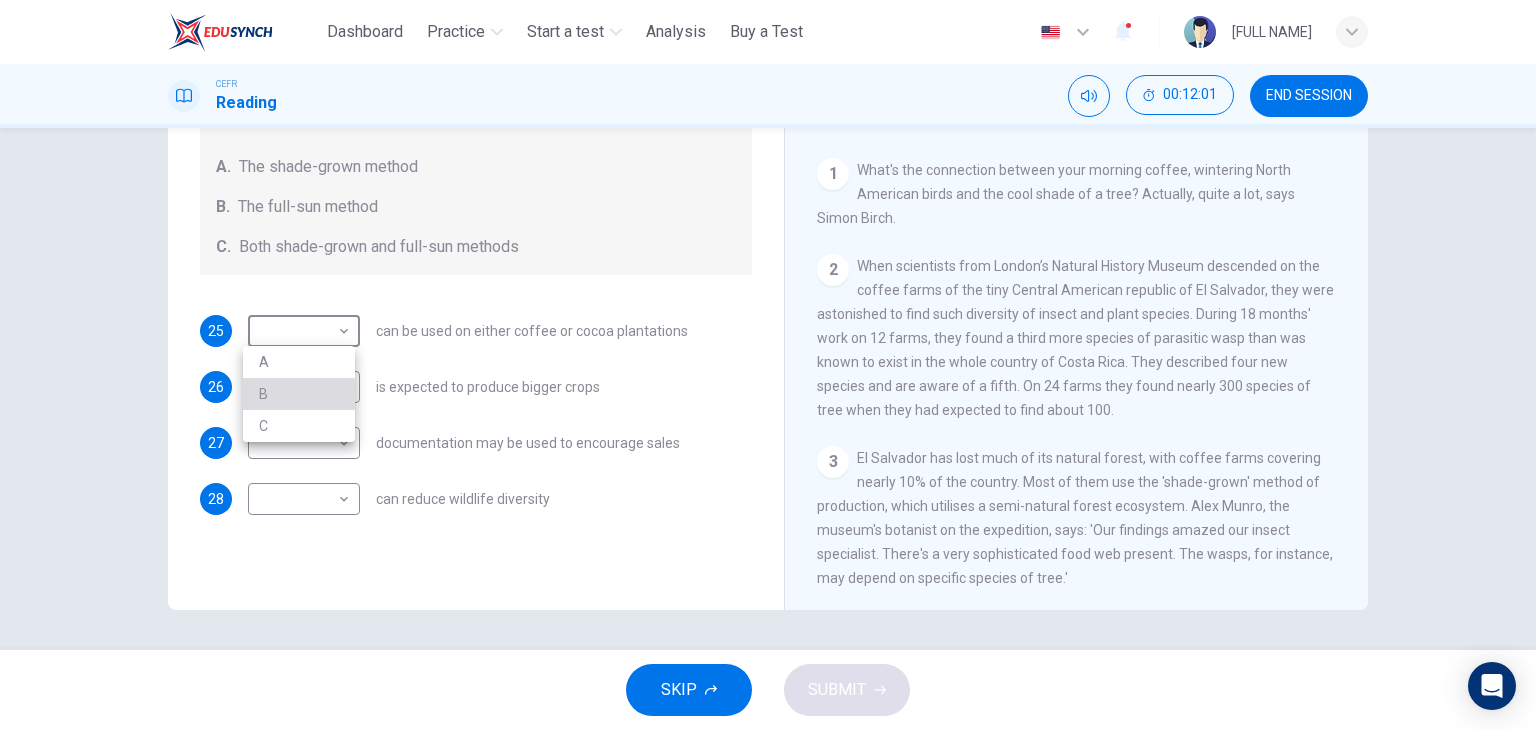 click on "B" at bounding box center (299, 394) 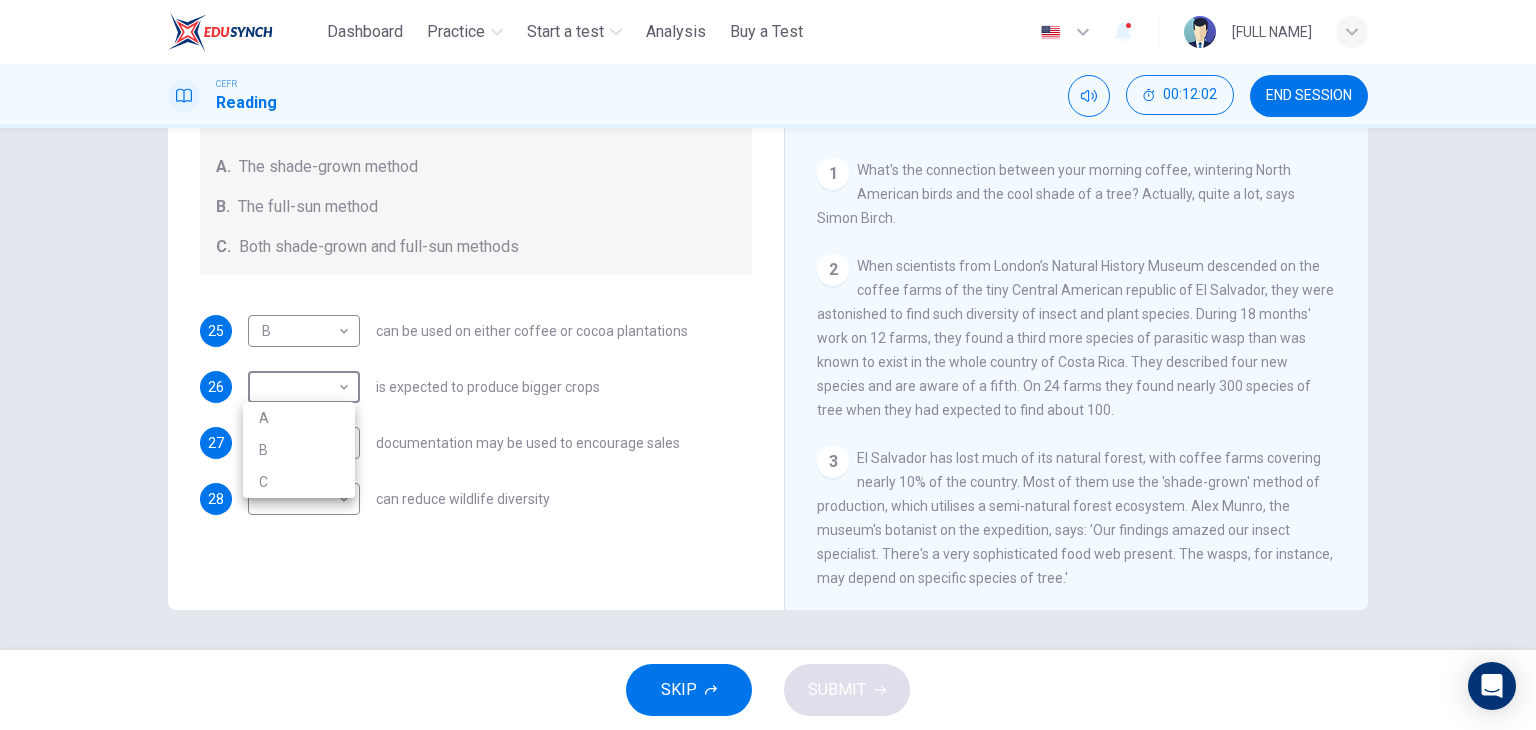 click on "This site uses cookies, as explained in our  Privacy Policy . If you agree to the use of cookies, please click the Accept button and continue to browse our site.   Privacy Policy Accept Dashboard Practice Start a test Analysis Buy a Test English ** ​ [FIRST] [LAST] CEFR Reading 00:12:02 END SESSION Questions 25 - 28 Classify the features described below as applying to growing coffee.
Write the correct letter  A-C  in the boxes below. A. The shade-grown method B. The full-sun method C. Both shade-grown and full-sun methods 25 B * ​ can be used on either coffee or cocoa plantations 26 ​ ​ is expected to produce bigger crops 27 ​ ​ documentation may be used to encourage sales 28 ​ ​ can reduce wildlife diversity Natural Coffee and Cocoa CLICK TO ZOOM Click to Zoom 1 What's the connection between your morning coffee, wintering North American birds and the cool shade of a tree? Actually, quite a lot, says Simon Birch. 2 3 4 5 6 7 8 9 10 11 12 SKIP SUBMIT
Dashboard Practice" at bounding box center (768, 365) 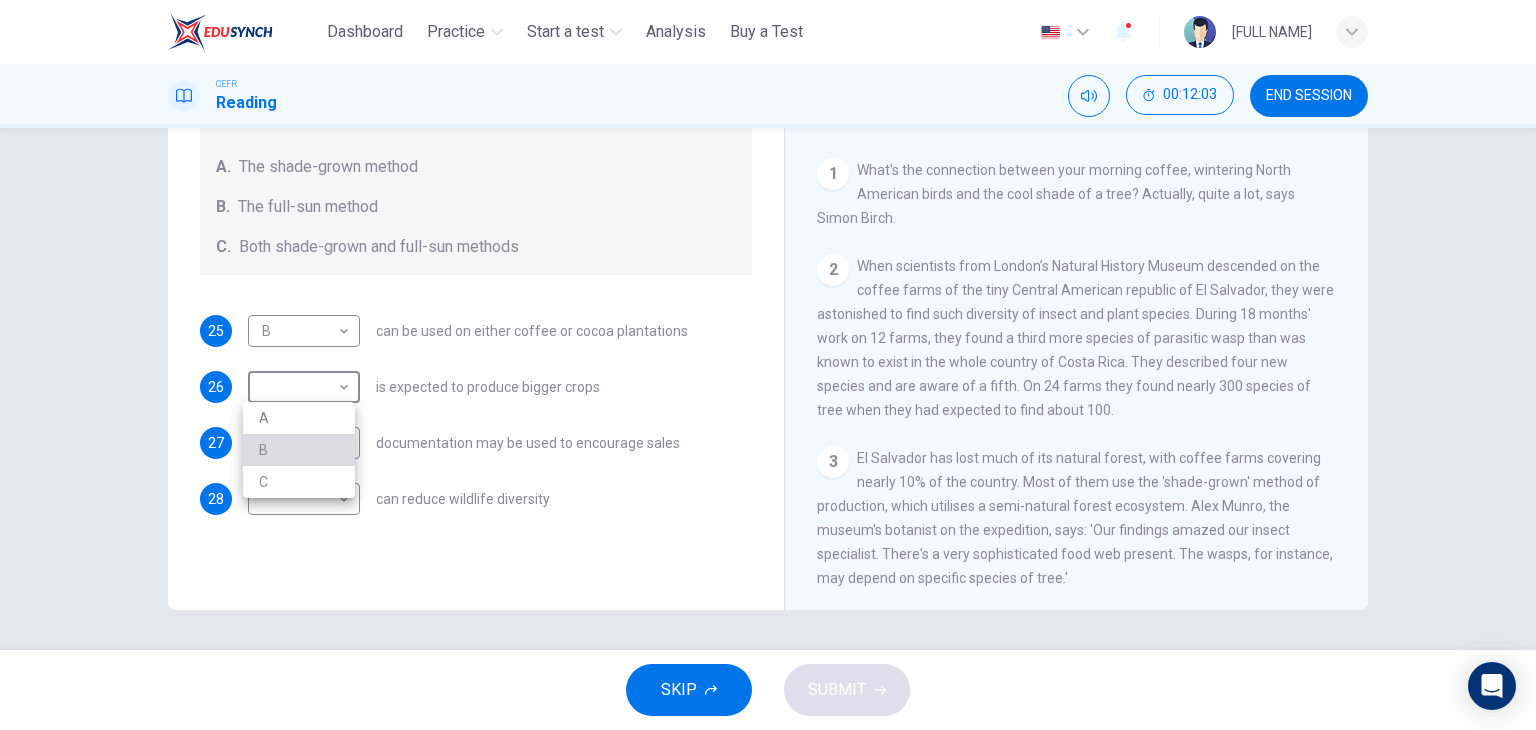click on "B" at bounding box center [299, 450] 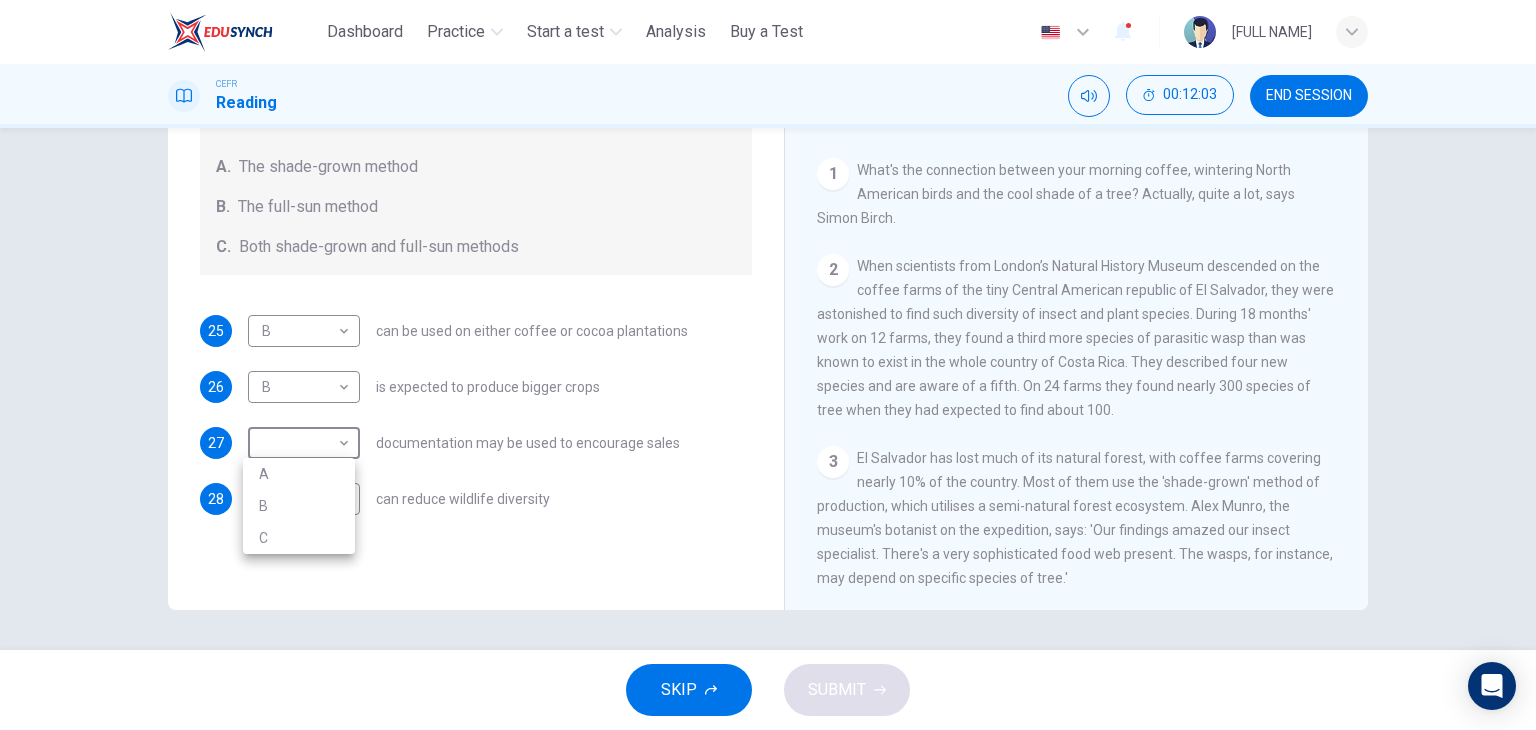 click on "This site uses cookies, as explained in our  Privacy Policy . If you agree to the use of cookies, please click the Accept button and continue to browse our site.   Privacy Policy Accept Dashboard Practice Start a test Analysis Buy a Test English ** ​ [FIRST] [LAST] CEFR Reading 00:12:03 END SESSION Questions 25 - 28 Classify the features described below as applying to growing coffee.
Write the correct letter  A-C  in the boxes below. A. The shade-grown method B. The full-sun method C. Both shade-grown and full-sun methods 25 B * ​ can be used on either coffee or cocoa plantations 26 B * ​ is expected to produce bigger crops 27 ​ ​ documentation may be used to encourage sales 28 ​ ​ can reduce wildlife diversity Natural Coffee and Cocoa CLICK TO ZOOM Click to Zoom 1 What's the connection between your morning coffee, wintering North American birds and the cool shade of a tree? Actually, quite a lot, says Simon Birch. 2 3 4 5 6 7 8 9 10 11 12 SKIP SUBMIT
Dashboard Practice" at bounding box center [768, 365] 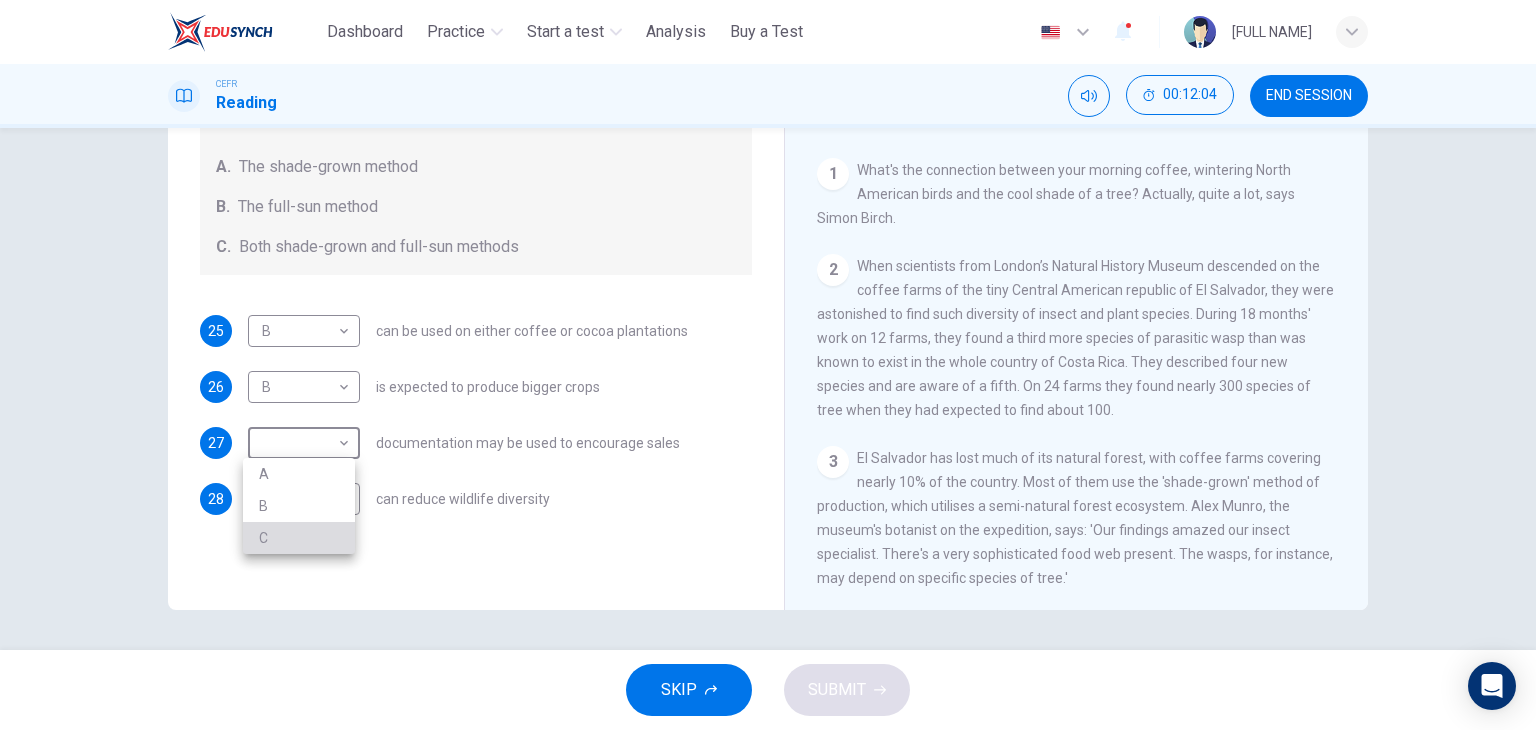 click on "C" at bounding box center [299, 538] 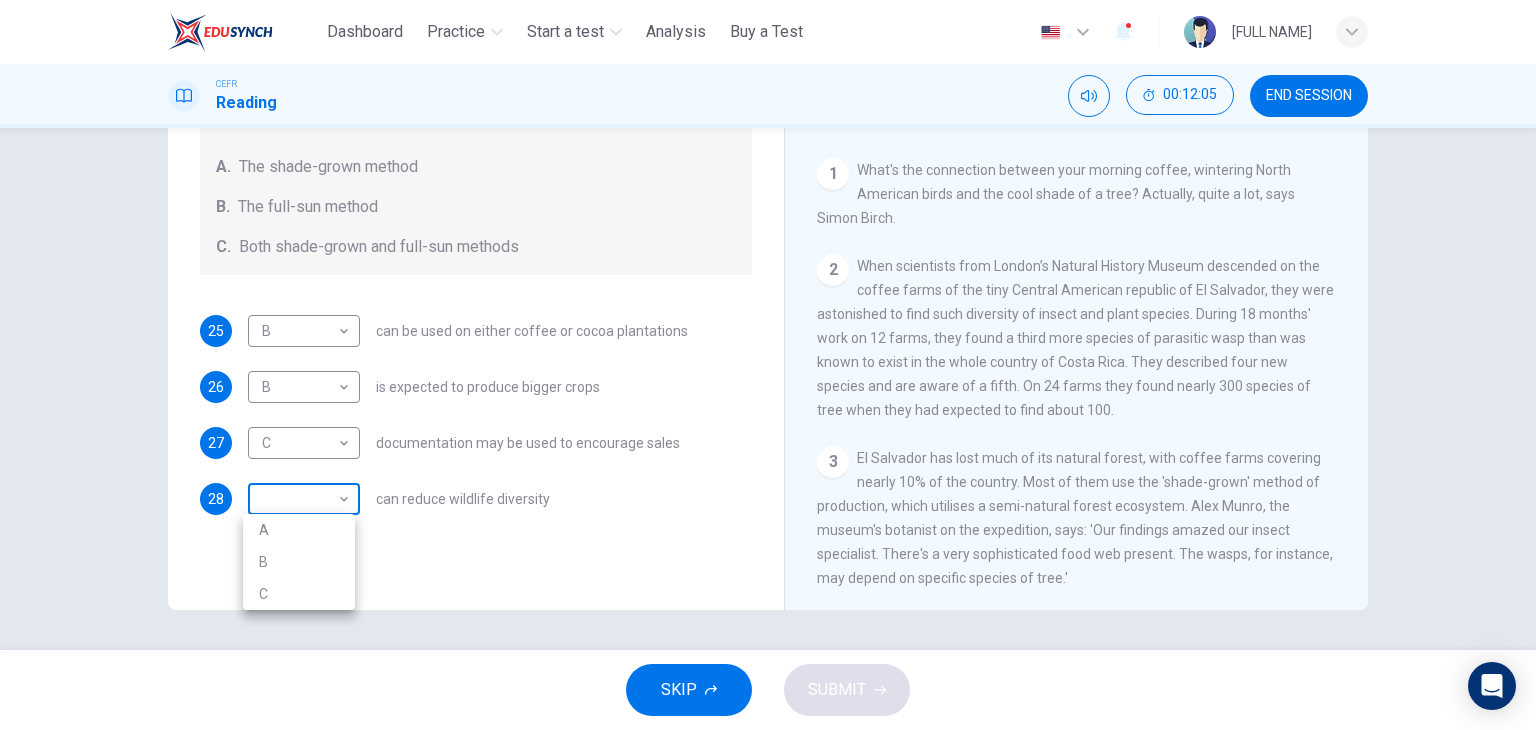 click on "This site uses cookies, as explained in our  Privacy Policy . If you agree to the use of cookies, please click the Accept button and continue to browse our site.   Privacy Policy Accept Dashboard Practice Start a test Analysis Buy a Test English ** ​ [FULL NAME] CEFR Reading 00:12:05 END SESSION Questions 25 - 28 Classify the features described below as applying to growing coffee.
Write the correct letter  A-C  in the boxes below. A. The shade-grown method B. The full-sun method C. Both shade-grown and full-sun methods 25 B * ​ can be used on either coffee or cocoa plantations 26 B * ​ is expected to produce bigger crops 27 C * ​ documentation may be used to encourage sales 28 ​ ​ can reduce wildlife diversity Natural Coffee and Cocoa CLICK TO ZOOM Click to Zoom 1 What's the connection between your morning coffee, wintering North American birds and the cool shade of a tree? Actually, quite a lot, says [FIRST NAME] [LAST NAME]. 2 3 4 5 6 7 8 9 10 11 12 SKIP SUBMIT
Dashboard Practice" at bounding box center (768, 365) 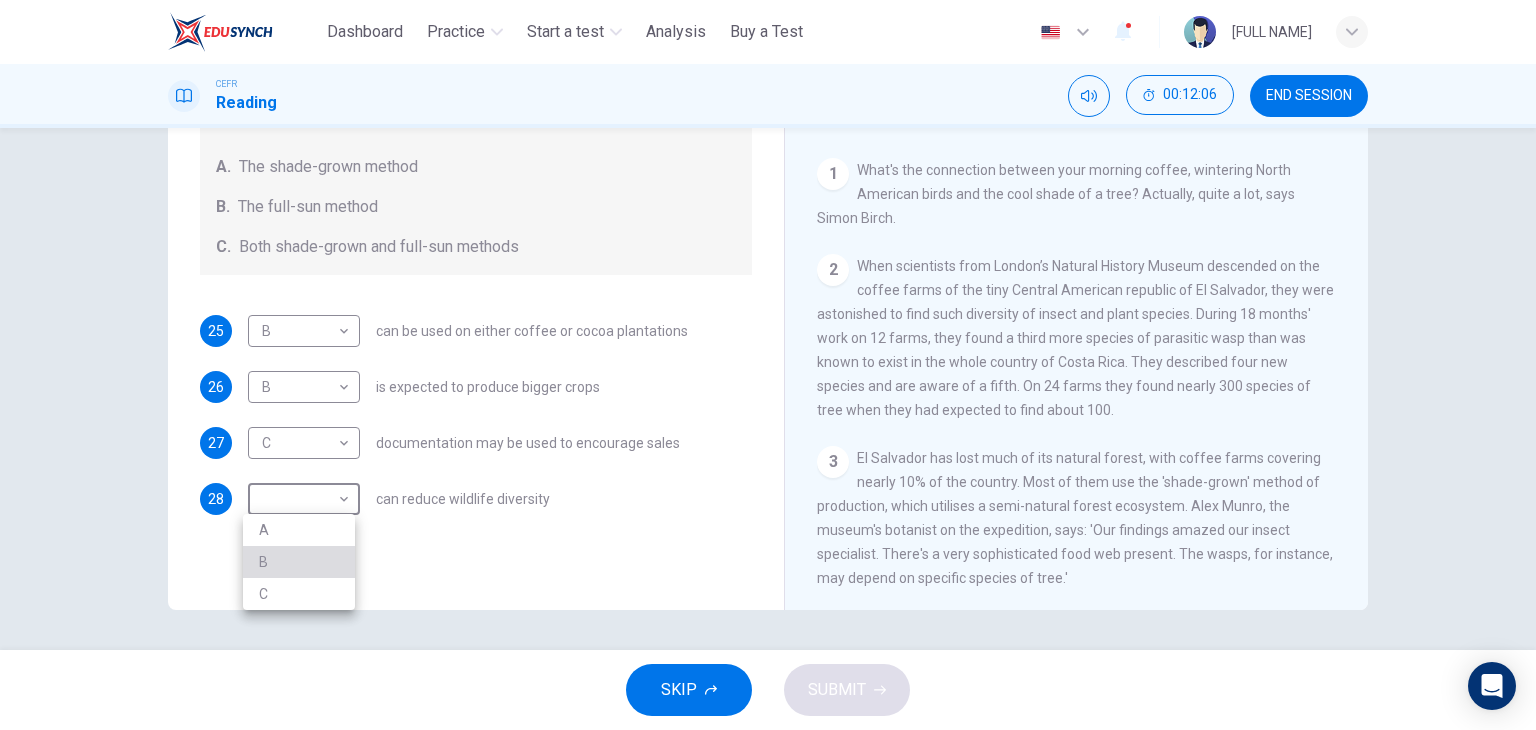 click on "B" at bounding box center (299, 562) 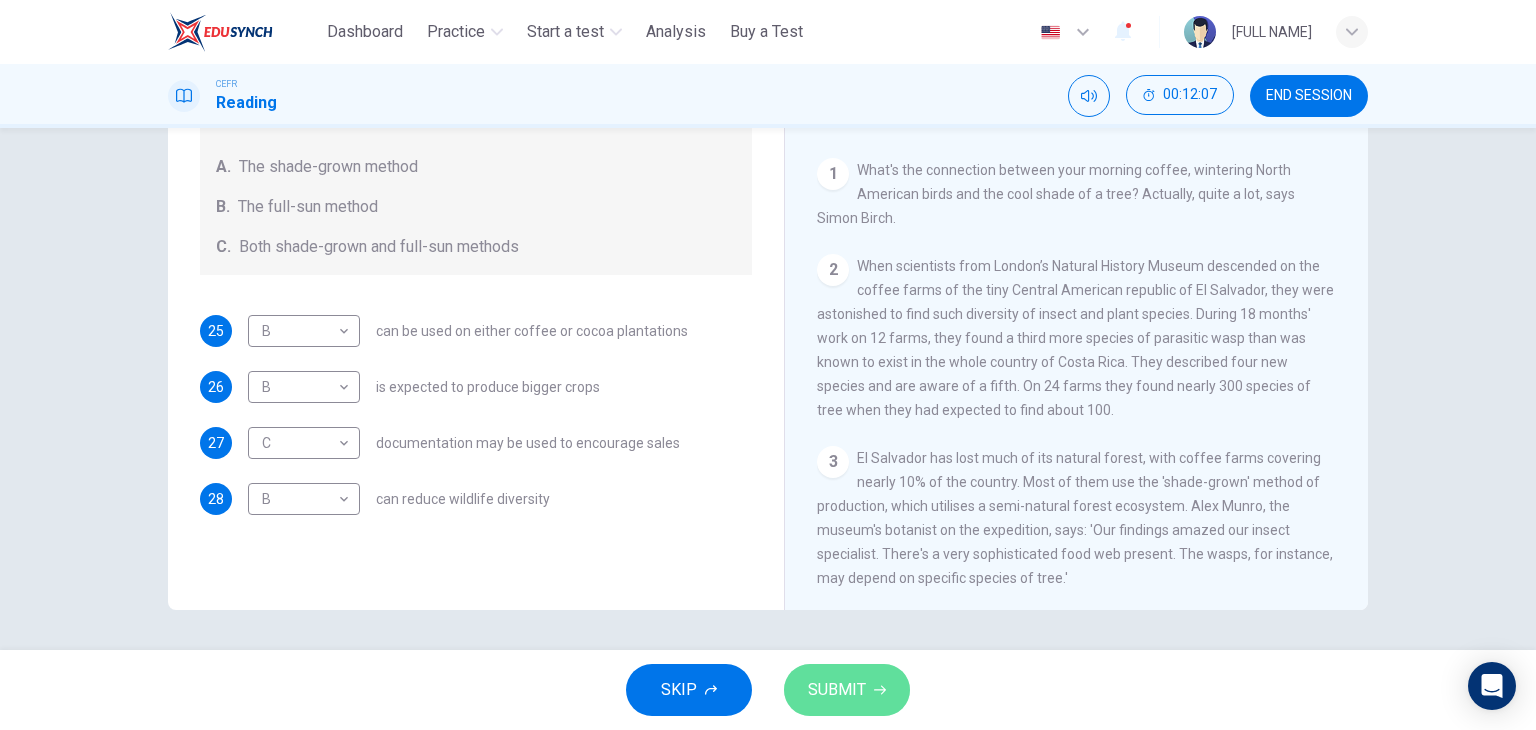 click on "SUBMIT" at bounding box center (837, 690) 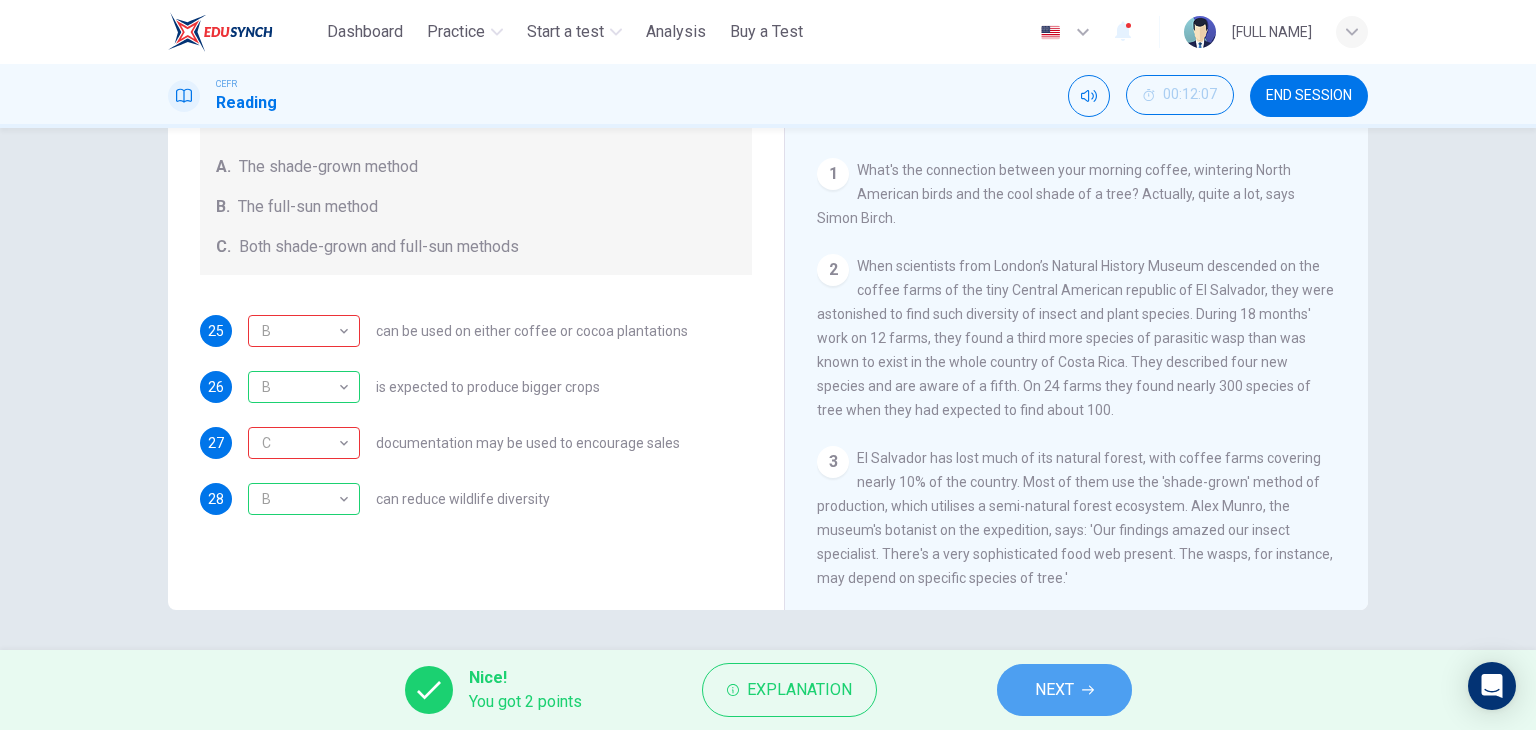 click on "NEXT" at bounding box center [1064, 690] 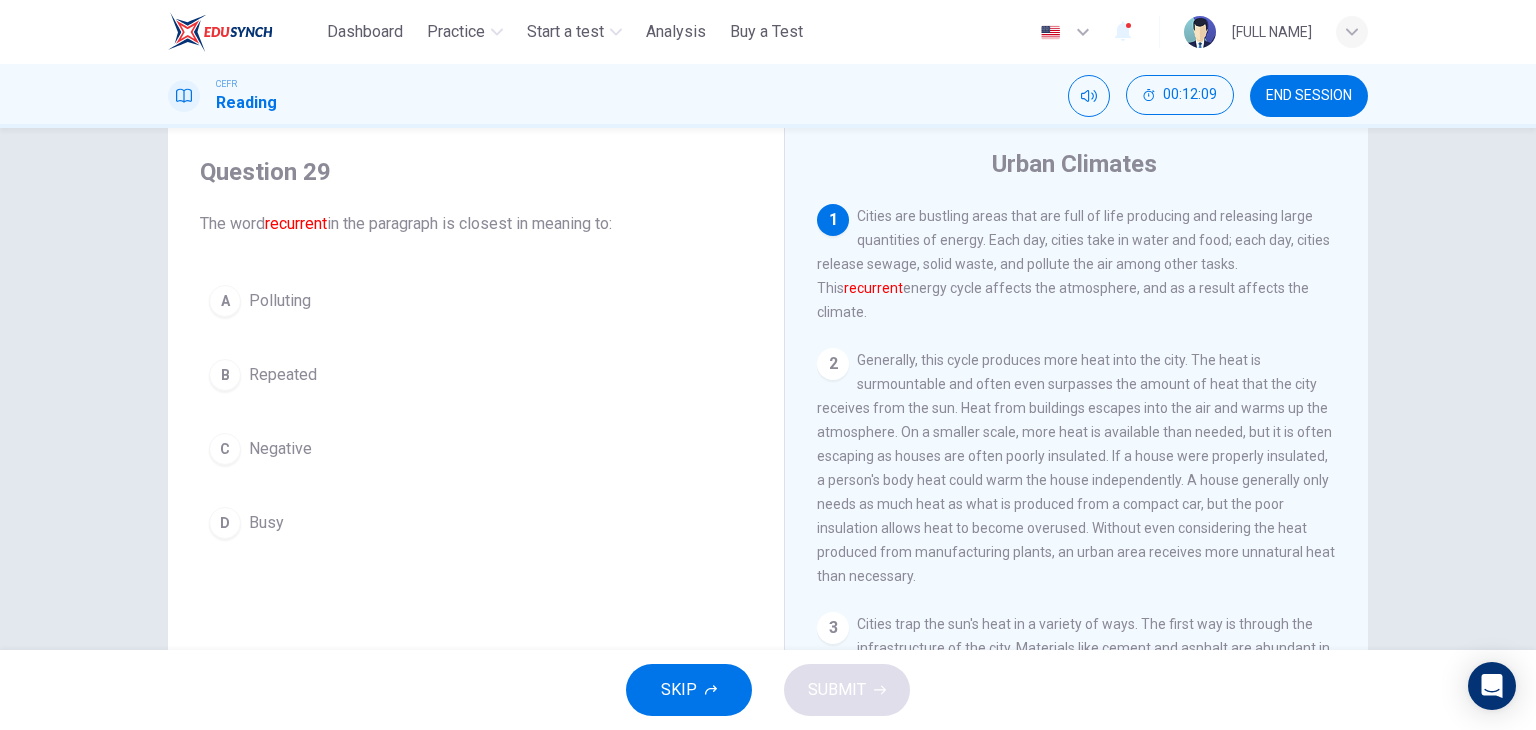 scroll, scrollTop: 53, scrollLeft: 0, axis: vertical 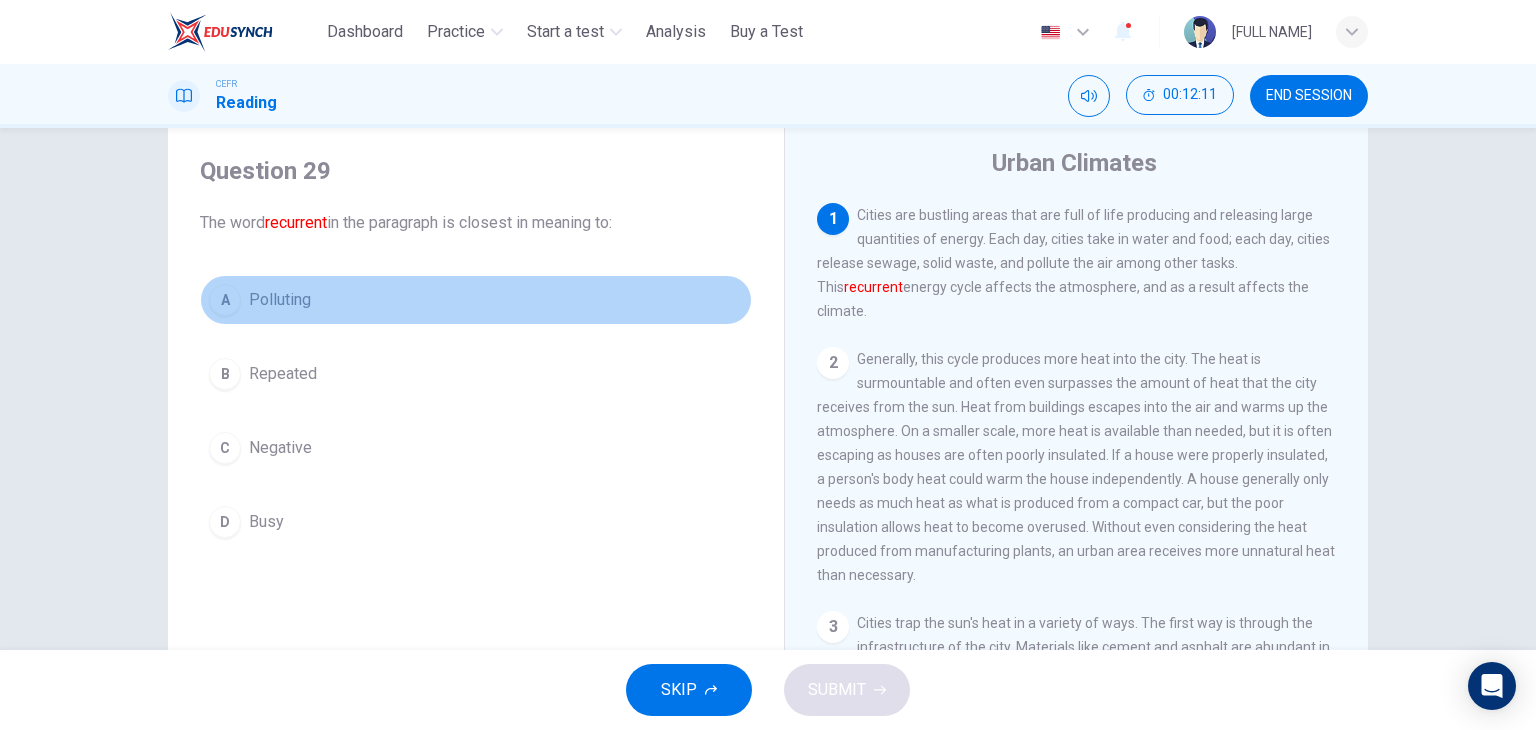 click on "A" at bounding box center (225, 300) 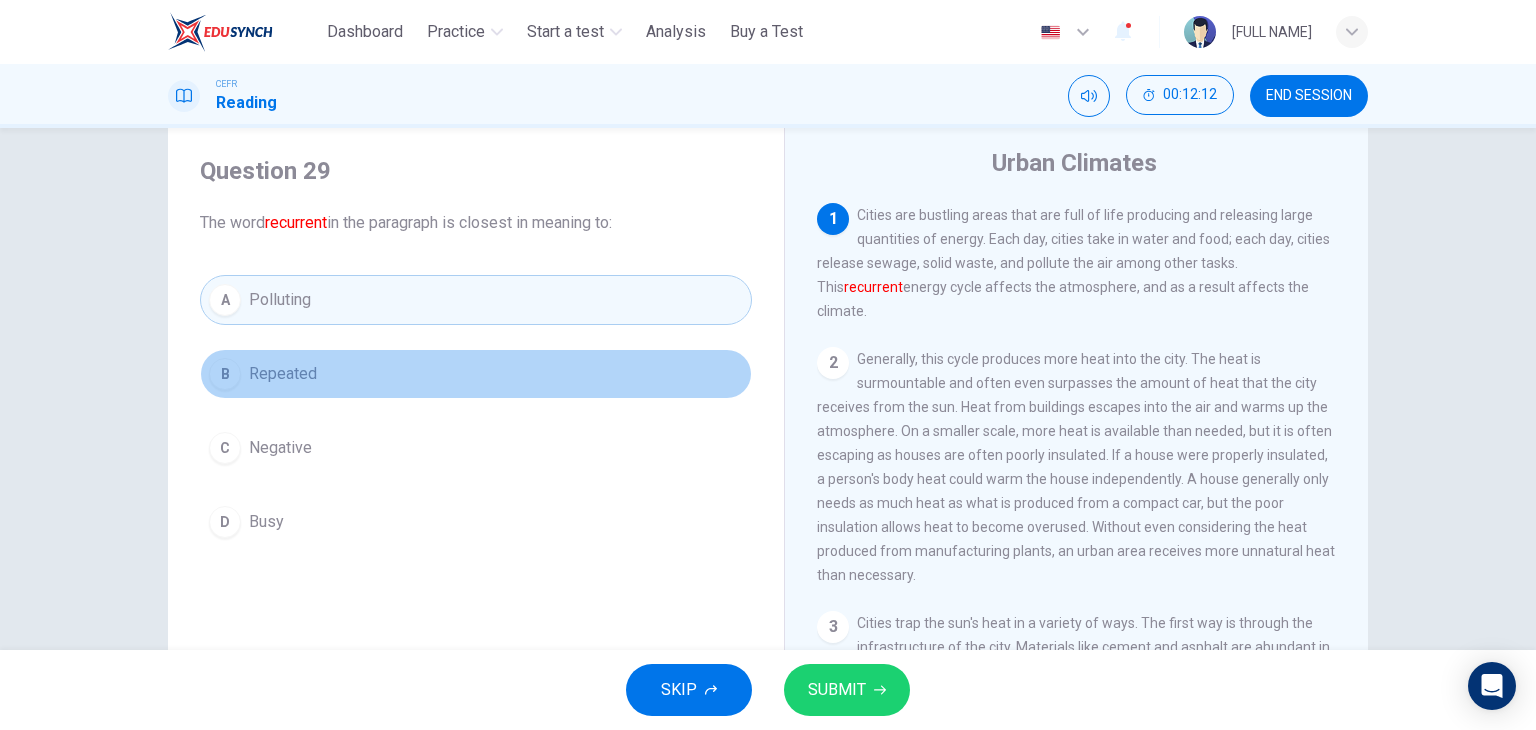 click on "B" at bounding box center [225, 374] 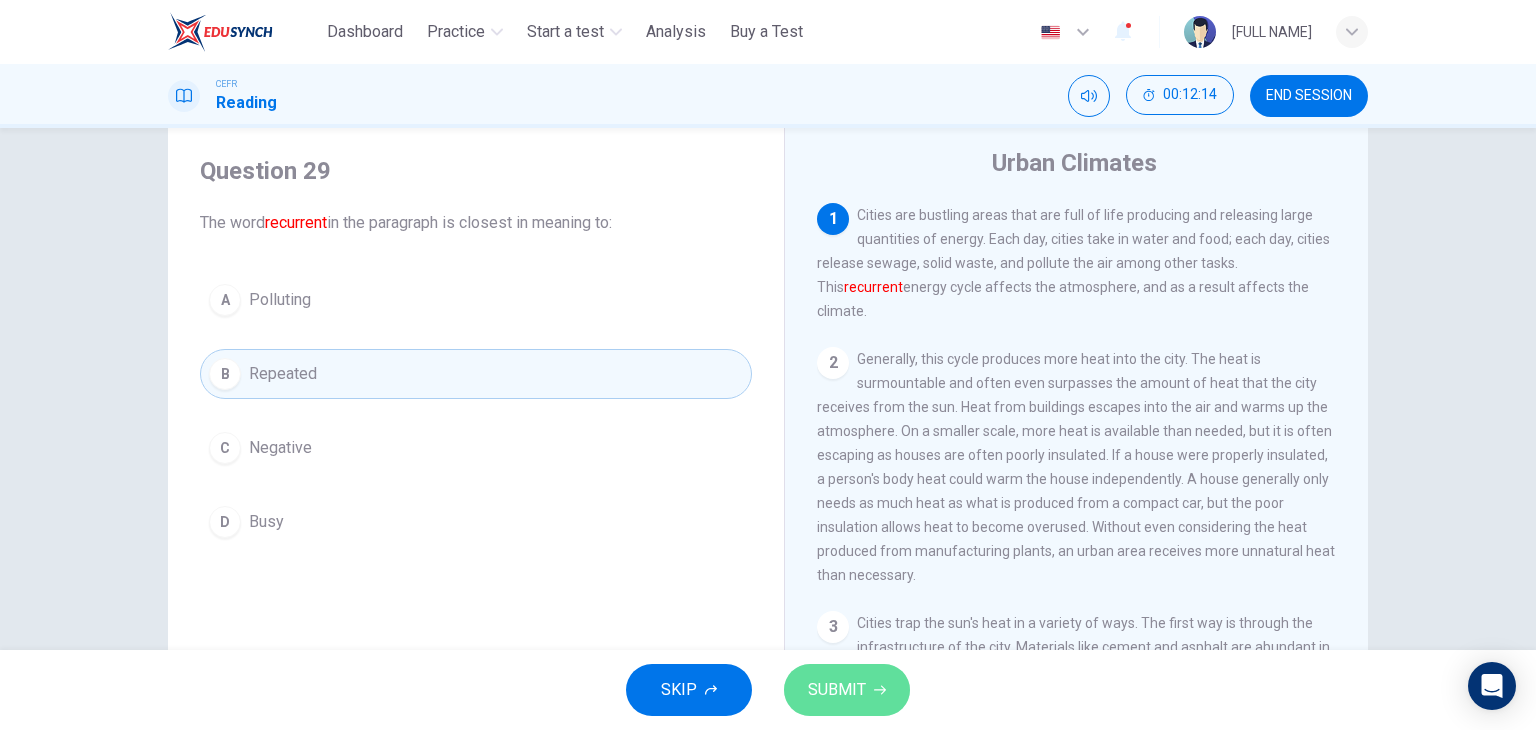 click on "SUBMIT" at bounding box center [837, 690] 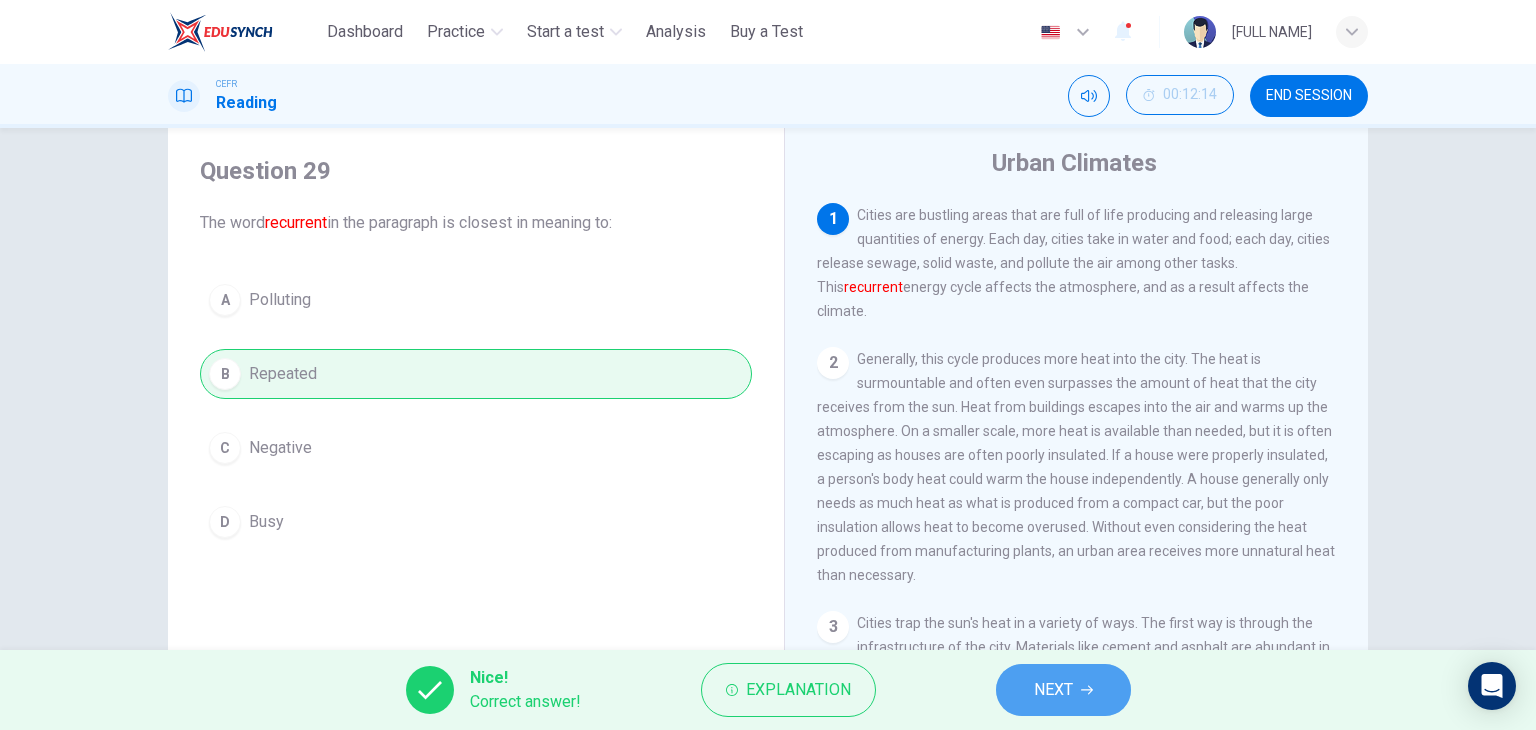 click on "NEXT" at bounding box center (1053, 690) 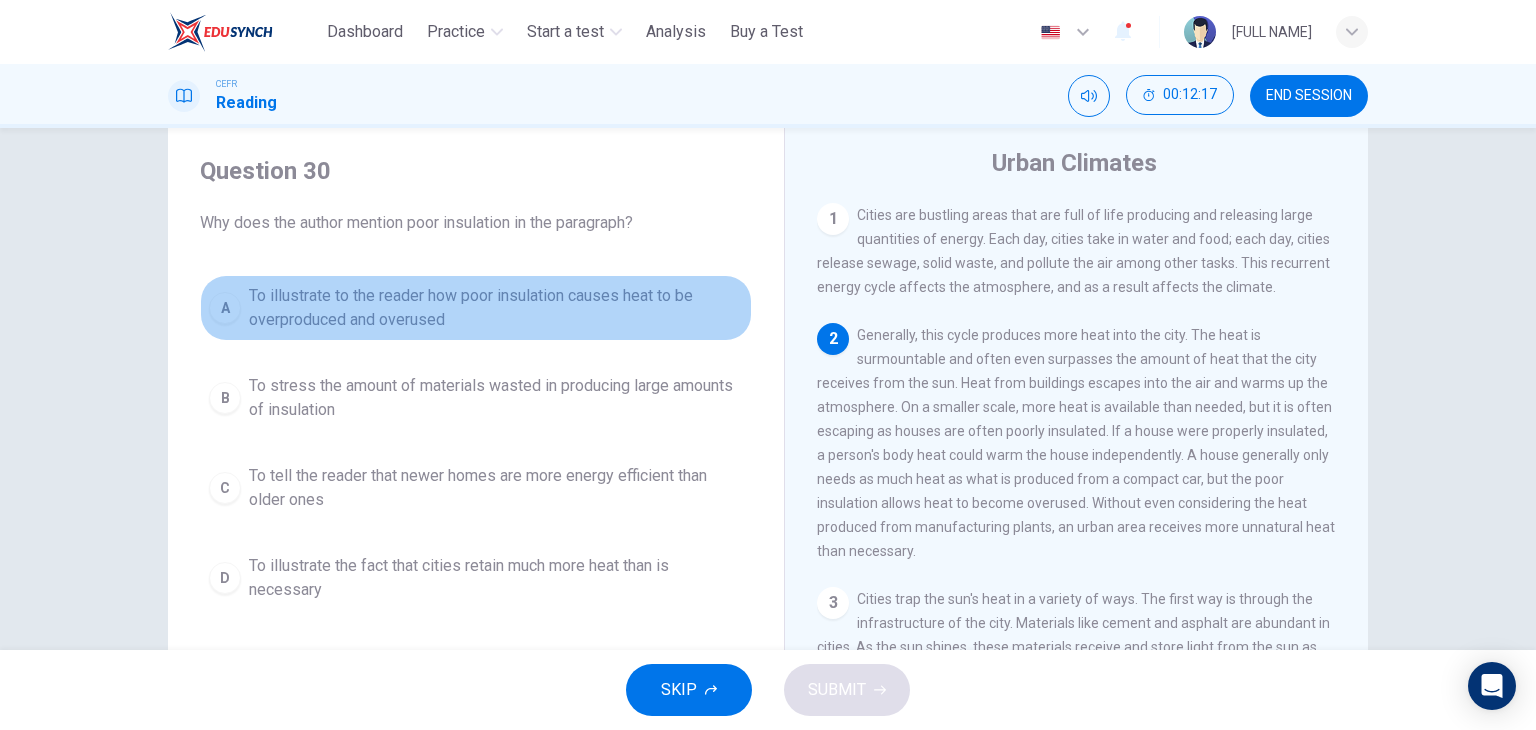 click on "A" at bounding box center (225, 308) 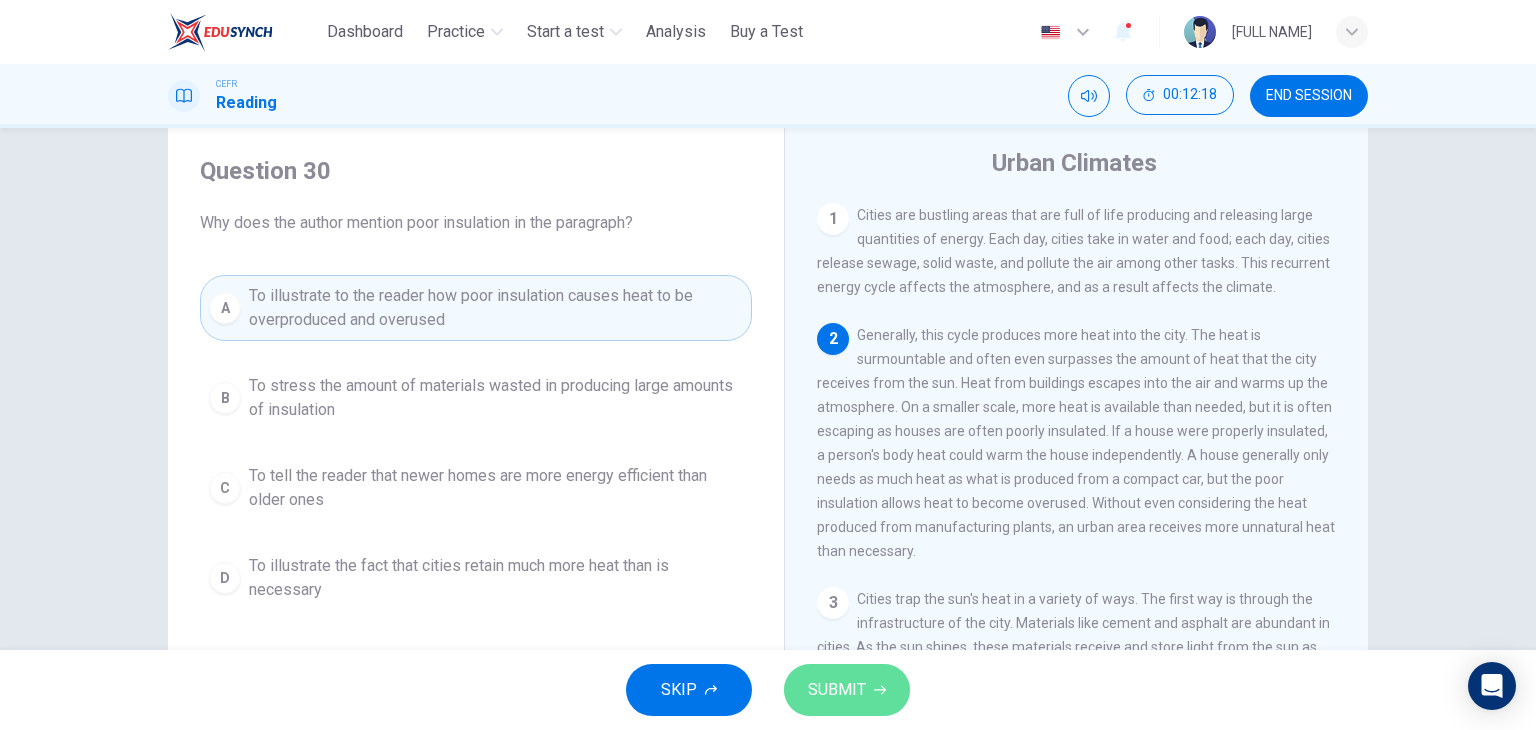 click on "SUBMIT" at bounding box center [837, 690] 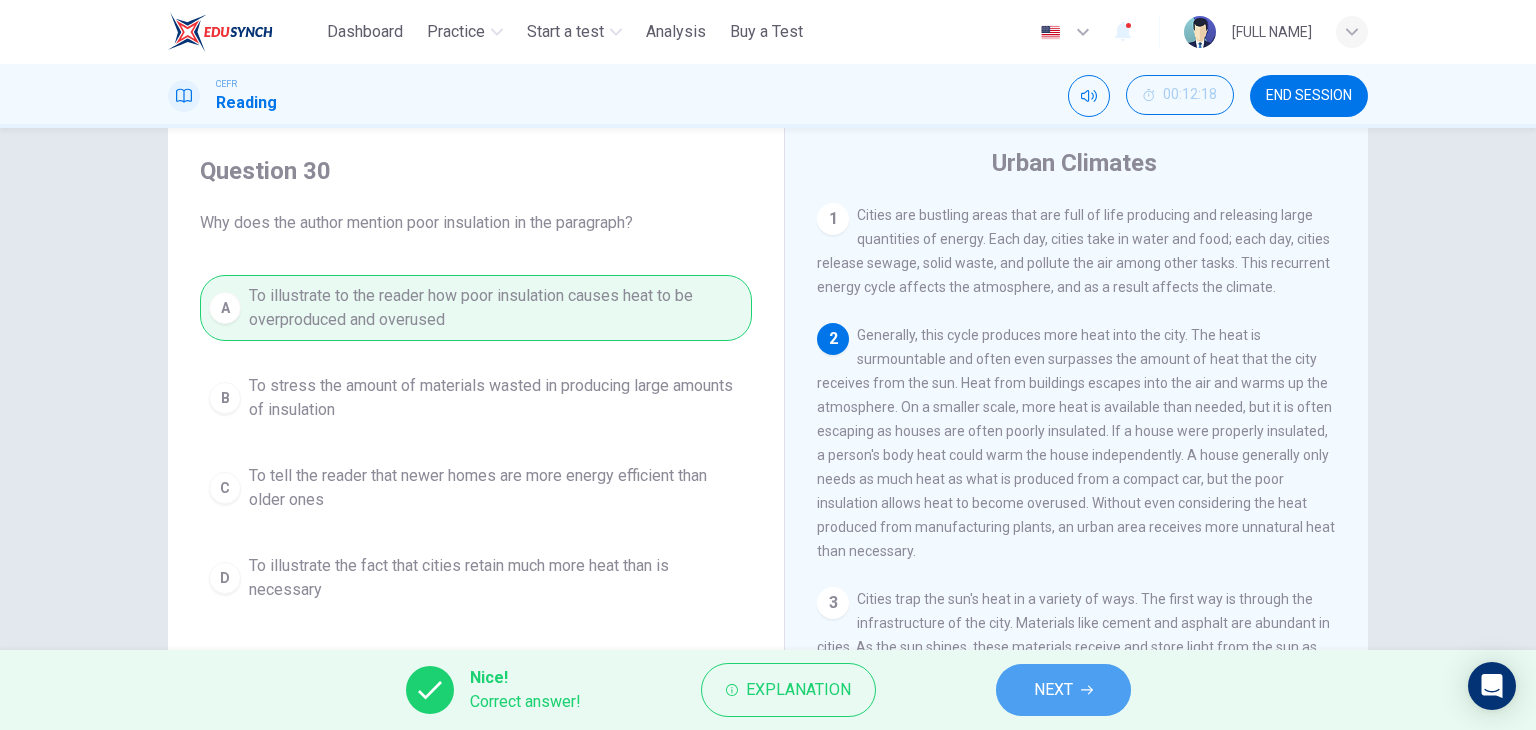 click on "NEXT" at bounding box center [1063, 690] 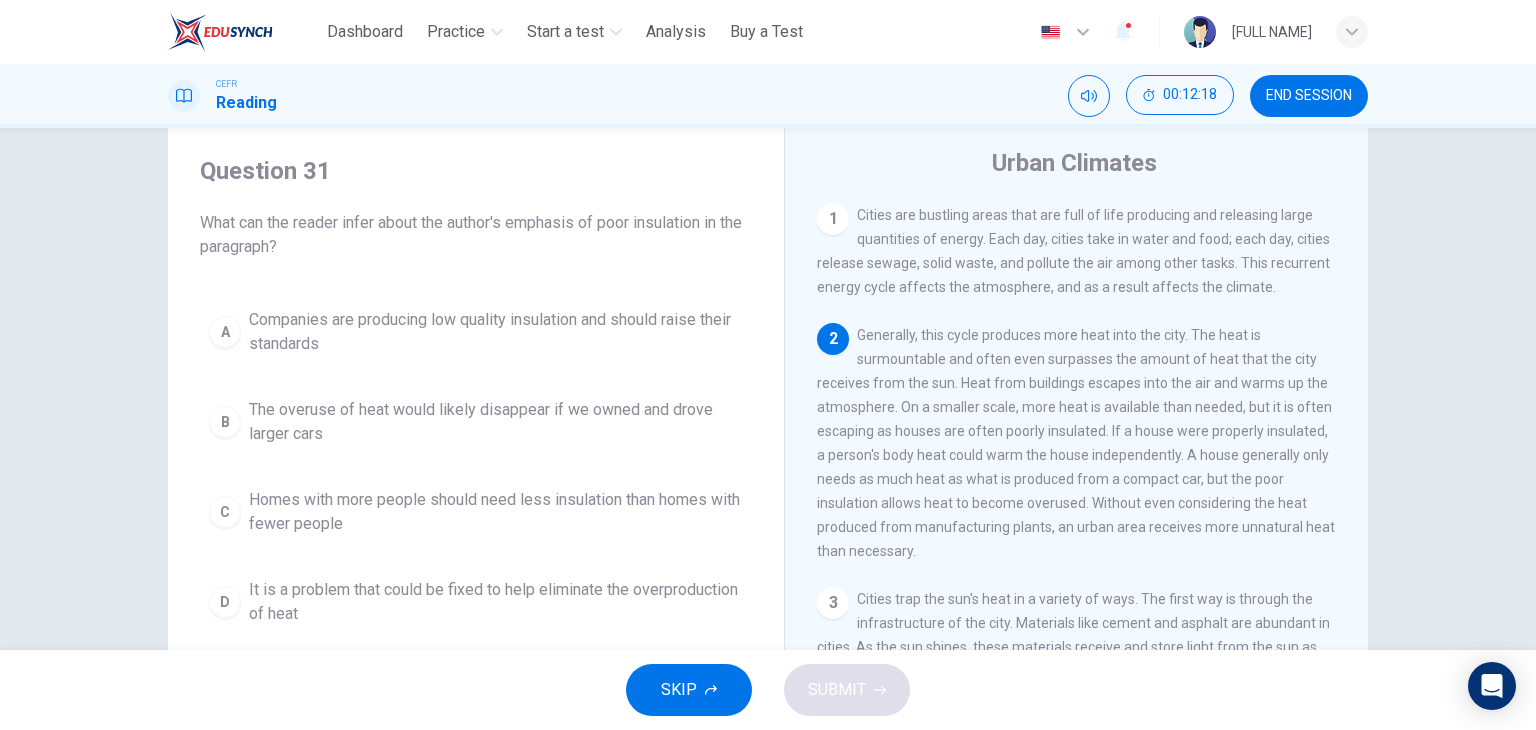 click on "A Companies are producing low quality insulation and should raise their standards B The overuse of heat would likely disappear if we owned and drove larger cars C Homes with more people should need less insulation than homes with fewer people D It is a problem that could be fixed to help eliminate the overproduction of heat" at bounding box center [476, 467] 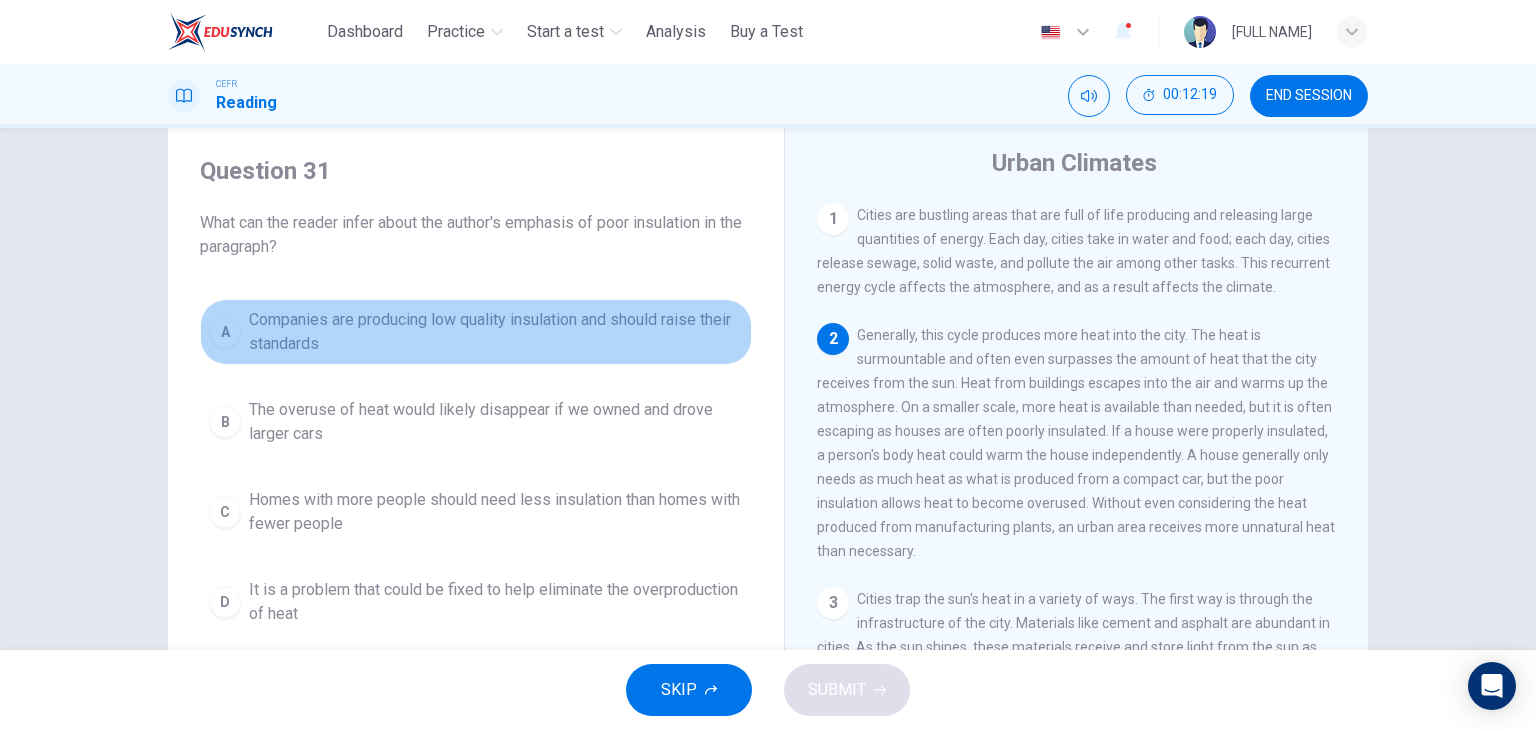 click on "Companies are producing low quality insulation and should raise their standards" at bounding box center [496, 332] 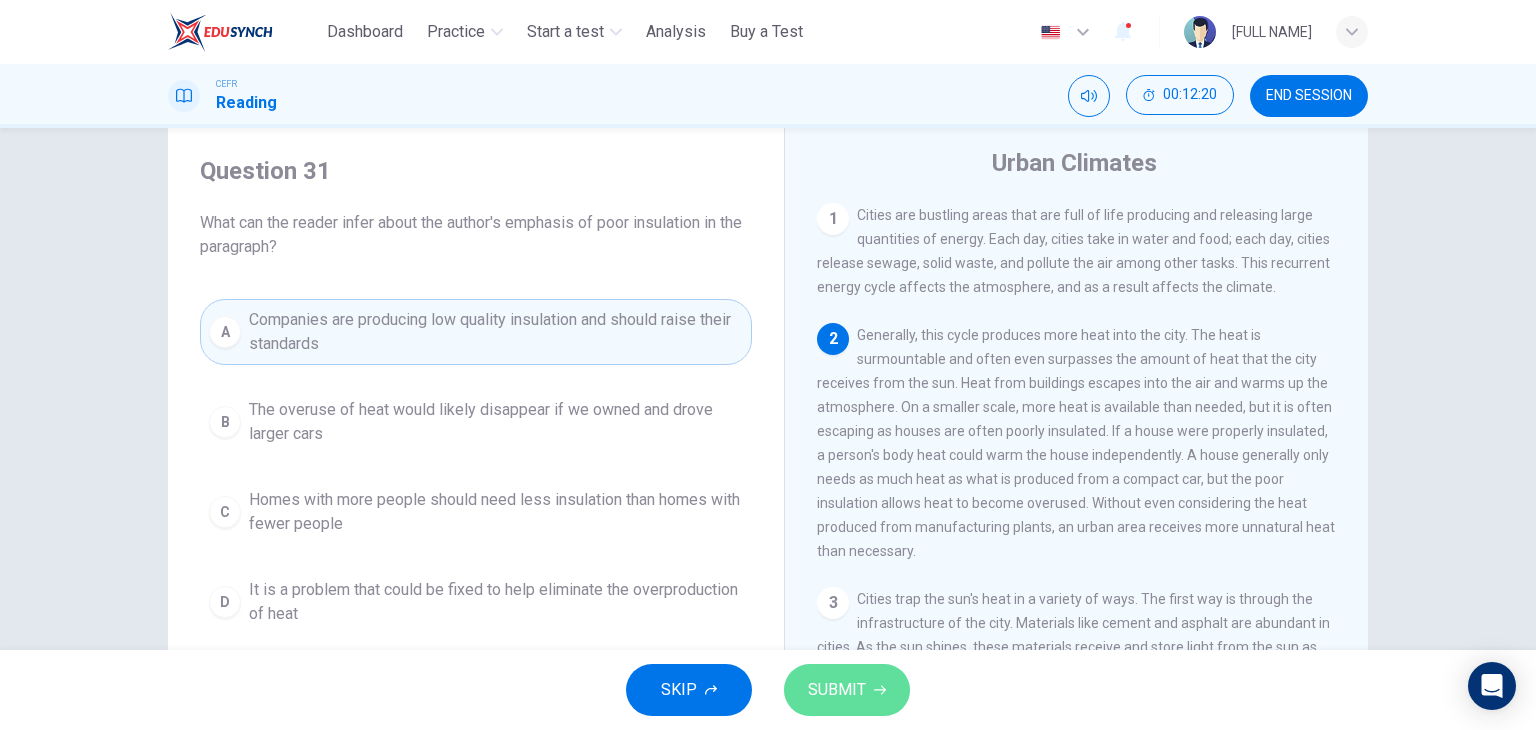 click on "SUBMIT" at bounding box center (837, 690) 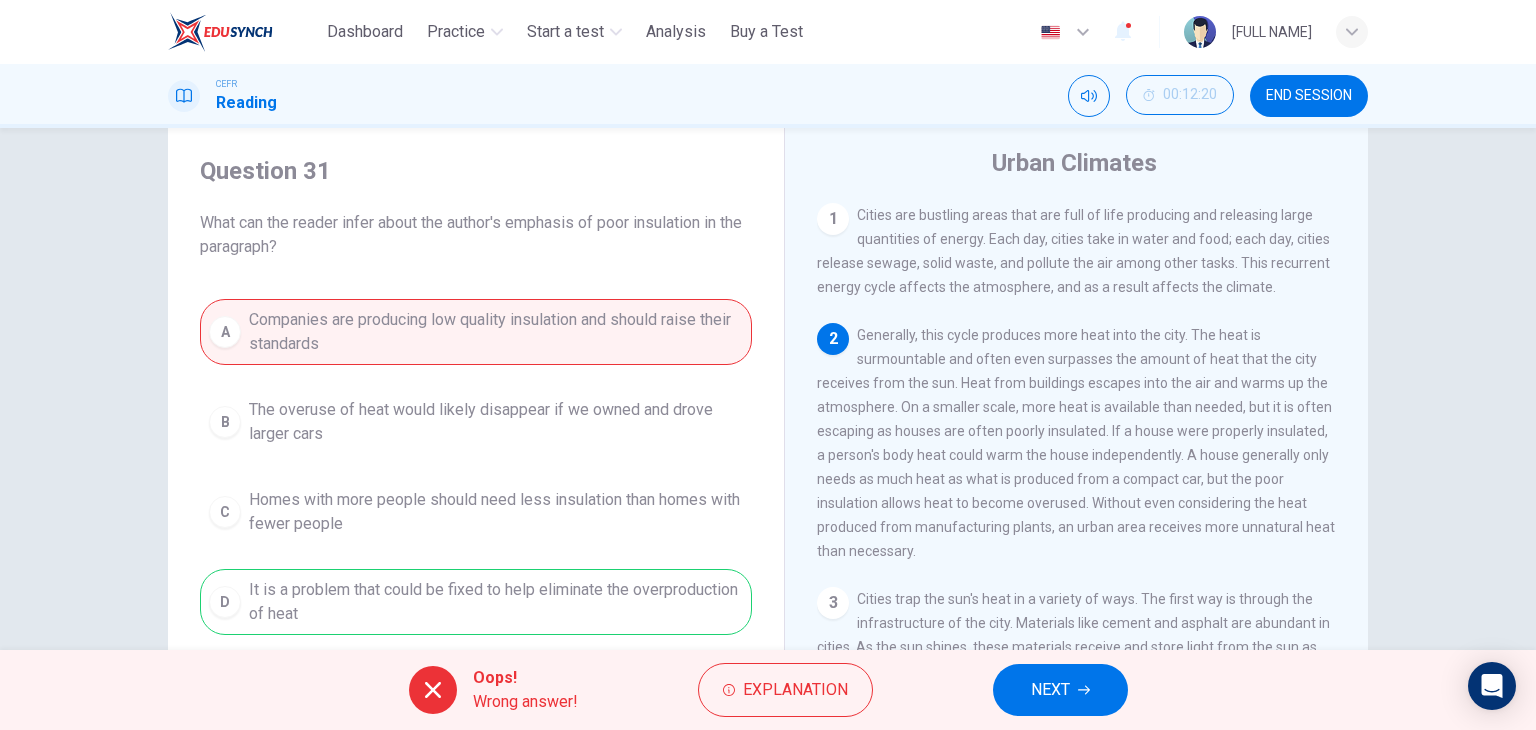 click on "NEXT" at bounding box center (1050, 690) 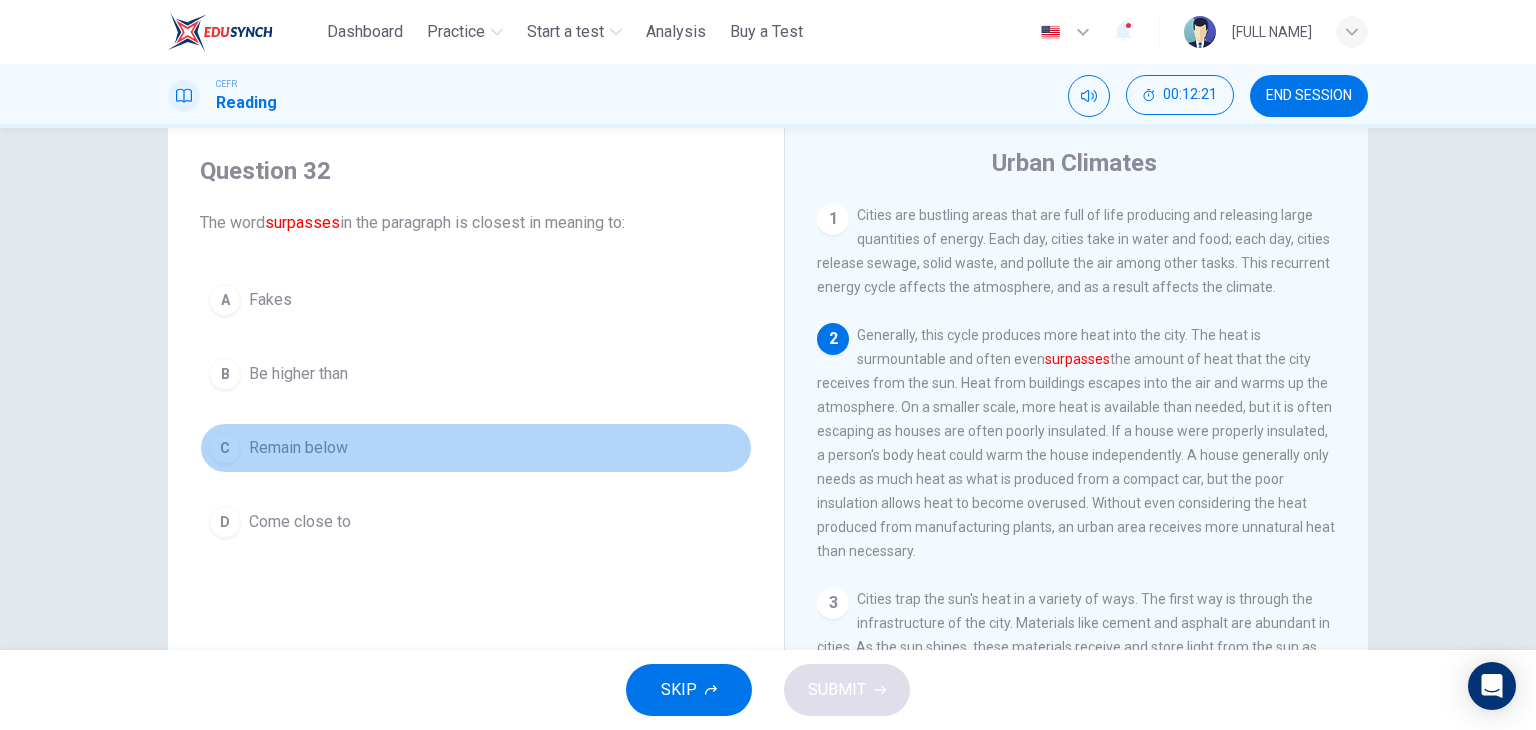 click on "C Remain below" at bounding box center (476, 448) 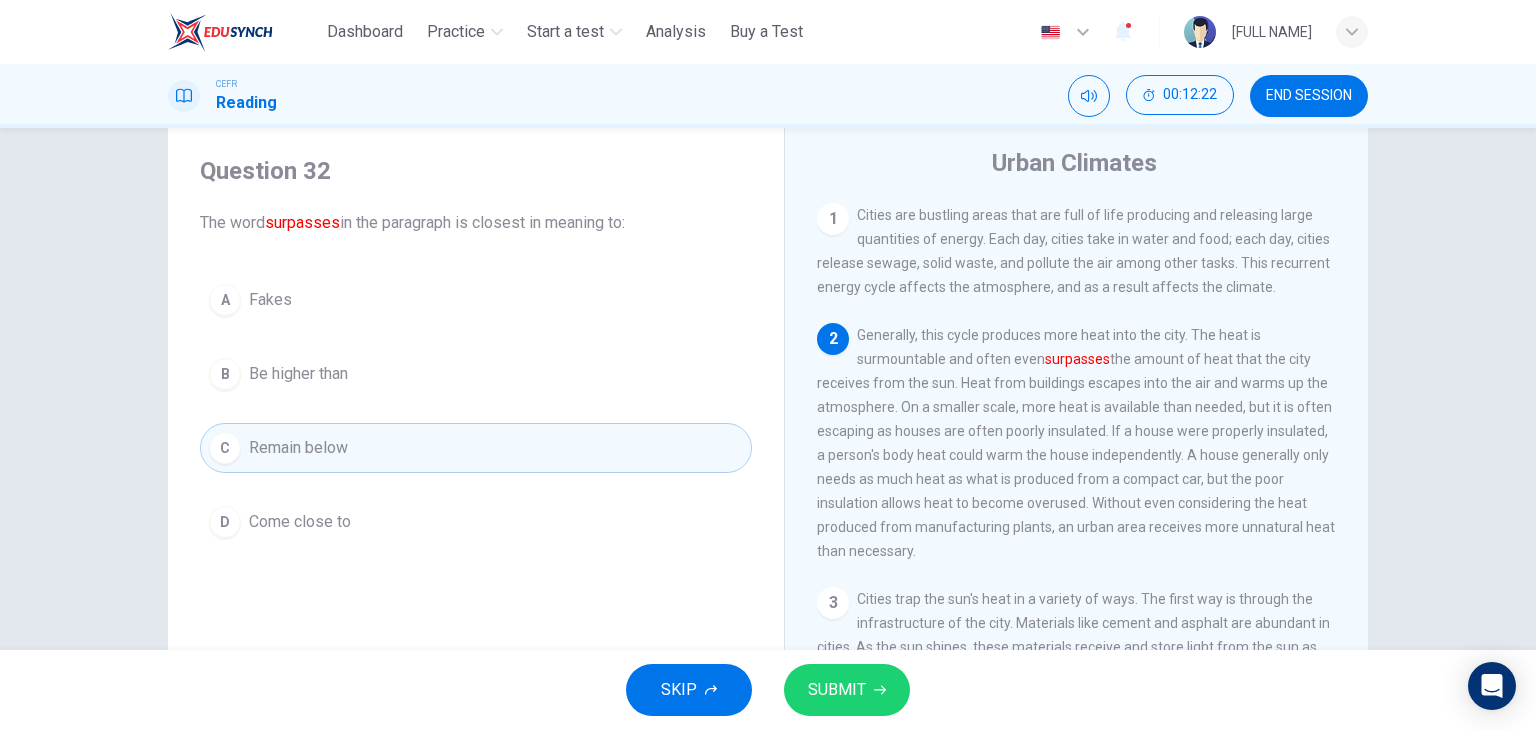 click on "SUBMIT" at bounding box center [837, 690] 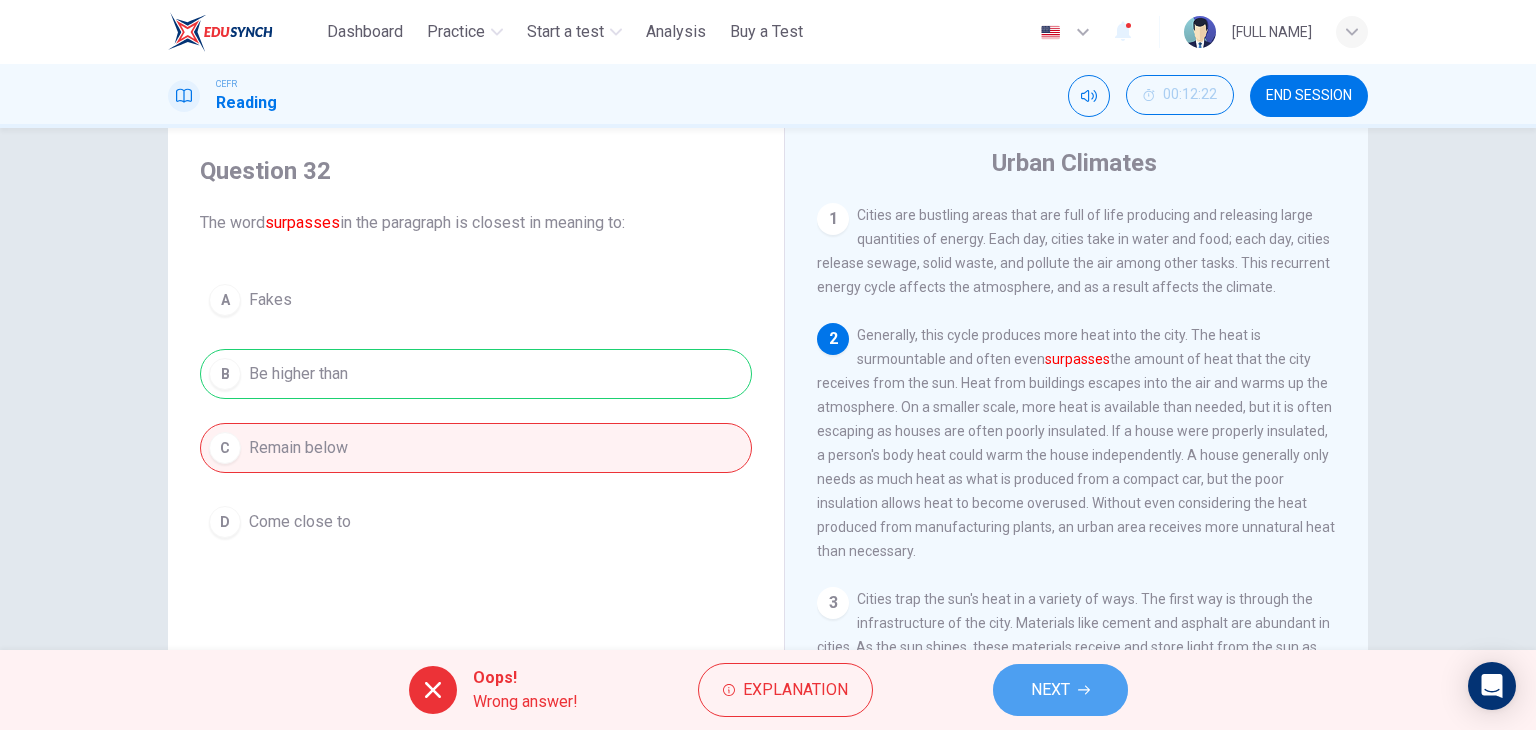 click on "NEXT" at bounding box center [1050, 690] 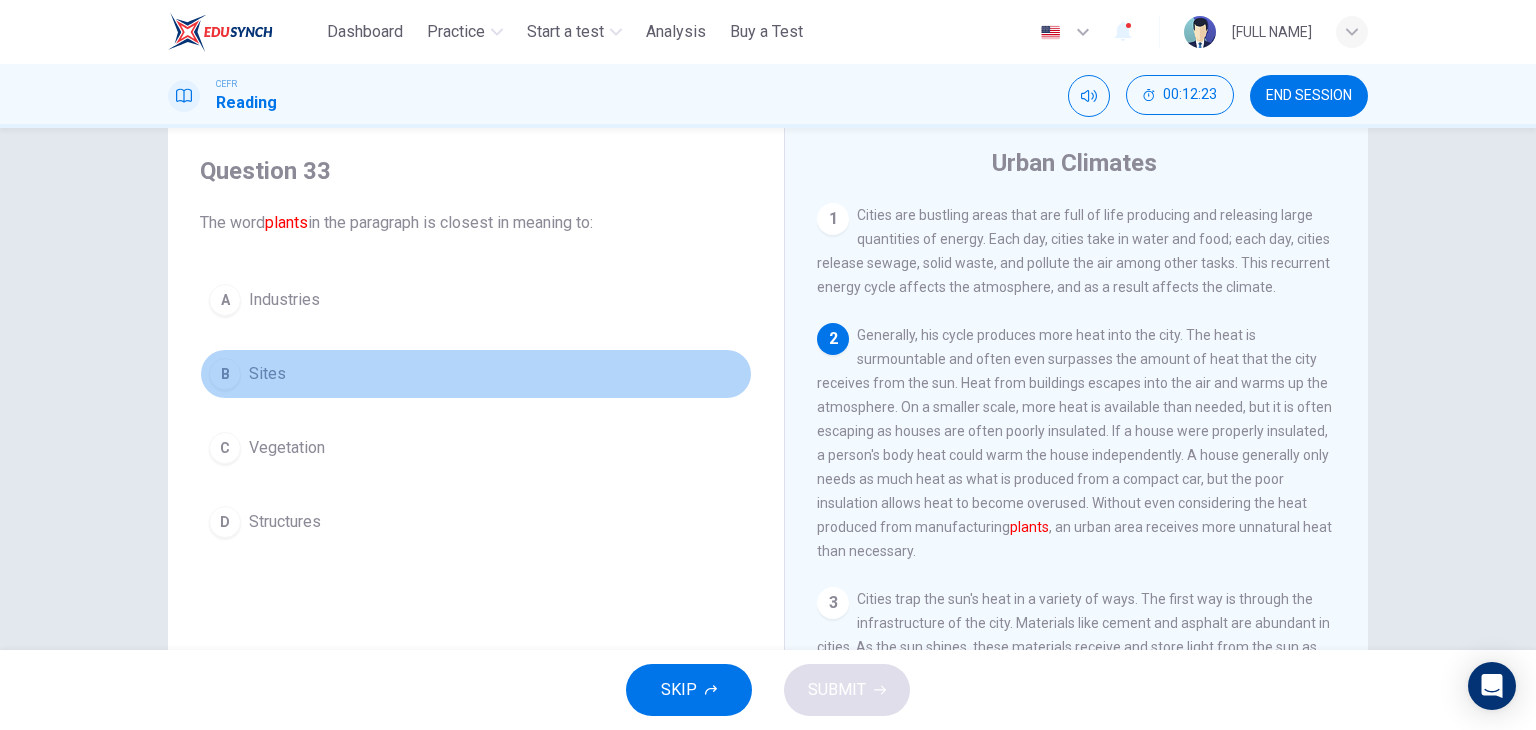 click on "B" at bounding box center (225, 374) 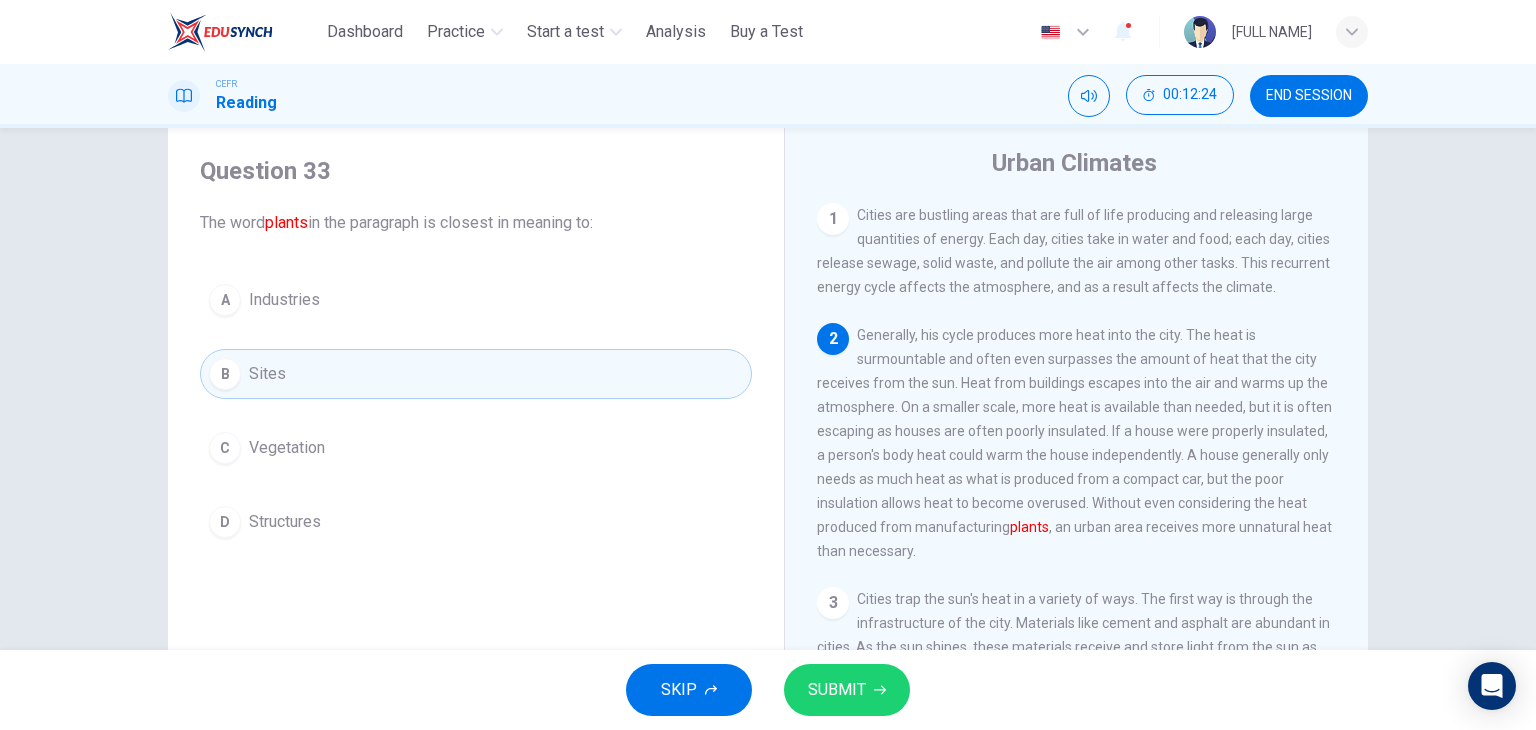 click on "SUBMIT" at bounding box center (837, 690) 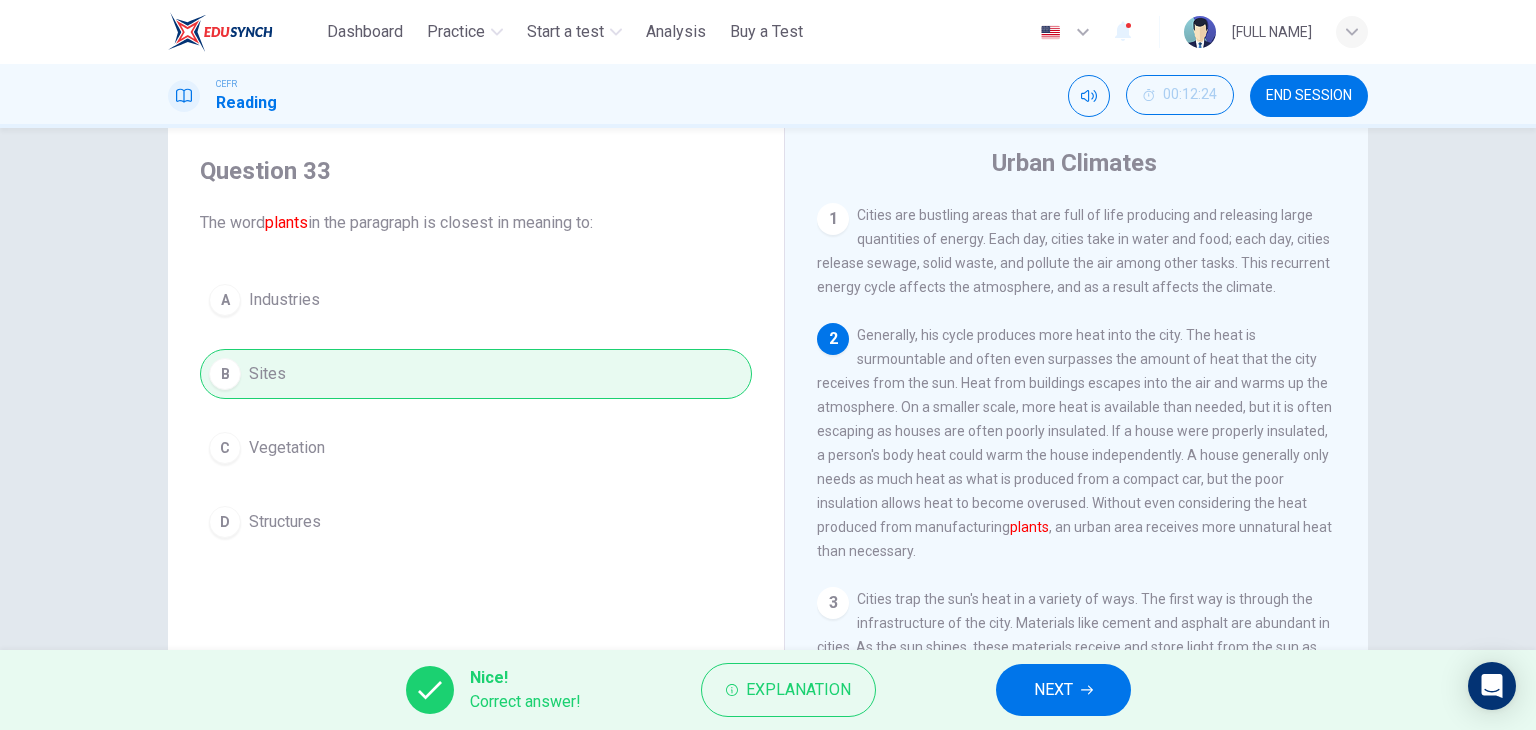 click on "NEXT" at bounding box center [1063, 690] 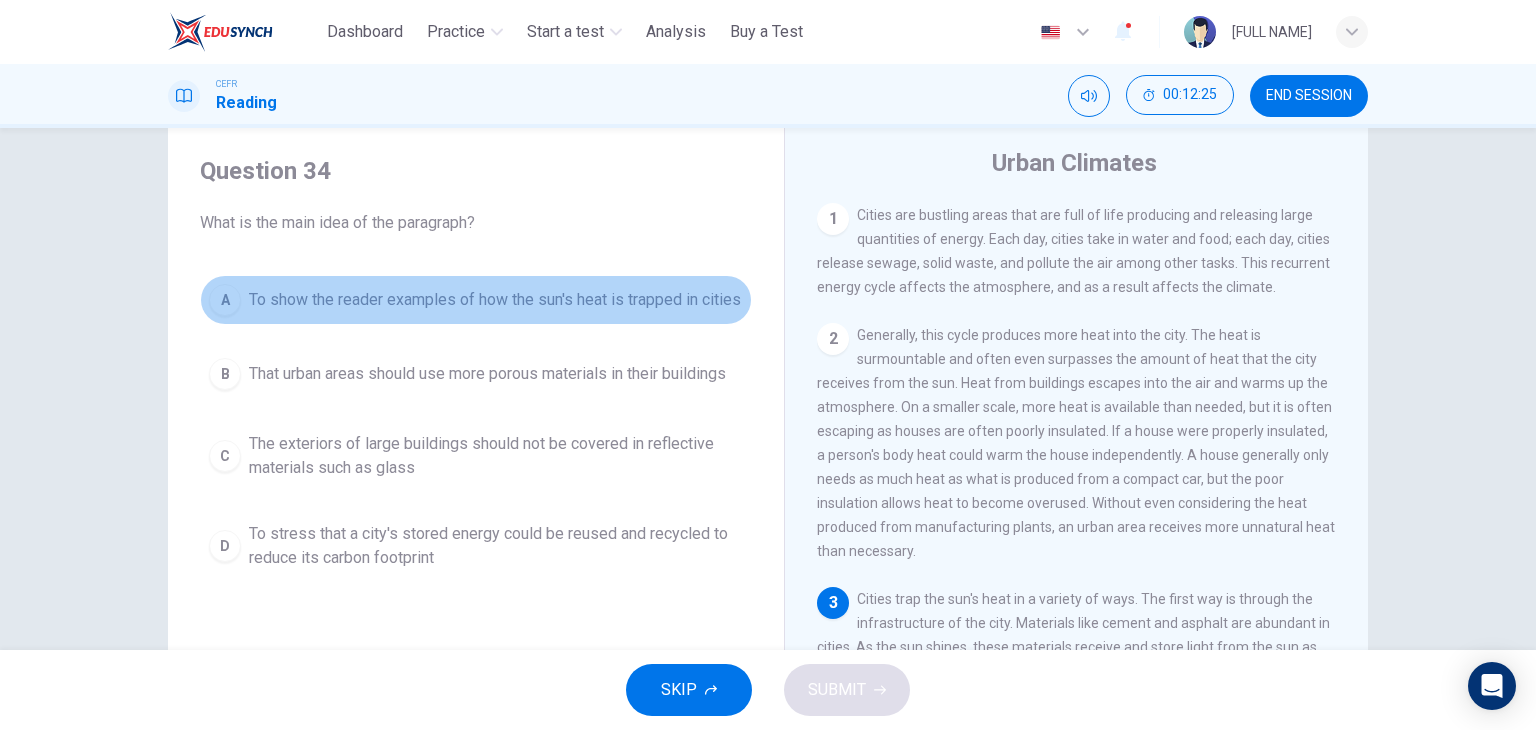 click on "To show the reader examples of how the sun's heat is trapped in cities" at bounding box center (495, 300) 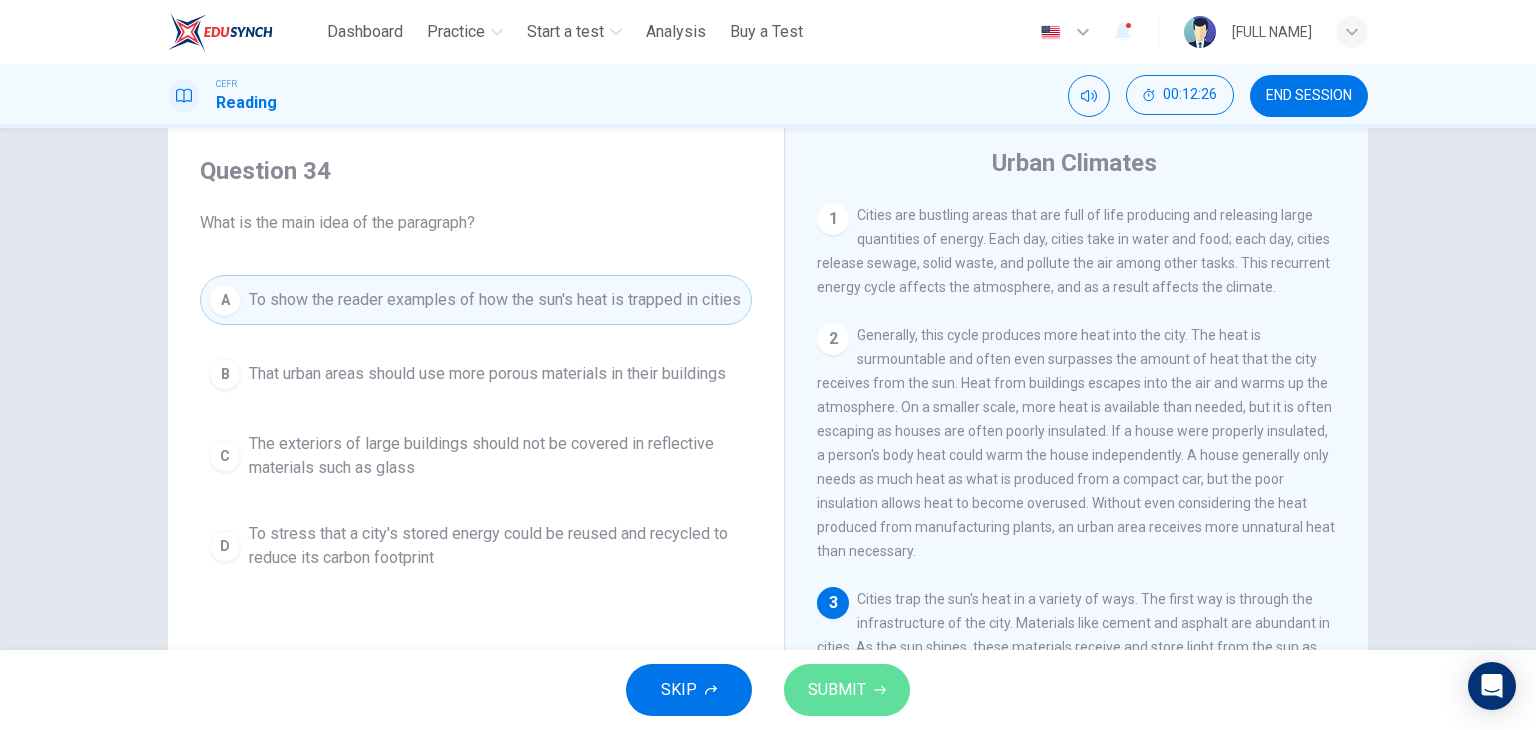 click on "SUBMIT" at bounding box center (847, 690) 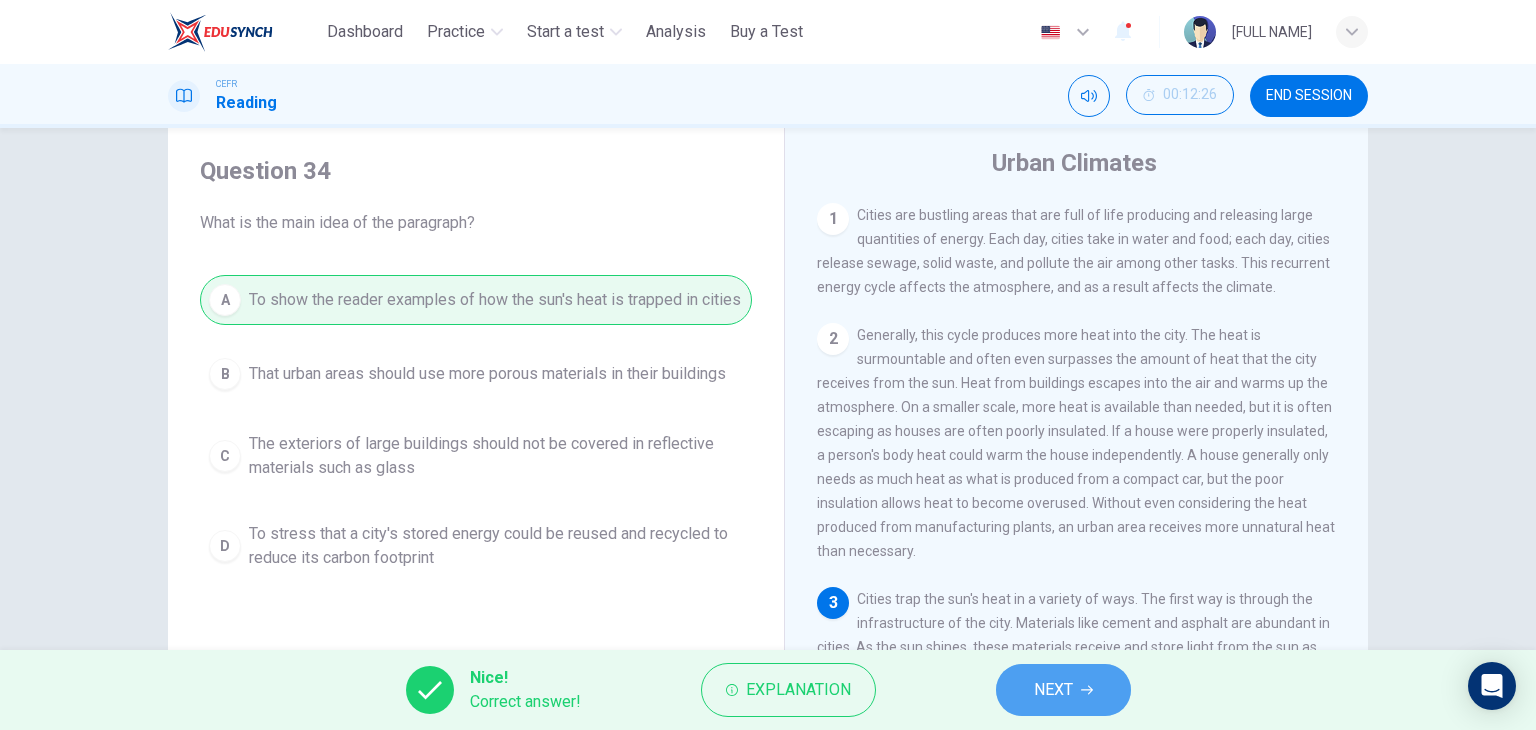click on "NEXT" at bounding box center (1063, 690) 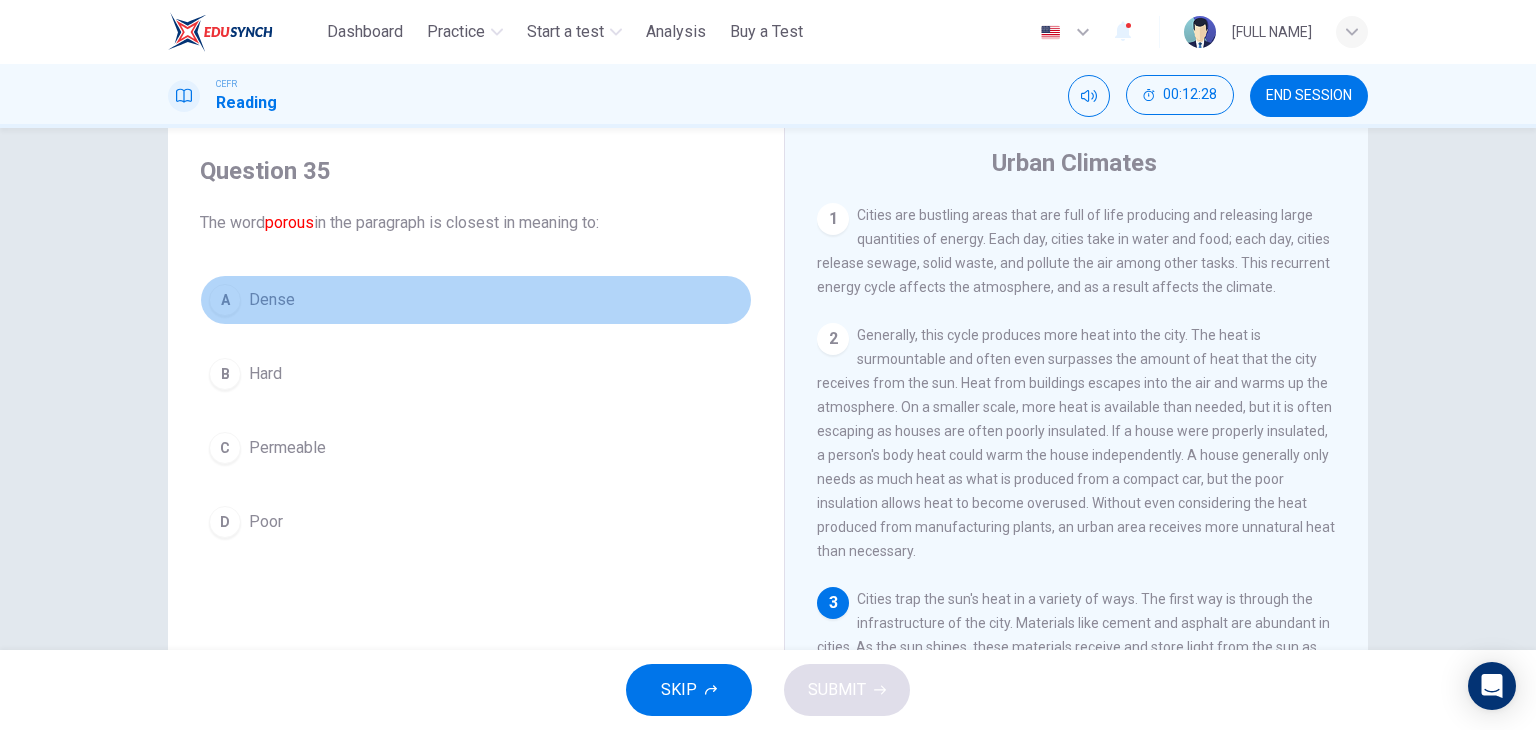 click on "A Dense" at bounding box center (476, 300) 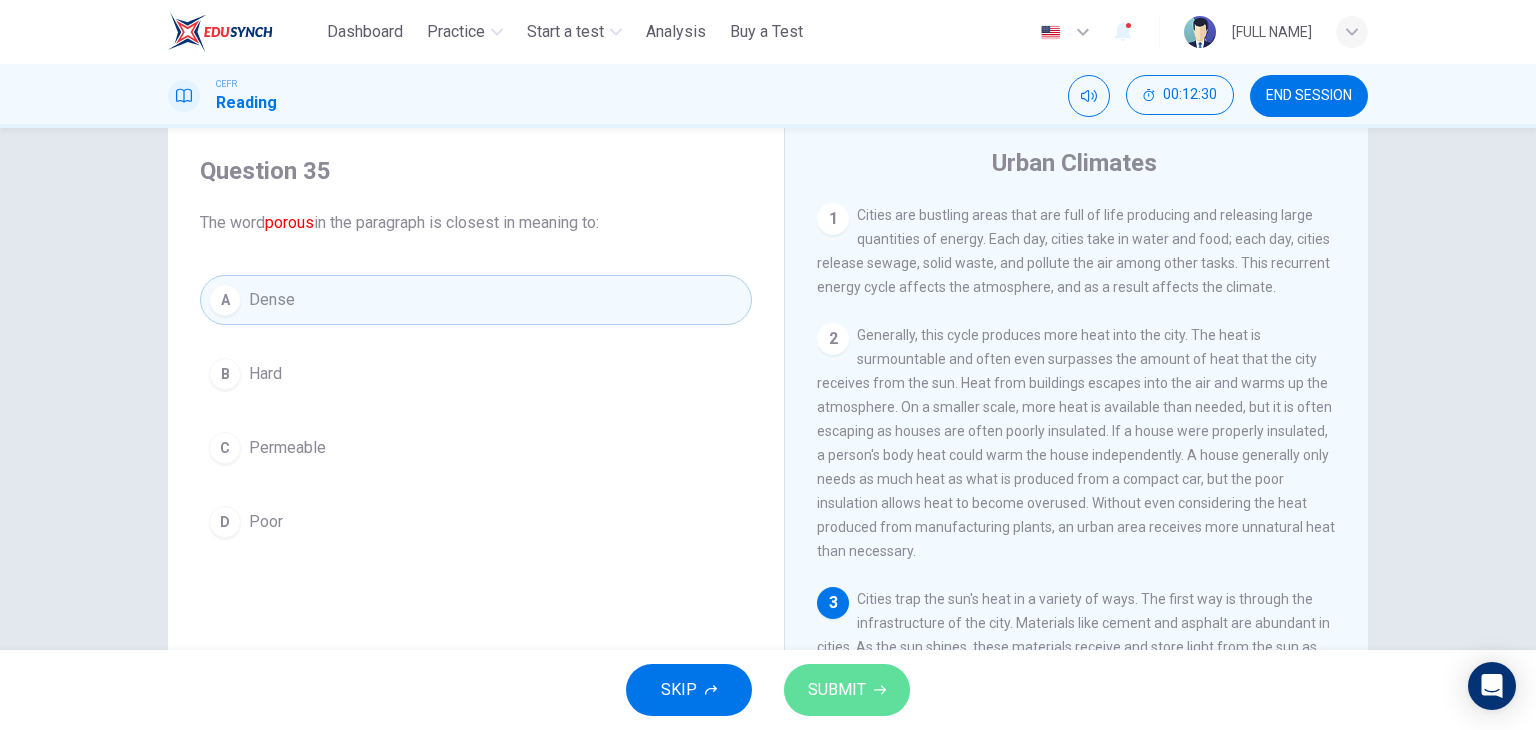 click on "SUBMIT" at bounding box center (837, 690) 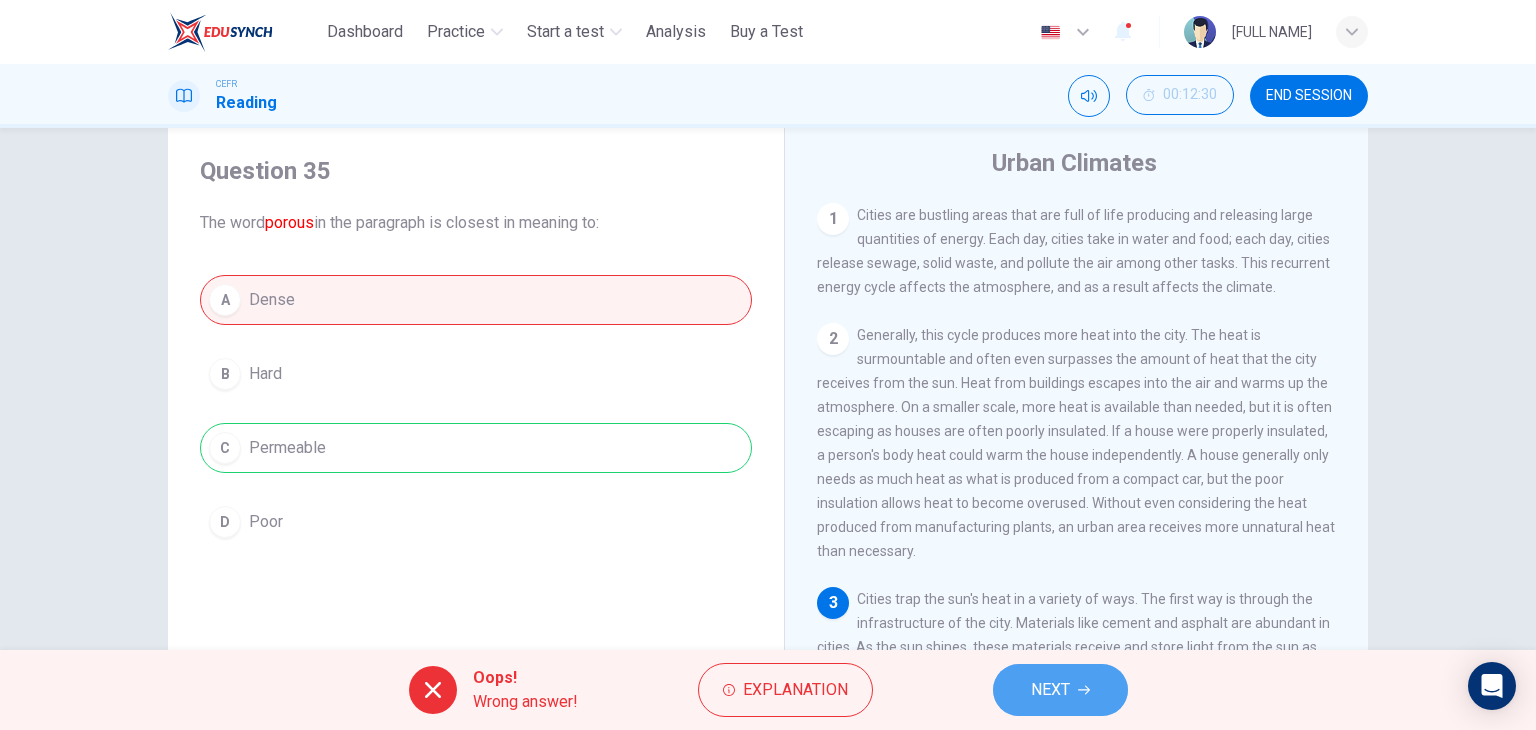 click on "NEXT" at bounding box center [1050, 690] 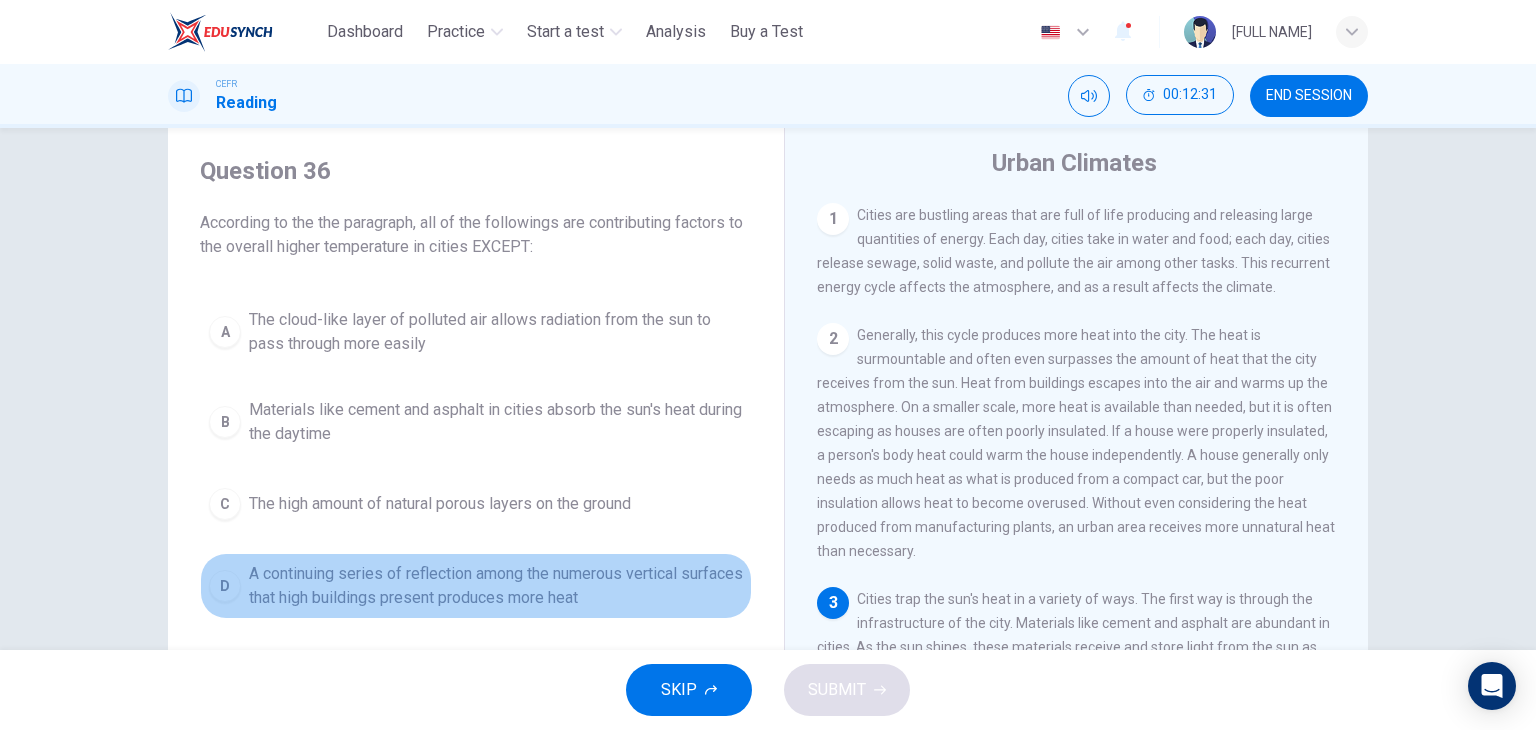 click on "A continuing series of reflection among the numerous vertical surfaces that high buildings present produces more heat" at bounding box center (496, 586) 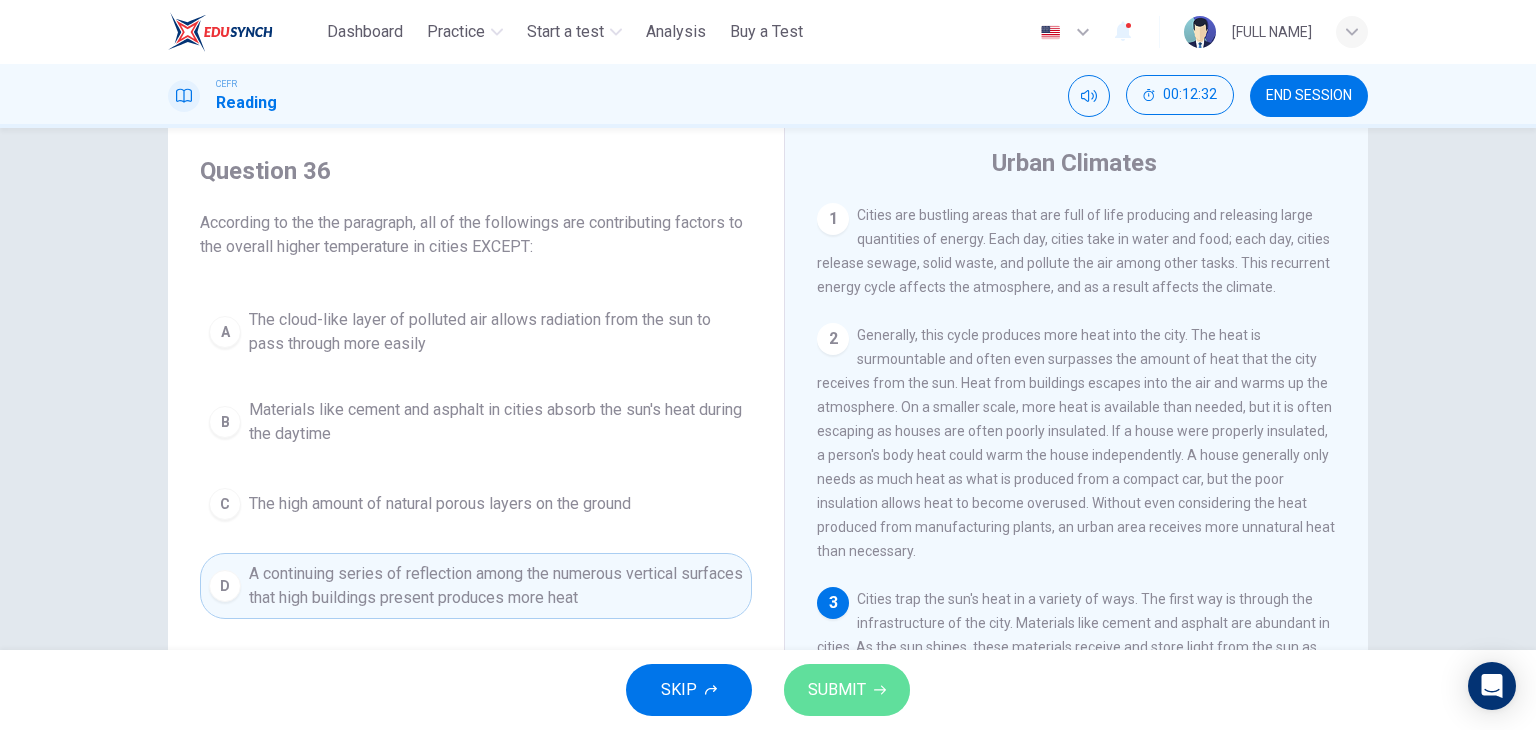 click on "SUBMIT" at bounding box center [837, 690] 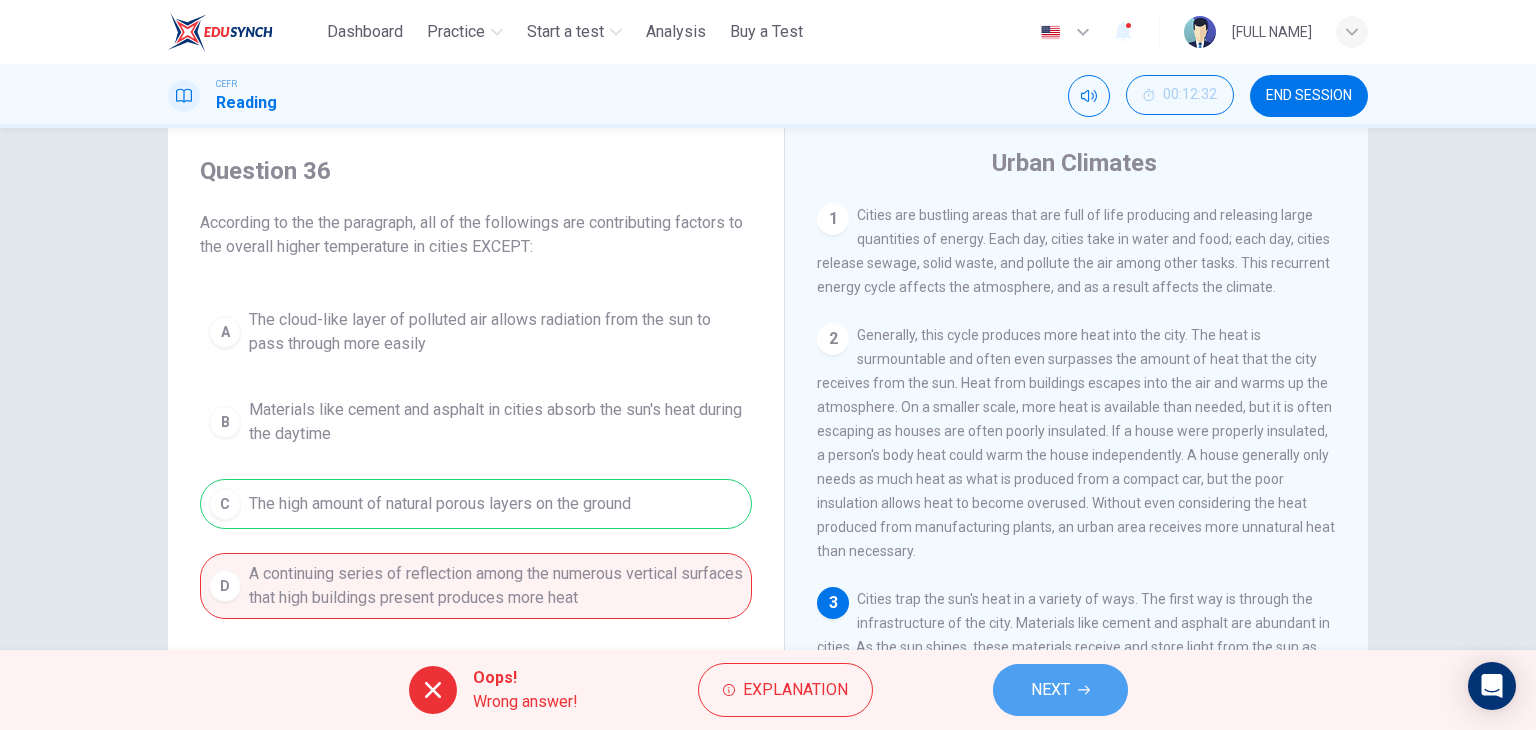 click on "NEXT" at bounding box center (1060, 690) 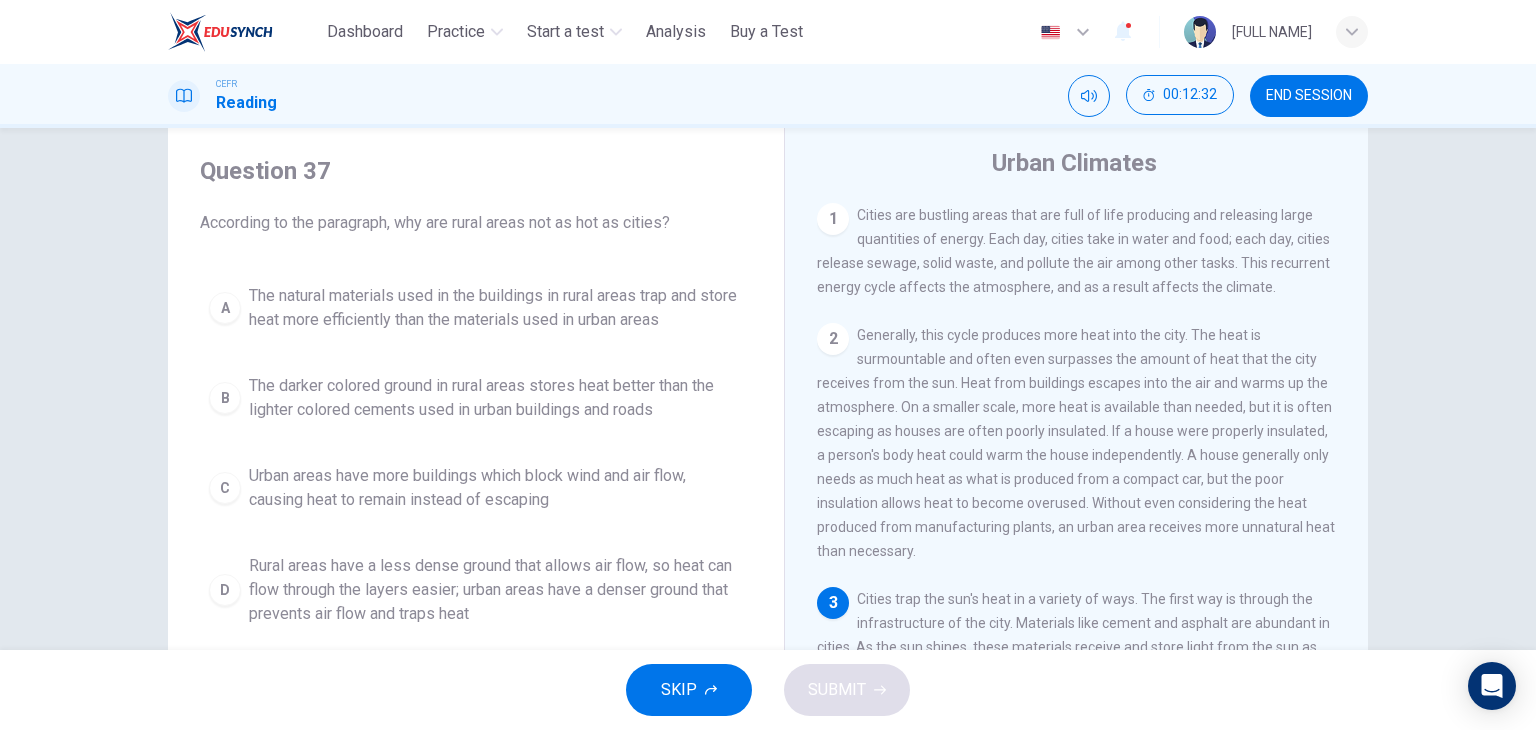 click on "The darker colored ground in rural areas stores heat better than the lighter colored cements used in urban buildings and roads" at bounding box center (496, 398) 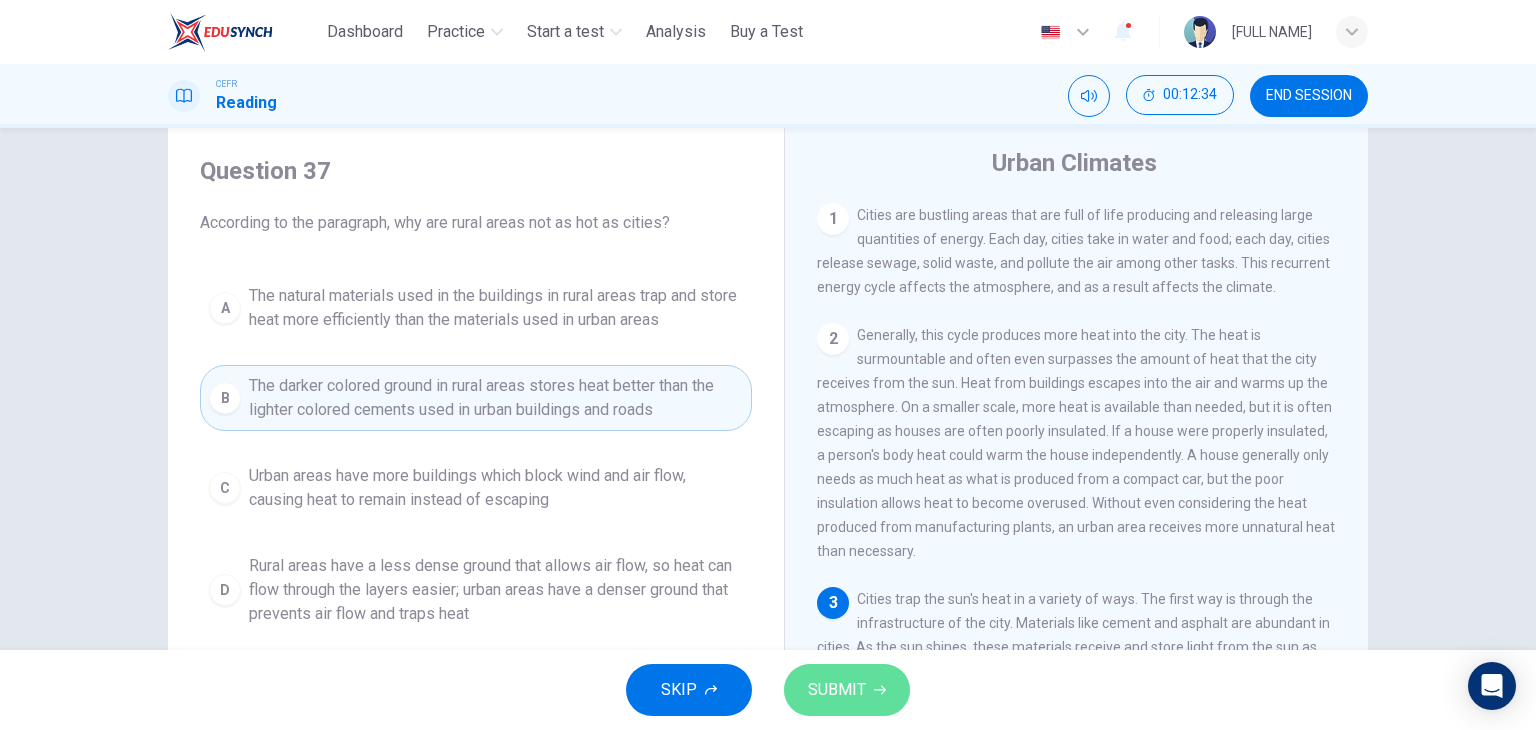 click on "SUBMIT" at bounding box center (847, 690) 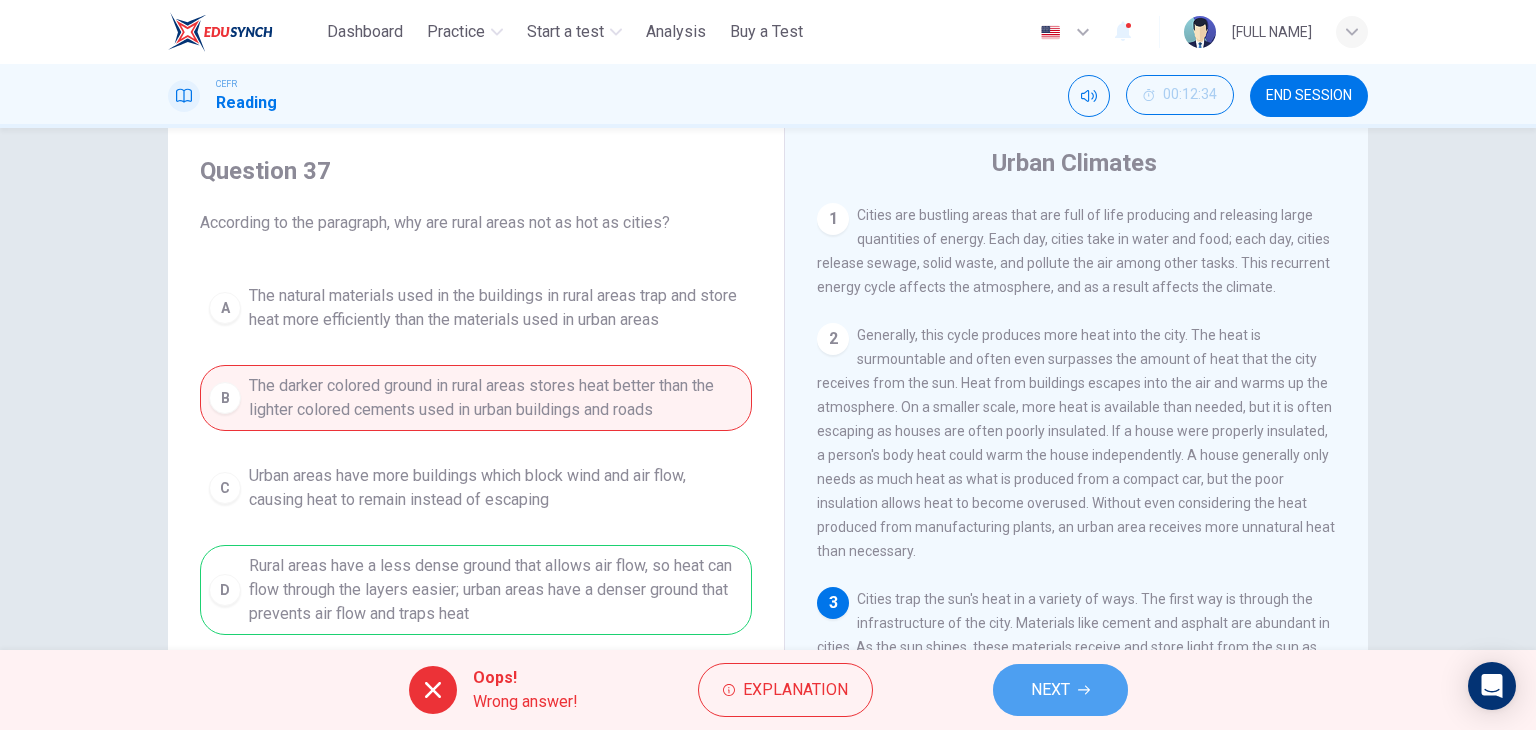 click on "NEXT" at bounding box center (1060, 690) 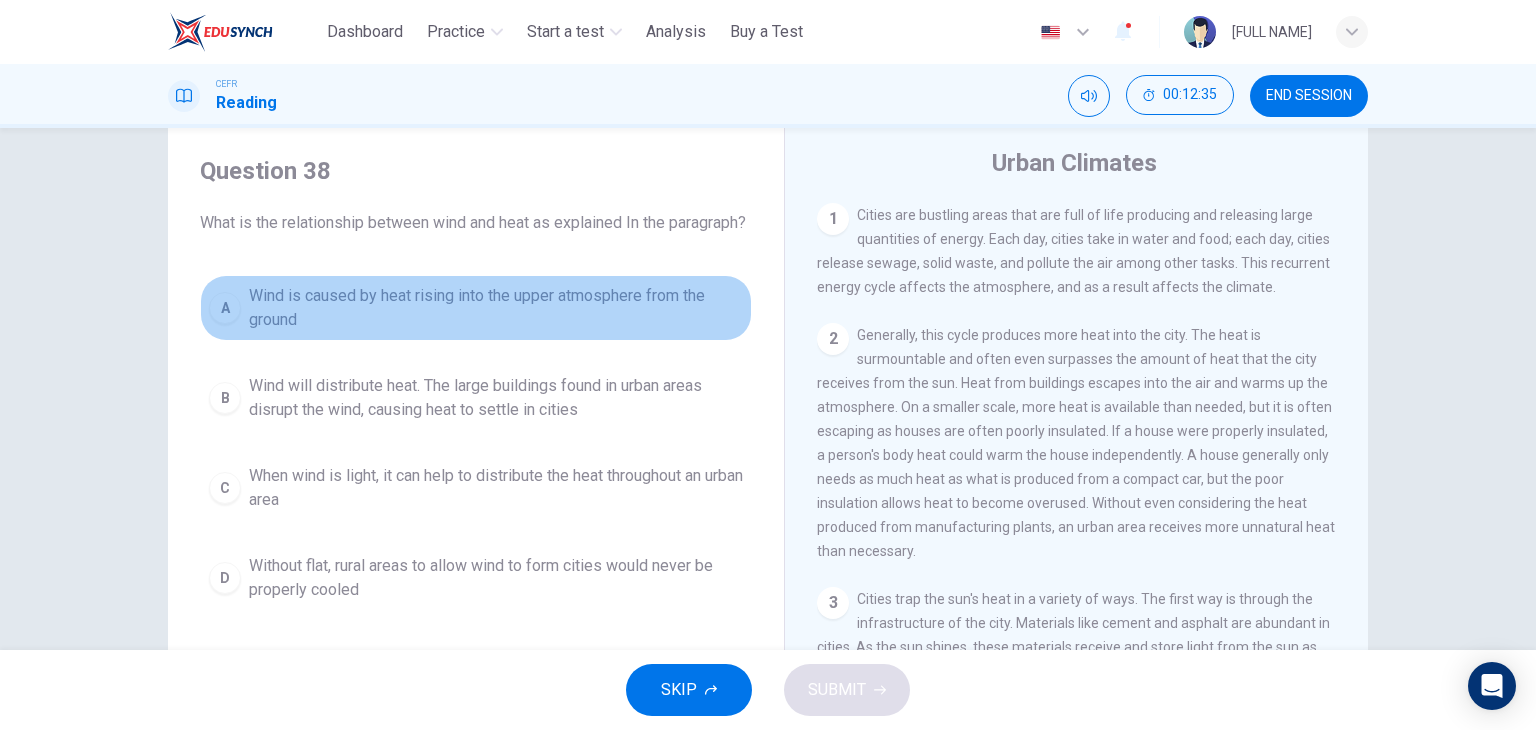 click on "Wind is caused by heat rising into the upper atmosphere from the ground" at bounding box center [496, 308] 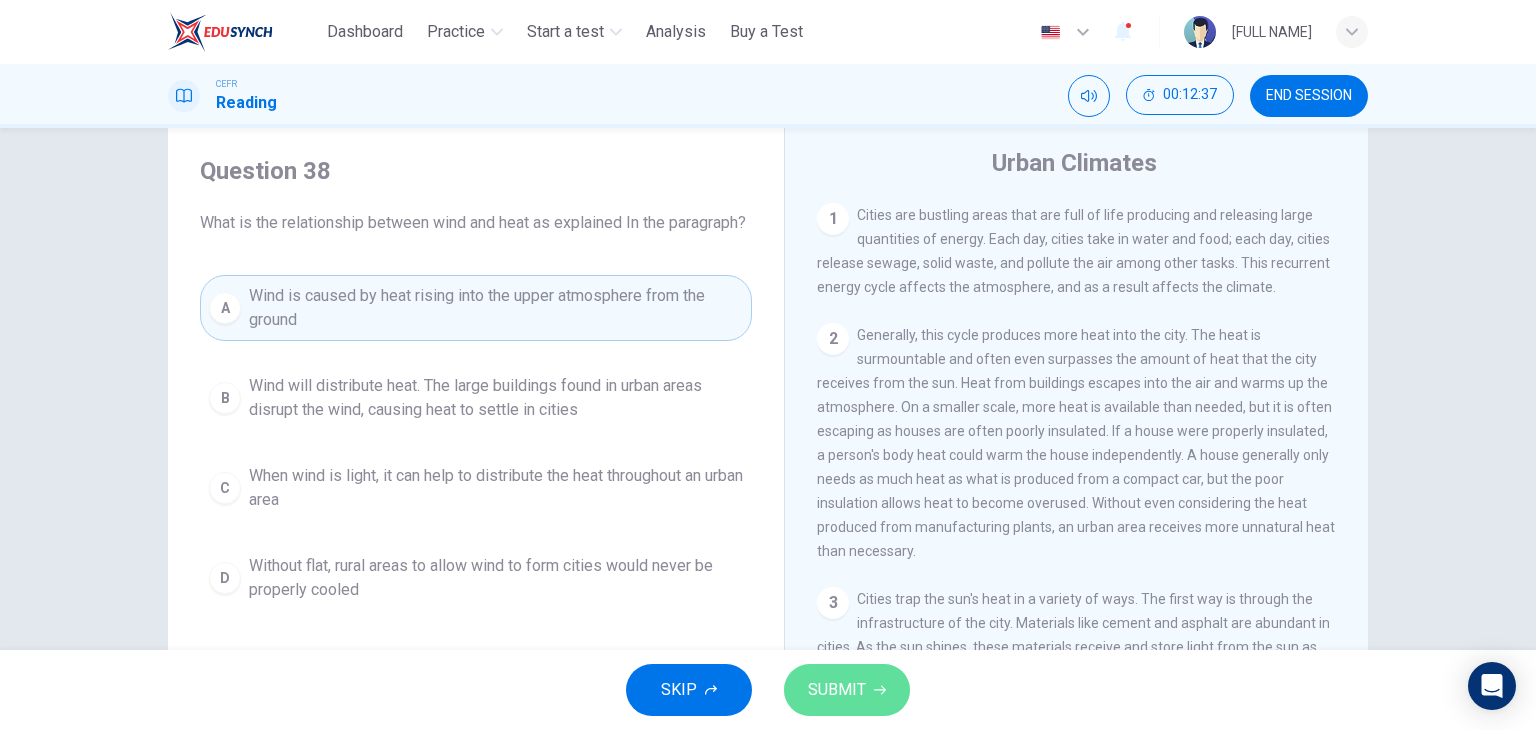 click on "SUBMIT" at bounding box center [837, 690] 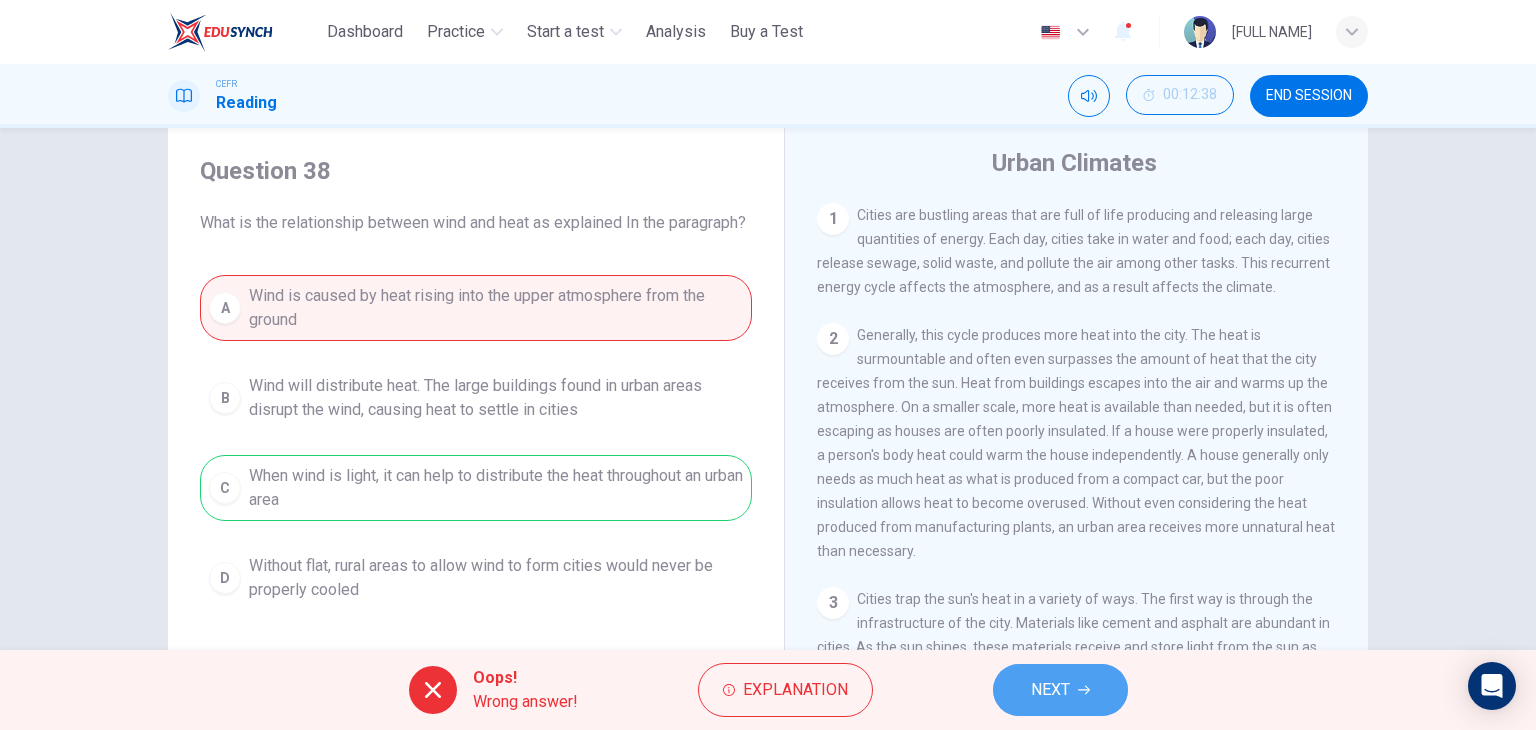 click 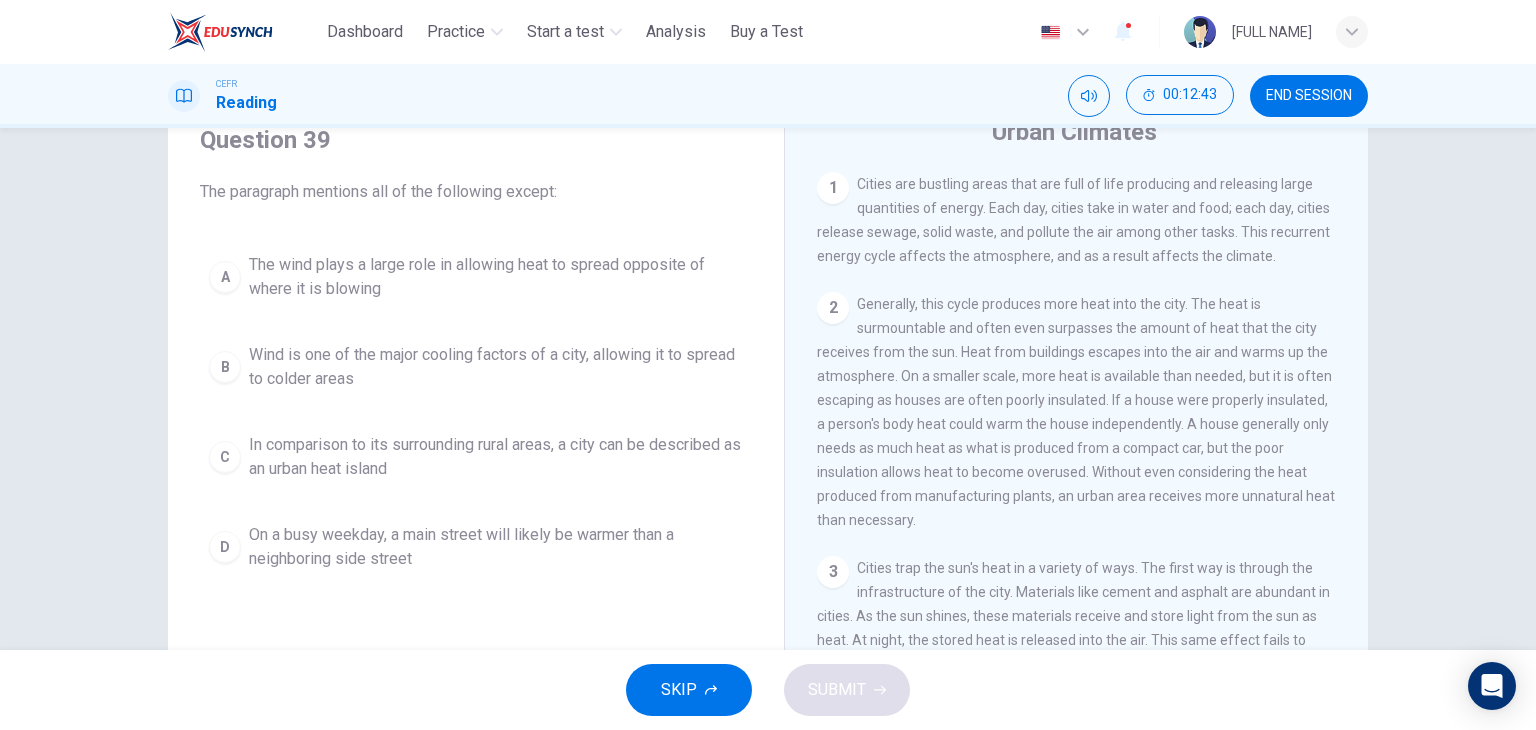 scroll, scrollTop: 87, scrollLeft: 0, axis: vertical 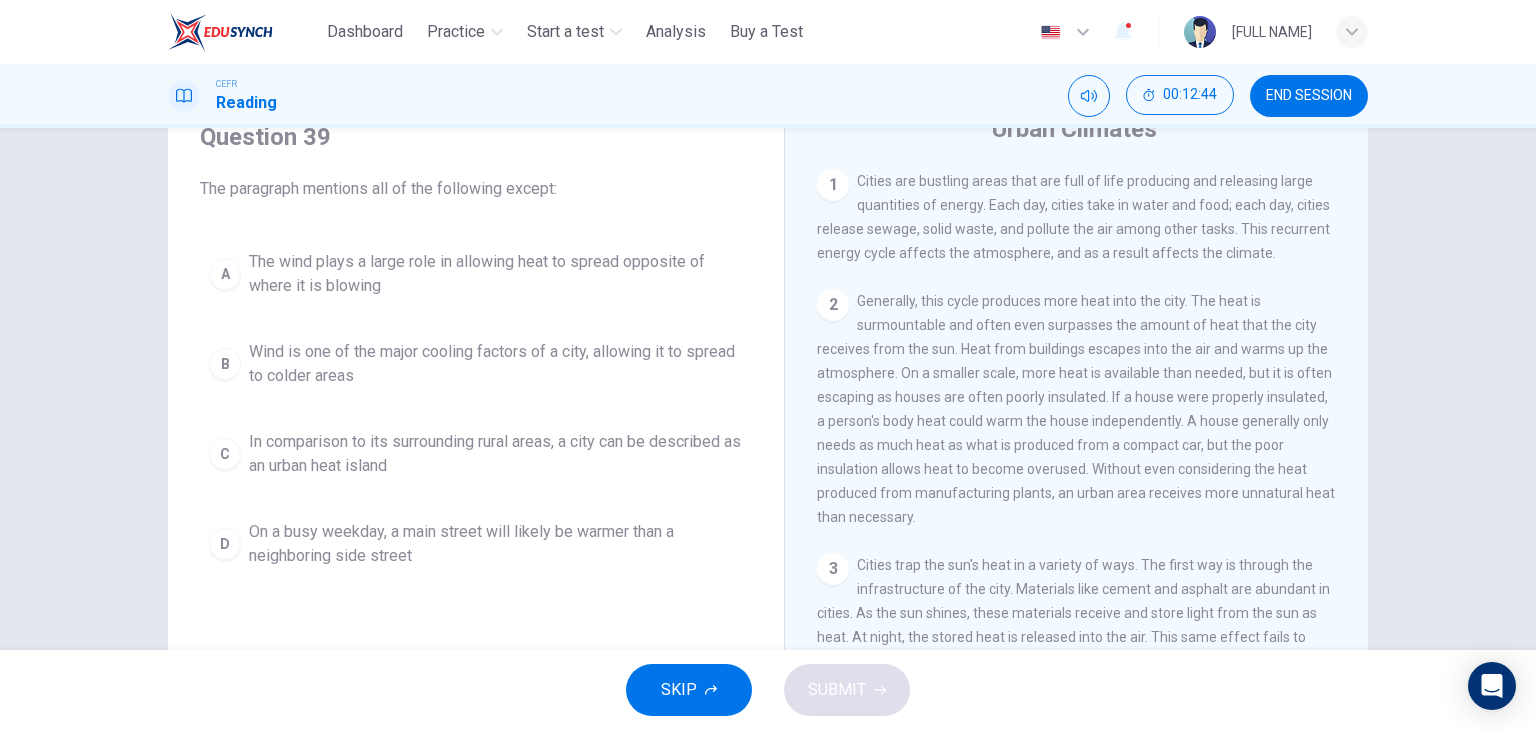 click on "Question 39 The paragraph mentions all of the following except: A The wind plays a large role in allowing heat to spread opposite of where it is blowing B Wind is one of the major cooling factors of a city, allowing it to spread to colder areas C In comparison to its surrounding rural areas, a city can be described as an urban heat island D On a busy weekday, a main street will likely be warmer than a neighboring side street" at bounding box center (476, 349) 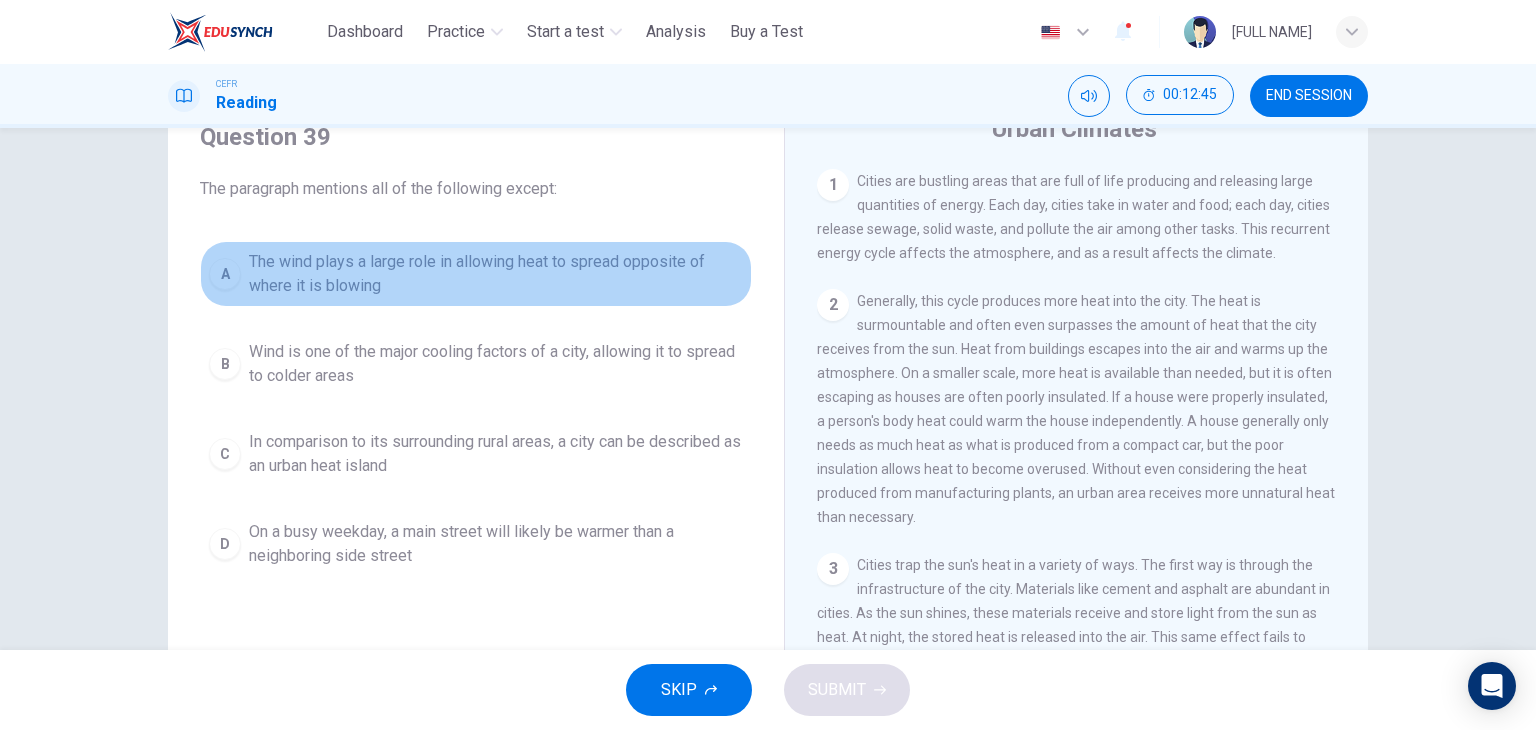 click on "The wind plays a large role in allowing heat to spread opposite of where it is blowing" at bounding box center [496, 274] 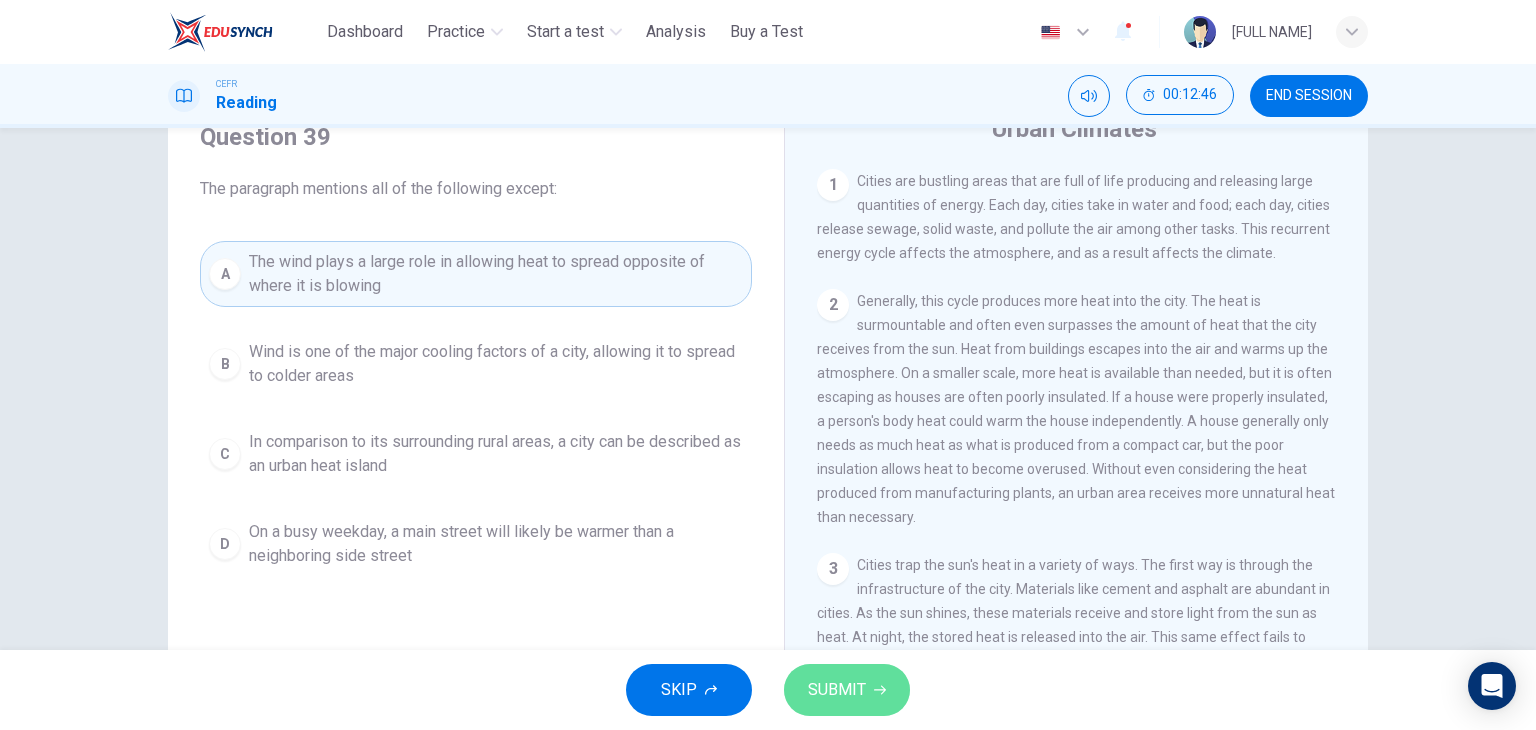 click on "SUBMIT" at bounding box center [837, 690] 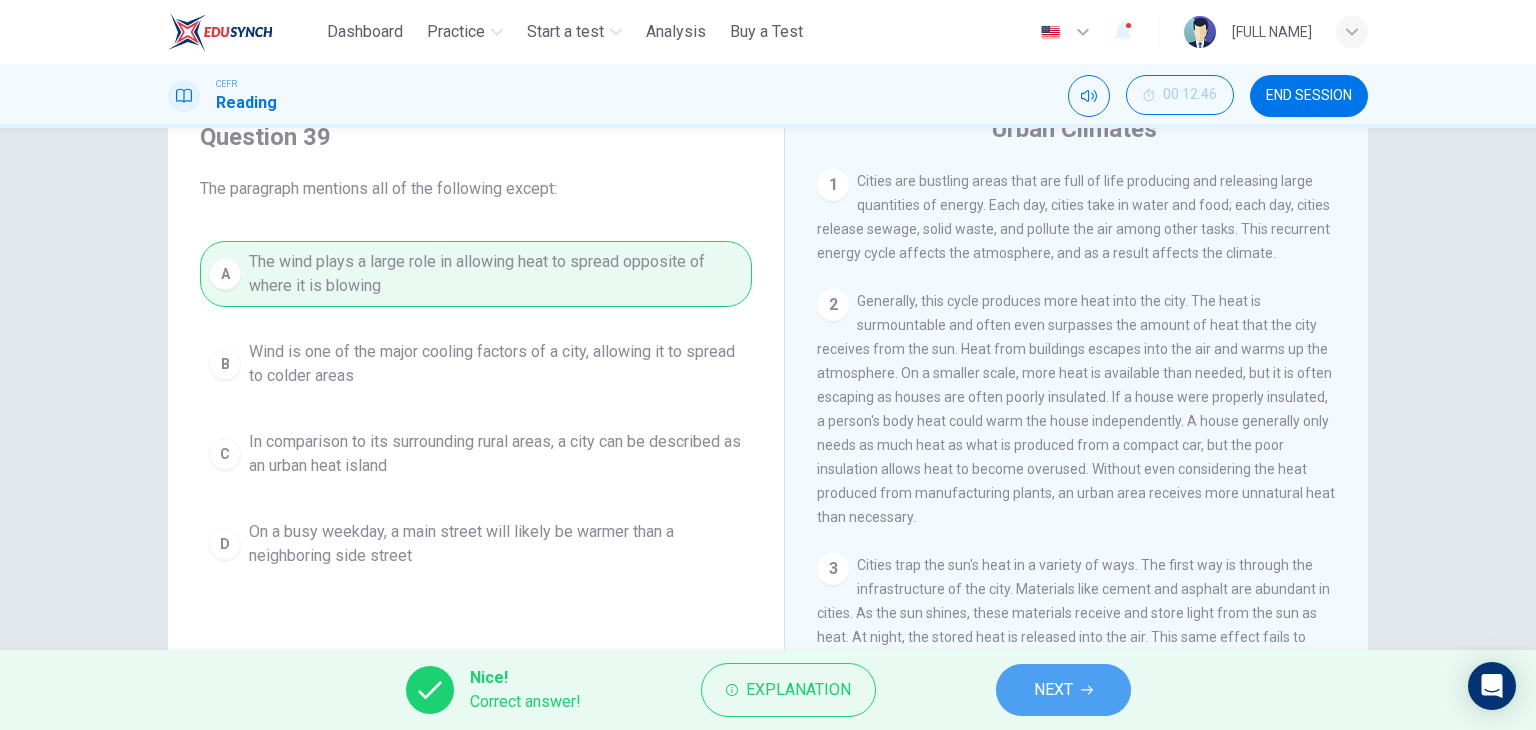 click on "NEXT" at bounding box center [1053, 690] 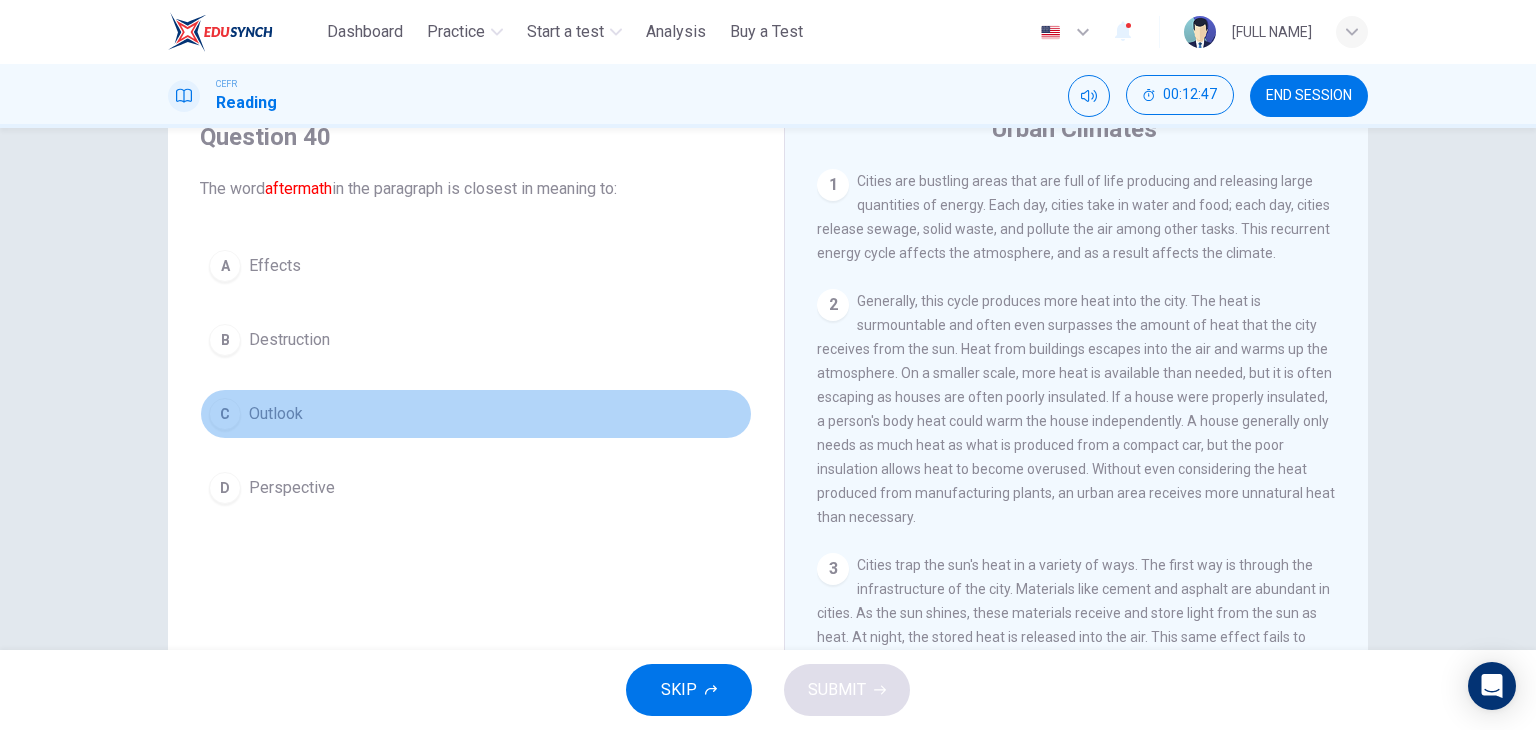 click on "Outlook" at bounding box center [276, 414] 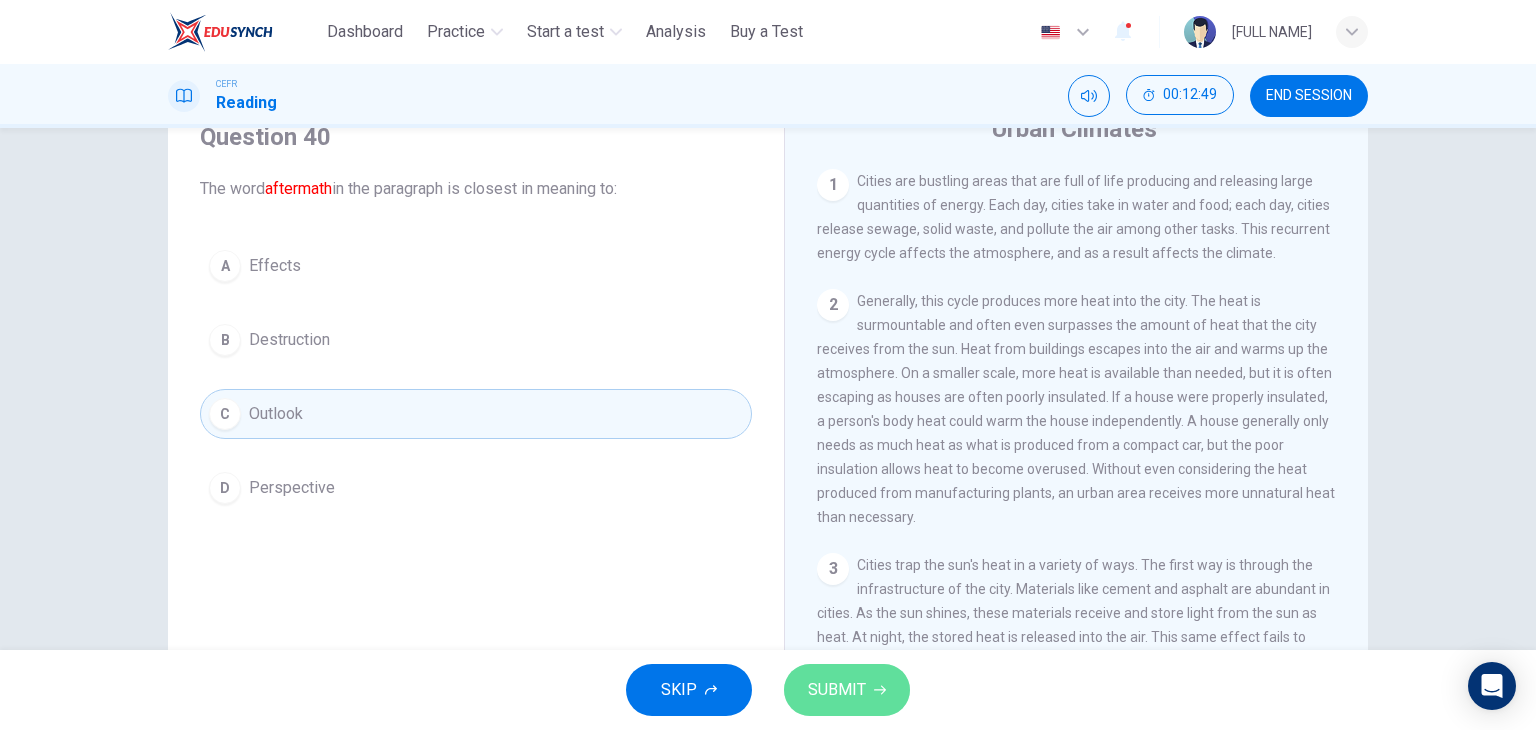 click on "SUBMIT" at bounding box center [847, 690] 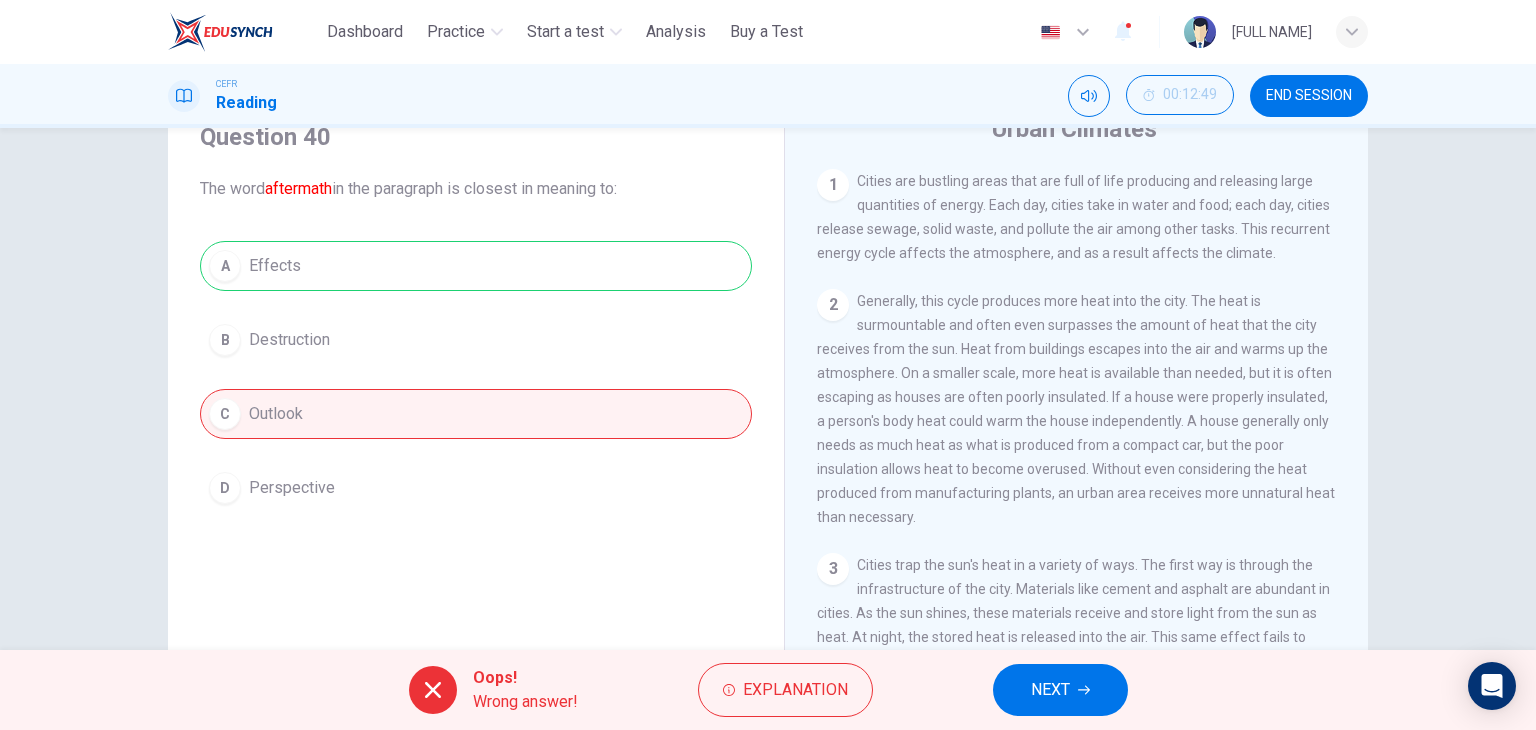 click on "NEXT" at bounding box center [1050, 690] 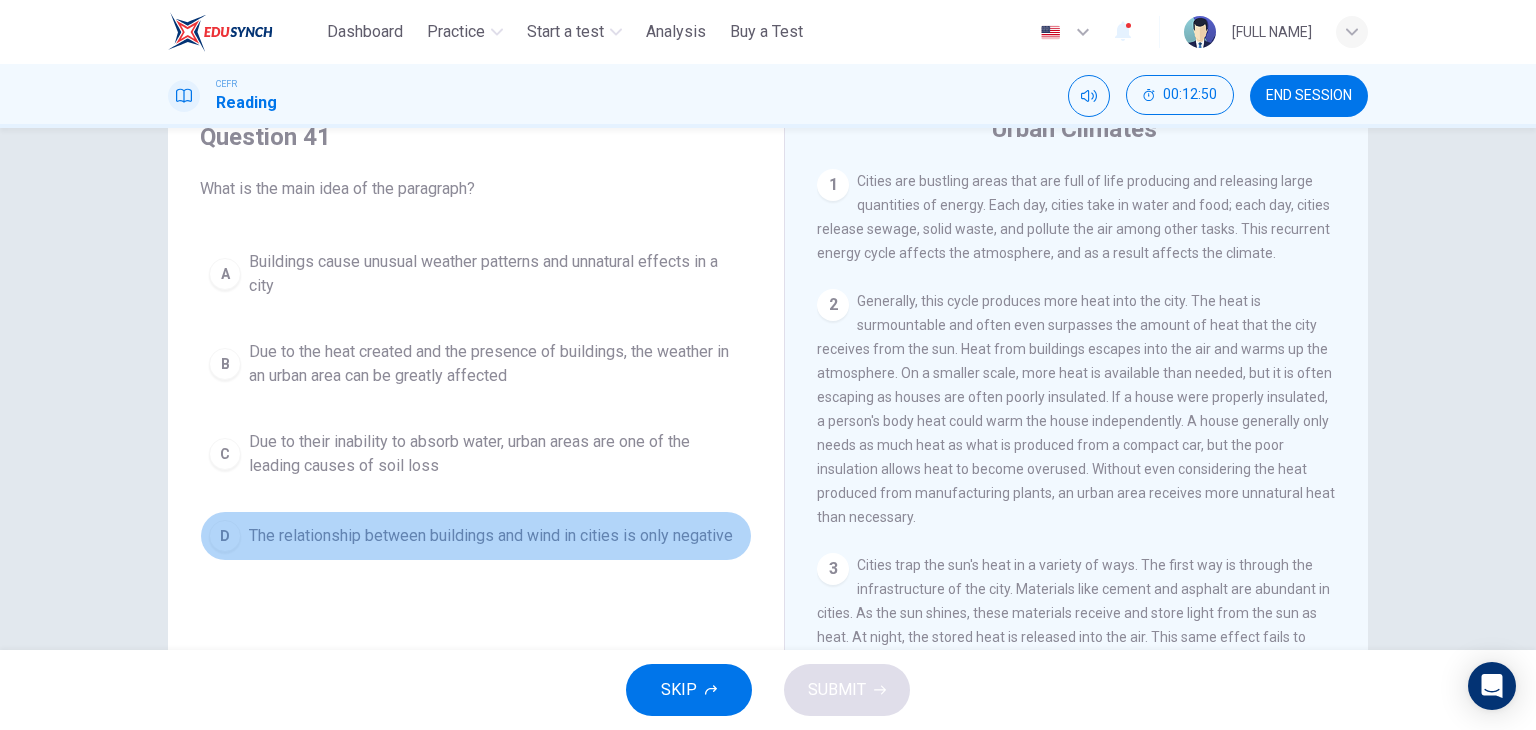 click on "The relationship between buildings and wind in cities is only negative" at bounding box center (491, 536) 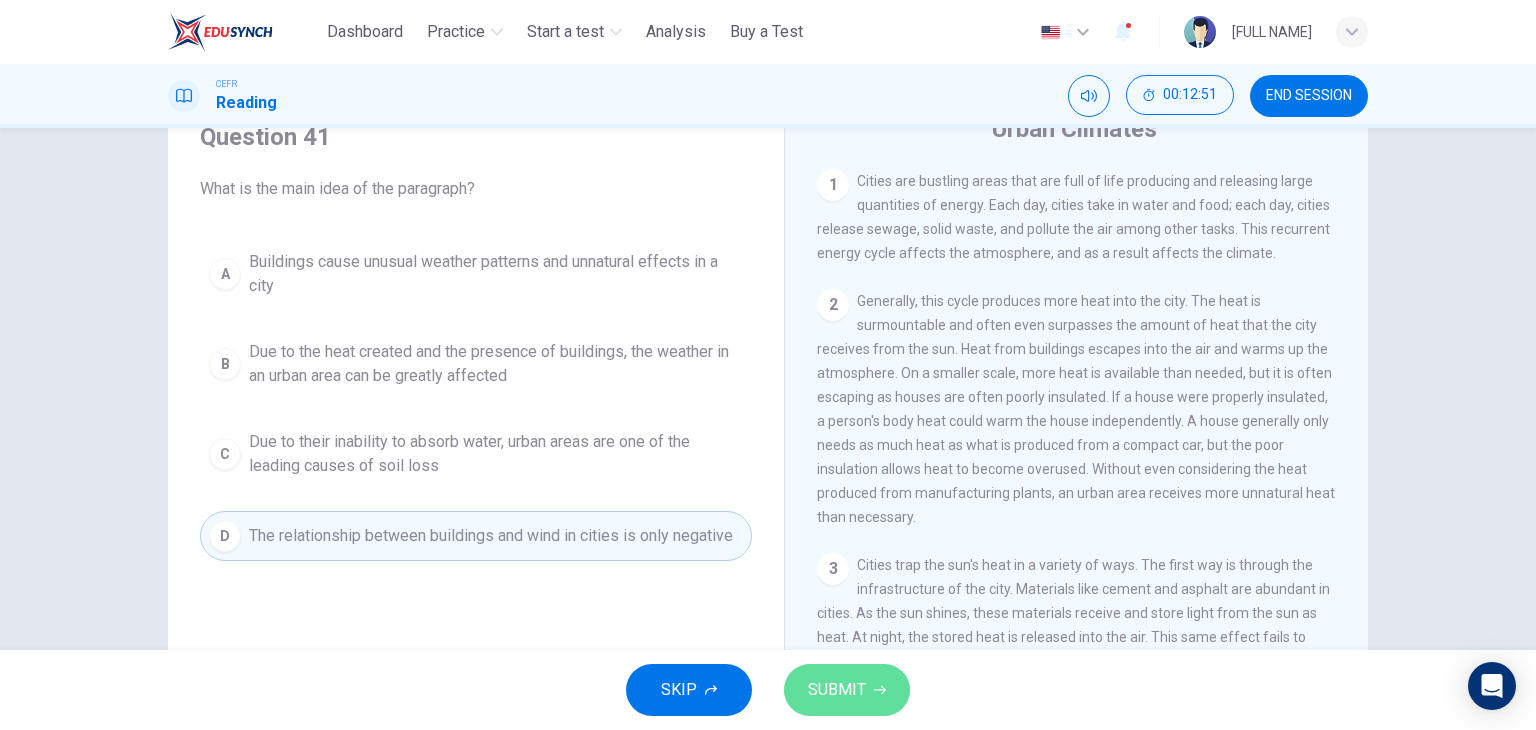 click on "SUBMIT" at bounding box center (847, 690) 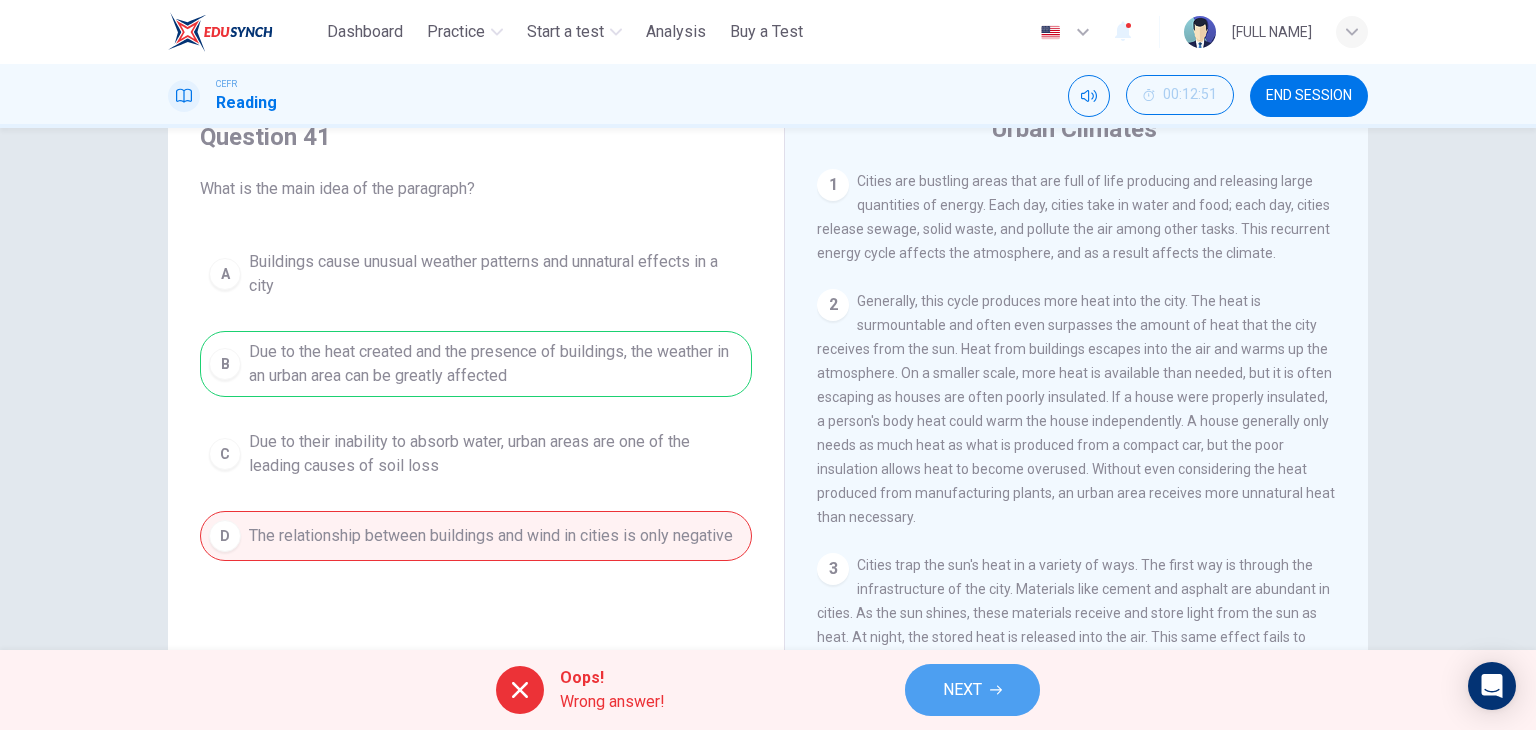 click on "NEXT" at bounding box center (972, 690) 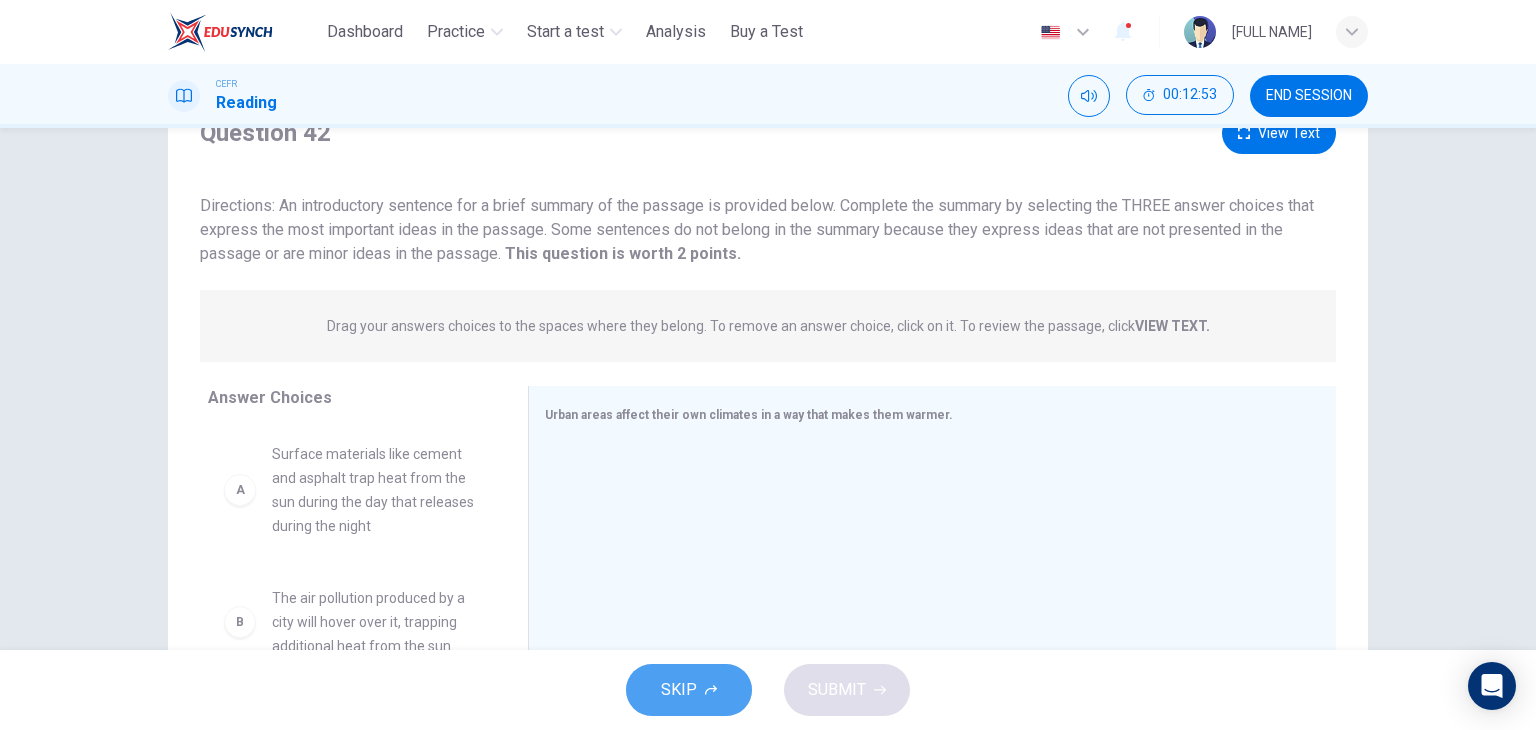 click on "SKIP" at bounding box center (689, 690) 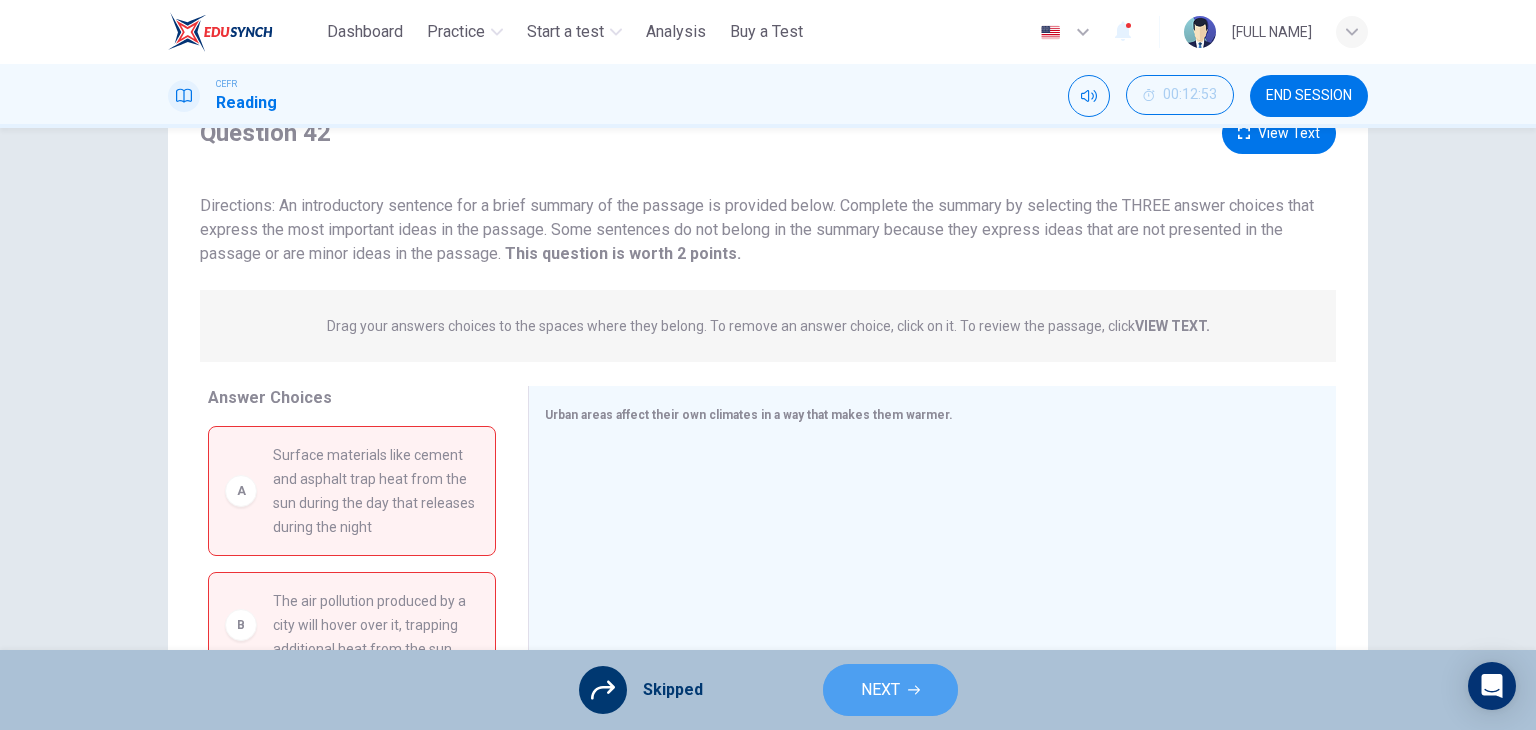 click on "NEXT" at bounding box center [880, 690] 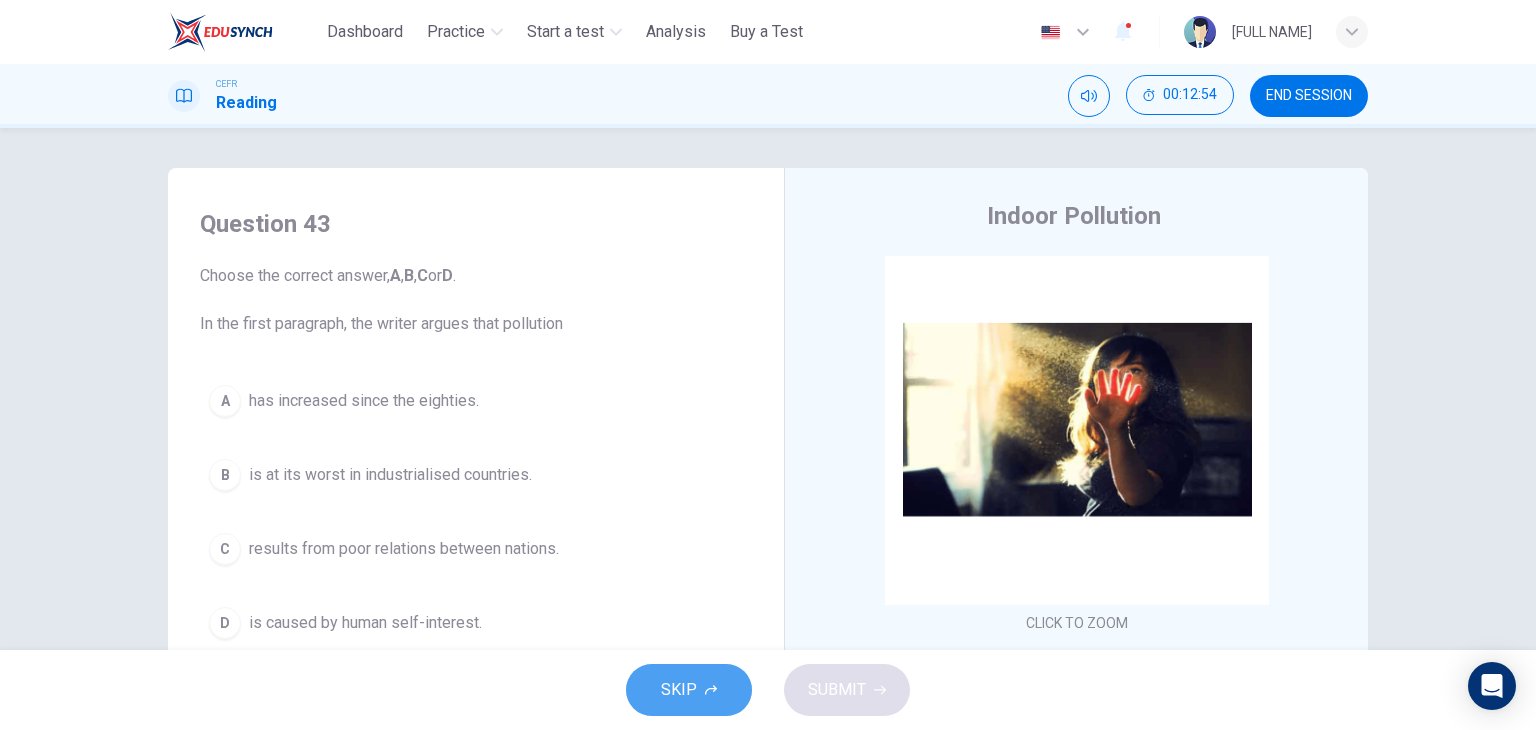 click on "SKIP" at bounding box center [689, 690] 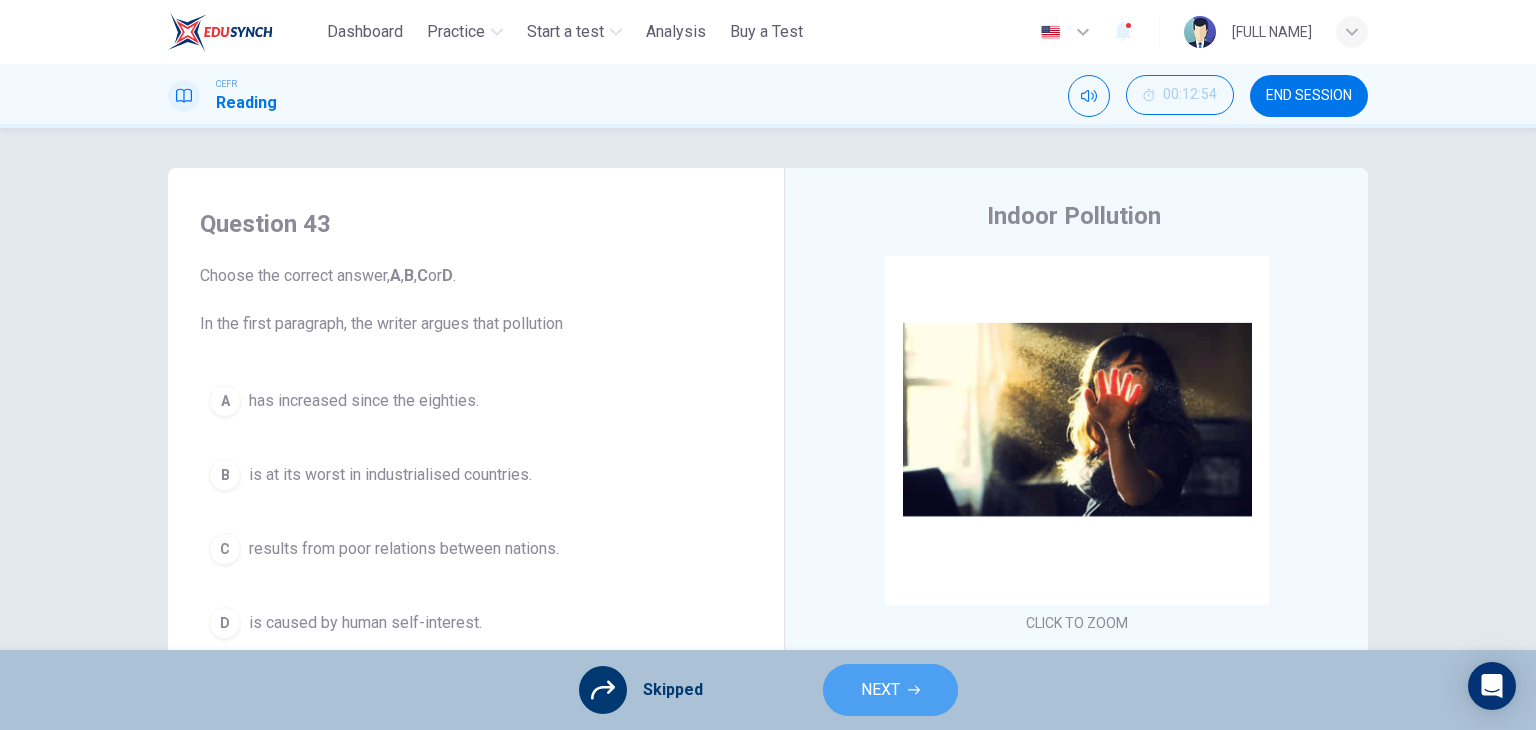 click on "NEXT" at bounding box center (890, 690) 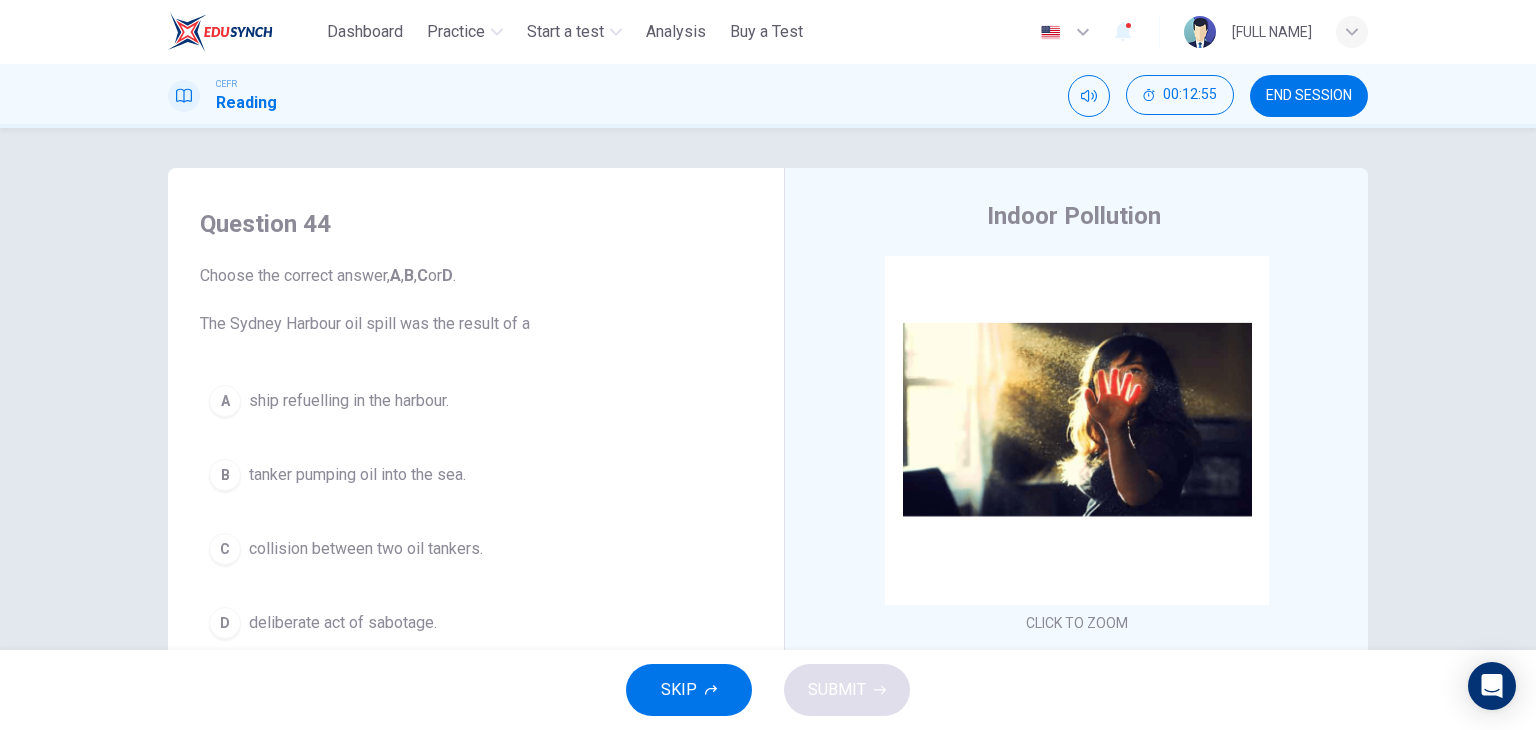 click on "SKIP SUBMIT" at bounding box center [768, 690] 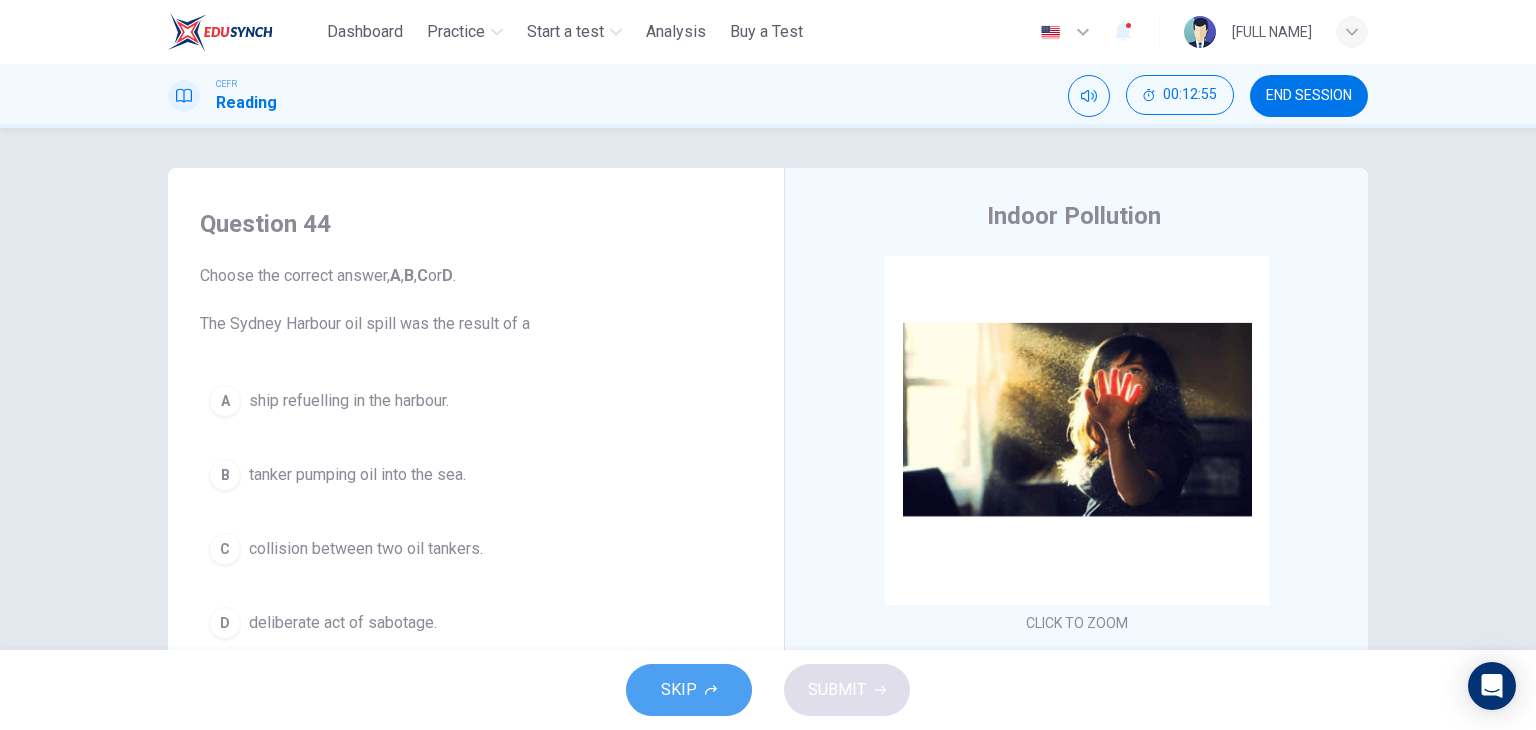 click on "SKIP" at bounding box center (679, 690) 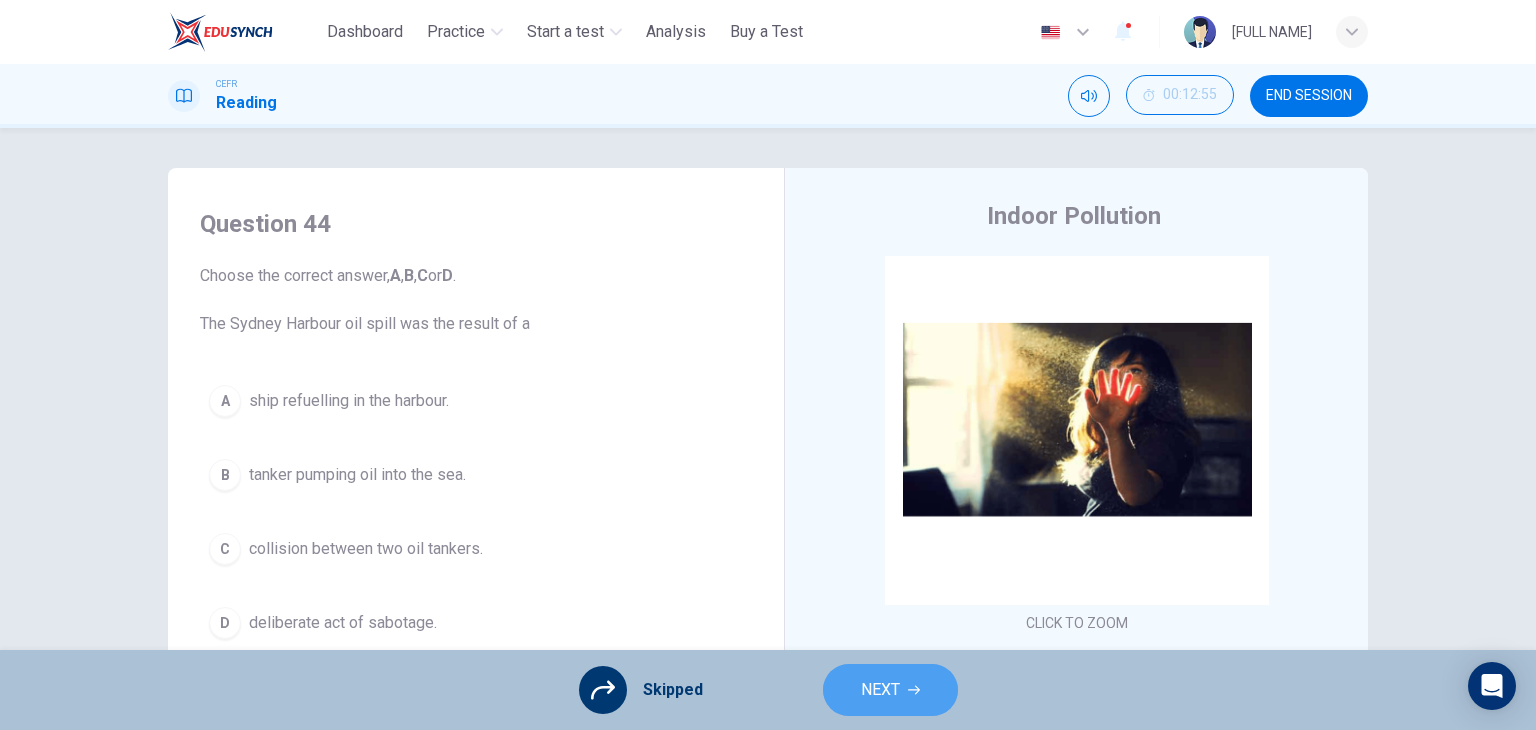 click on "NEXT" at bounding box center (880, 690) 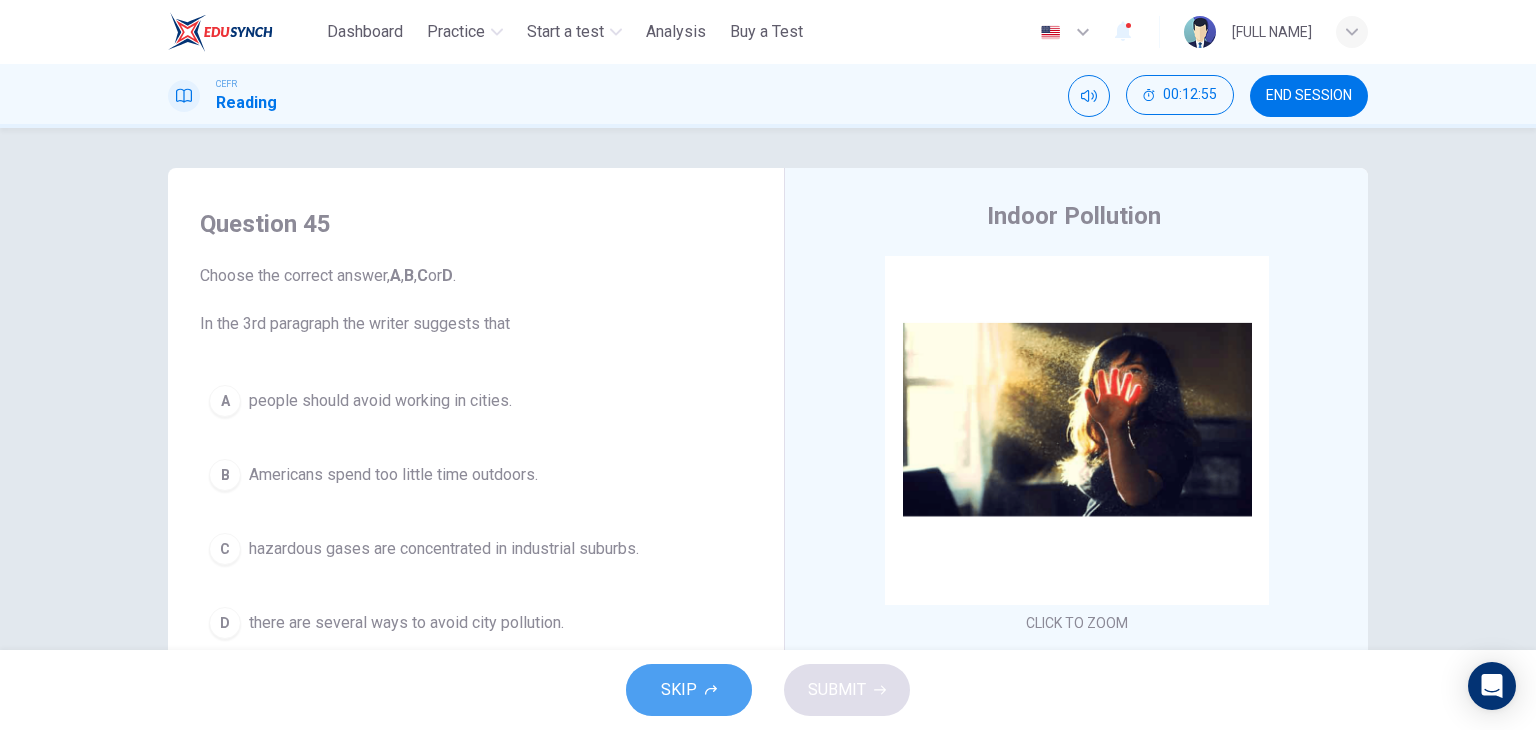 click on "SKIP" at bounding box center [689, 690] 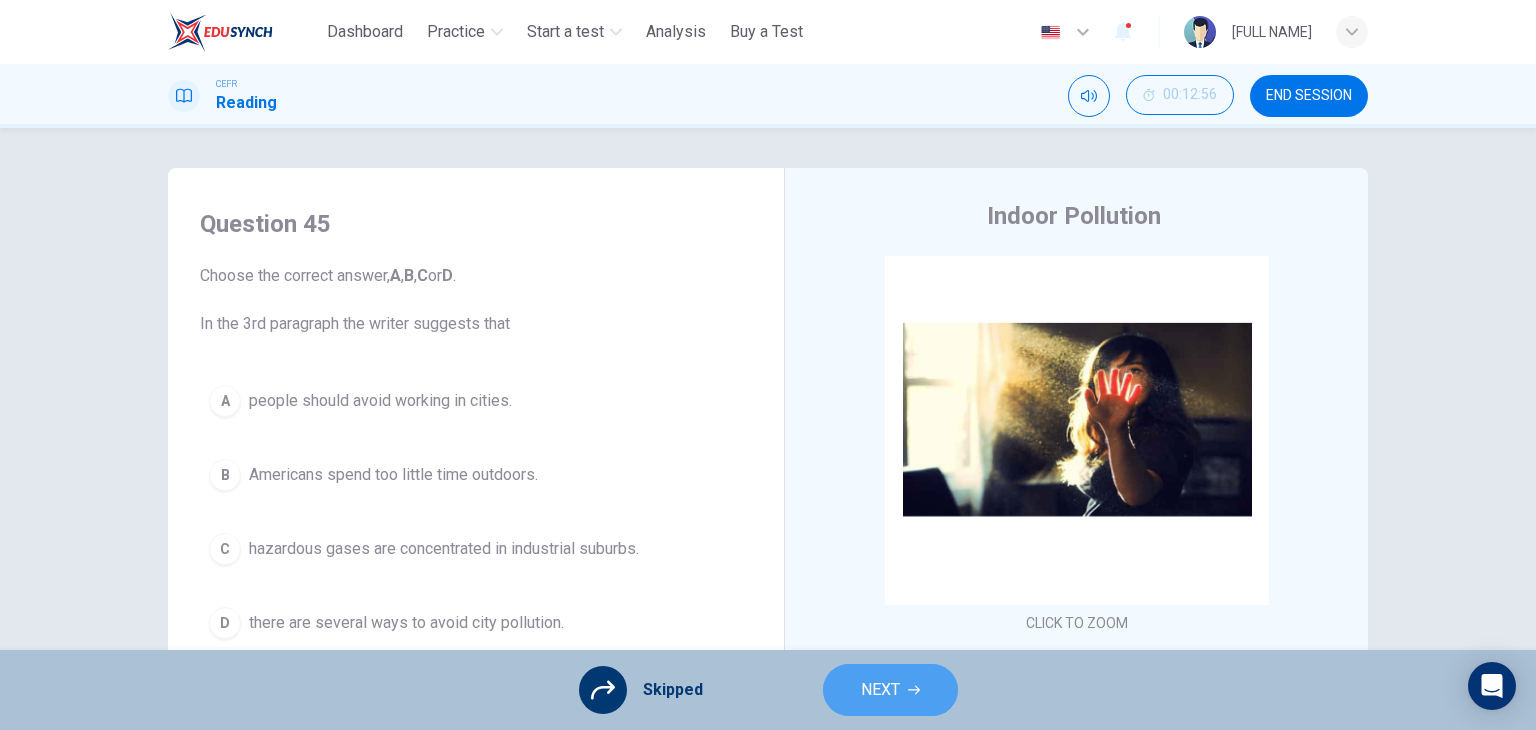 click on "NEXT" at bounding box center (890, 690) 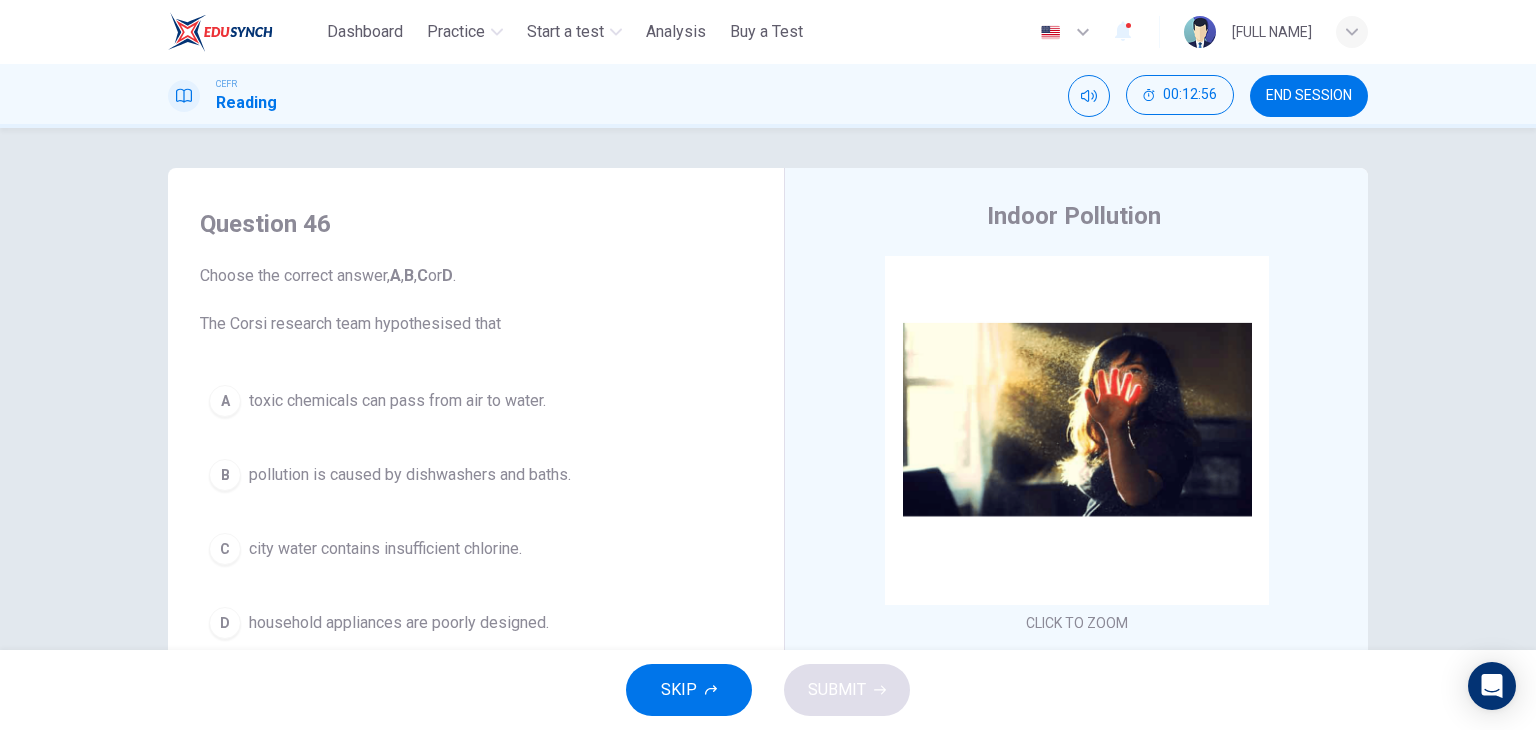 click on "SKIP" at bounding box center (689, 690) 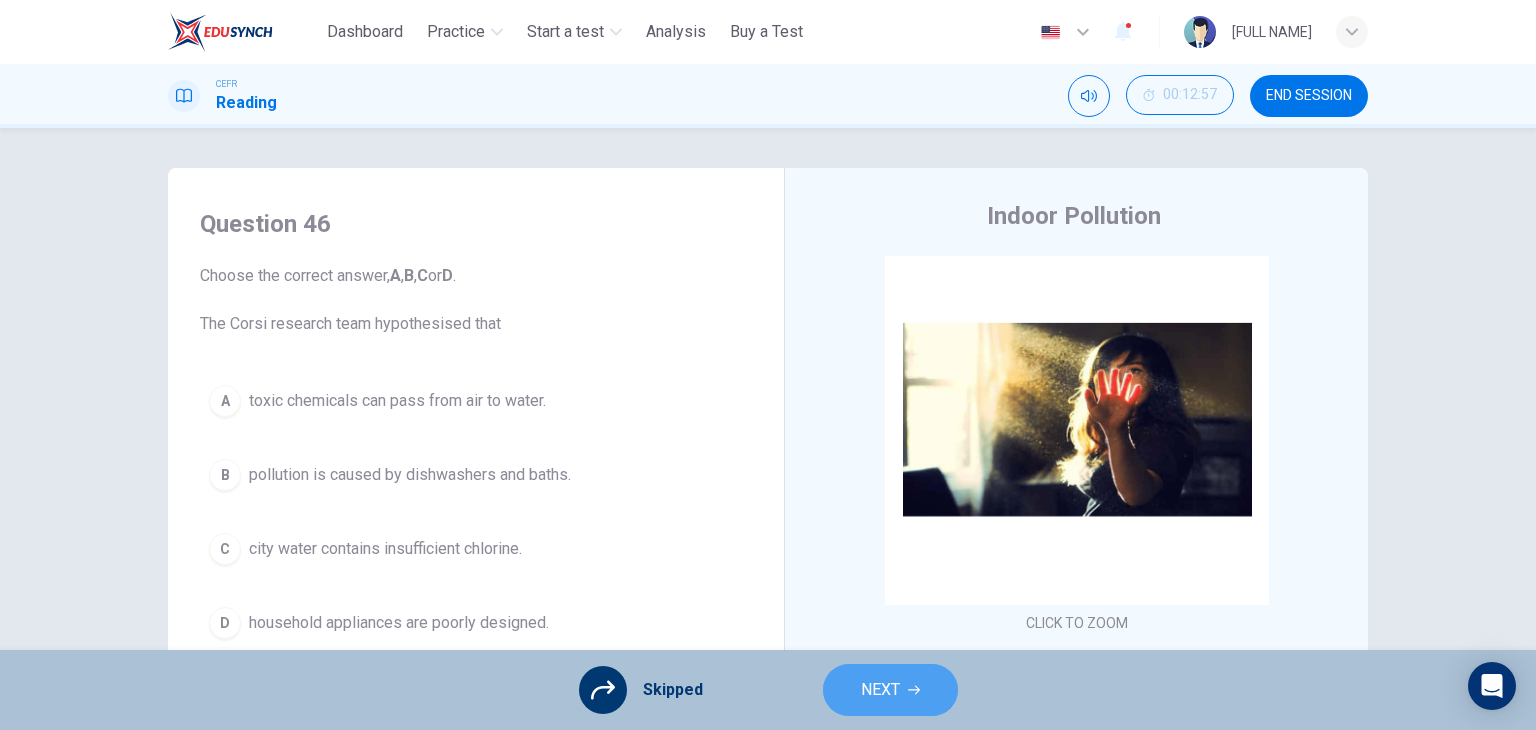 click on "NEXT" at bounding box center (880, 690) 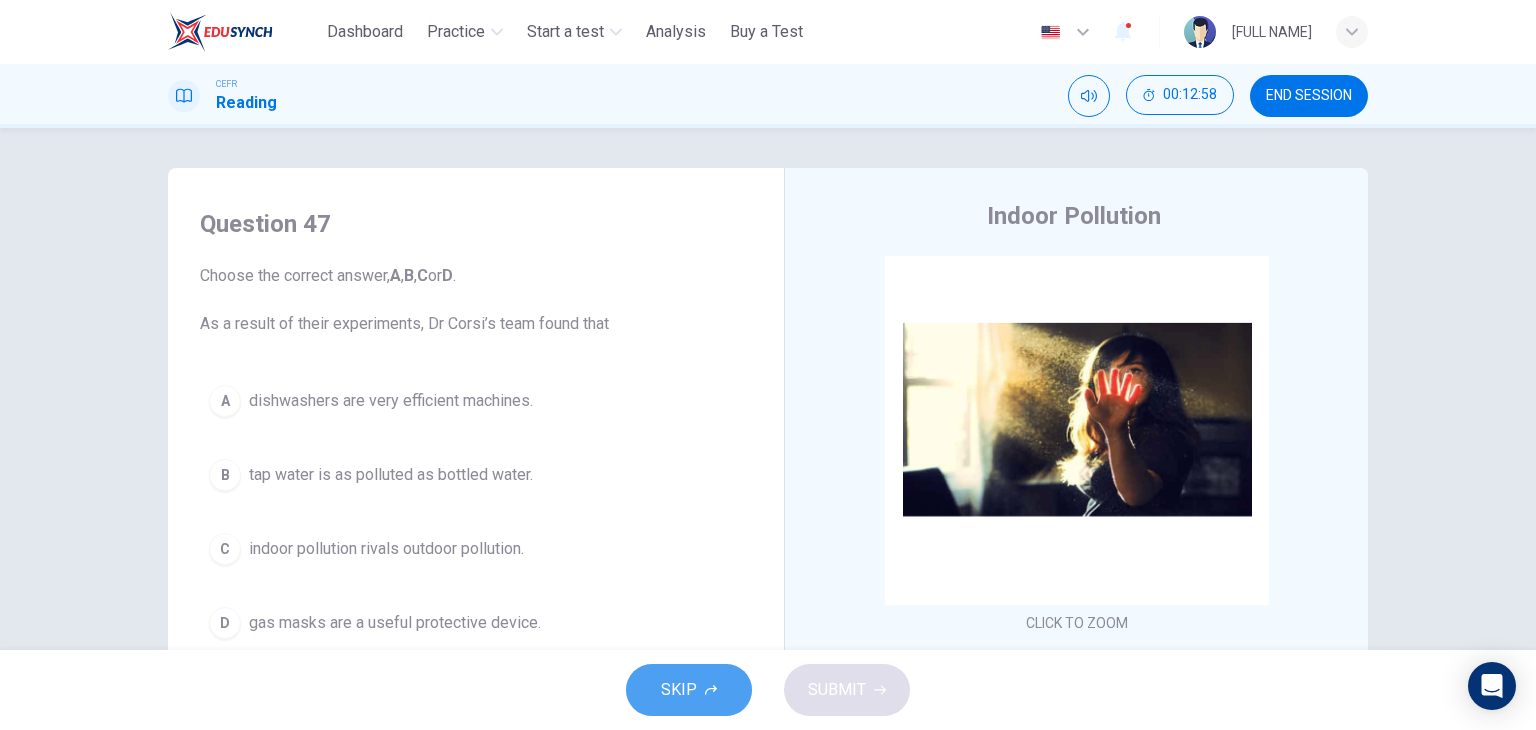 click on "SKIP" at bounding box center [679, 690] 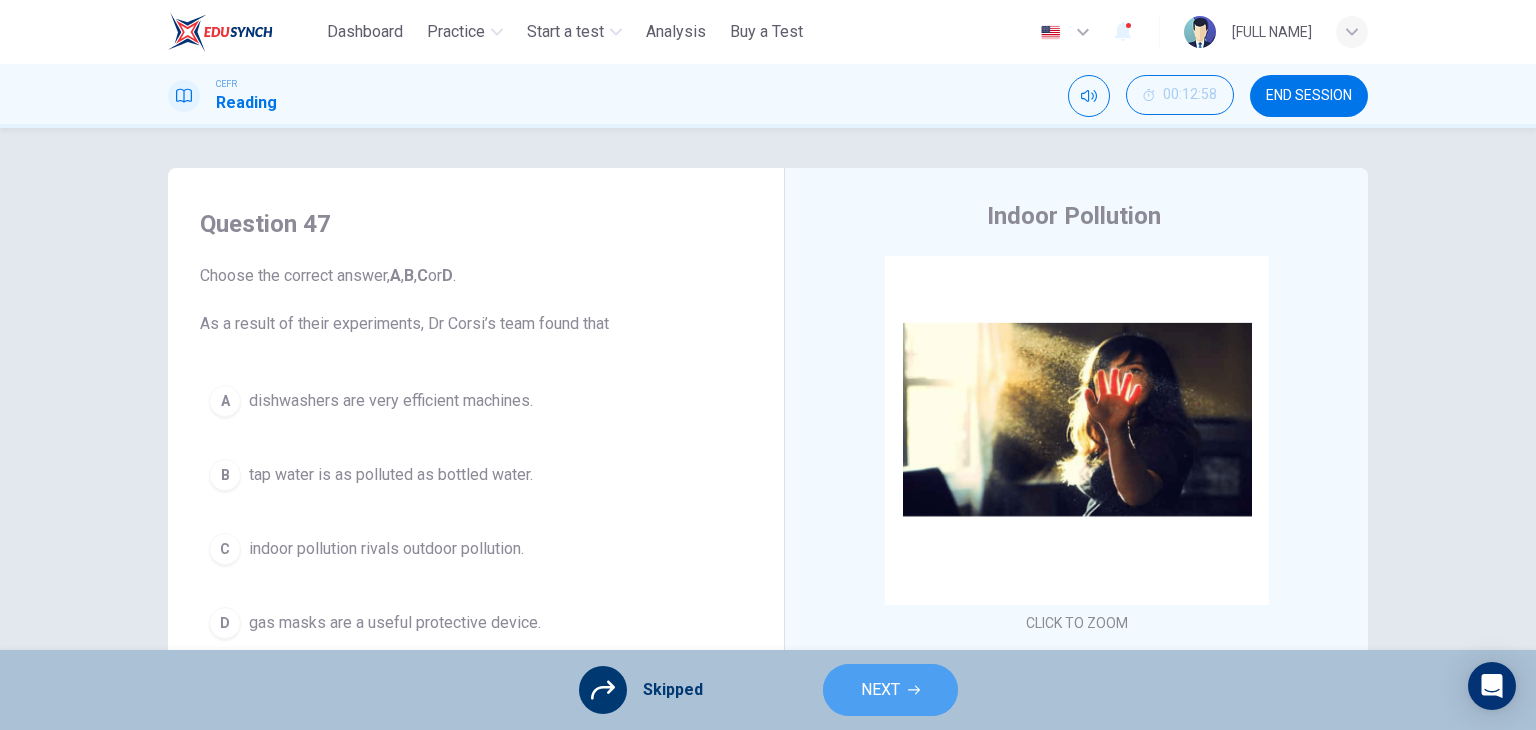 click on "NEXT" at bounding box center (890, 690) 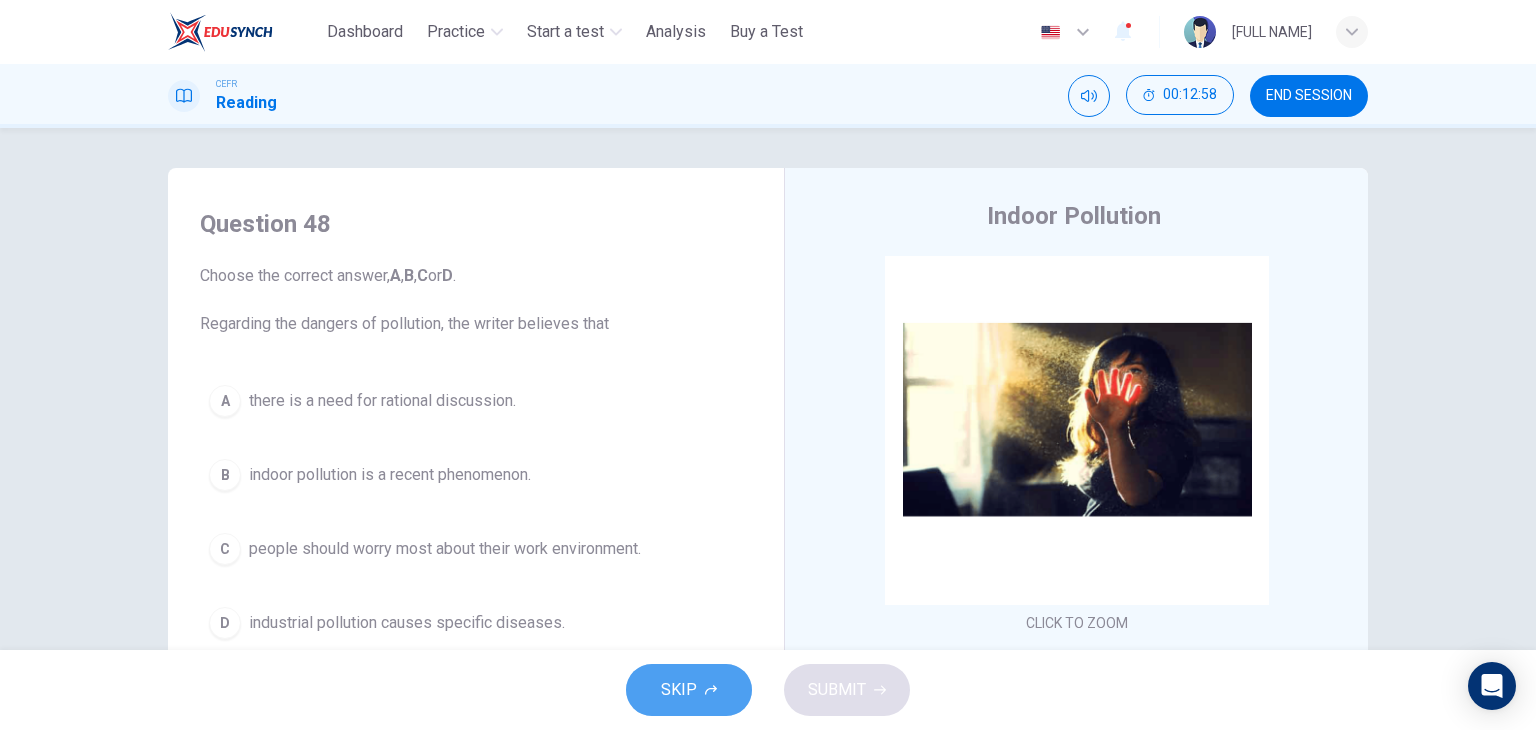click on "SKIP" at bounding box center (689, 690) 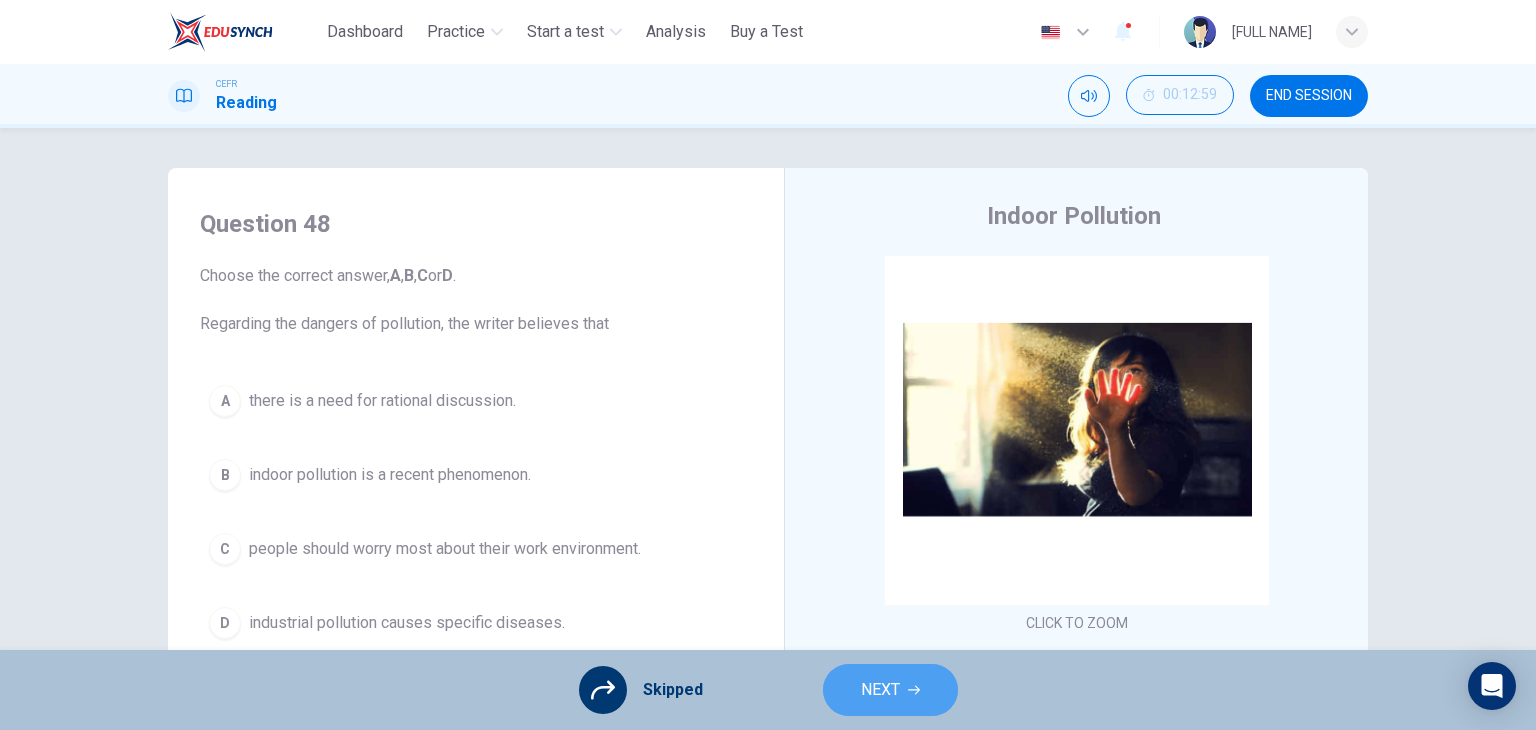 click on "NEXT" at bounding box center (890, 690) 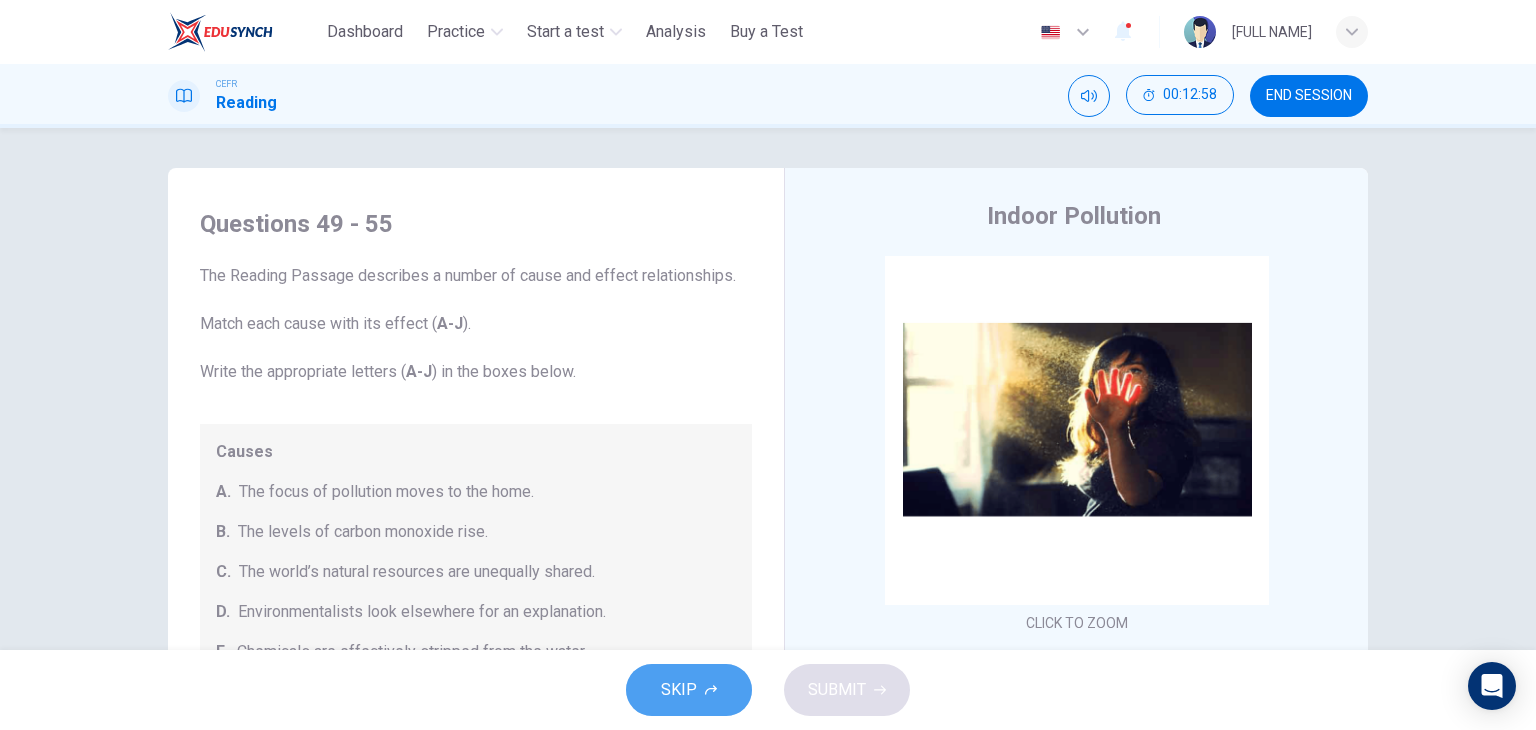 click on "SKIP" at bounding box center [679, 690] 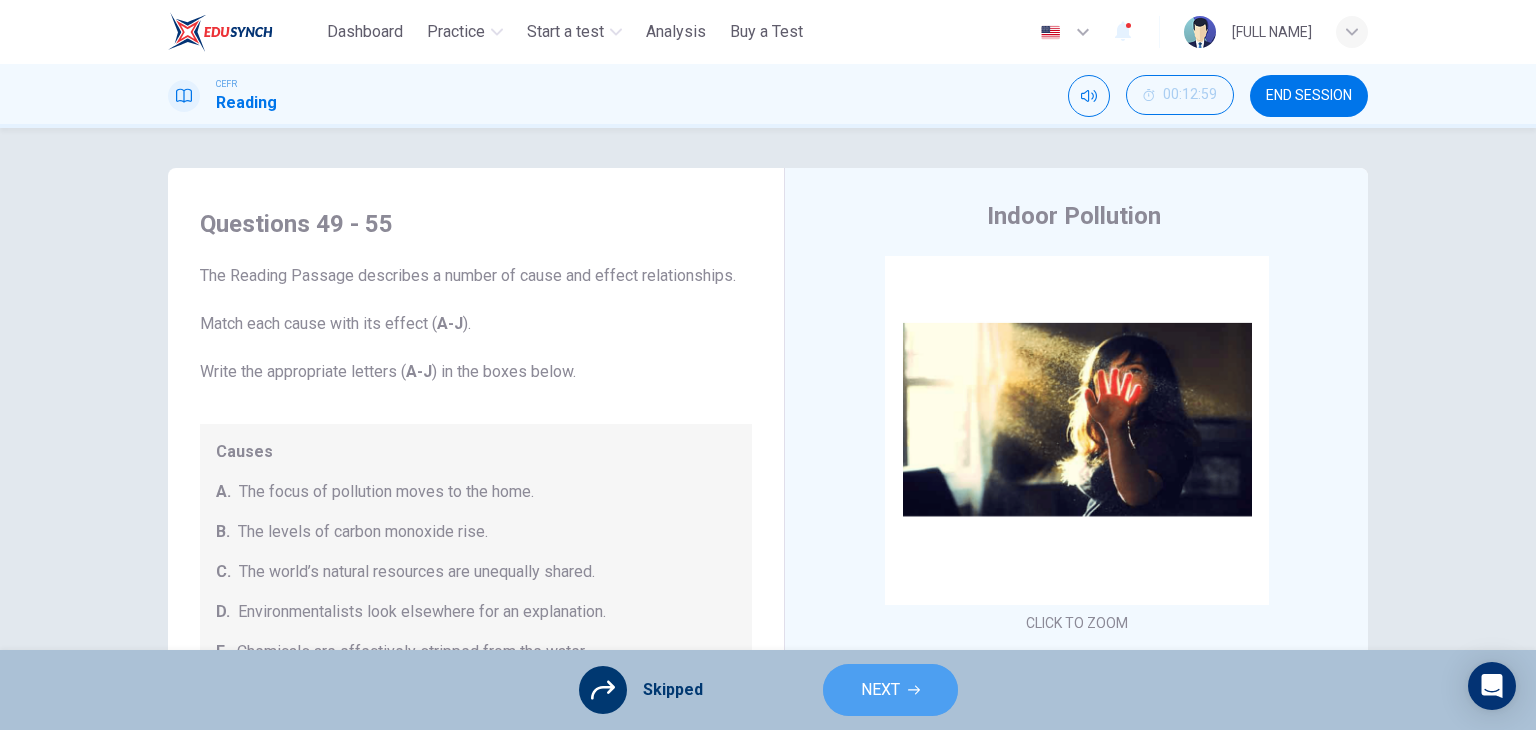 click 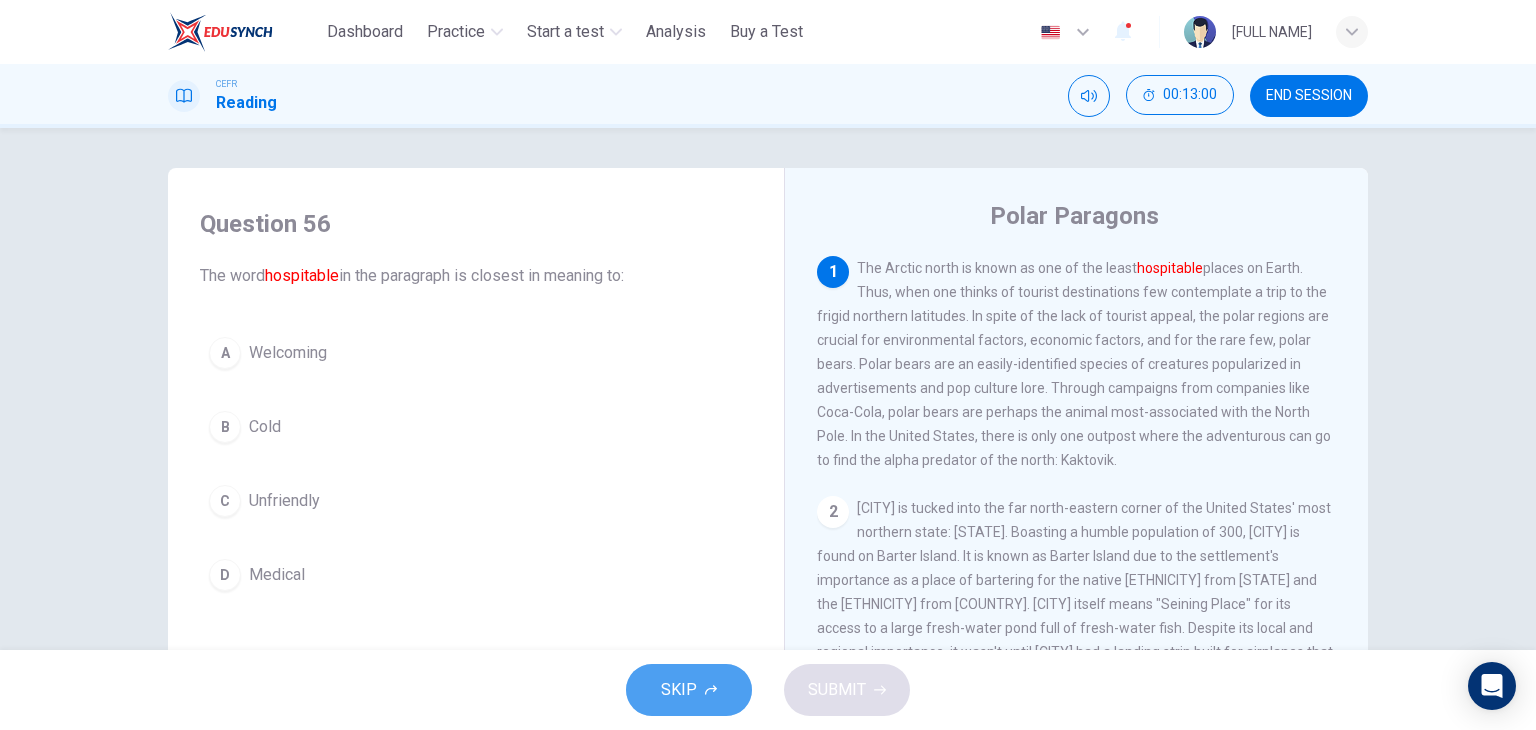 click on "SKIP" at bounding box center (679, 690) 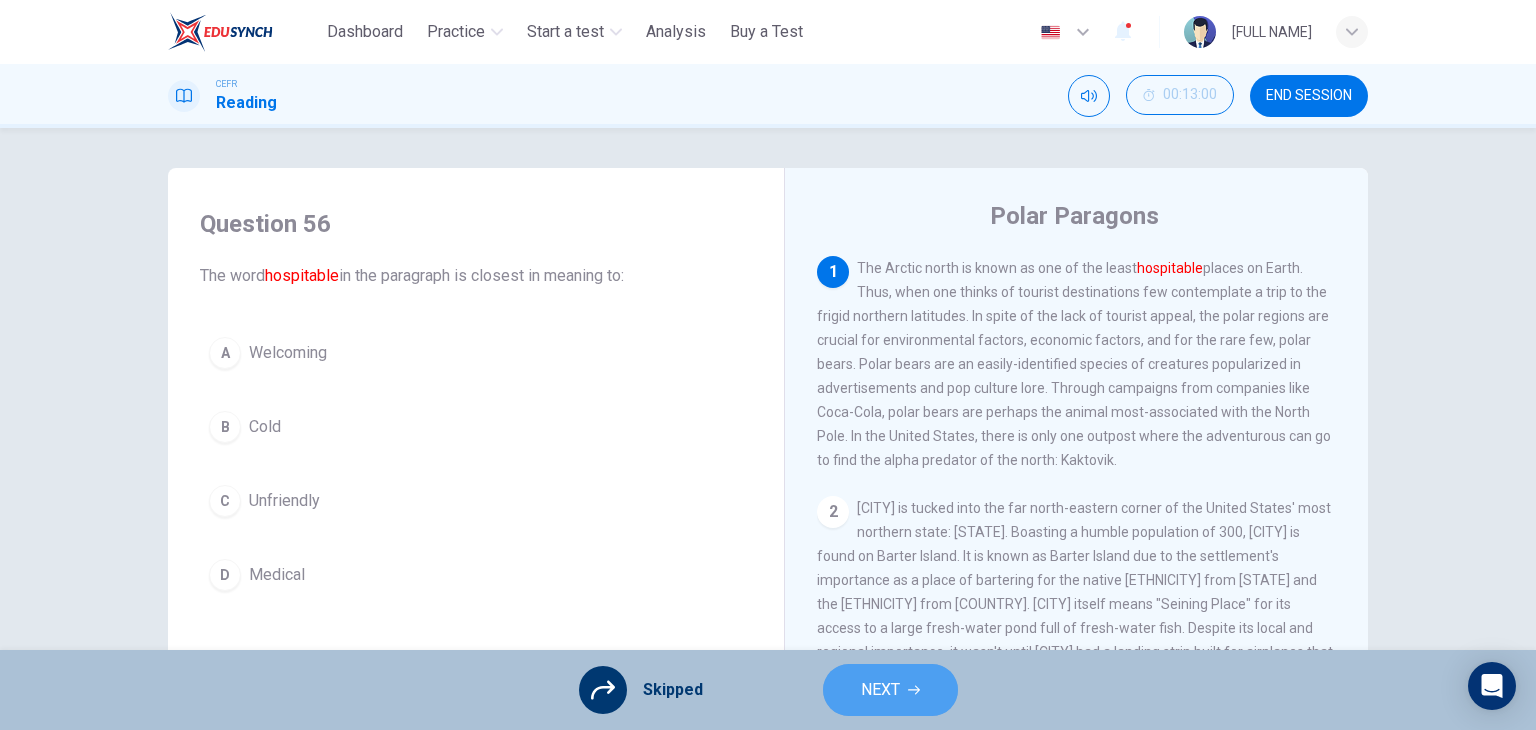 click on "NEXT" at bounding box center [880, 690] 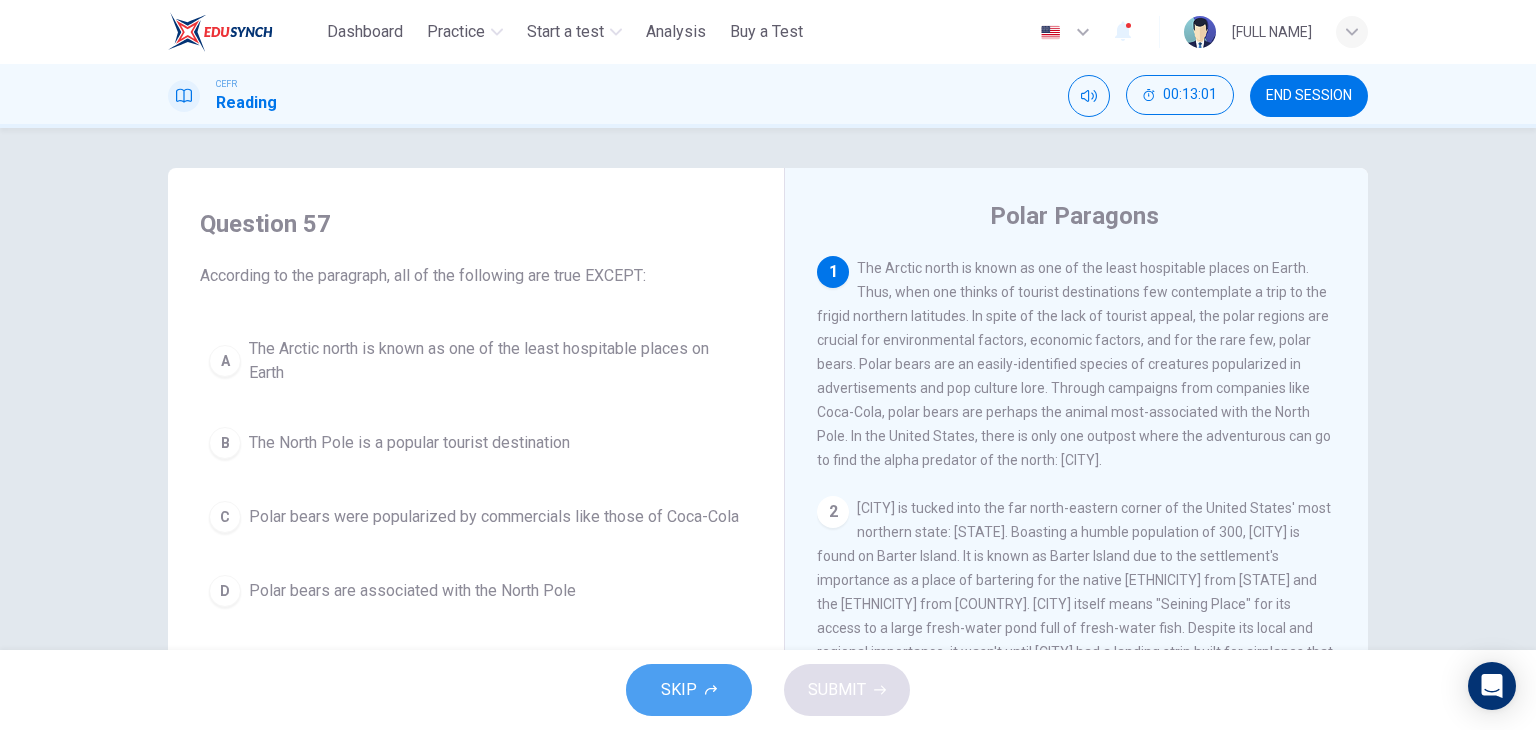 click 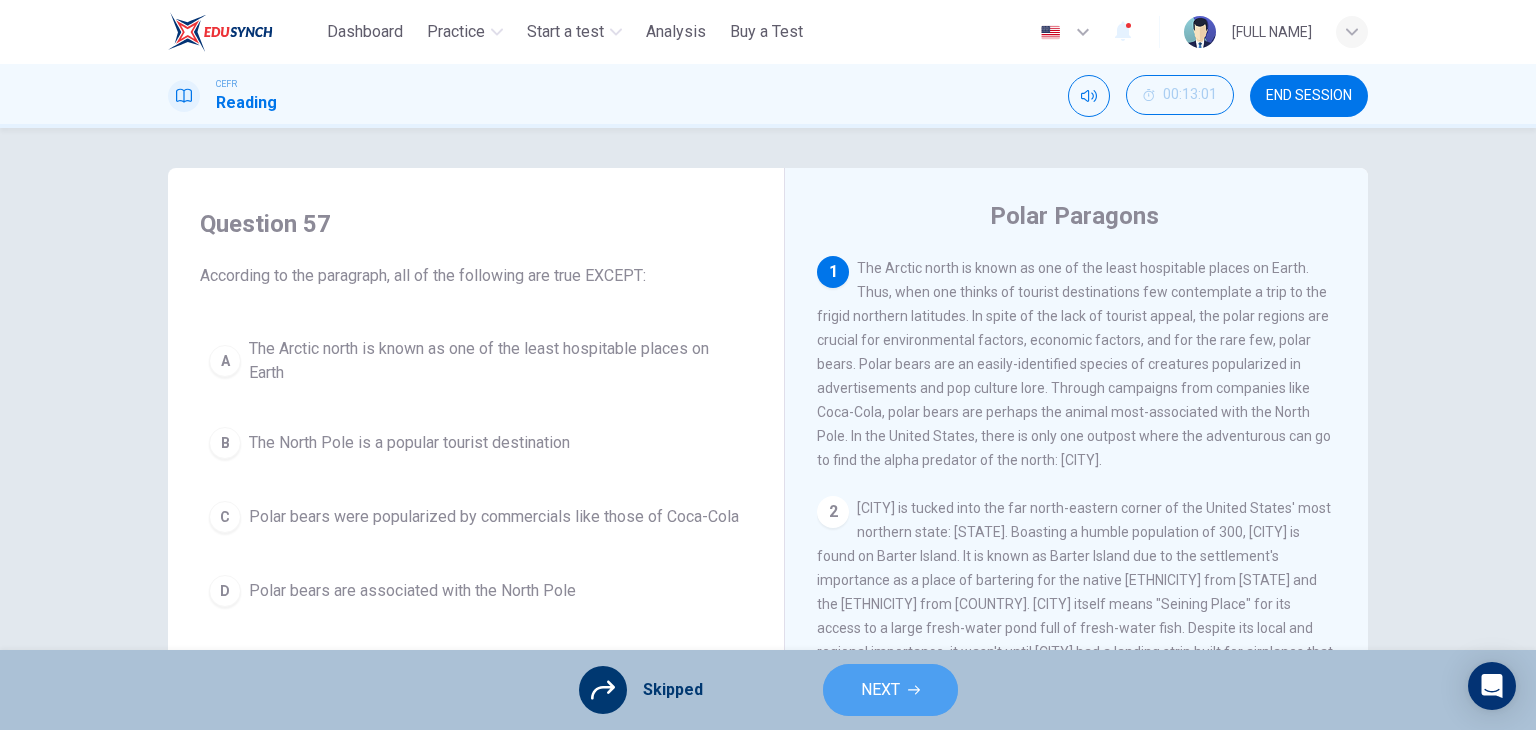 click on "NEXT" at bounding box center (880, 690) 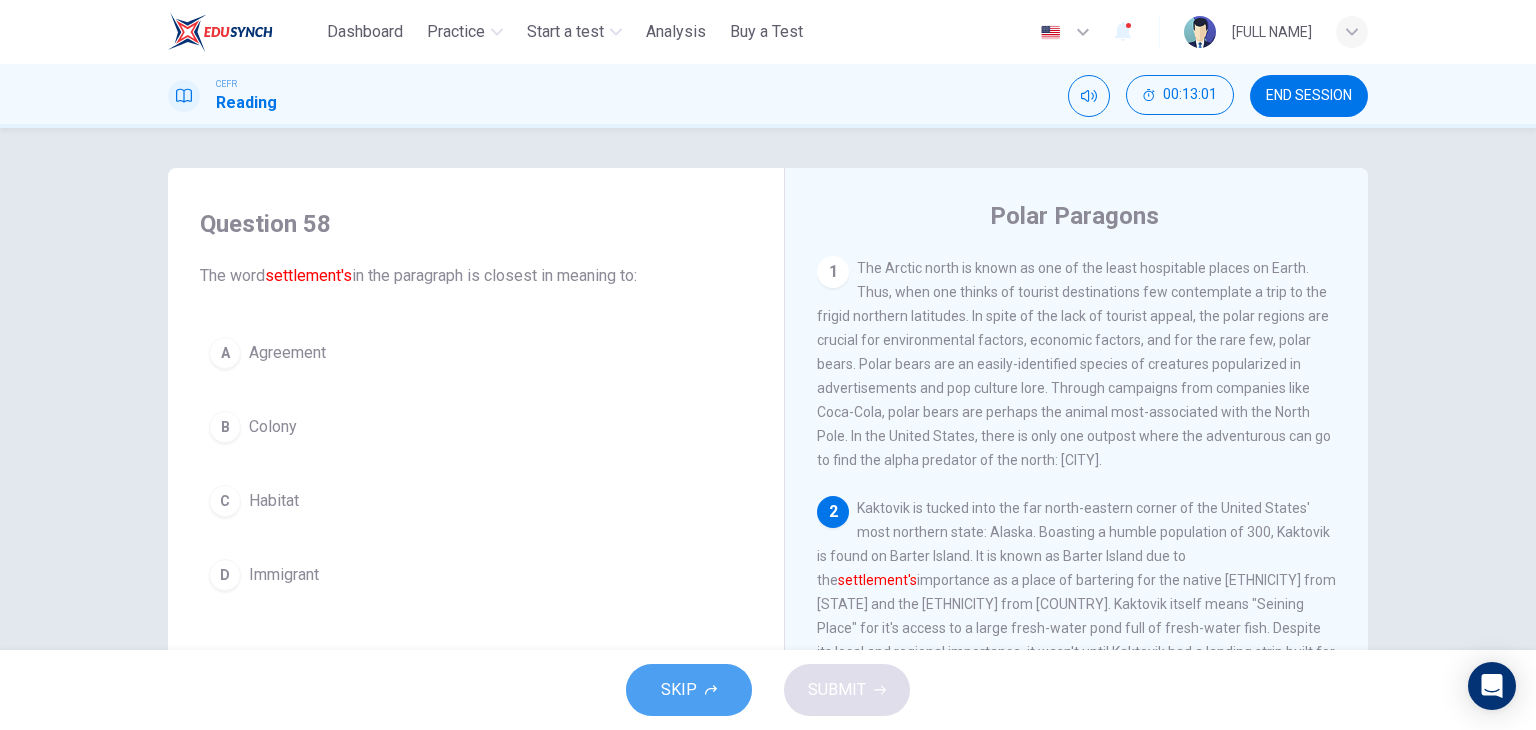 click 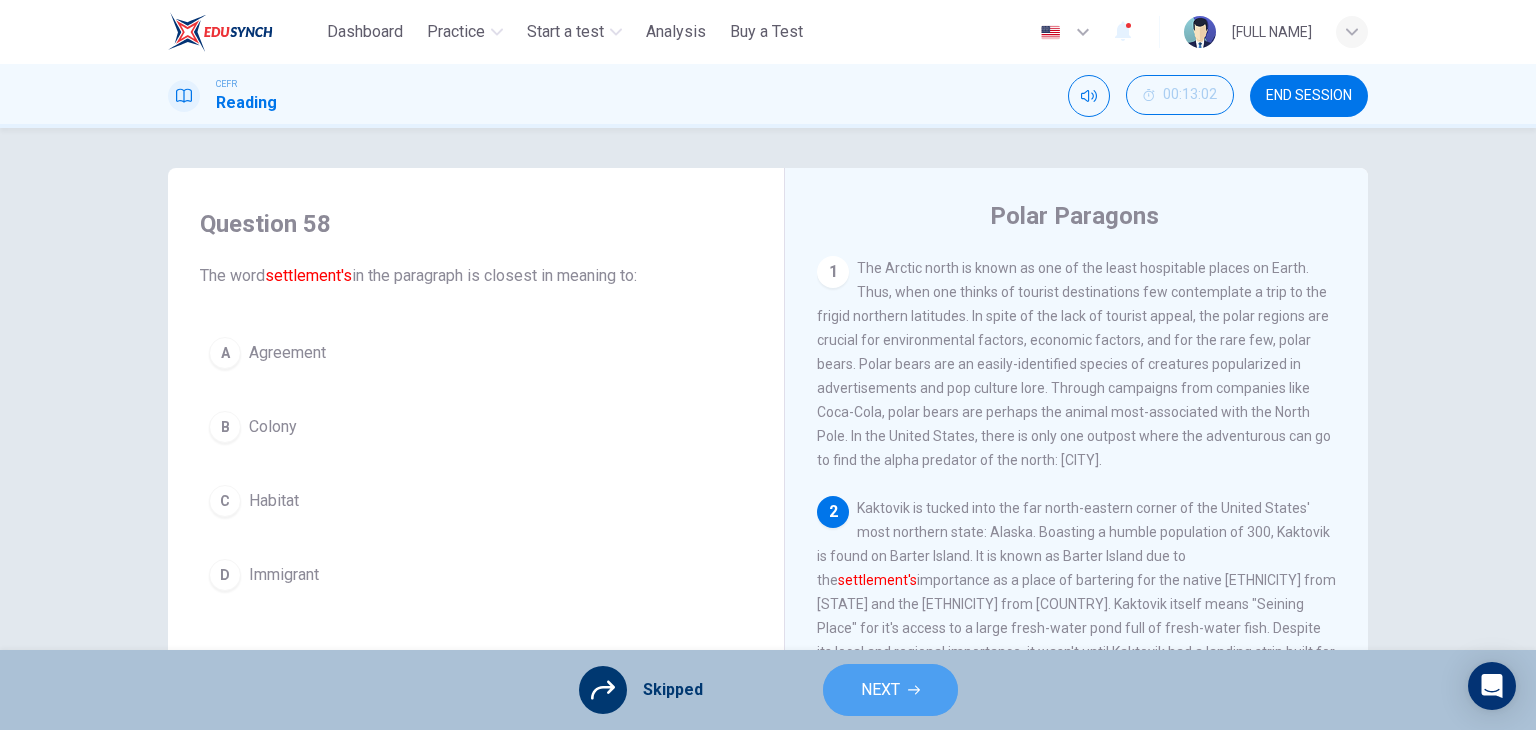 click on "NEXT" at bounding box center [880, 690] 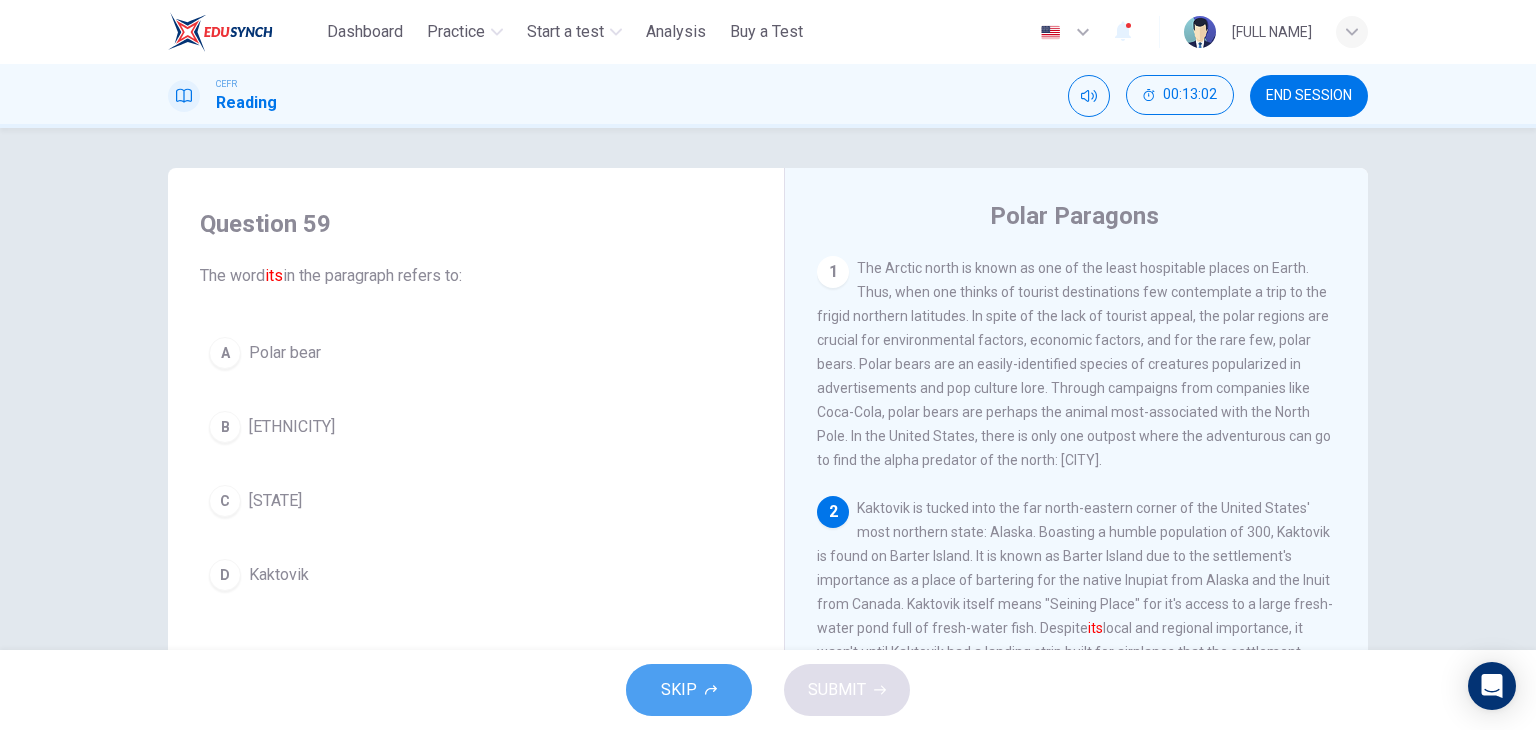 click on "SKIP" at bounding box center (679, 690) 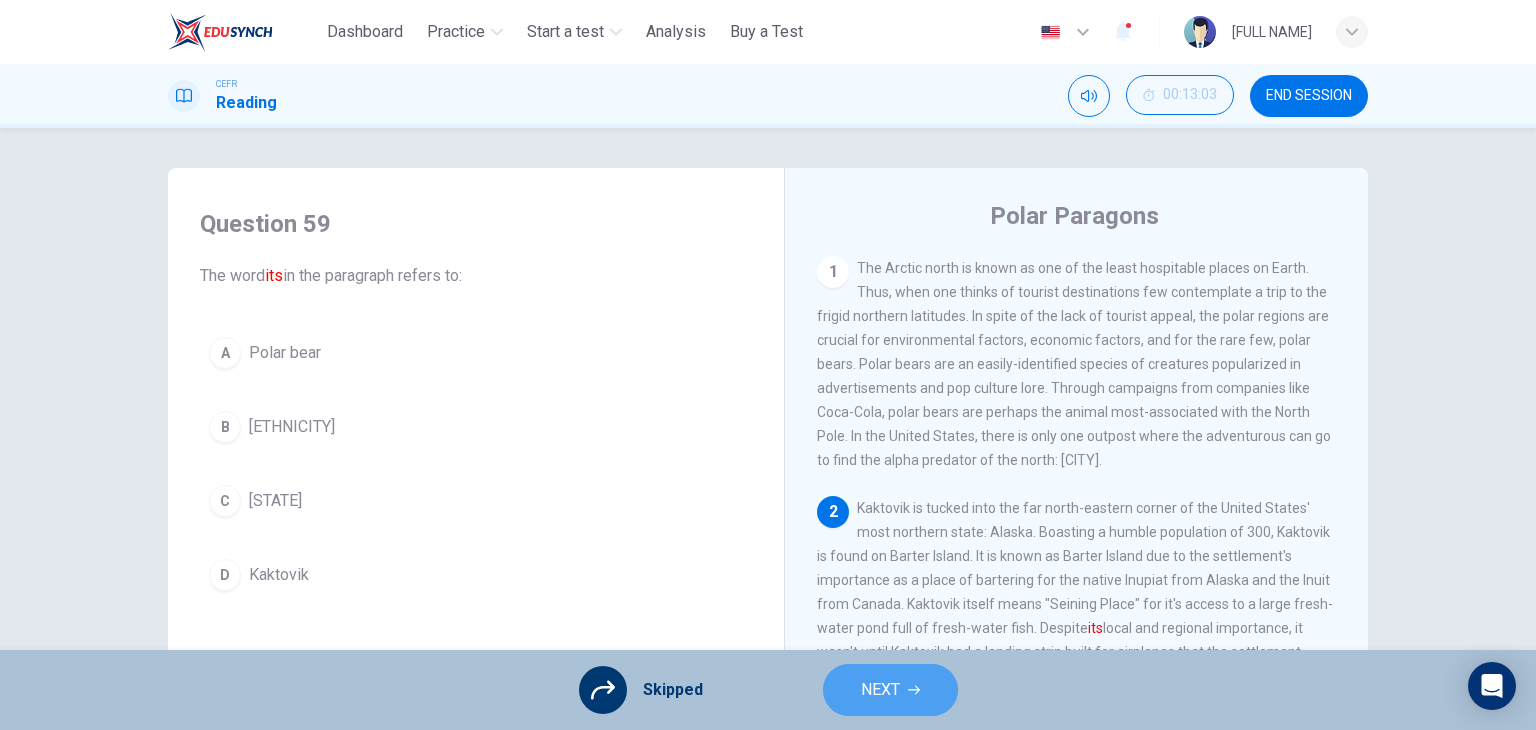 click on "NEXT" at bounding box center (880, 690) 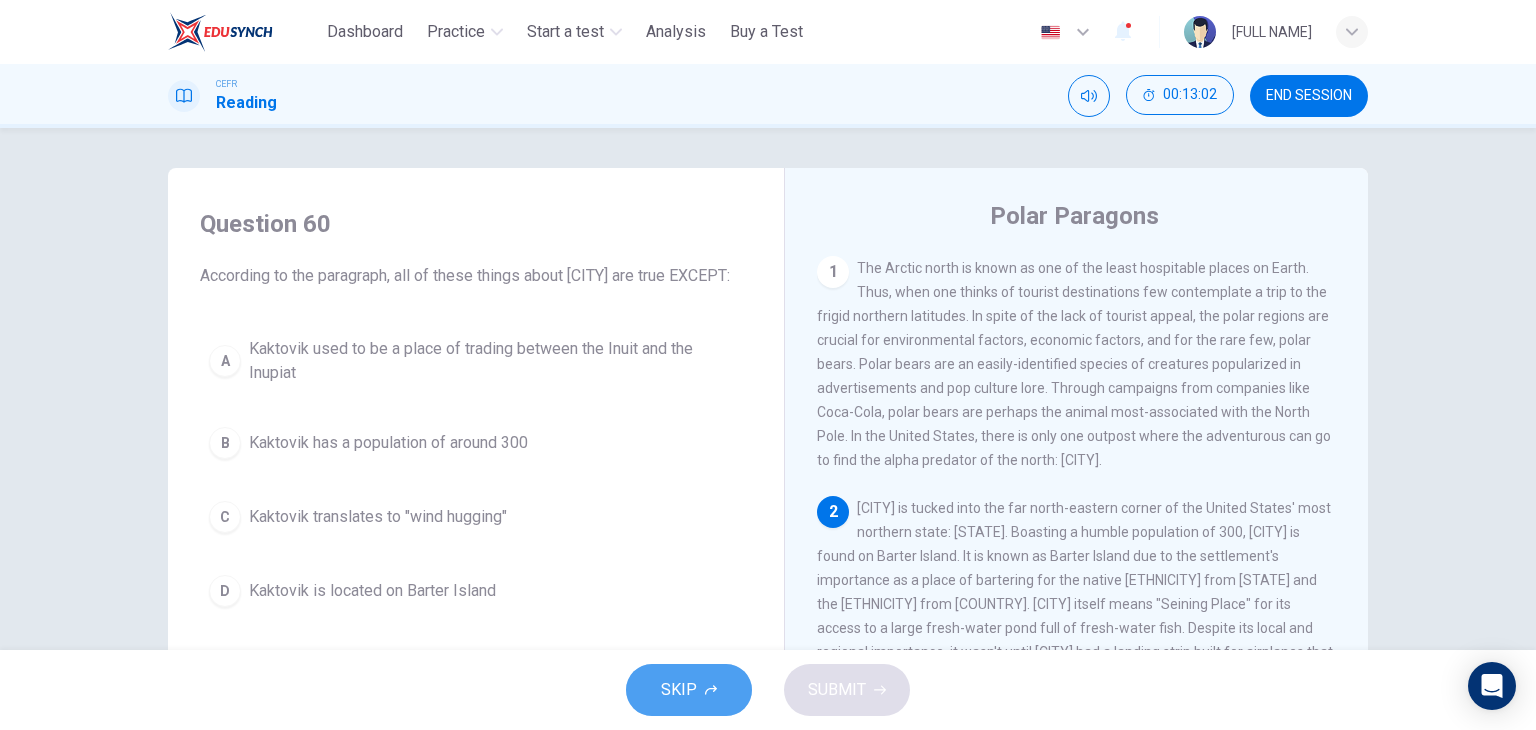 click on "SKIP" at bounding box center [679, 690] 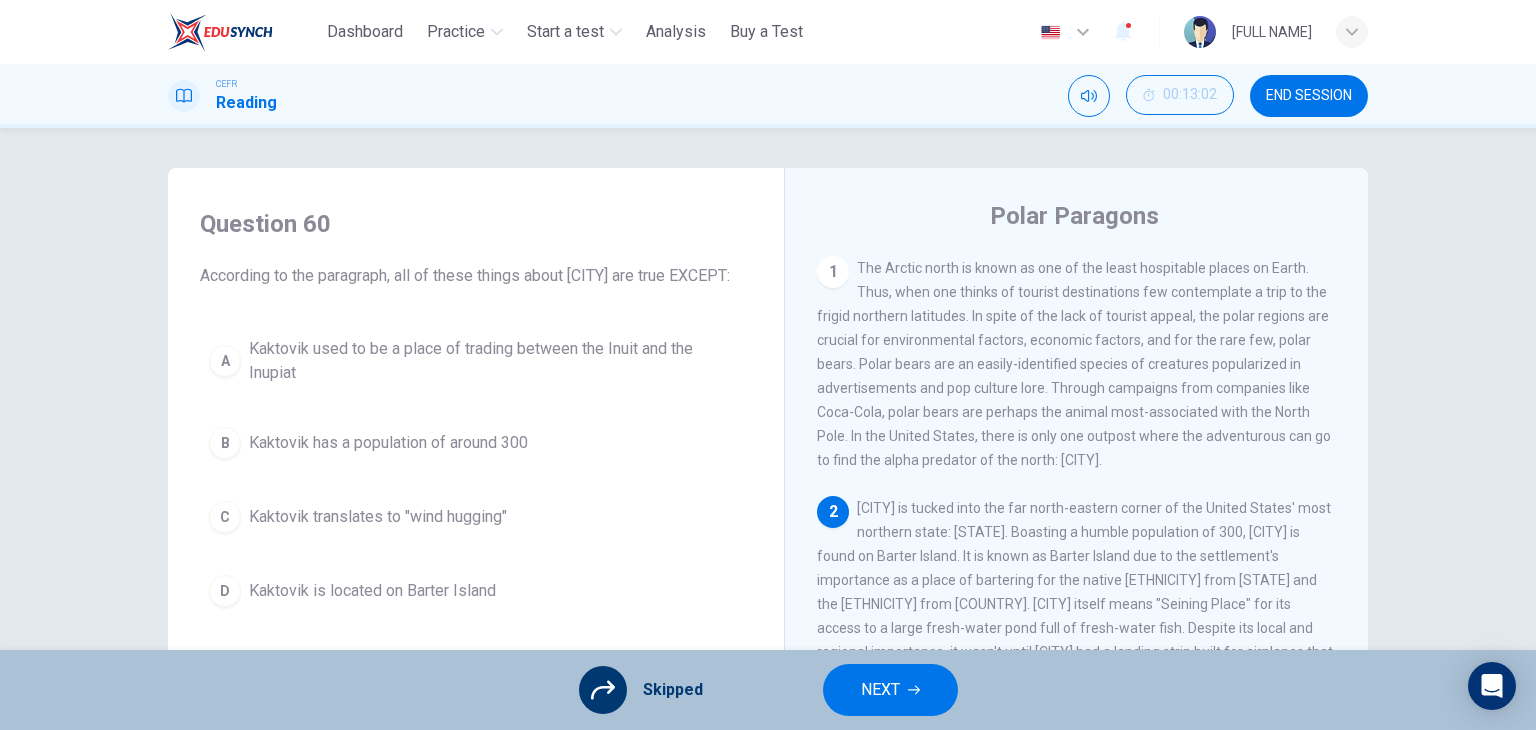 click on "NEXT" at bounding box center (880, 690) 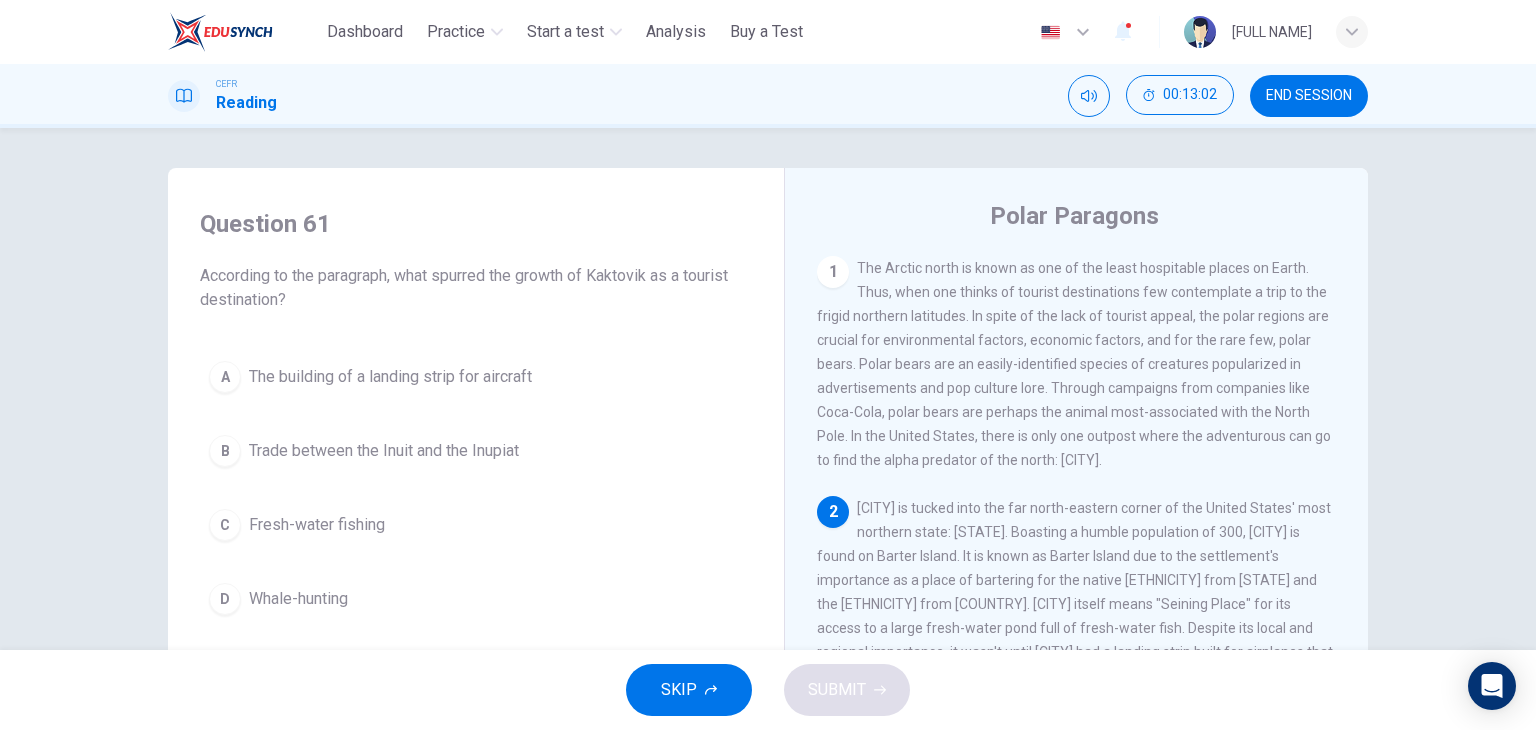 click on "SKIP" at bounding box center (689, 690) 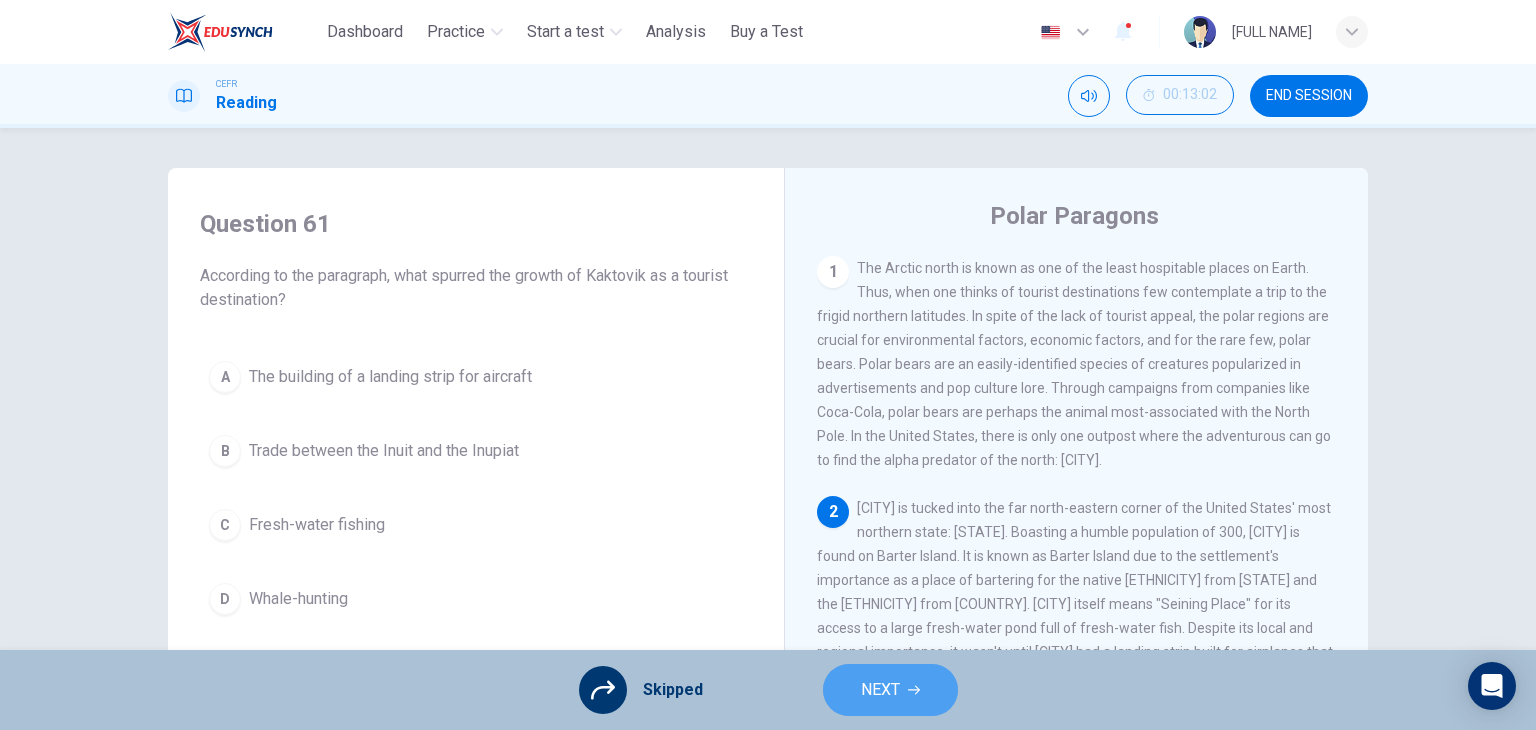 click on "NEXT" at bounding box center (890, 690) 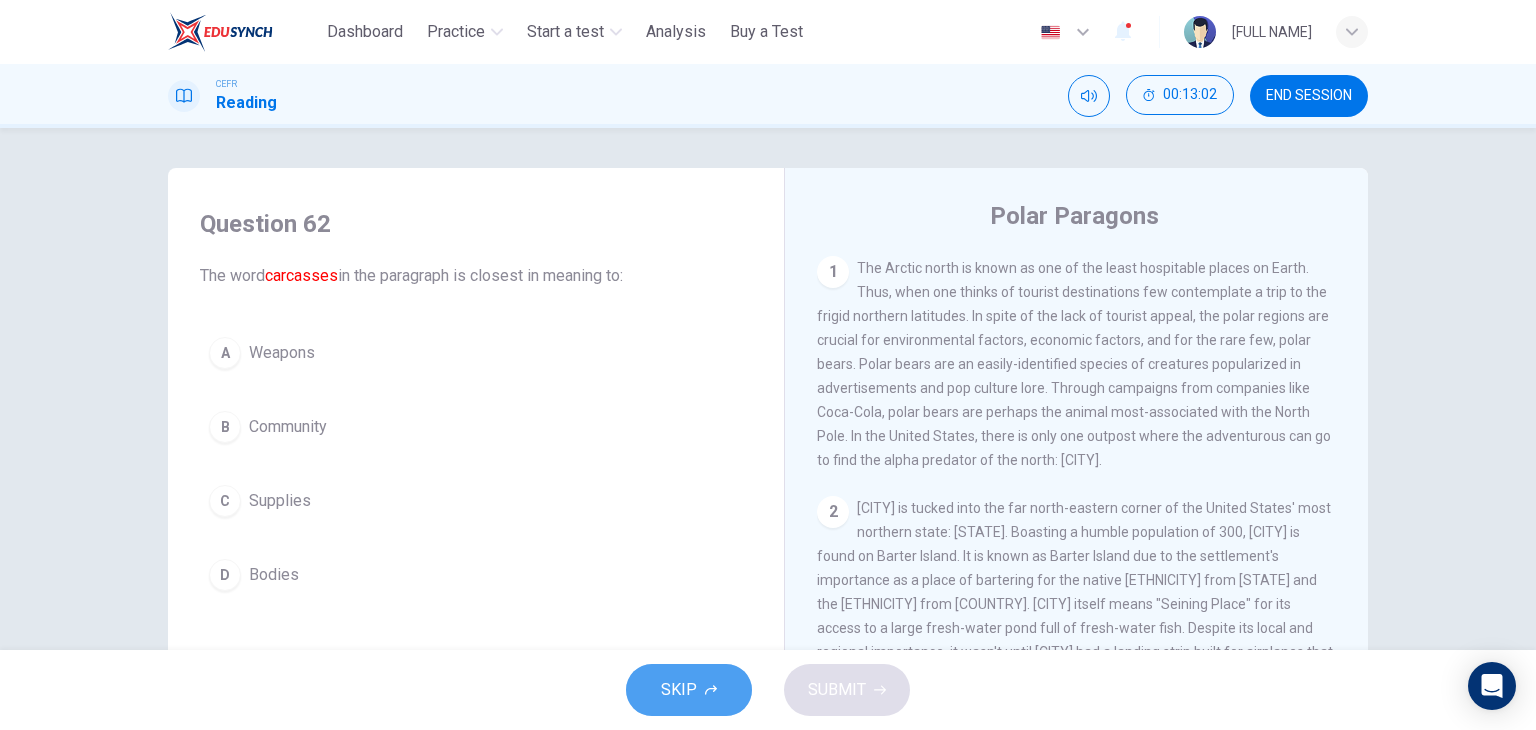 click on "SKIP" at bounding box center [679, 690] 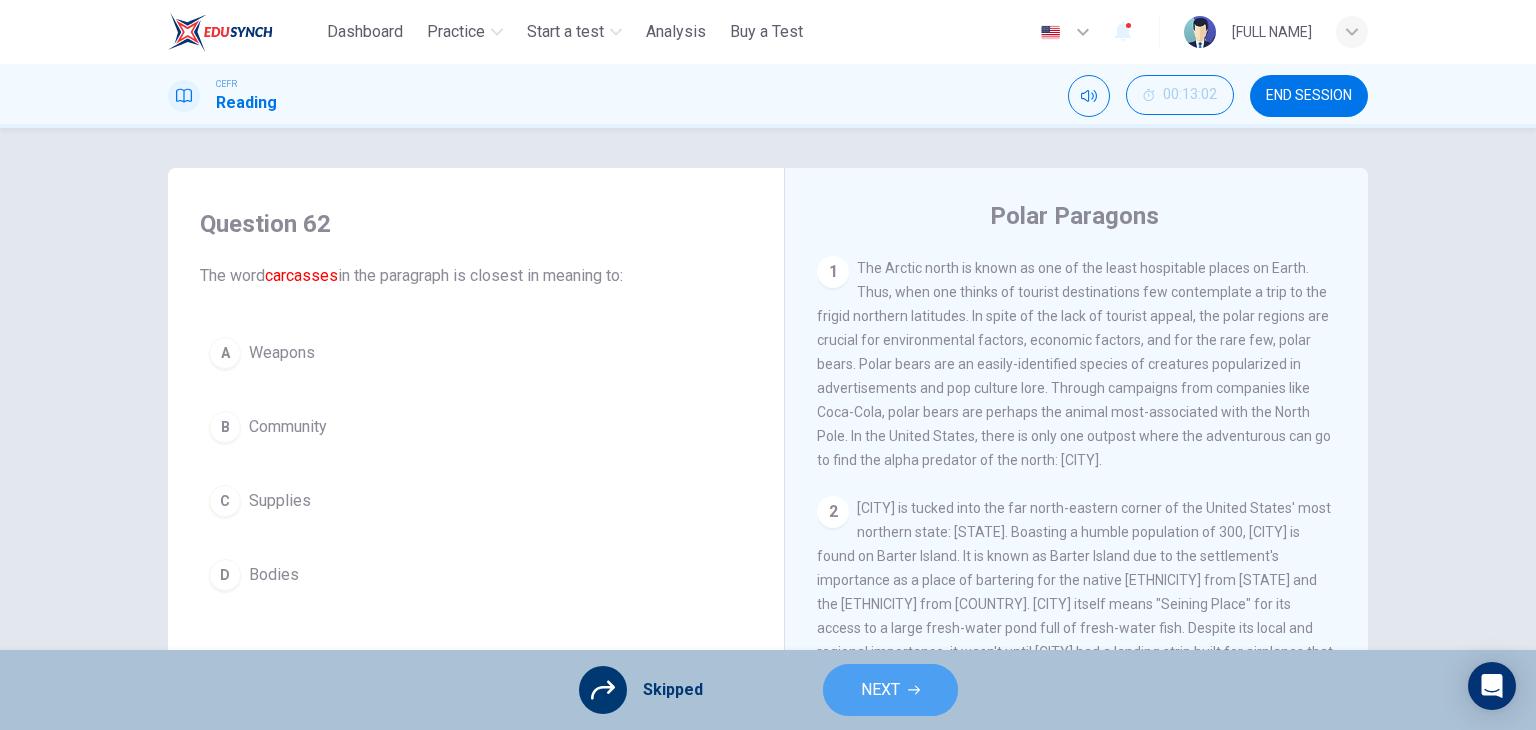 click on "NEXT" at bounding box center [880, 690] 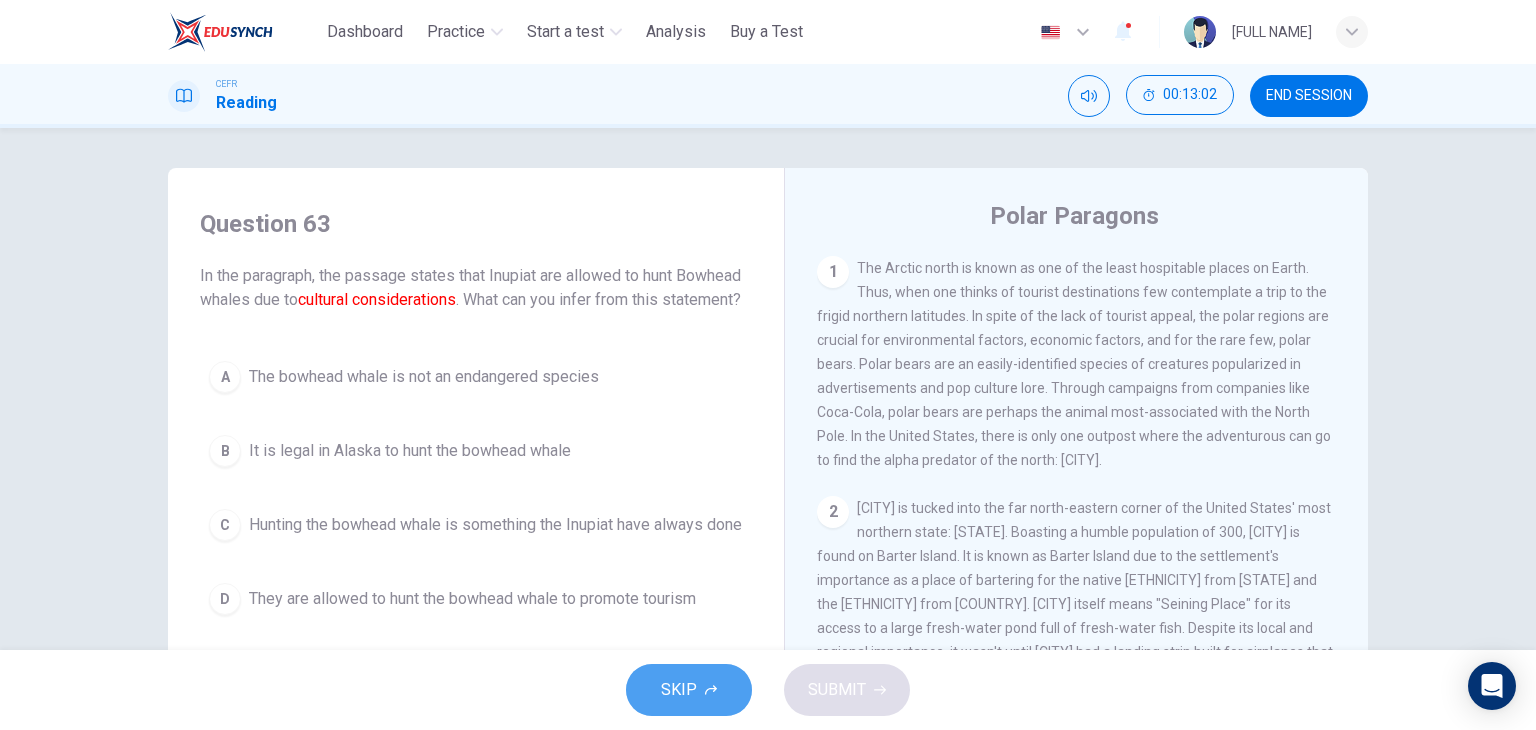 click on "SKIP" at bounding box center [689, 690] 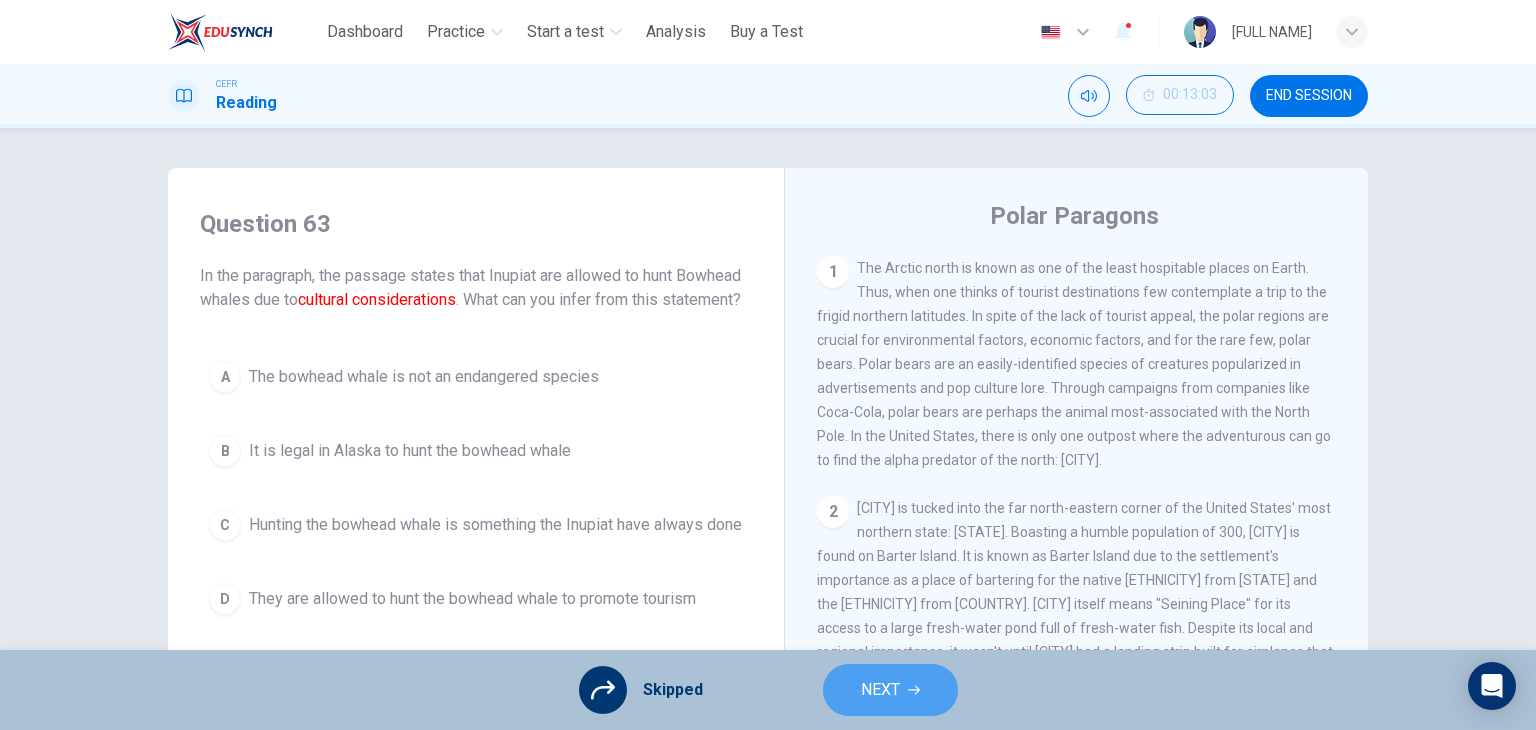 click on "NEXT" at bounding box center (880, 690) 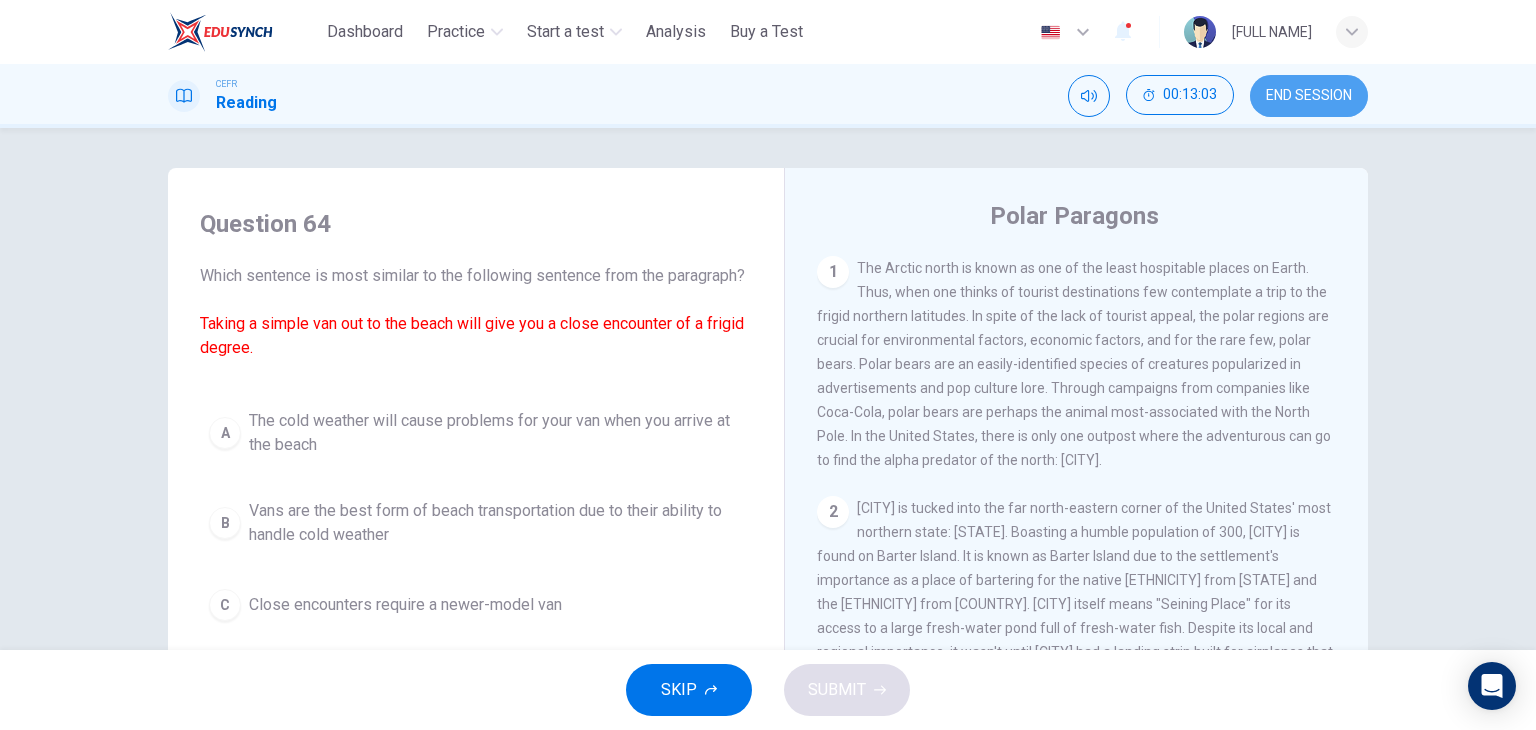 click on "END SESSION" at bounding box center (1309, 96) 